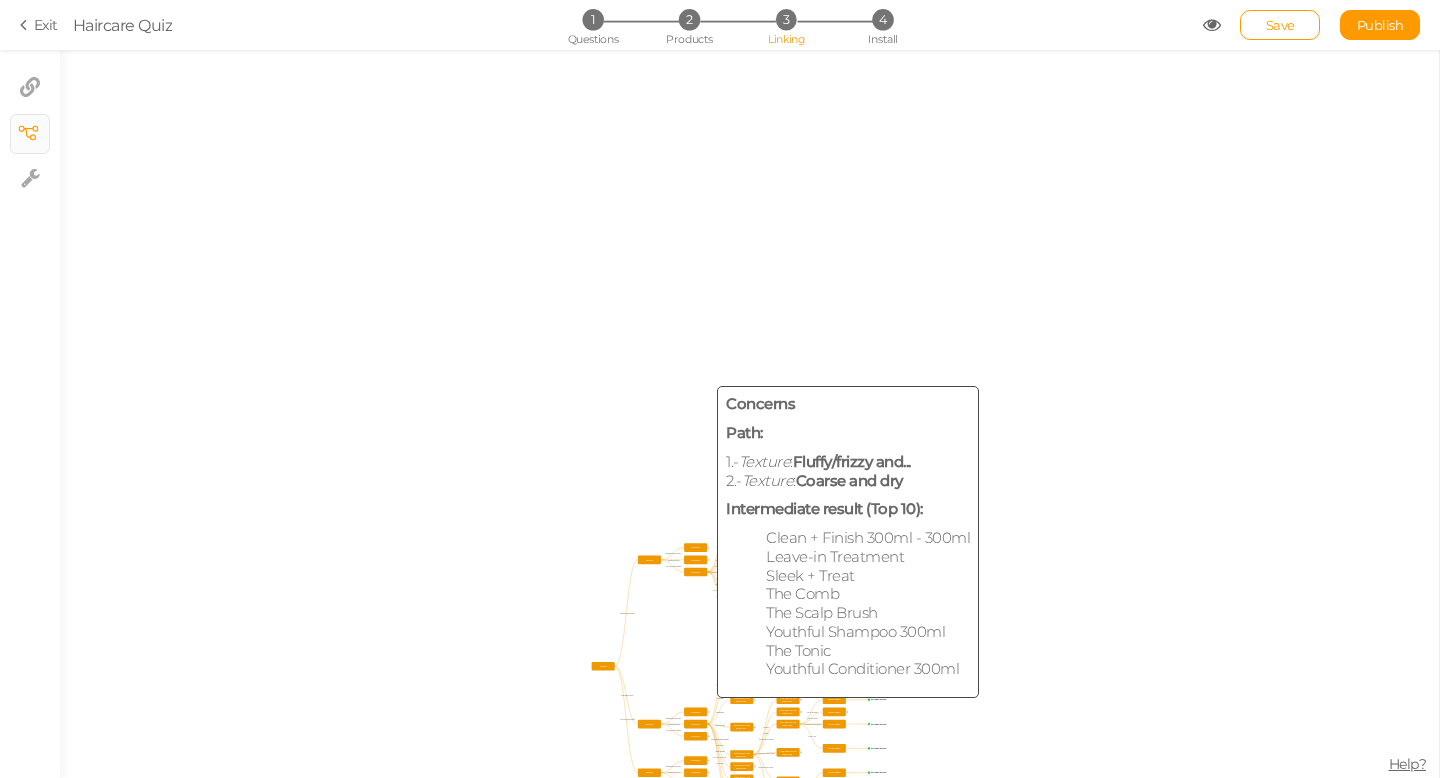 scroll, scrollTop: 0, scrollLeft: 0, axis: both 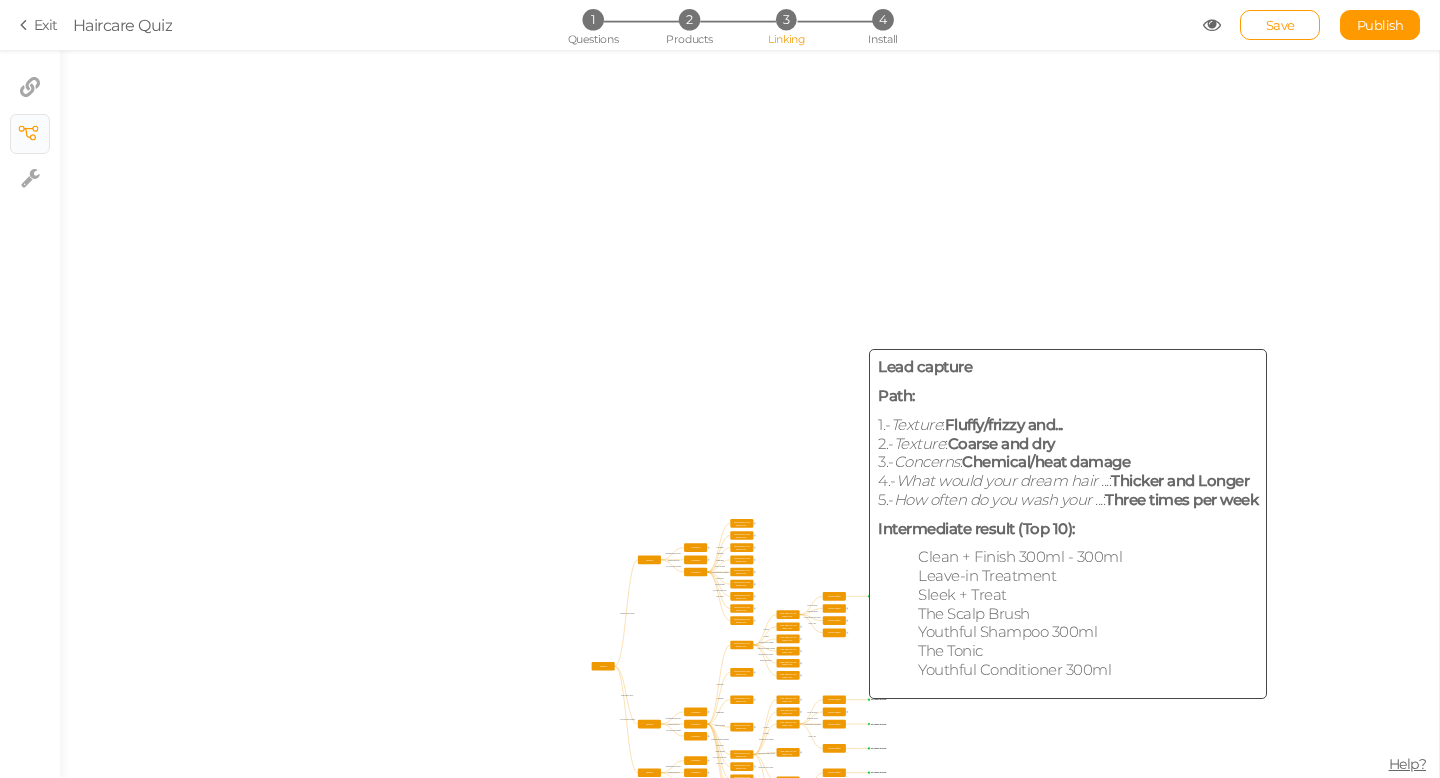 click on "Lead capture" 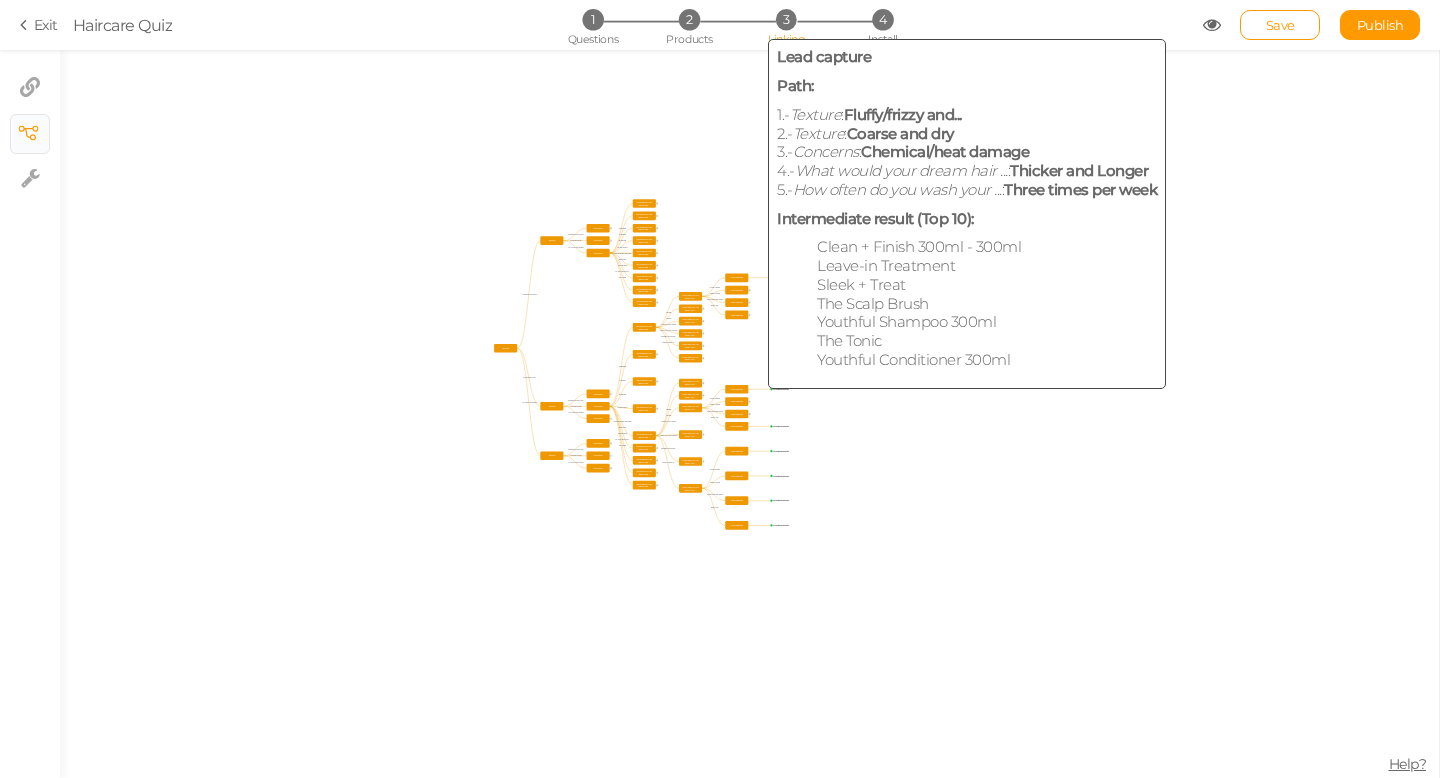 click on "Lead capture" 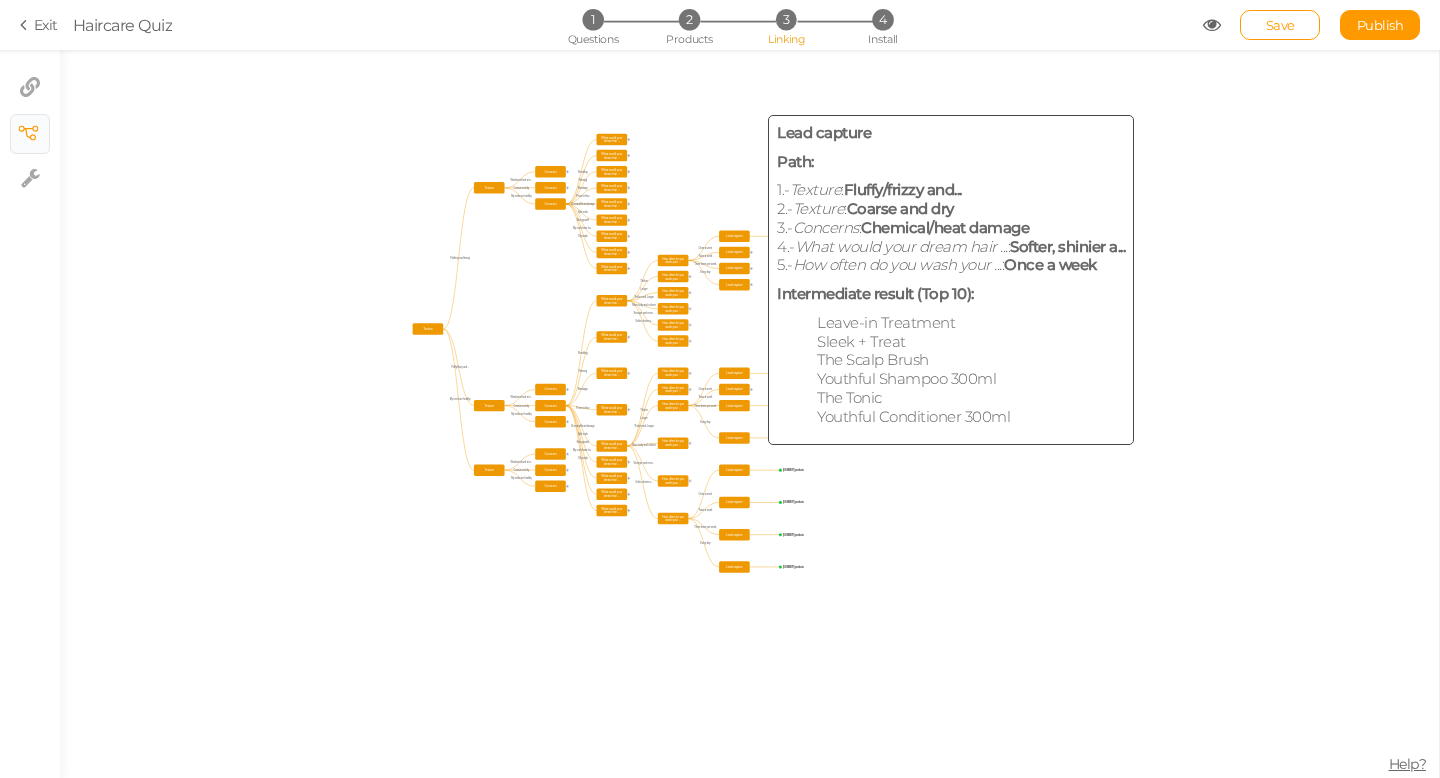 click on "Lead capture" 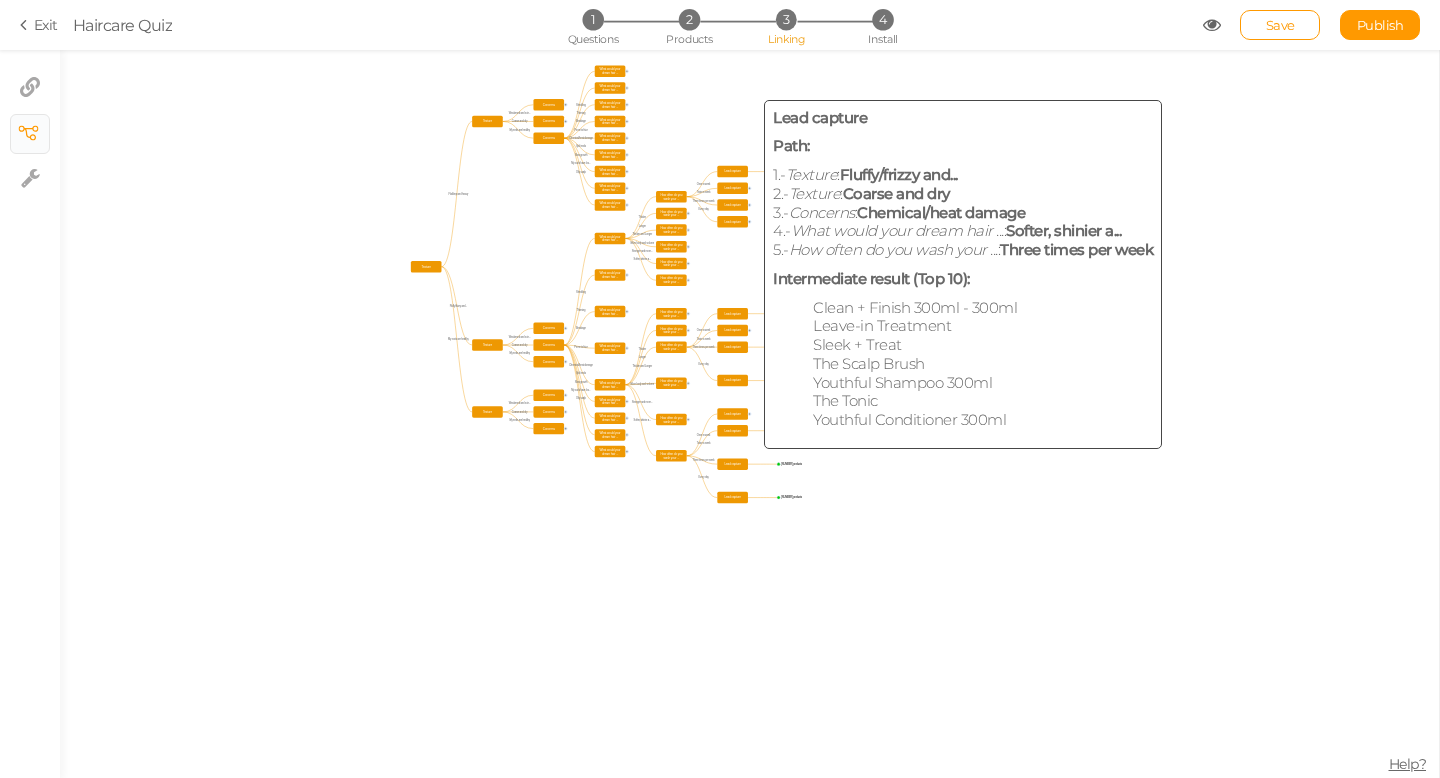 click on "Lead capture" 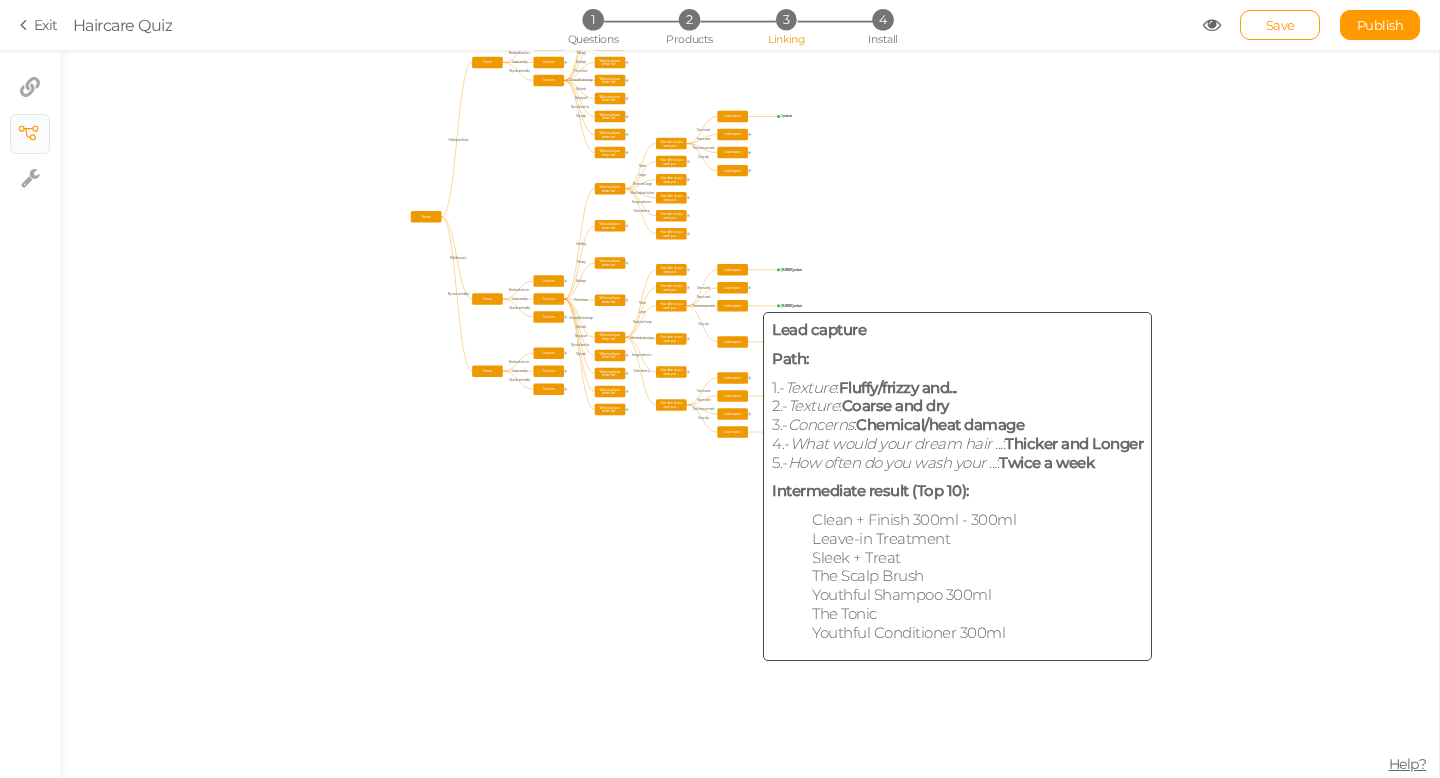 click on "Lead capture" 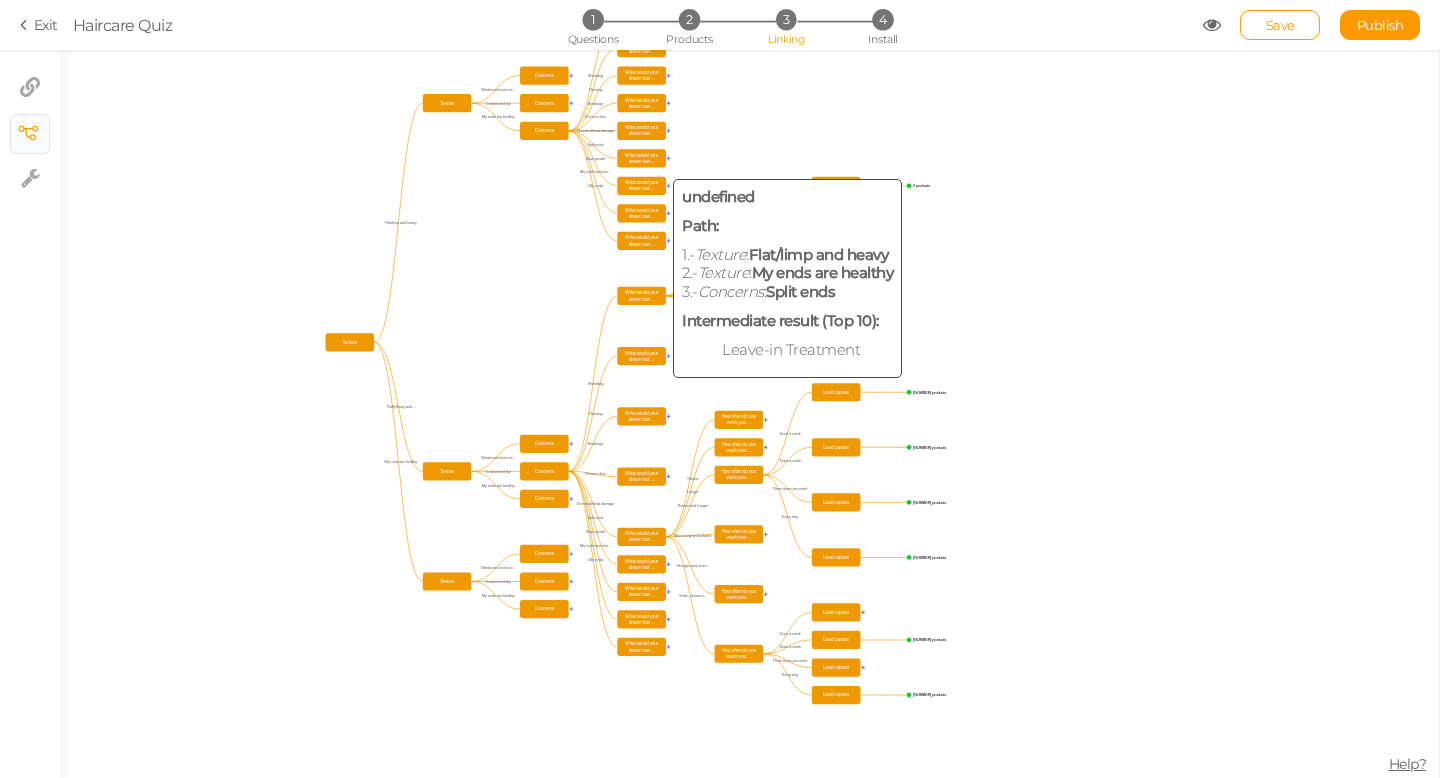 click on "What would your dream hair ..." 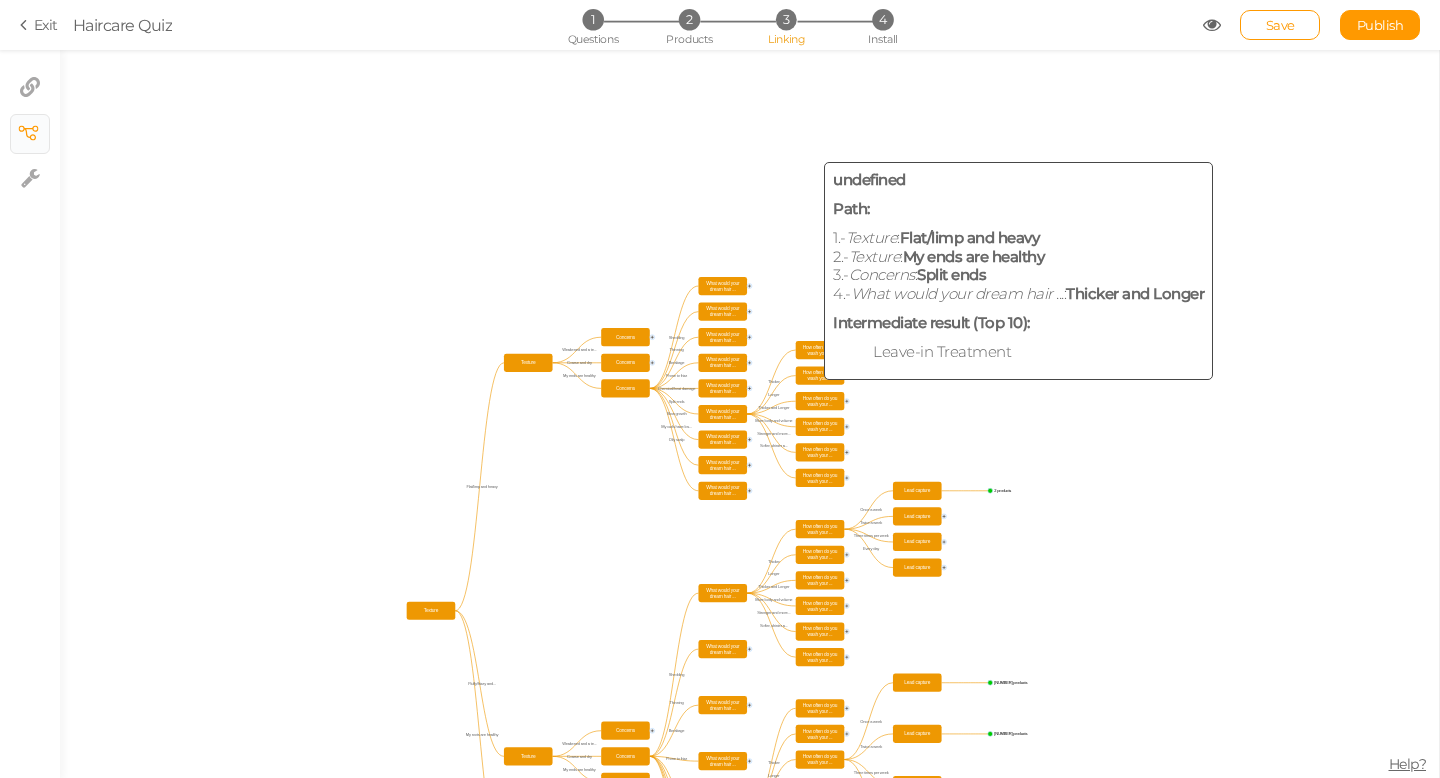 click on "How often do you wash your ..." 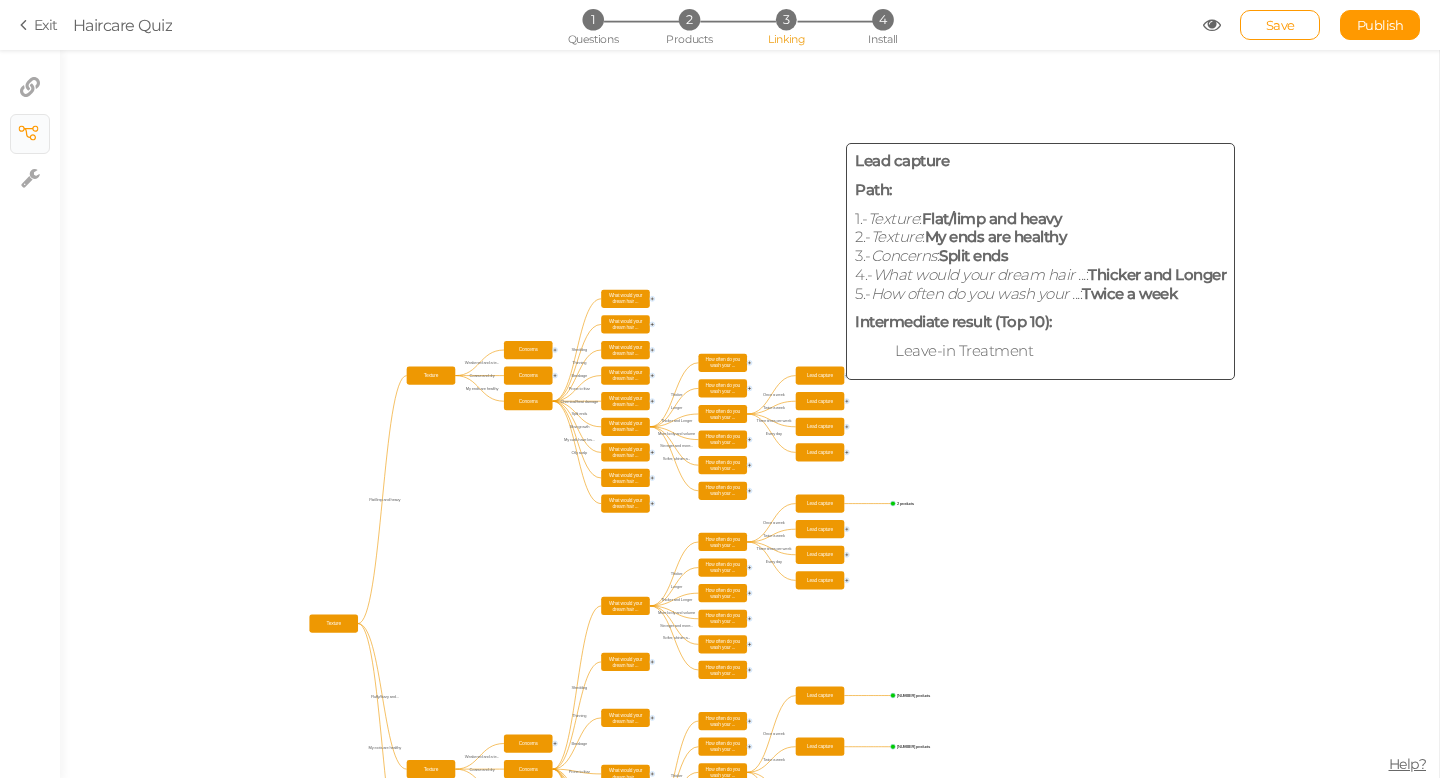 click on "Lead capture" 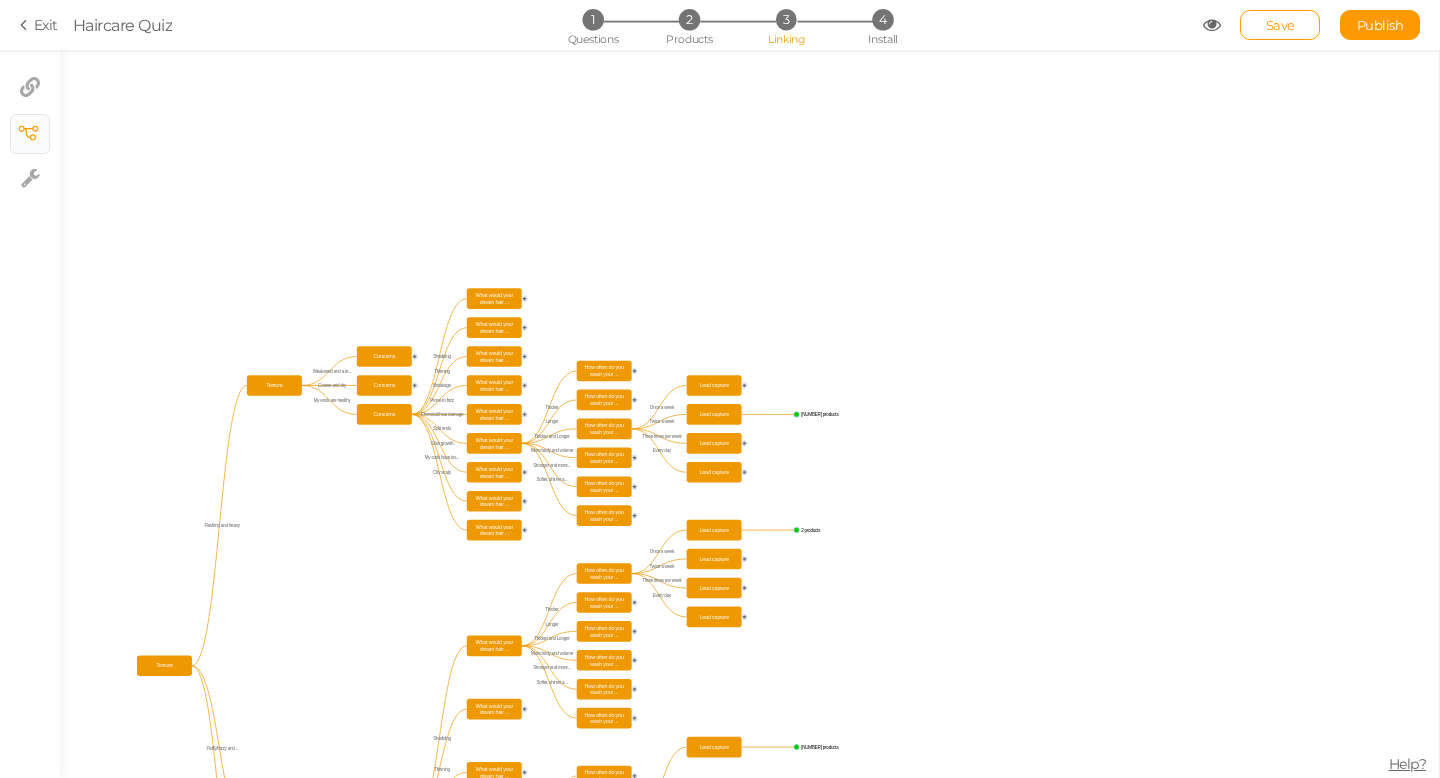 click on "3" at bounding box center (786, 19) 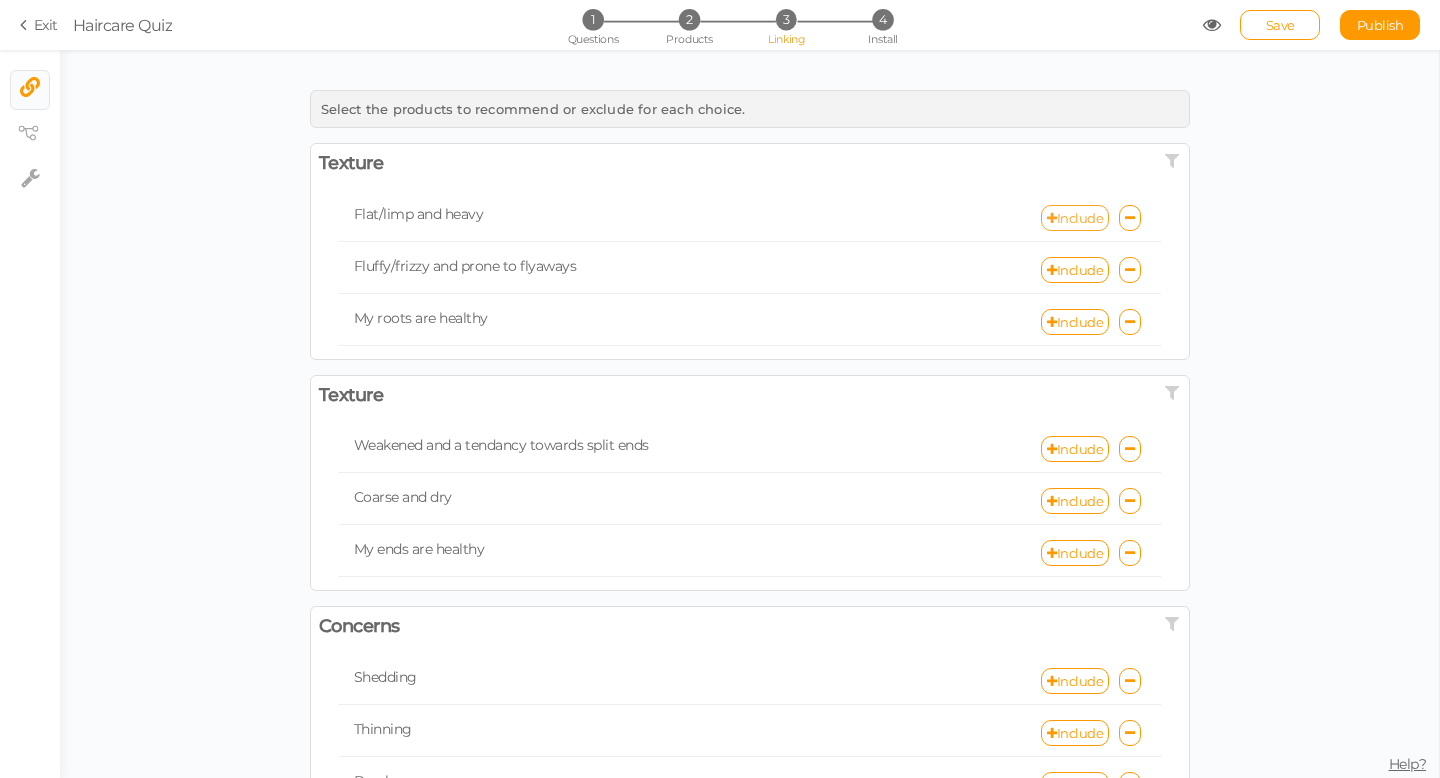 click on "Include" at bounding box center (1075, 218) 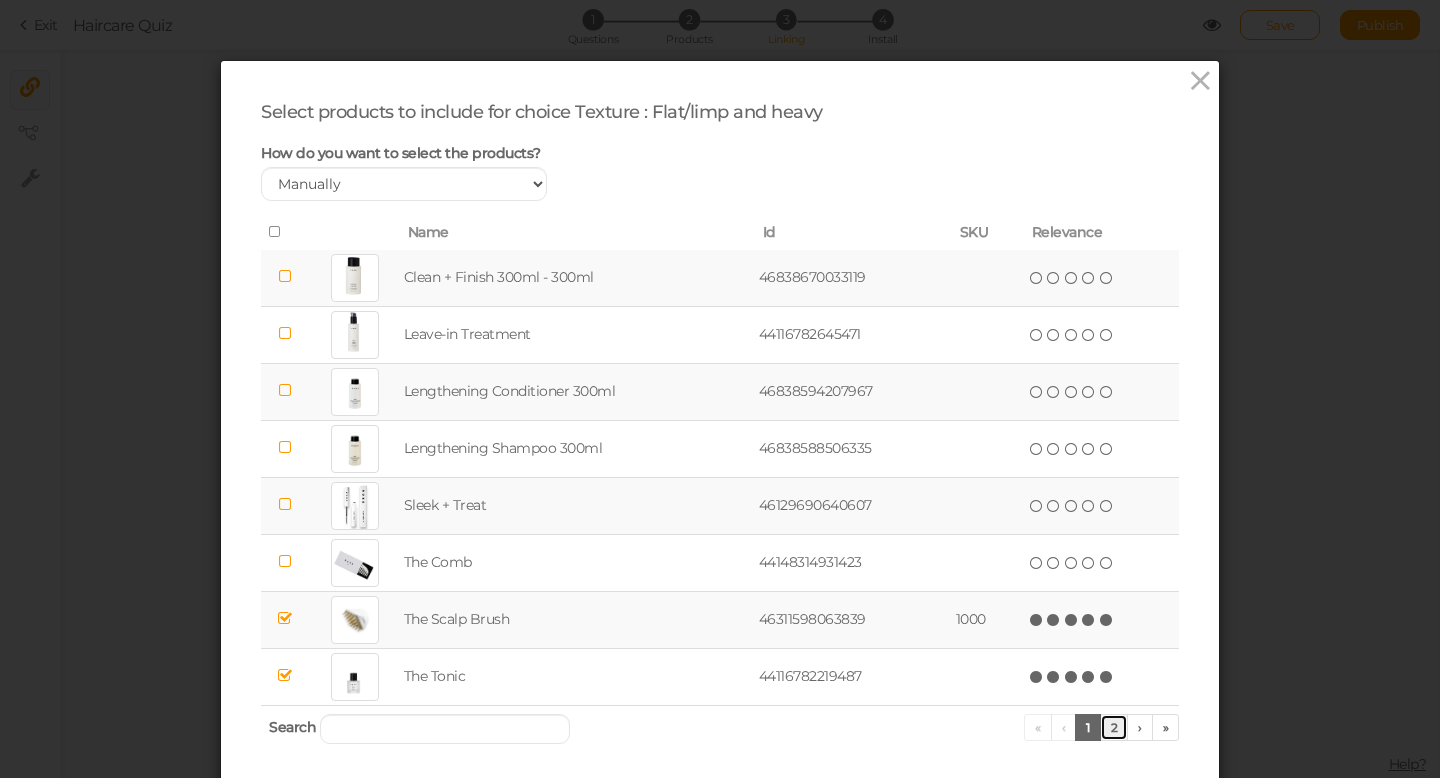 click on "2" at bounding box center [1114, 727] 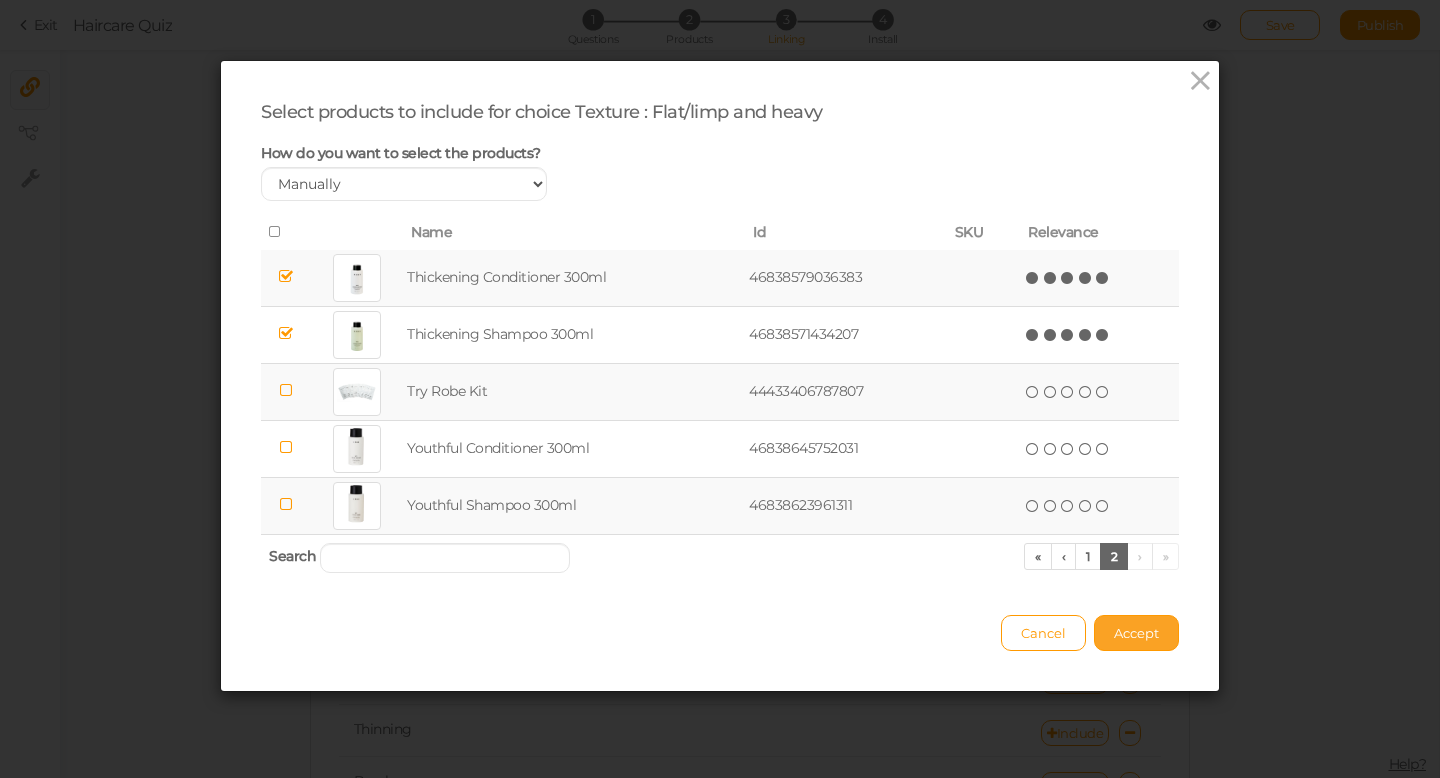 click on "Accept" at bounding box center [1136, 633] 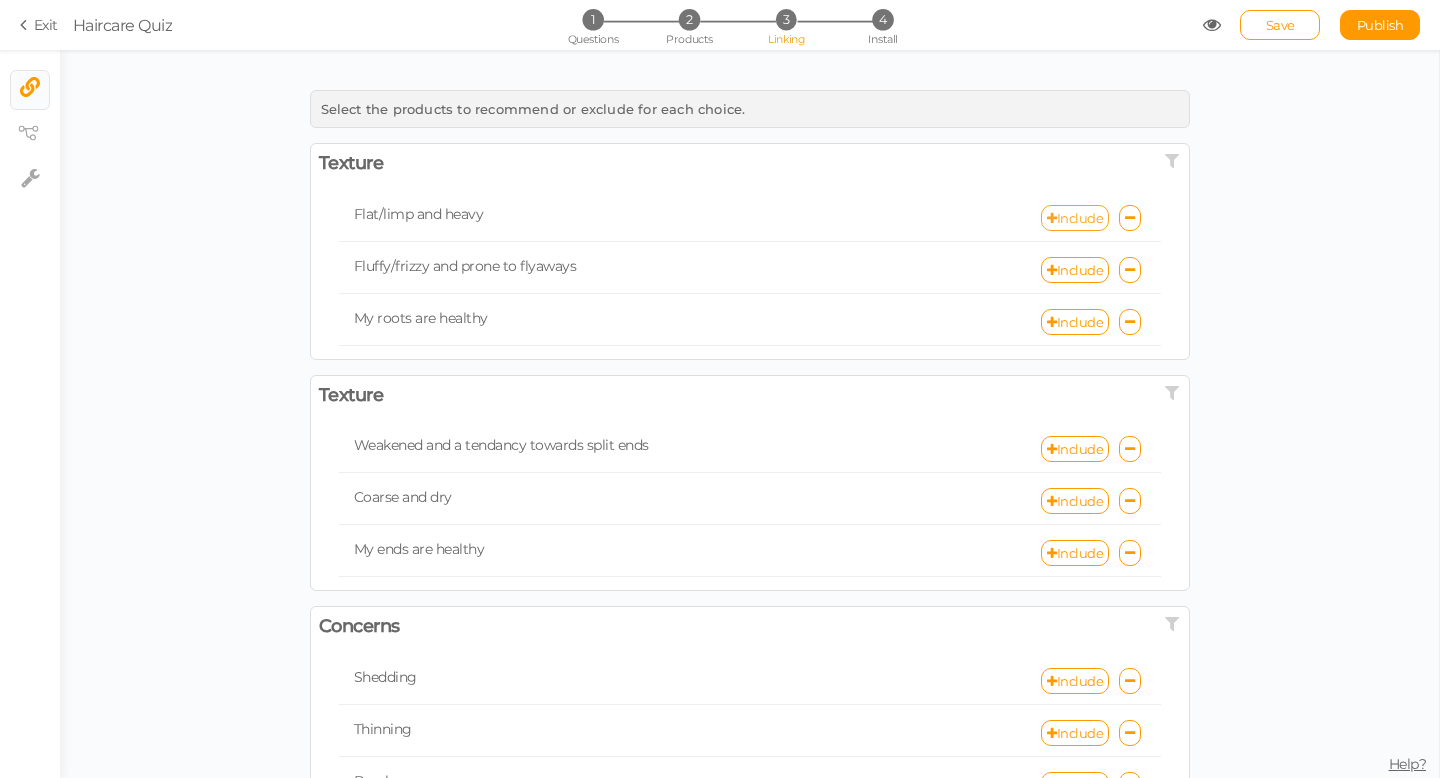 click on "Include" at bounding box center (1075, 218) 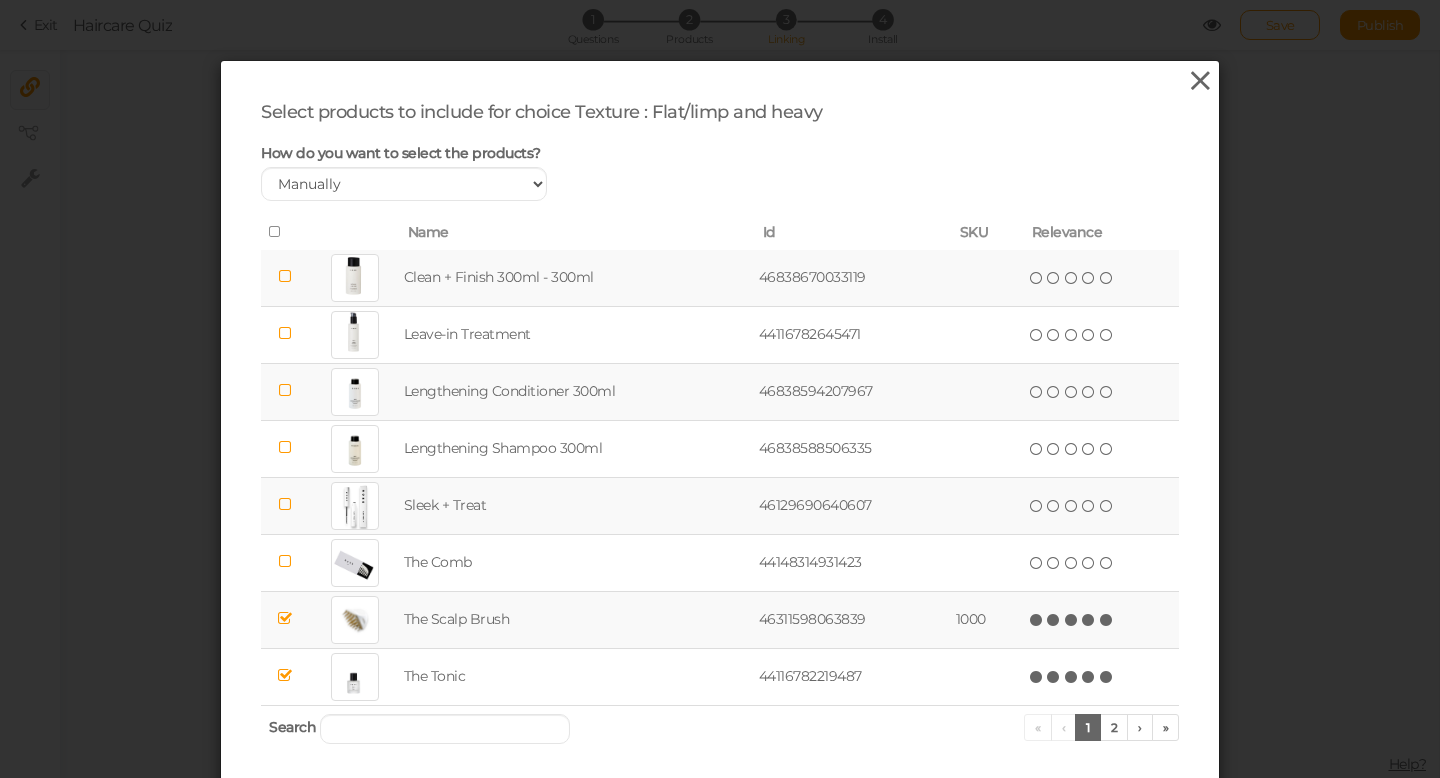click at bounding box center [1200, 81] 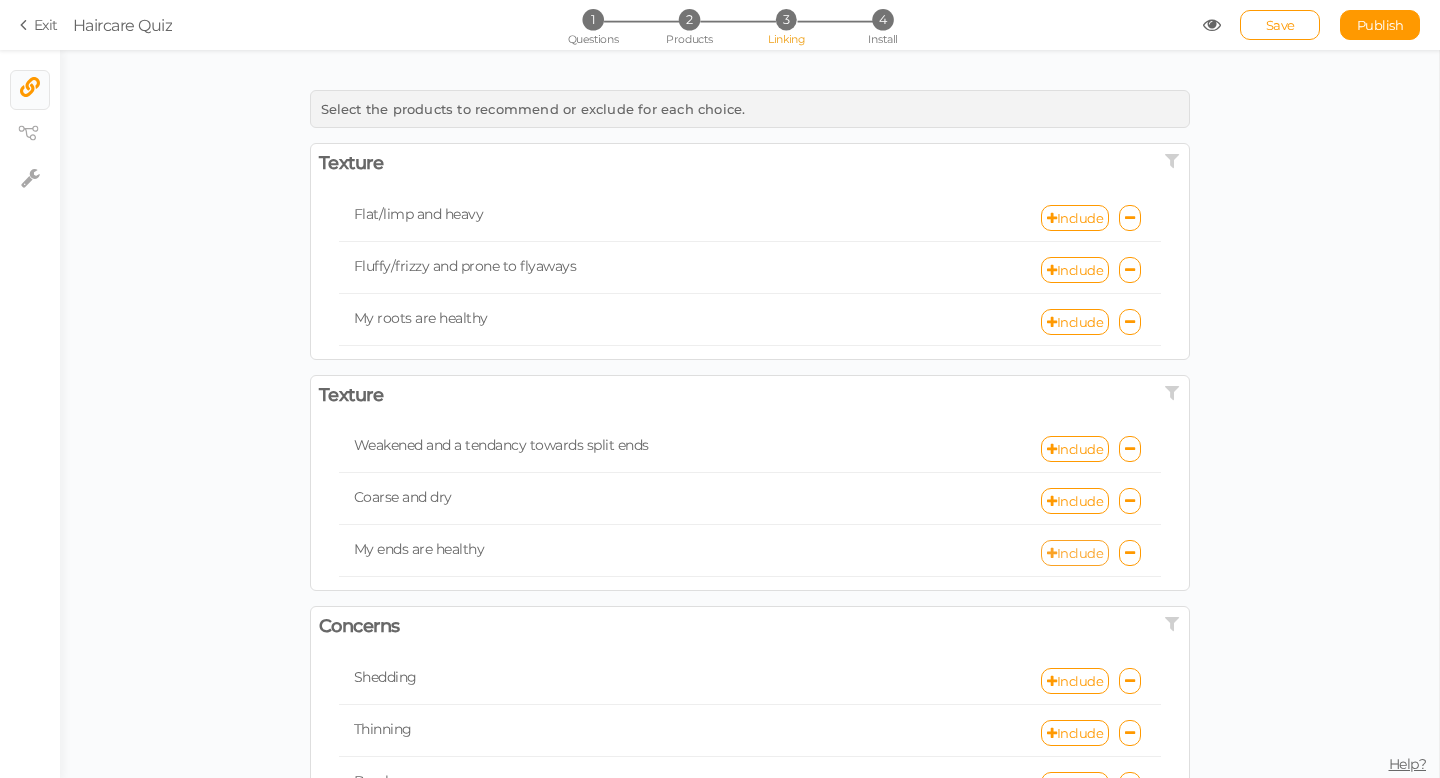 click on "Include" at bounding box center [1075, 553] 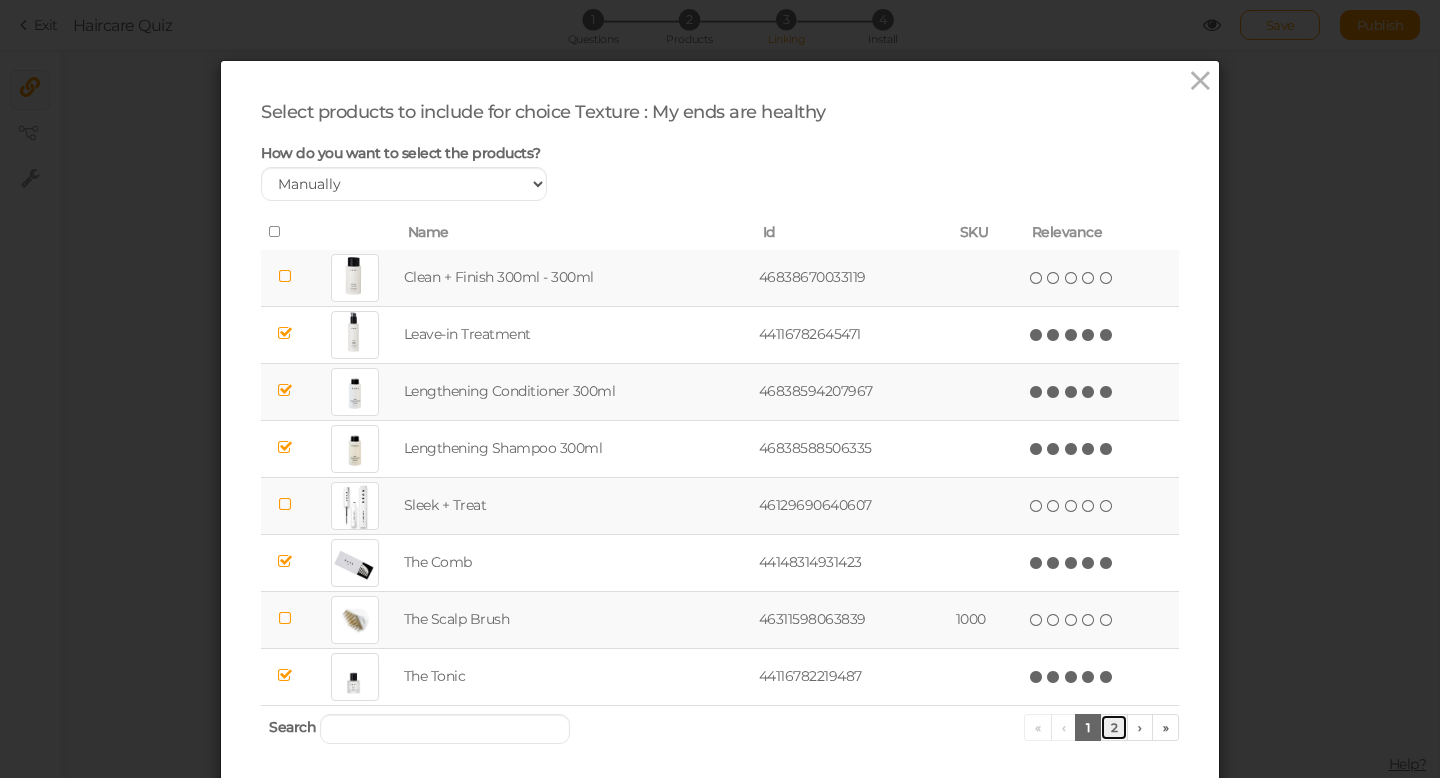 click on "2" at bounding box center (1114, 727) 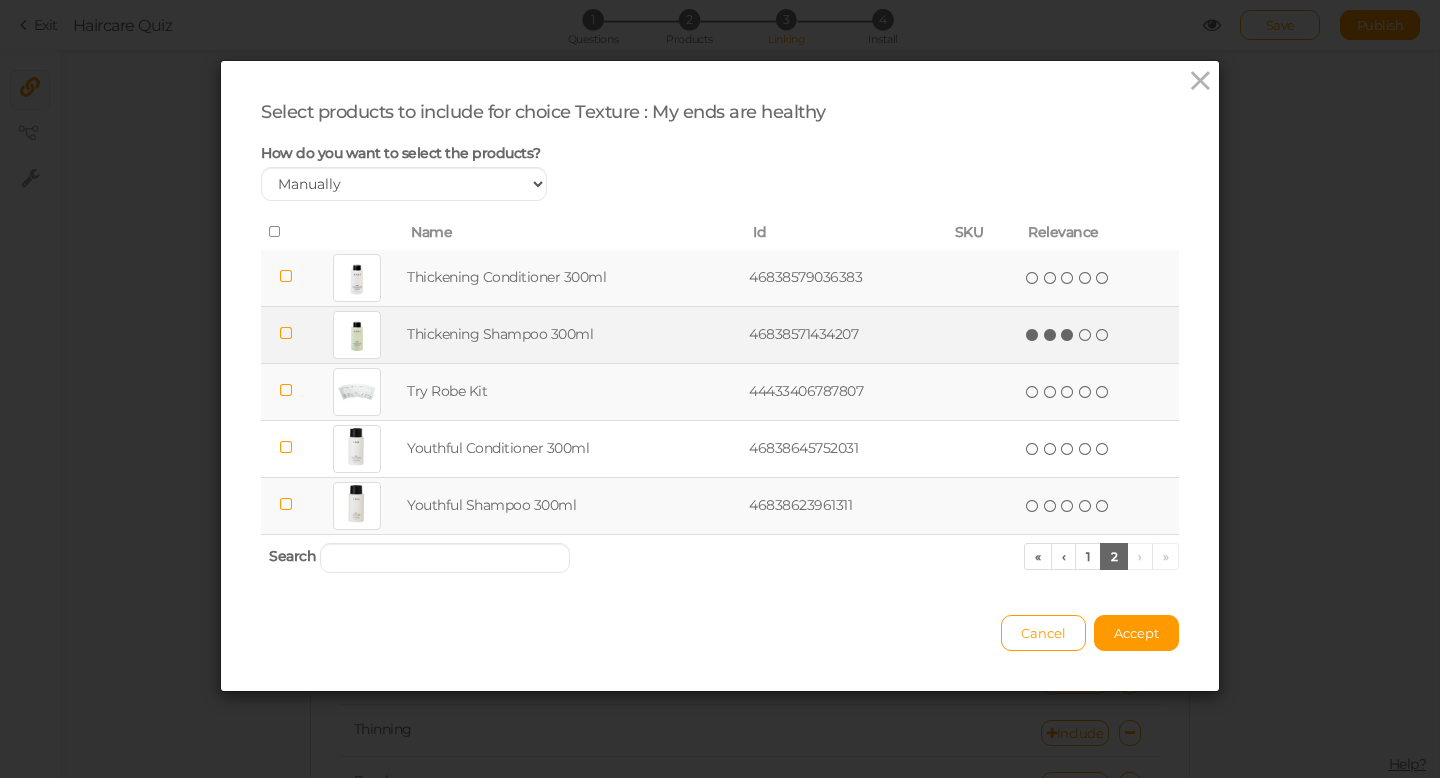 click at bounding box center [1068, 335] 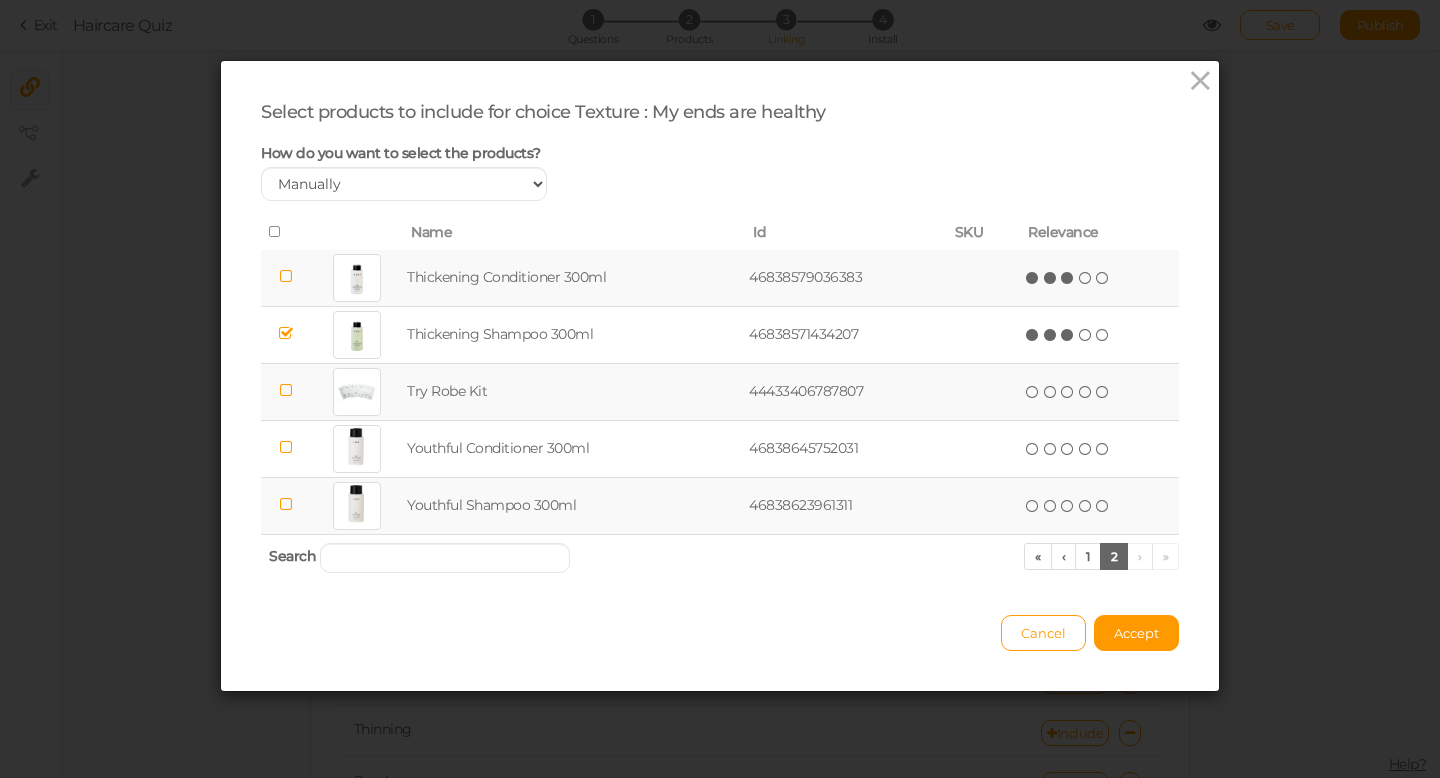 click at bounding box center (1068, 278) 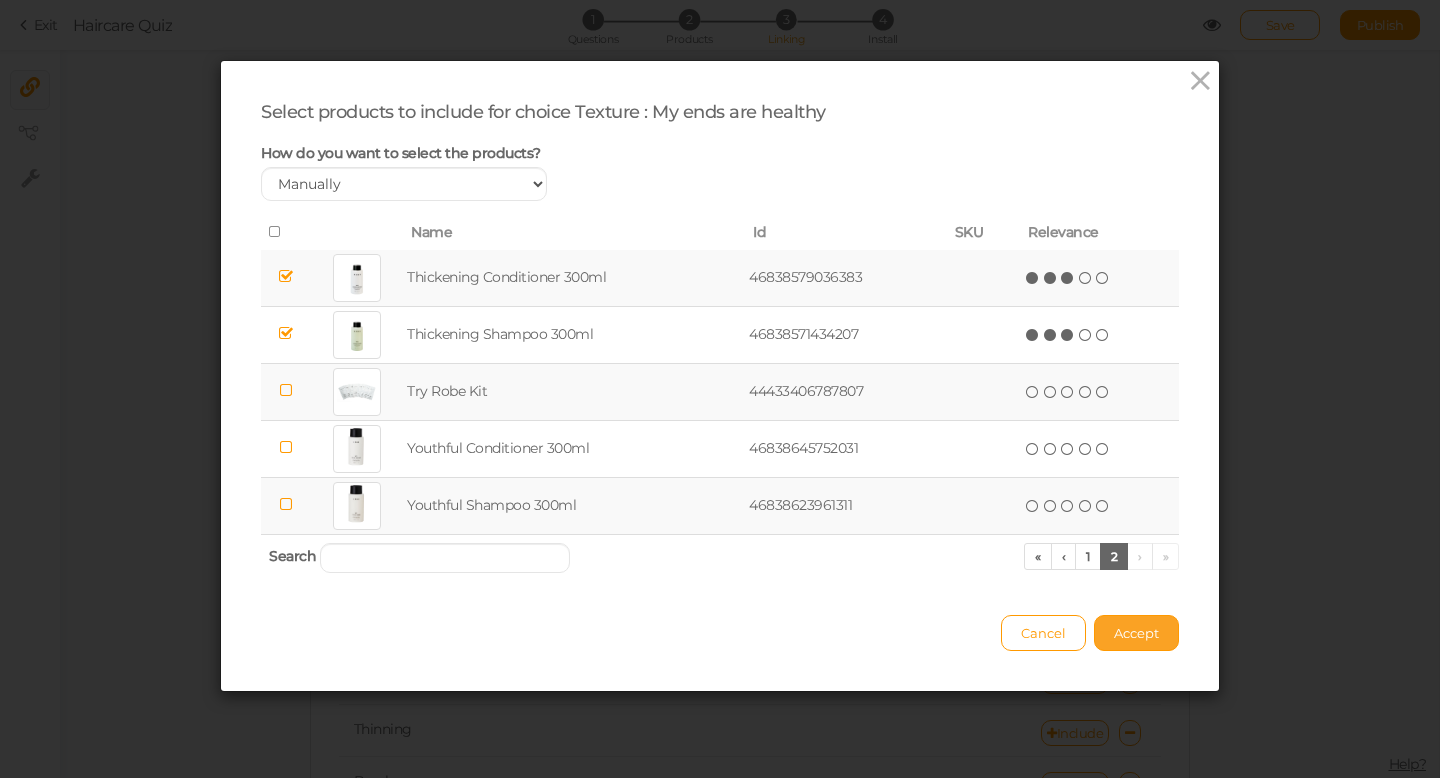 click on "Accept" at bounding box center [1136, 633] 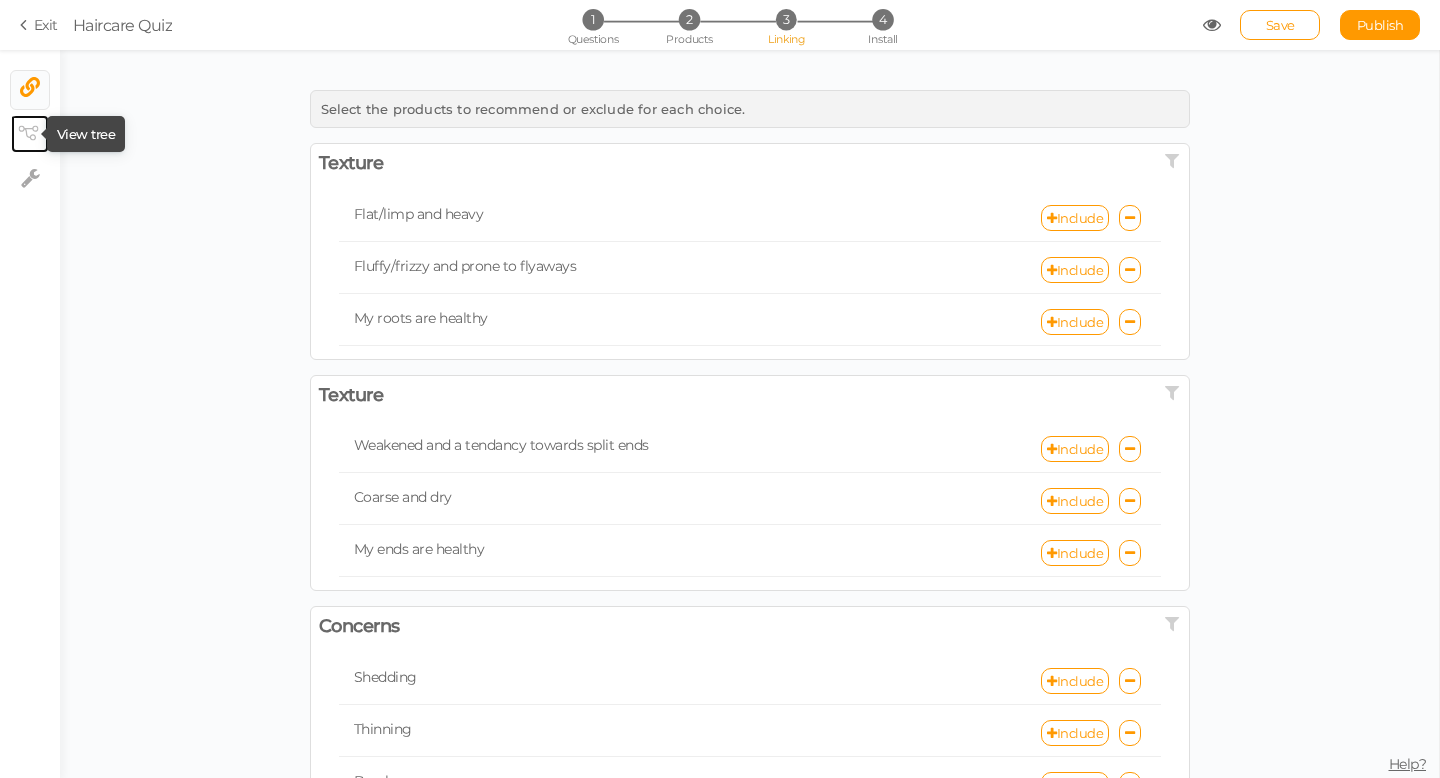 click 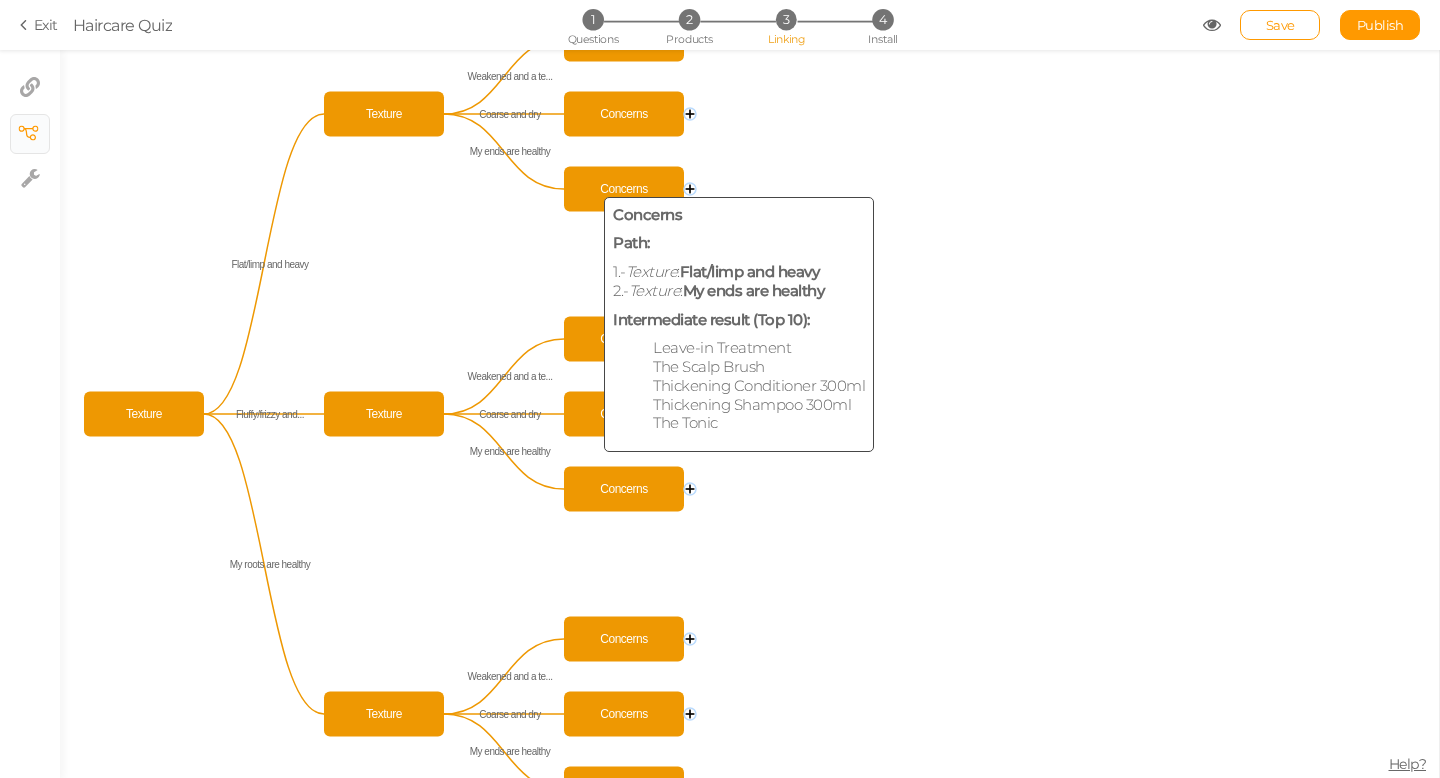 click on "Concerns" 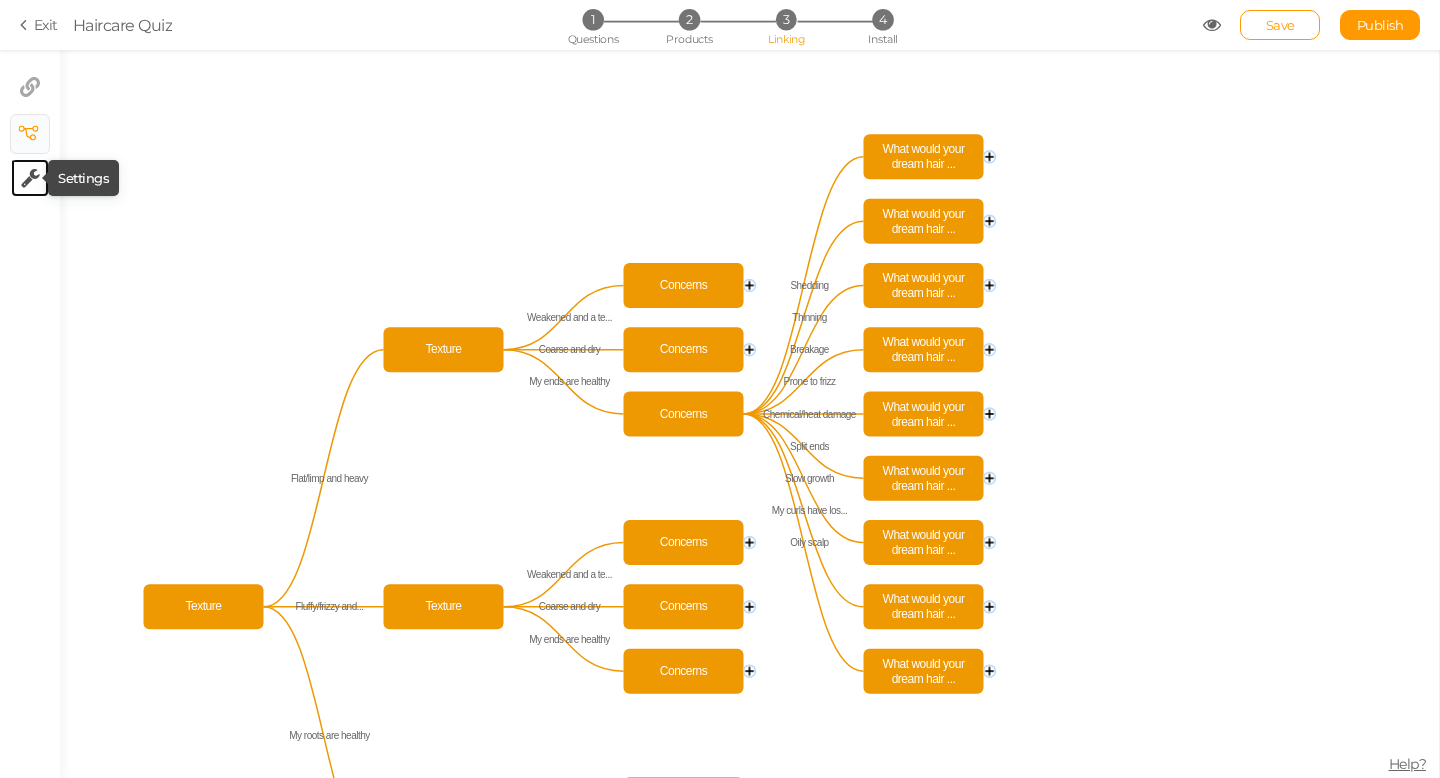 click at bounding box center (30, 178) 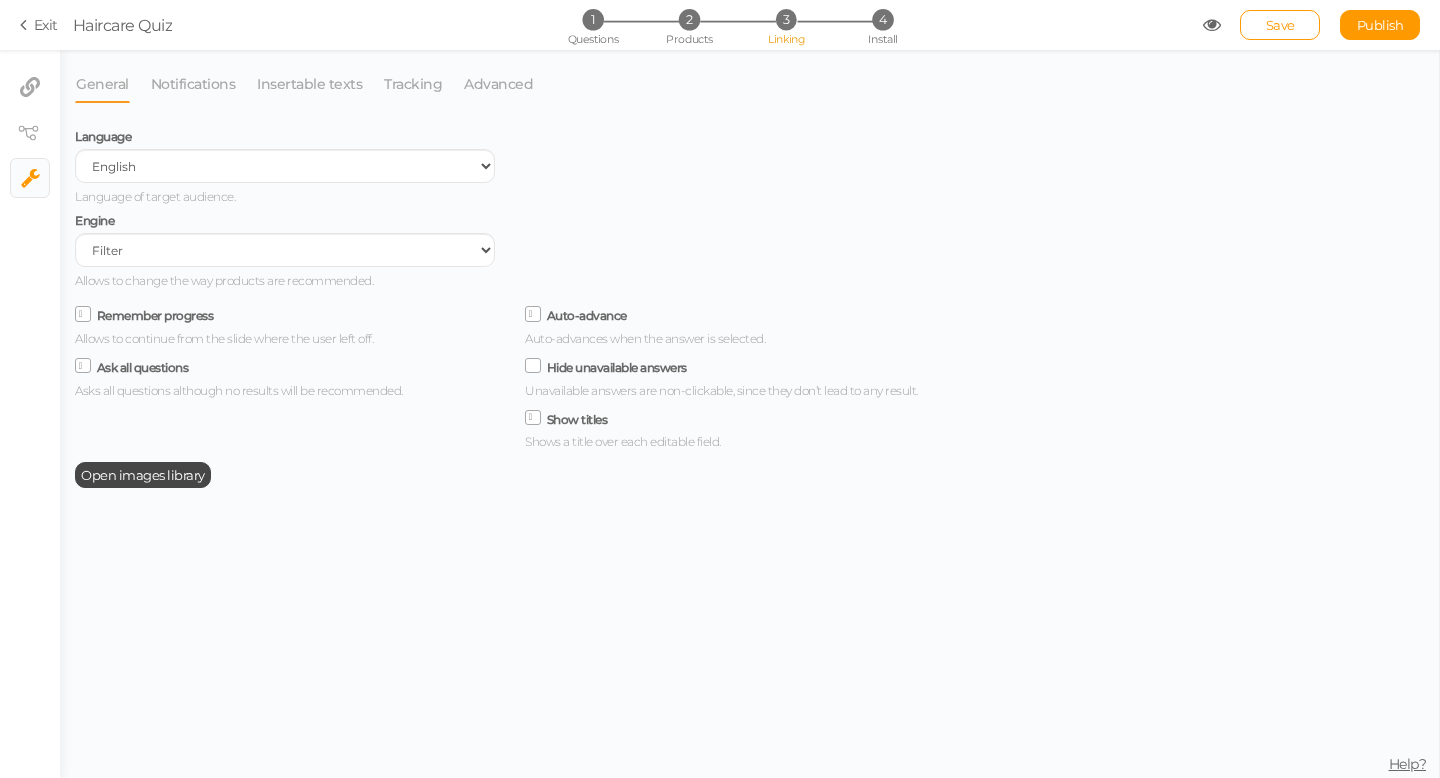 click on "3" at bounding box center [786, 19] 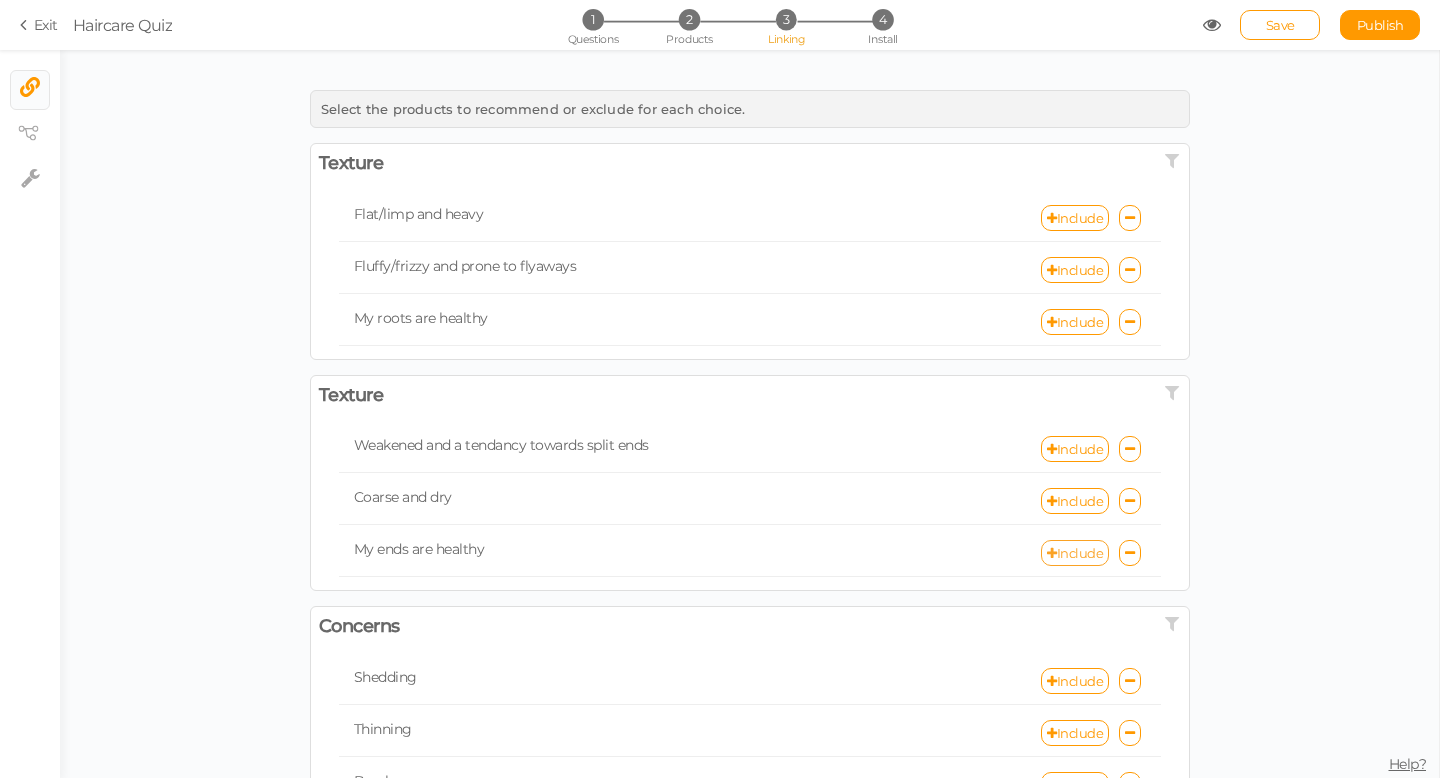 click on "Include" at bounding box center [1075, 553] 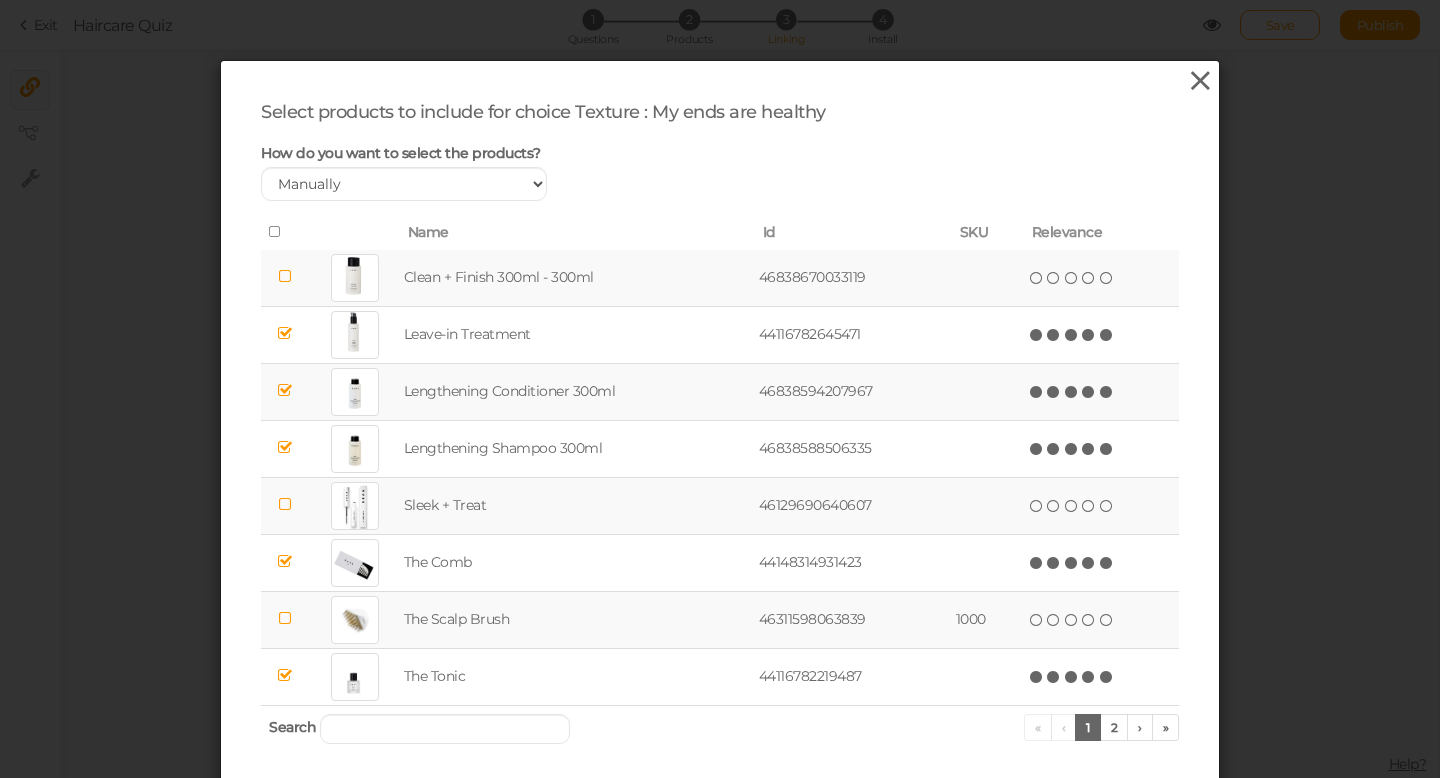 click at bounding box center (1200, 81) 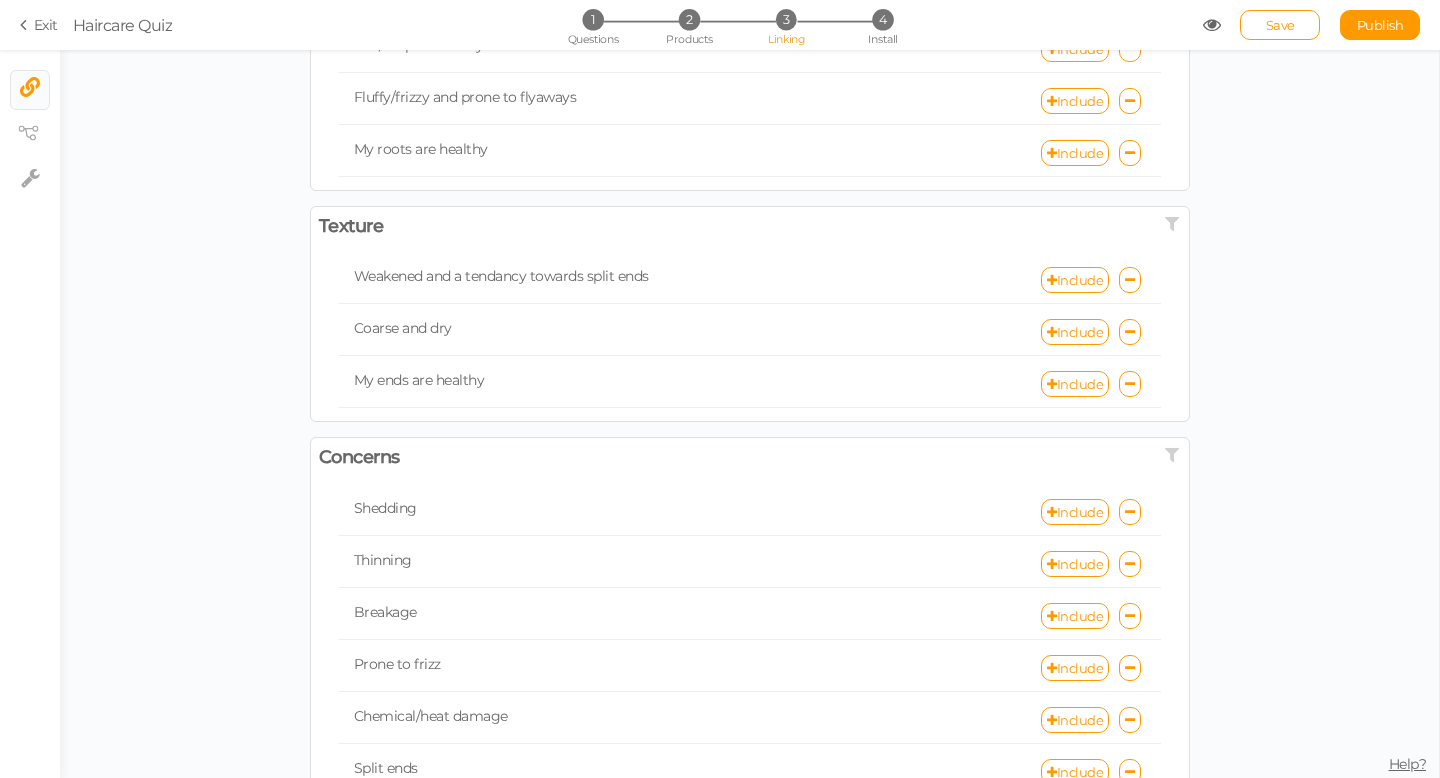scroll, scrollTop: 170, scrollLeft: 0, axis: vertical 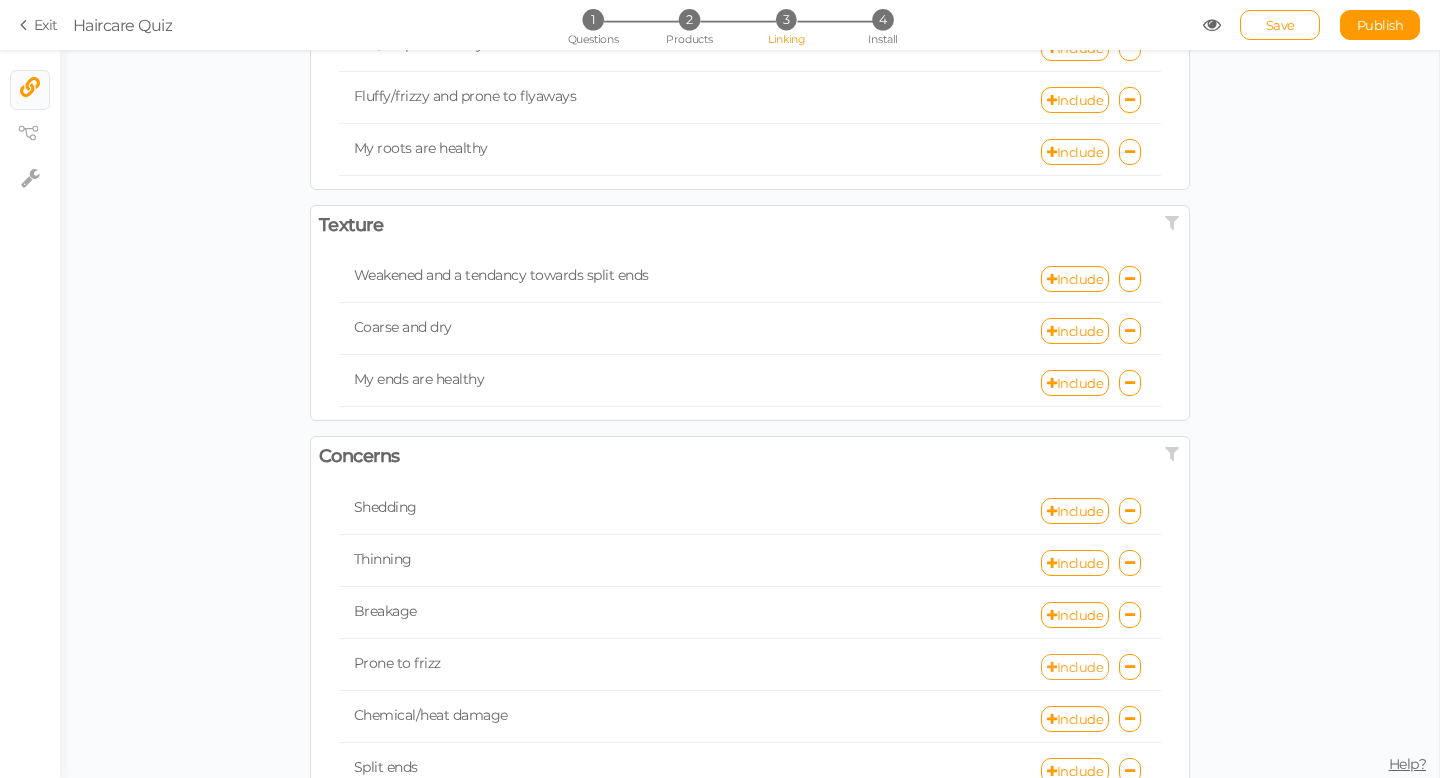 click on "Include" at bounding box center [1075, 667] 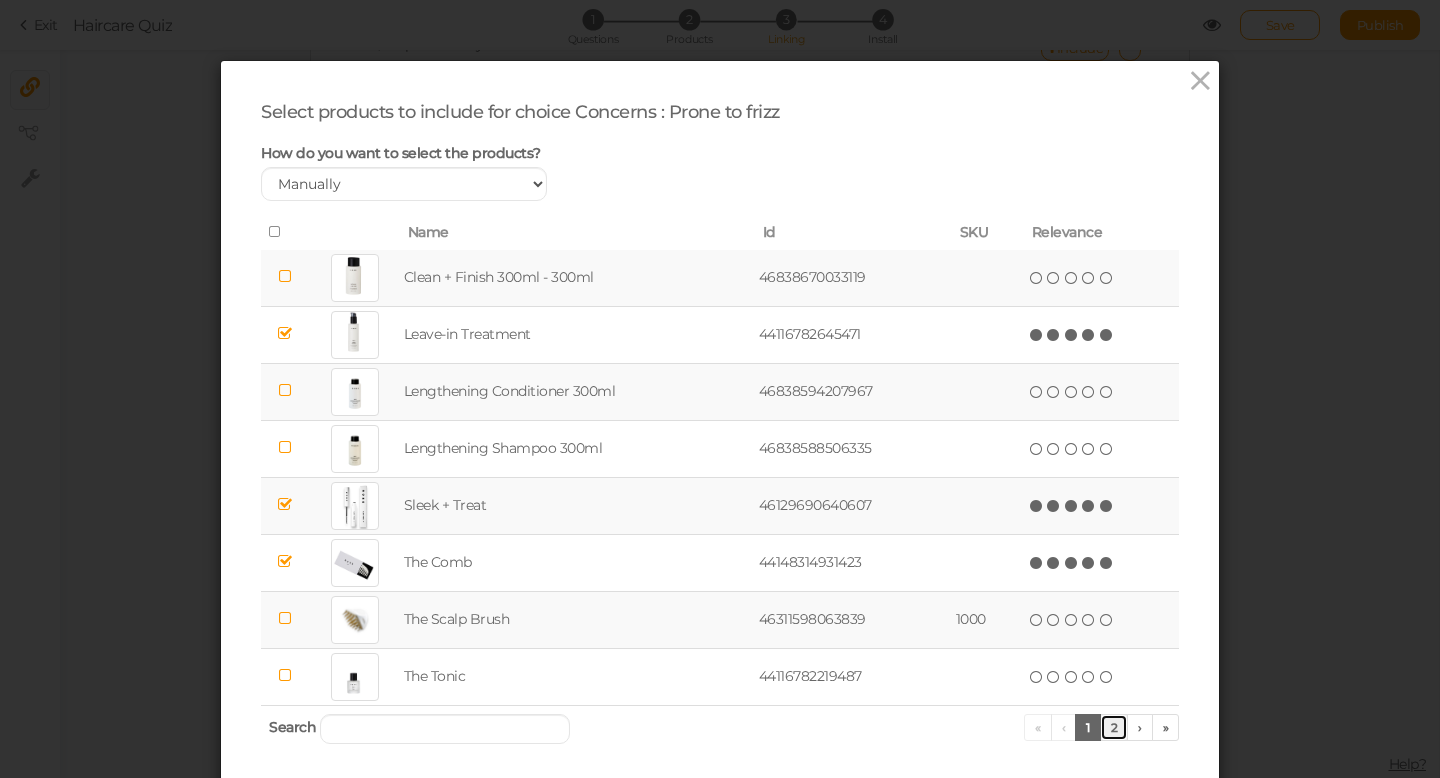 click on "2" at bounding box center (1114, 727) 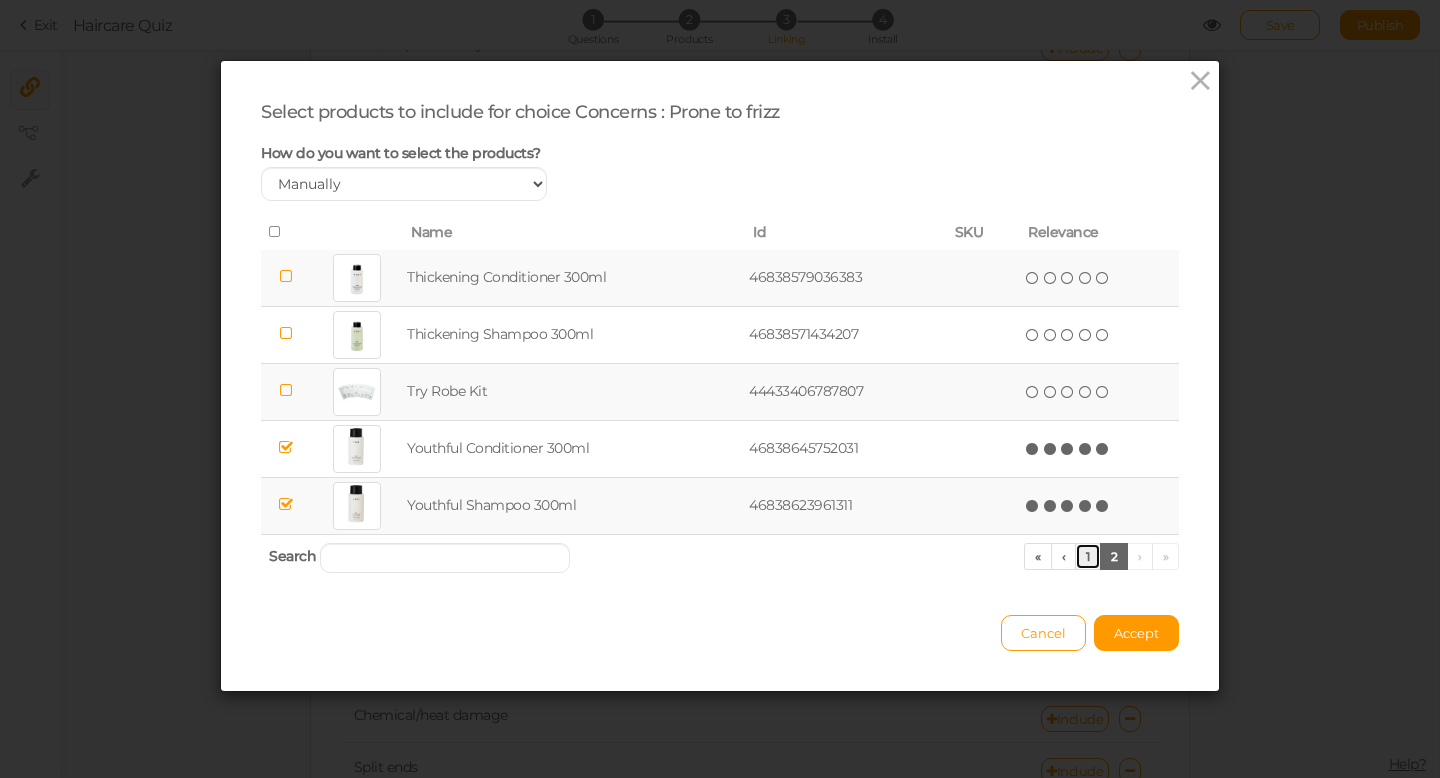 click on "1" at bounding box center [1088, 556] 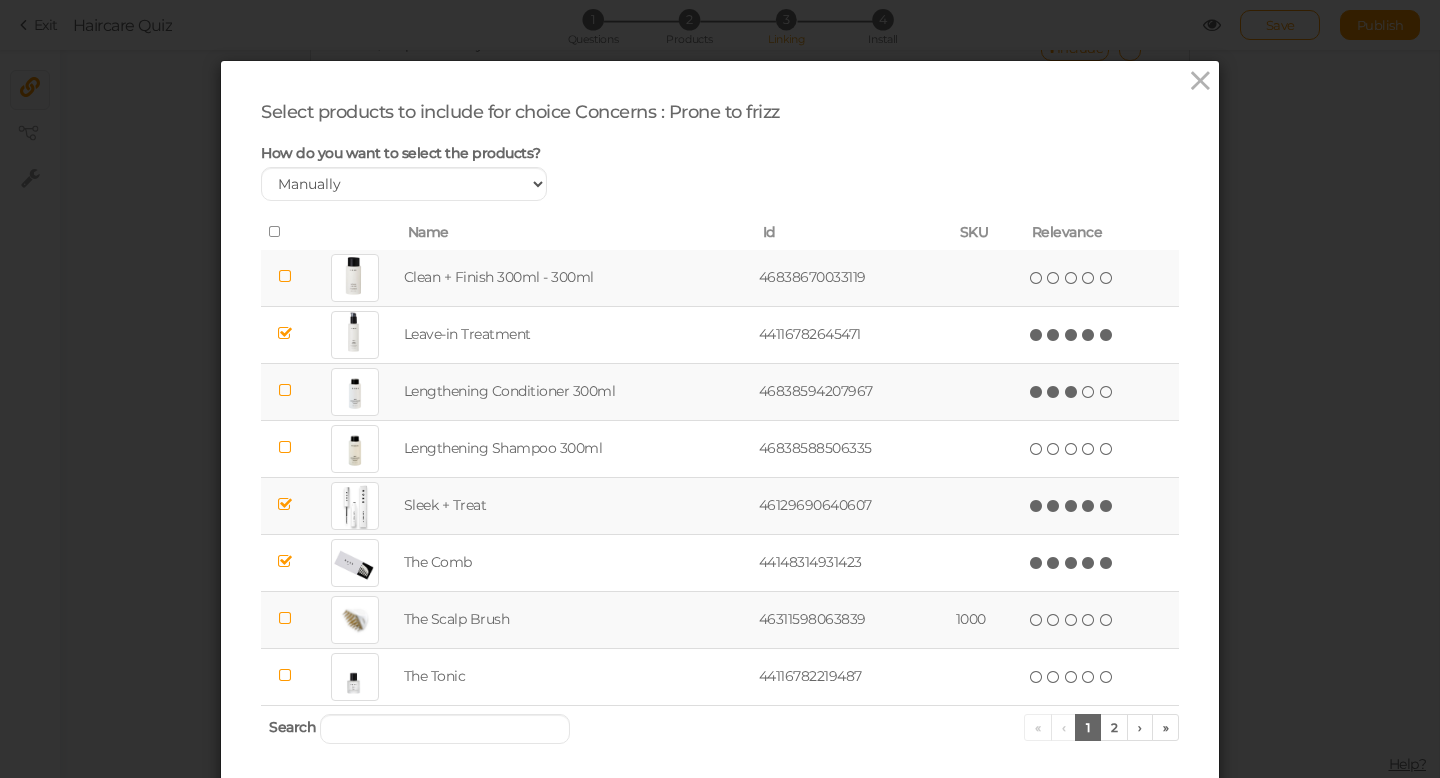 click at bounding box center [1072, 392] 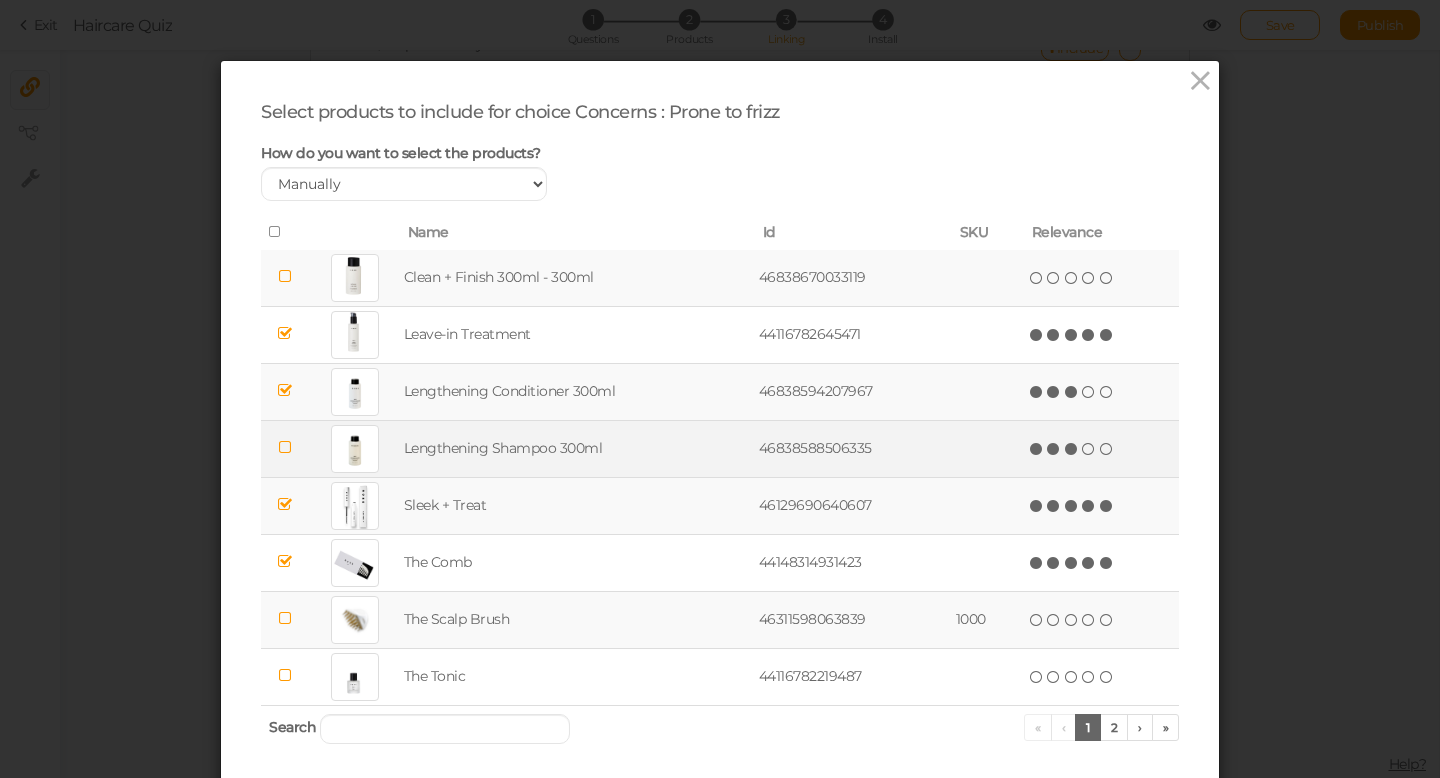 click at bounding box center [1072, 449] 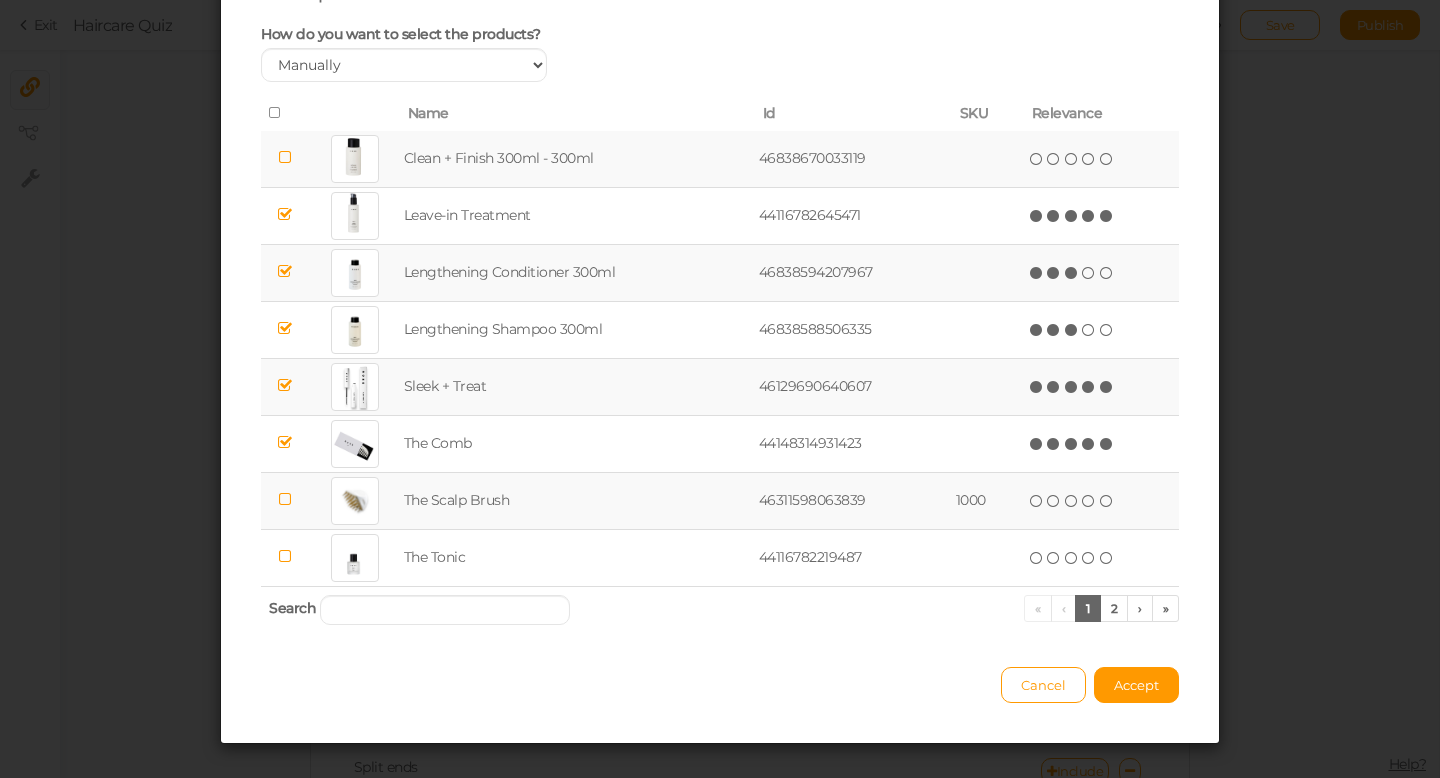 scroll, scrollTop: 124, scrollLeft: 0, axis: vertical 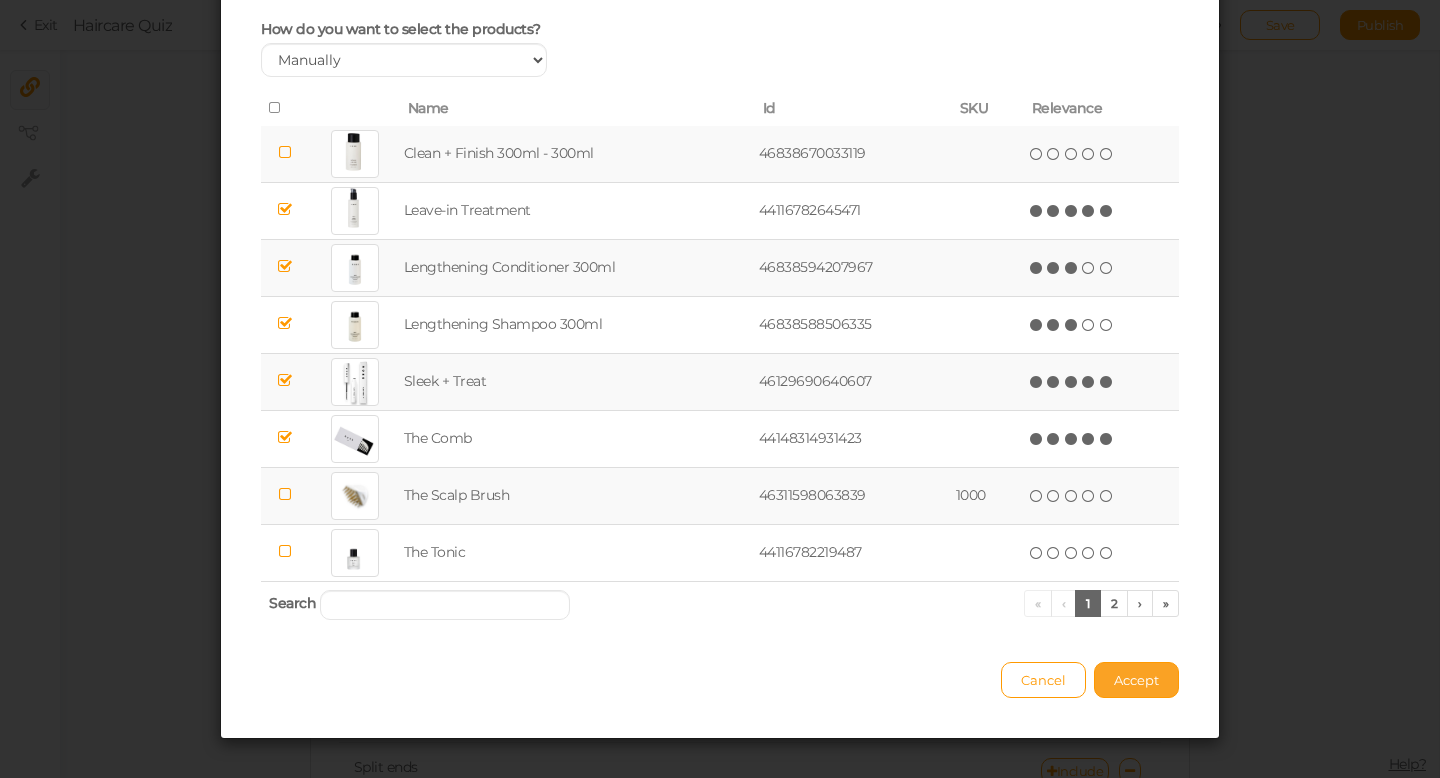click on "Accept" at bounding box center (1136, 680) 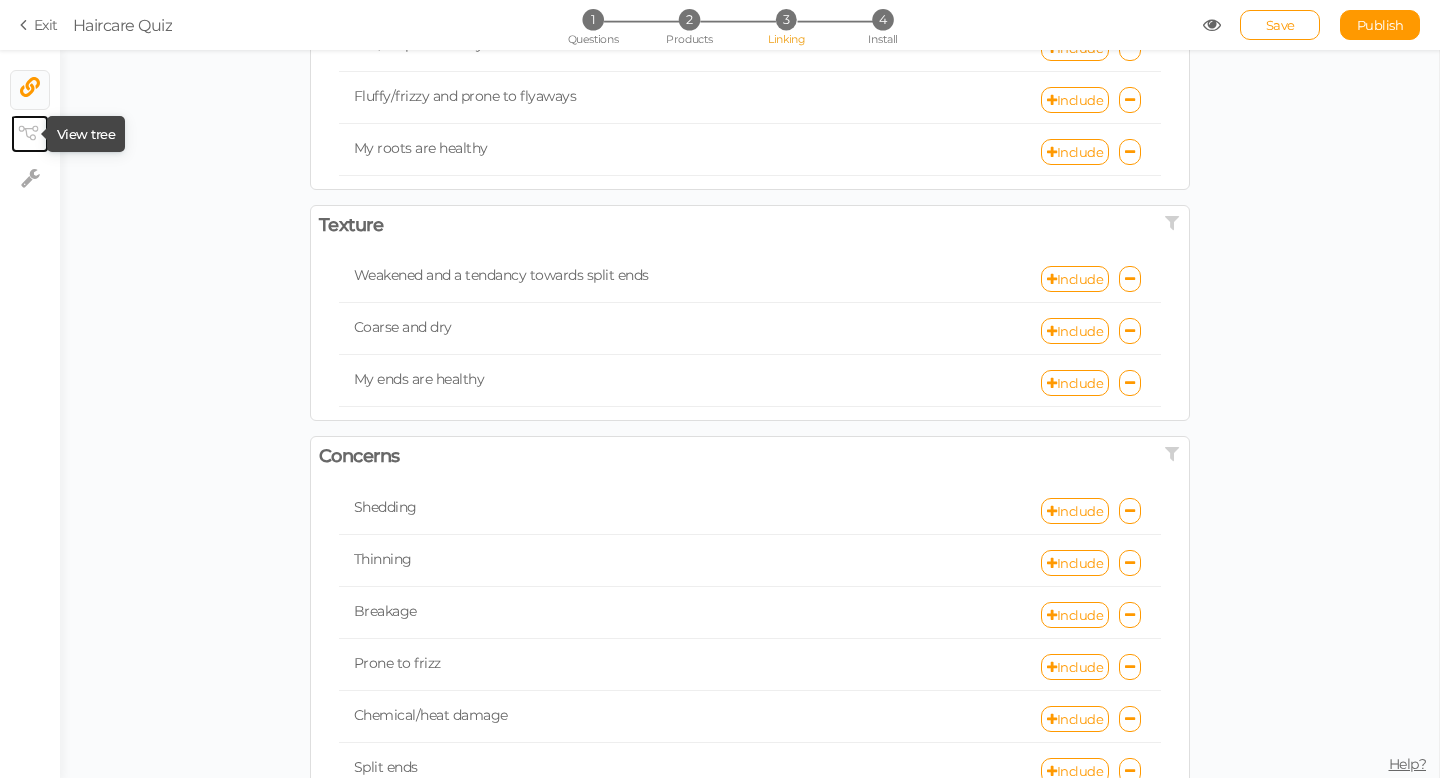 click 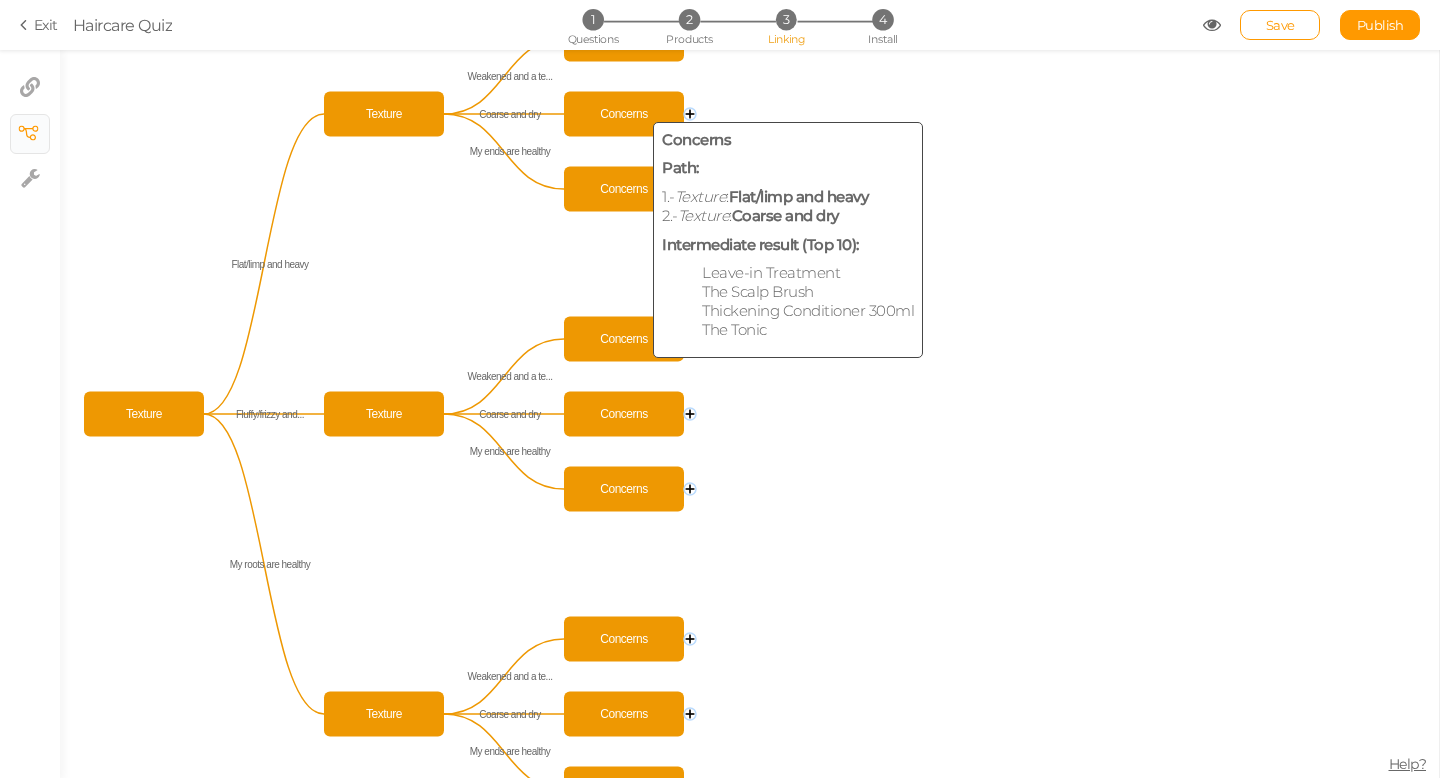 click on "Concerns" 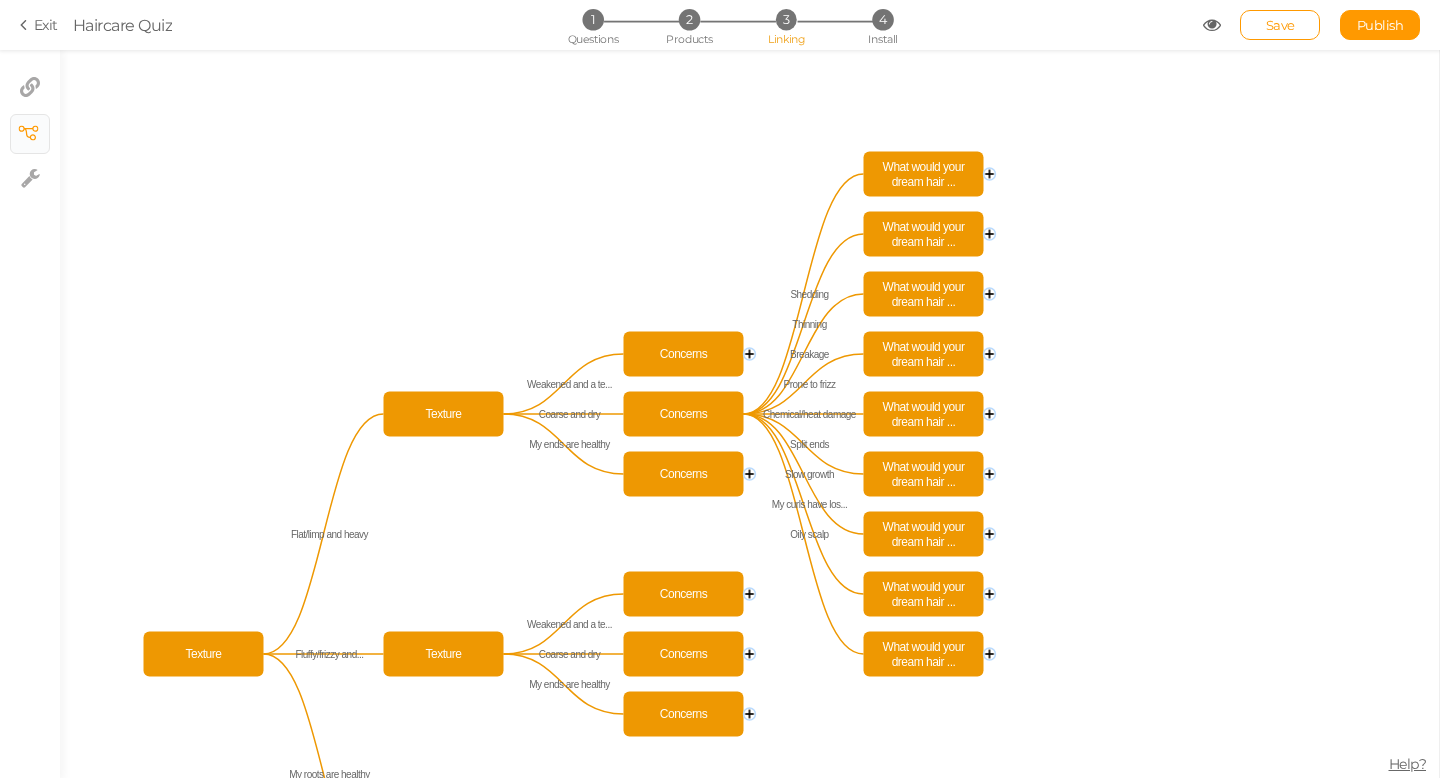 click on "3" at bounding box center [786, 19] 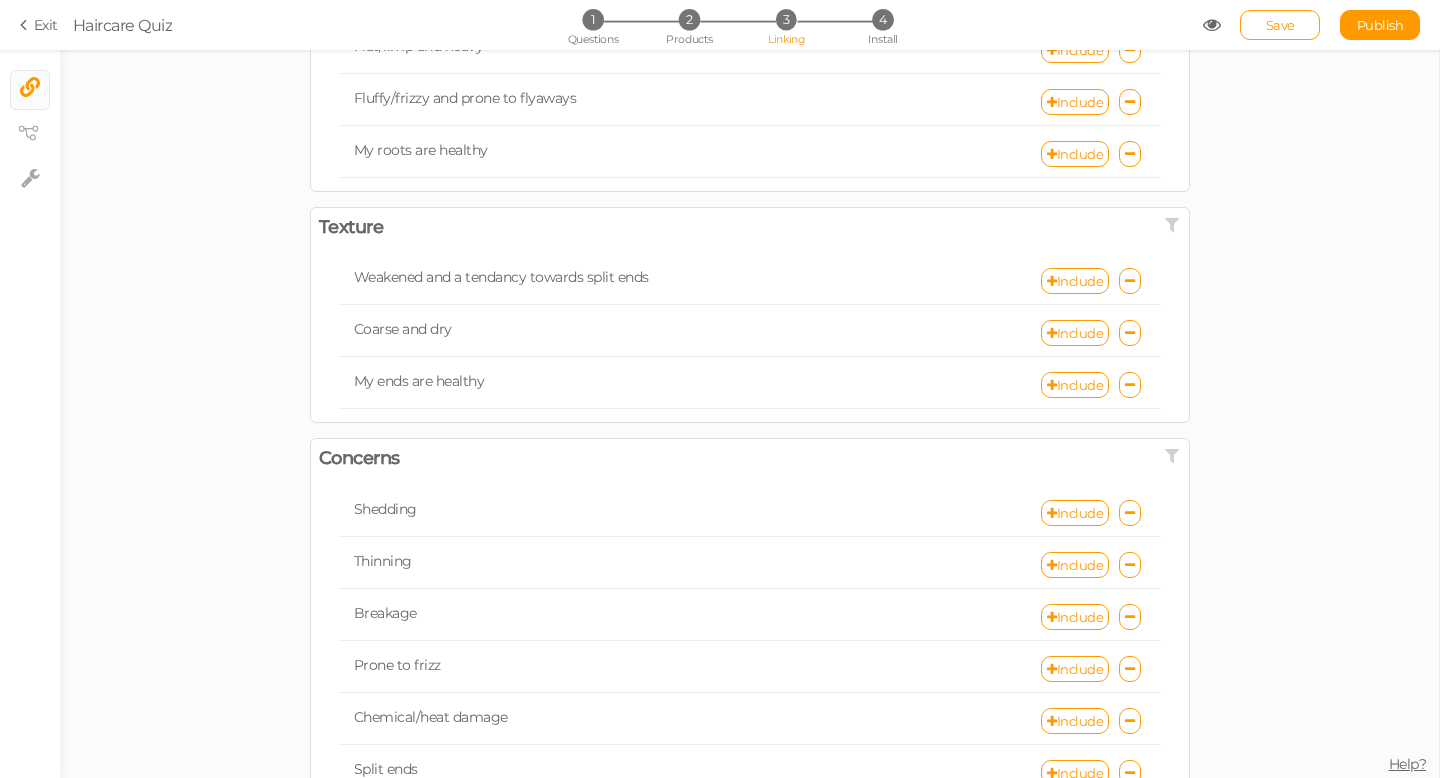 scroll, scrollTop: 169, scrollLeft: 0, axis: vertical 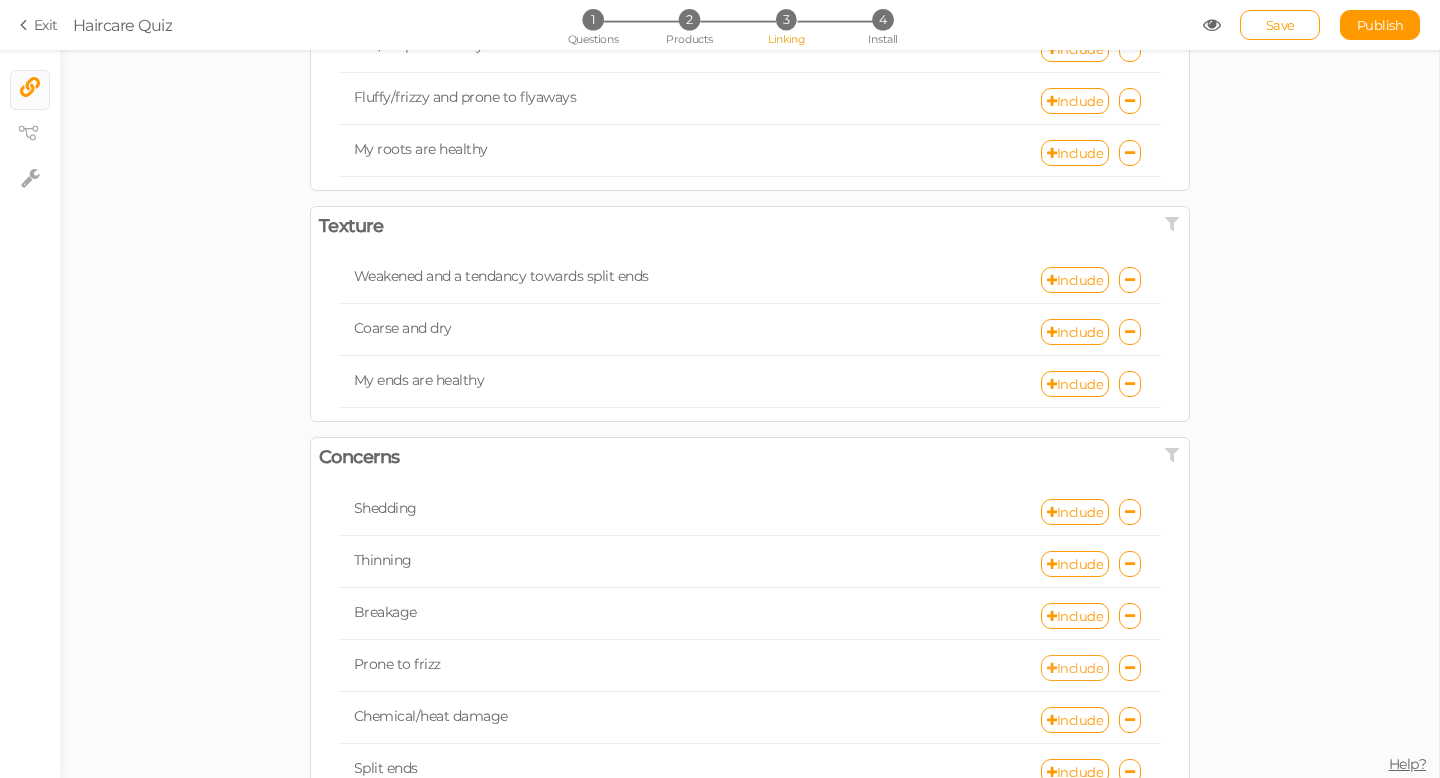 click on "Include" at bounding box center [1075, 668] 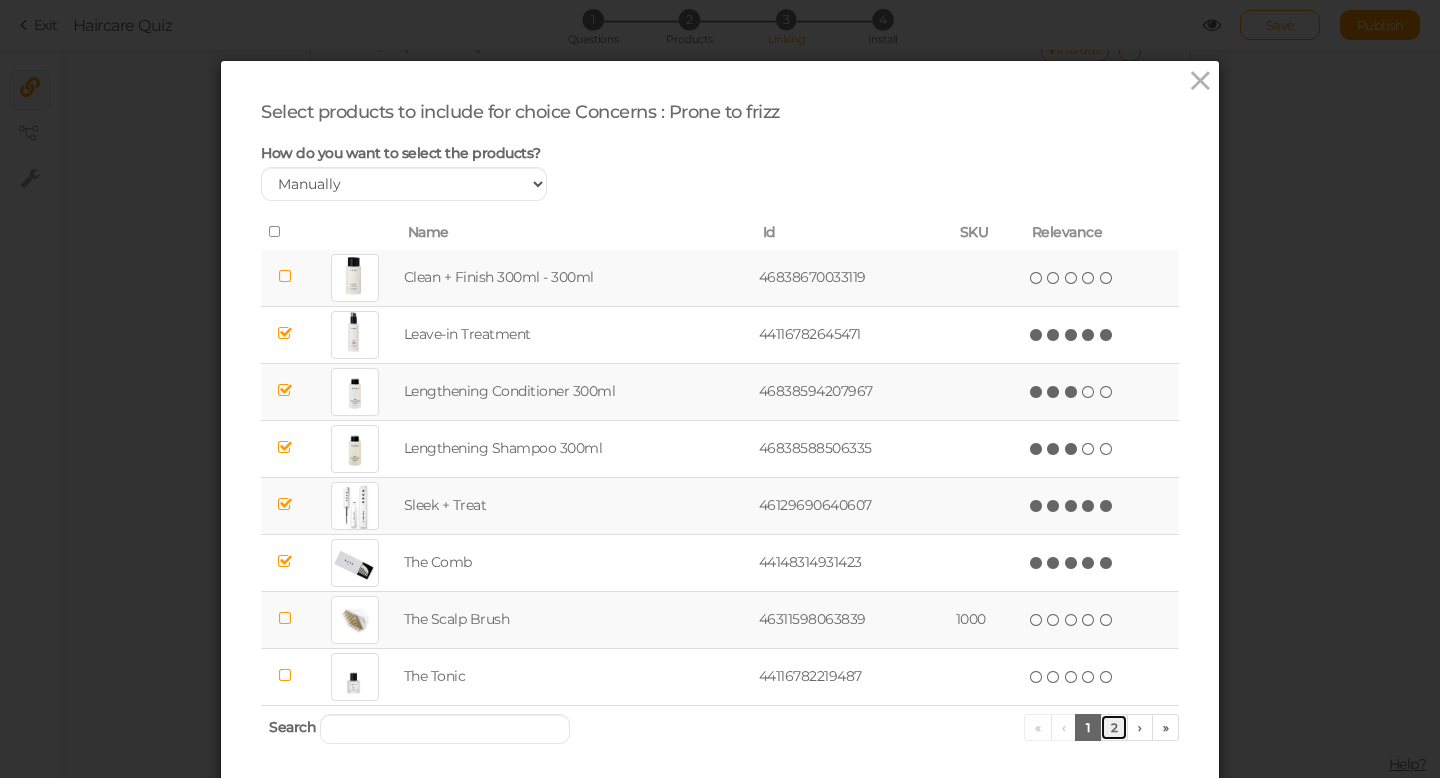 click on "2" at bounding box center [1114, 727] 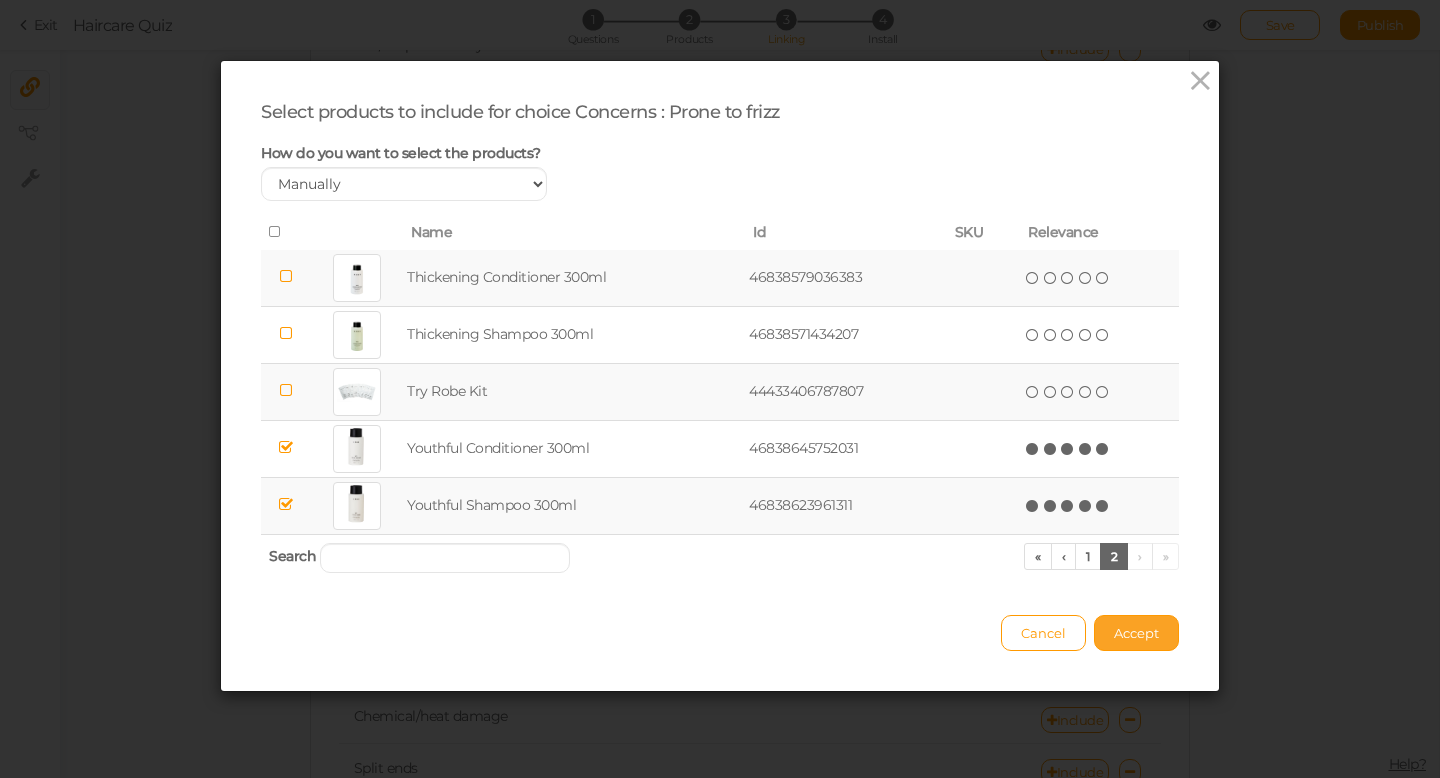 click on "Accept" at bounding box center [1136, 633] 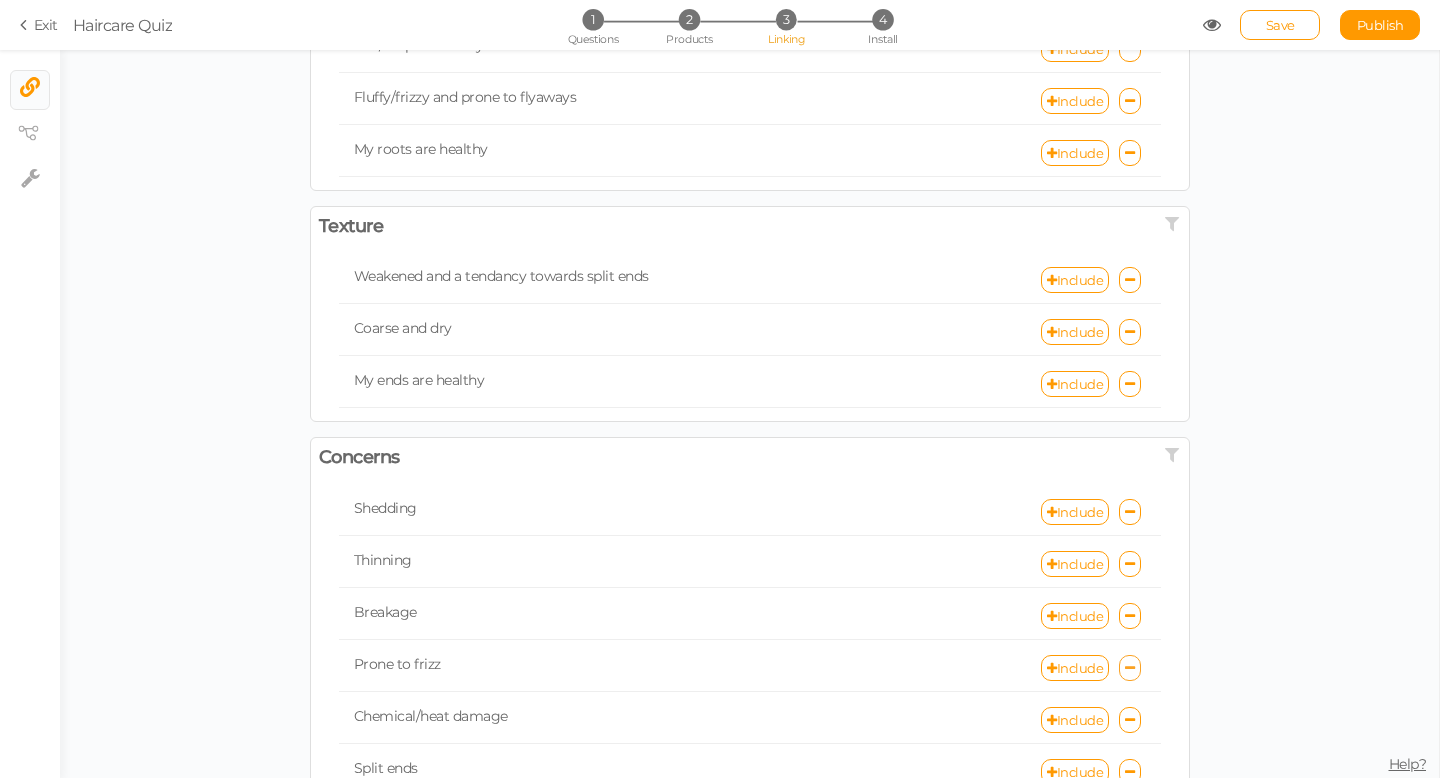 click at bounding box center (1130, 668) 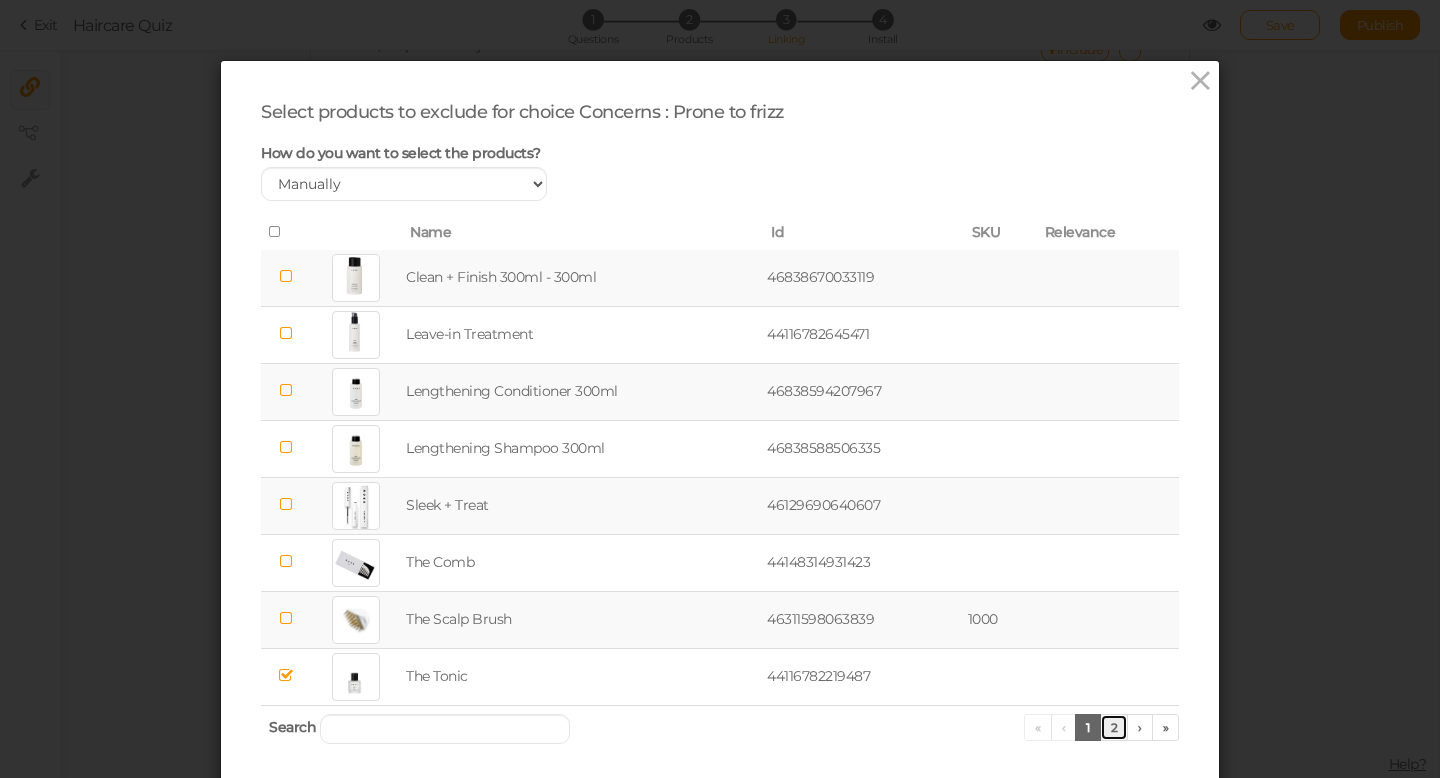 click on "2" at bounding box center (1114, 727) 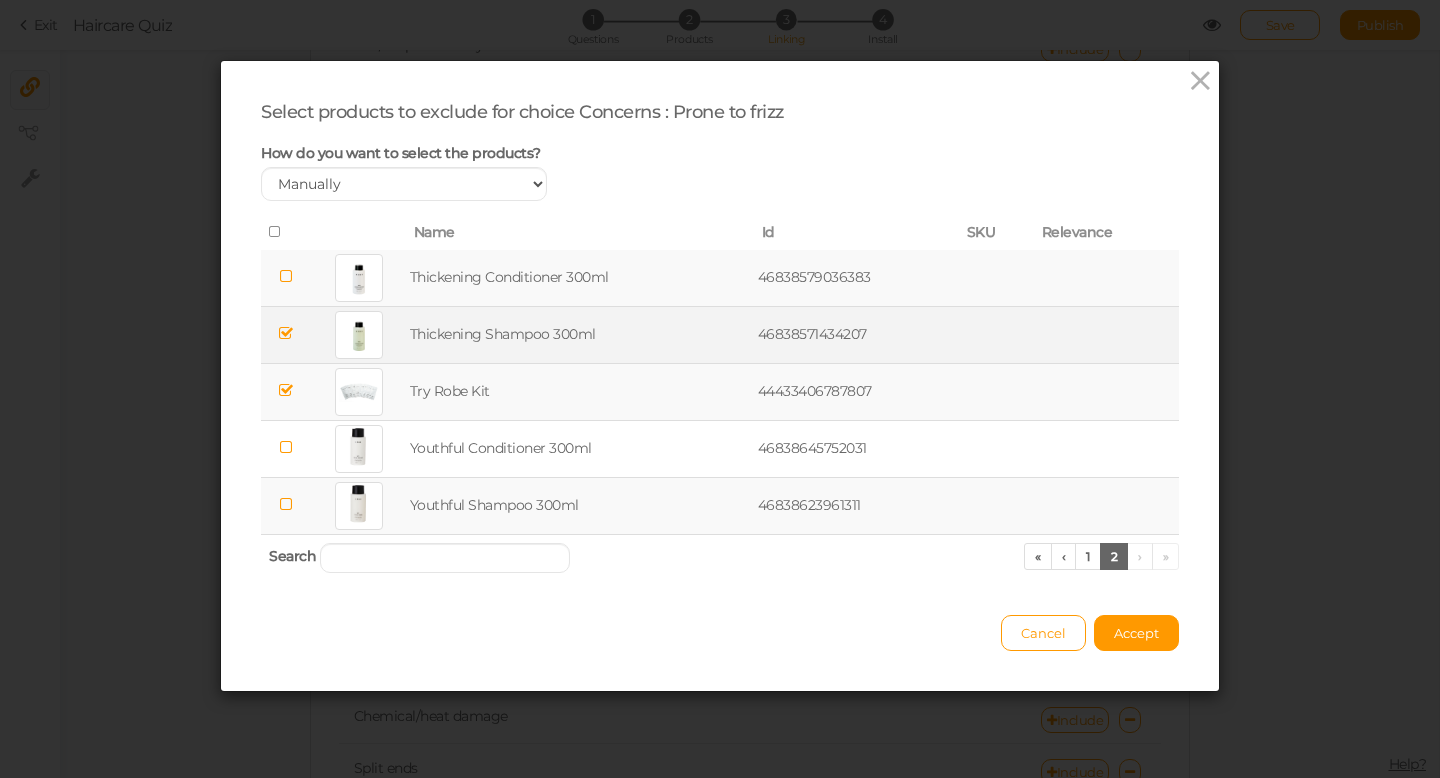 click at bounding box center [286, 333] 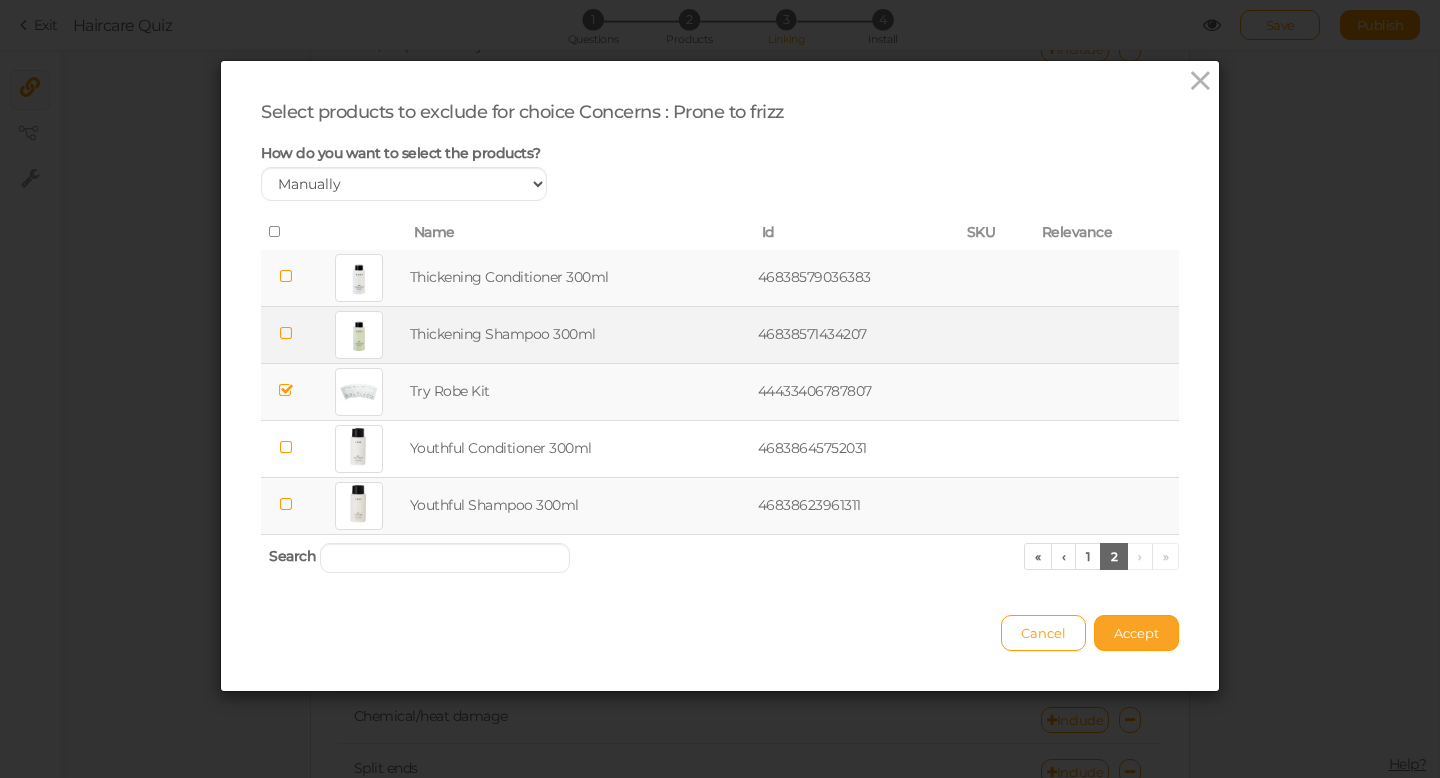 click on "Accept" at bounding box center (1136, 633) 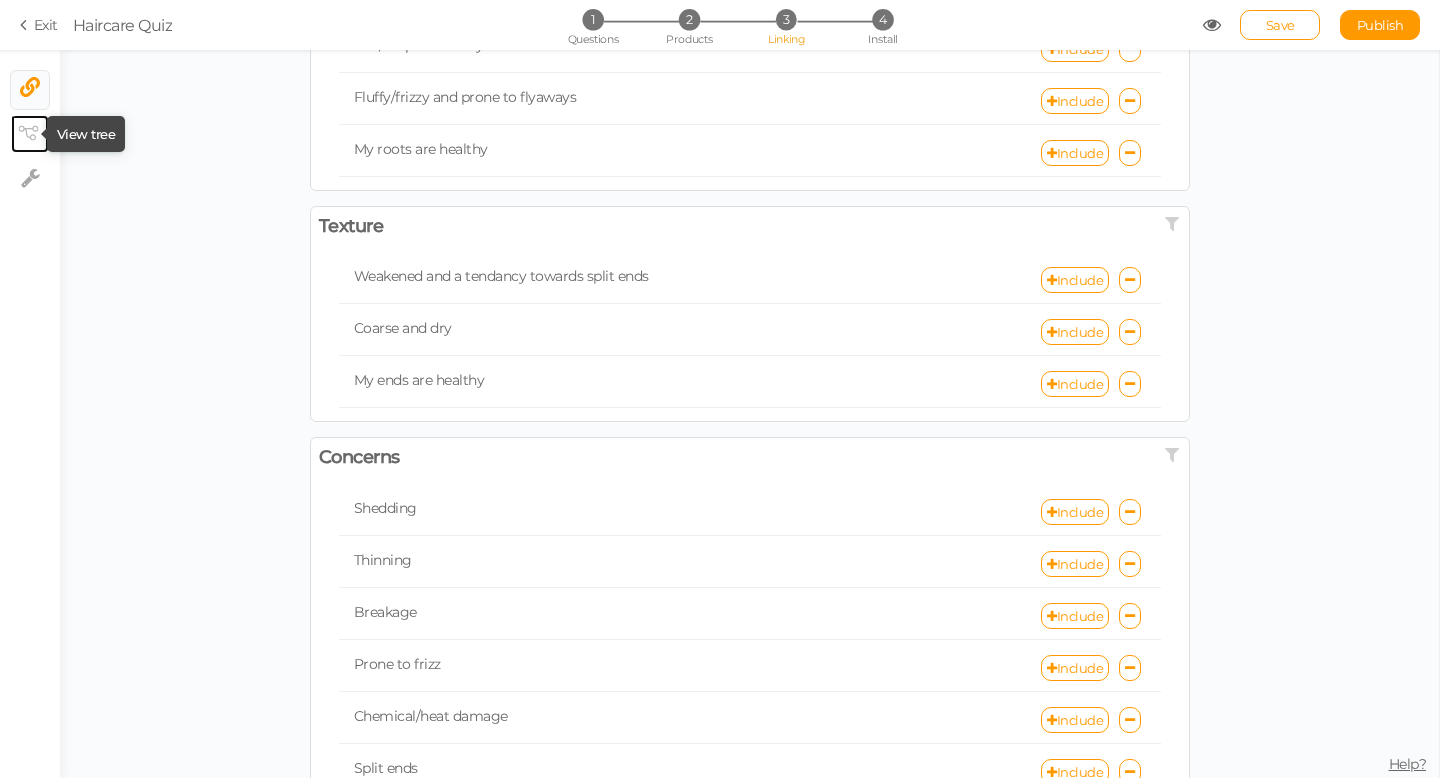 click 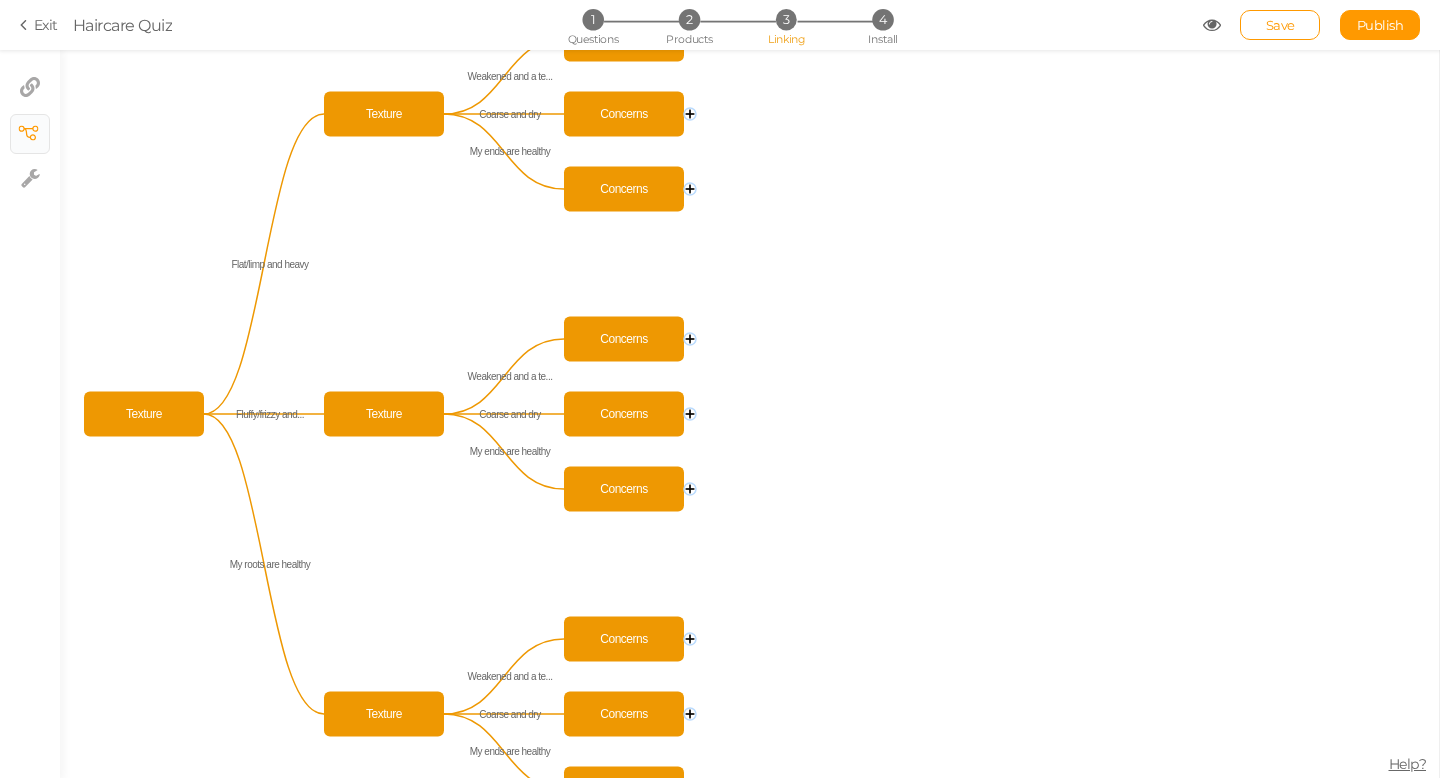 click on "3" at bounding box center [786, 19] 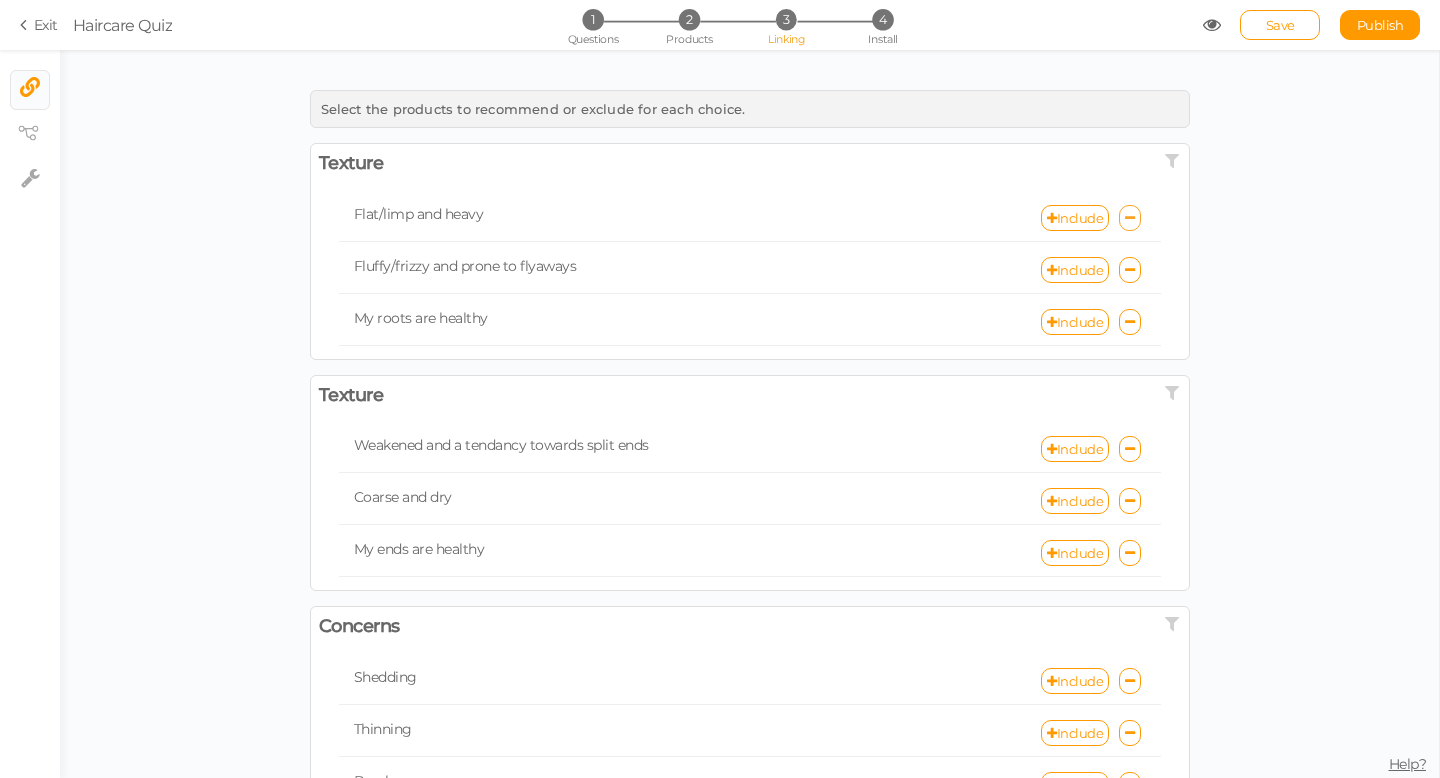 click at bounding box center (1130, 218) 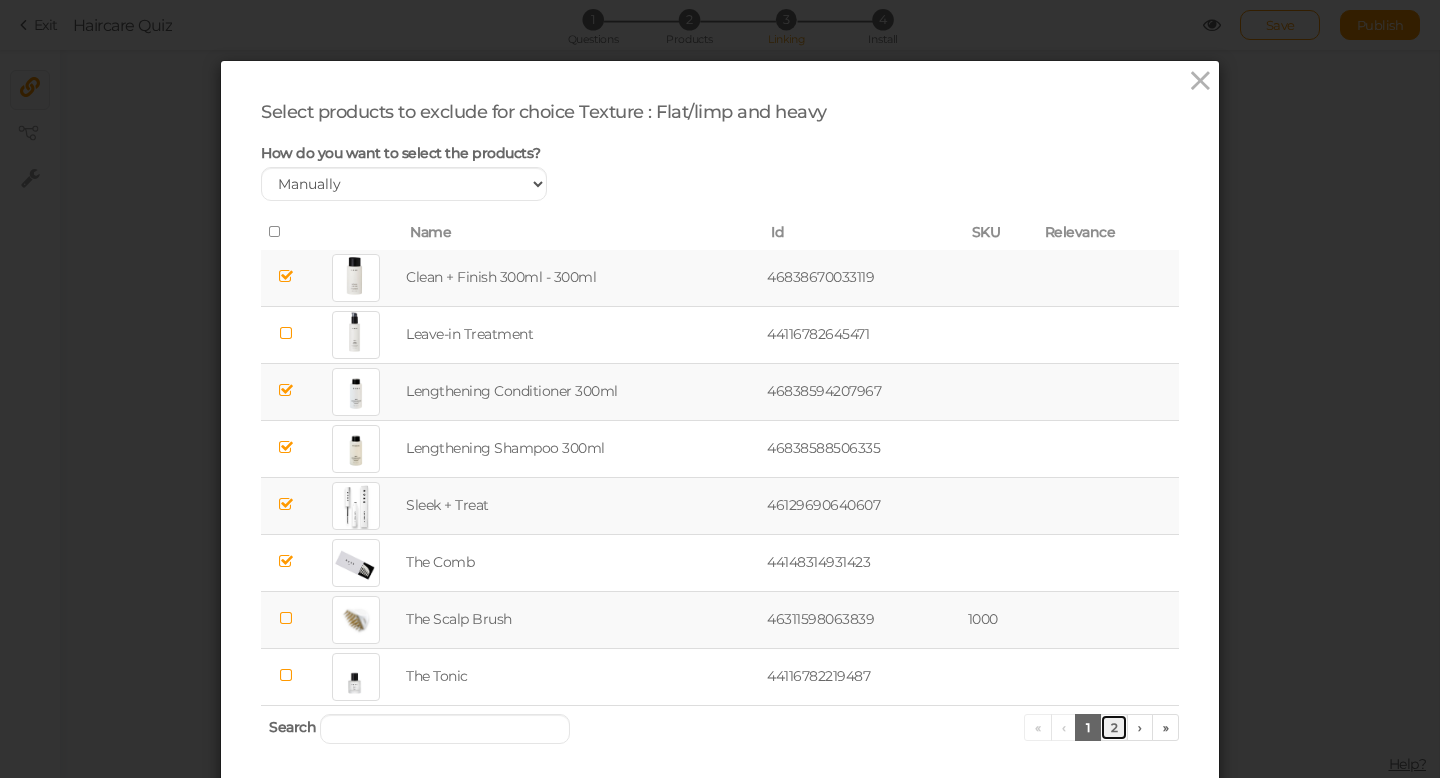 click on "2" at bounding box center [1114, 727] 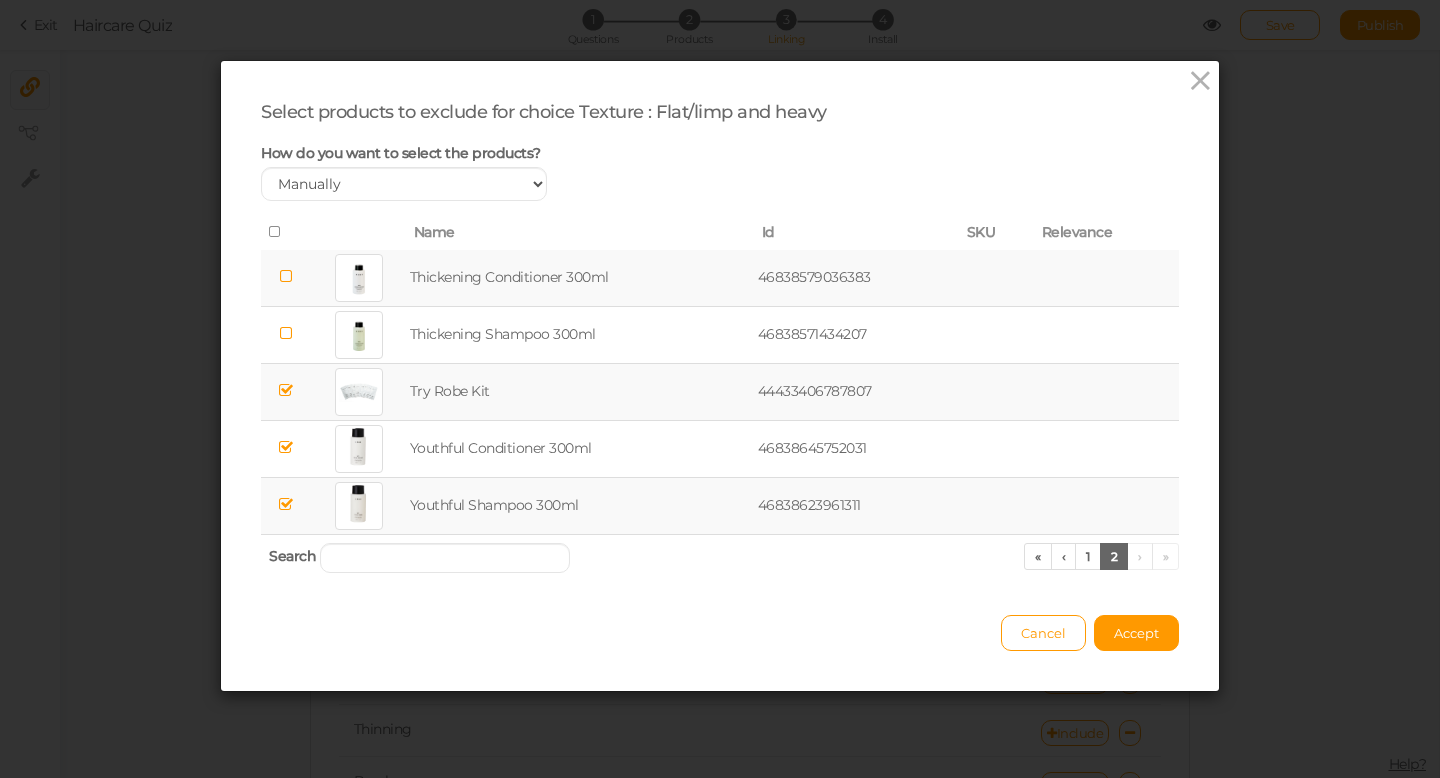 click at bounding box center [286, 390] 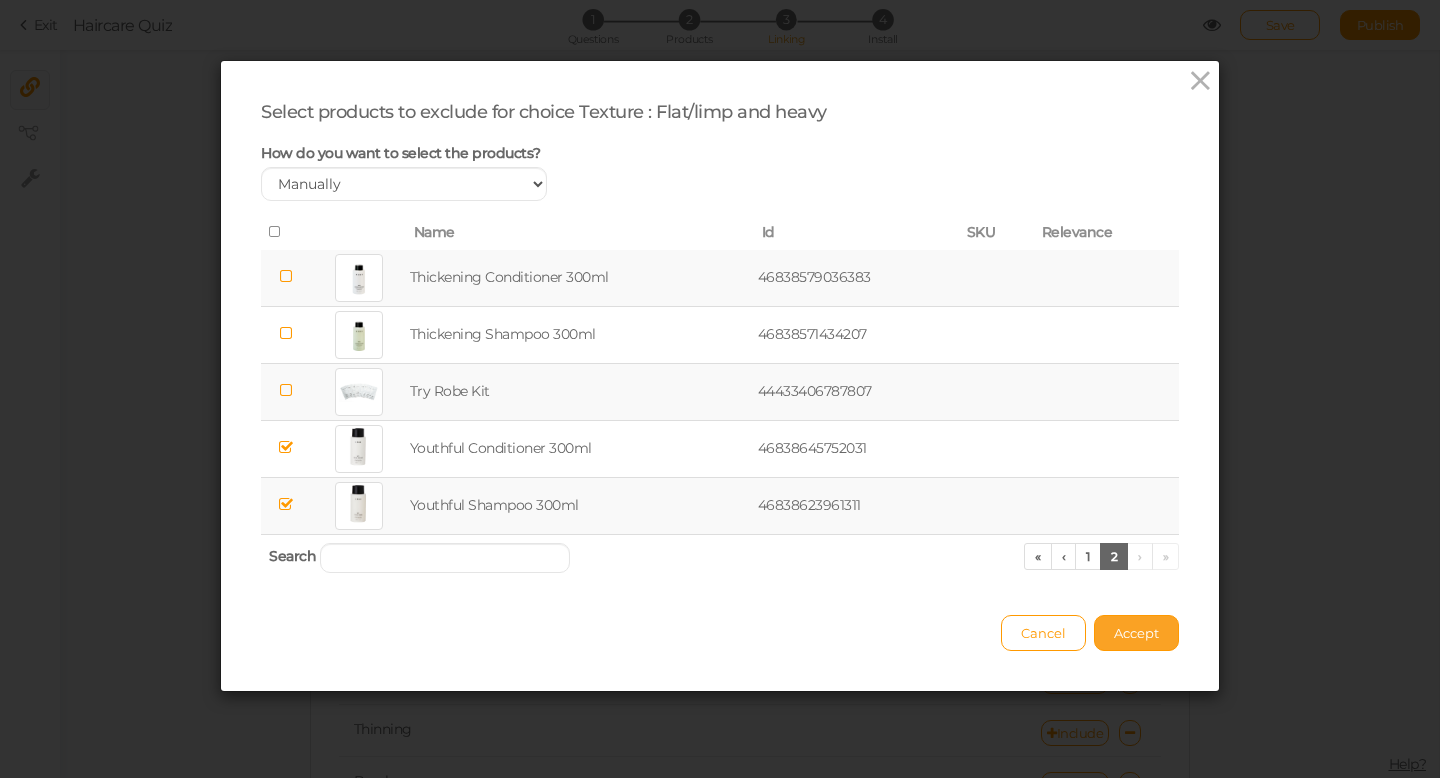 click on "Accept" at bounding box center (1136, 633) 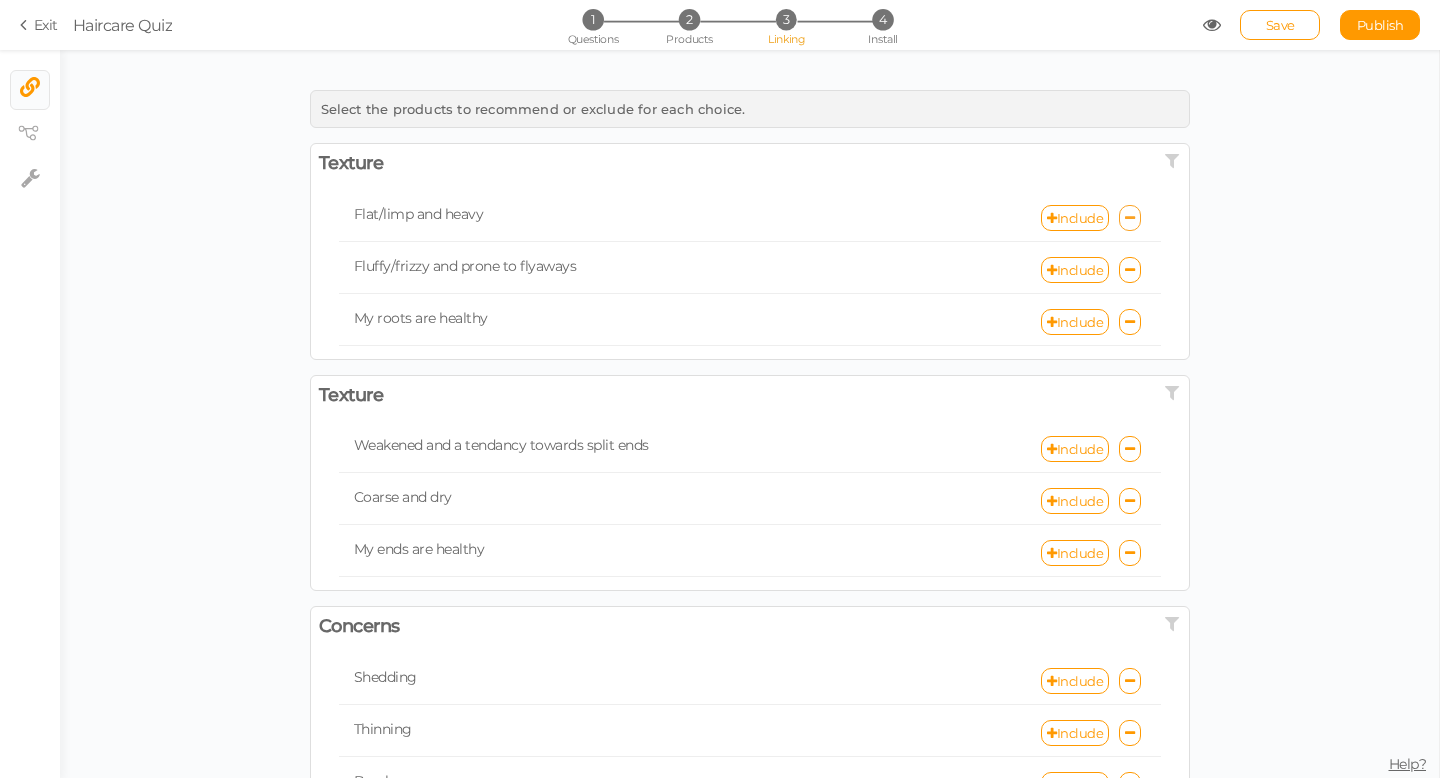 click at bounding box center (1130, 218) 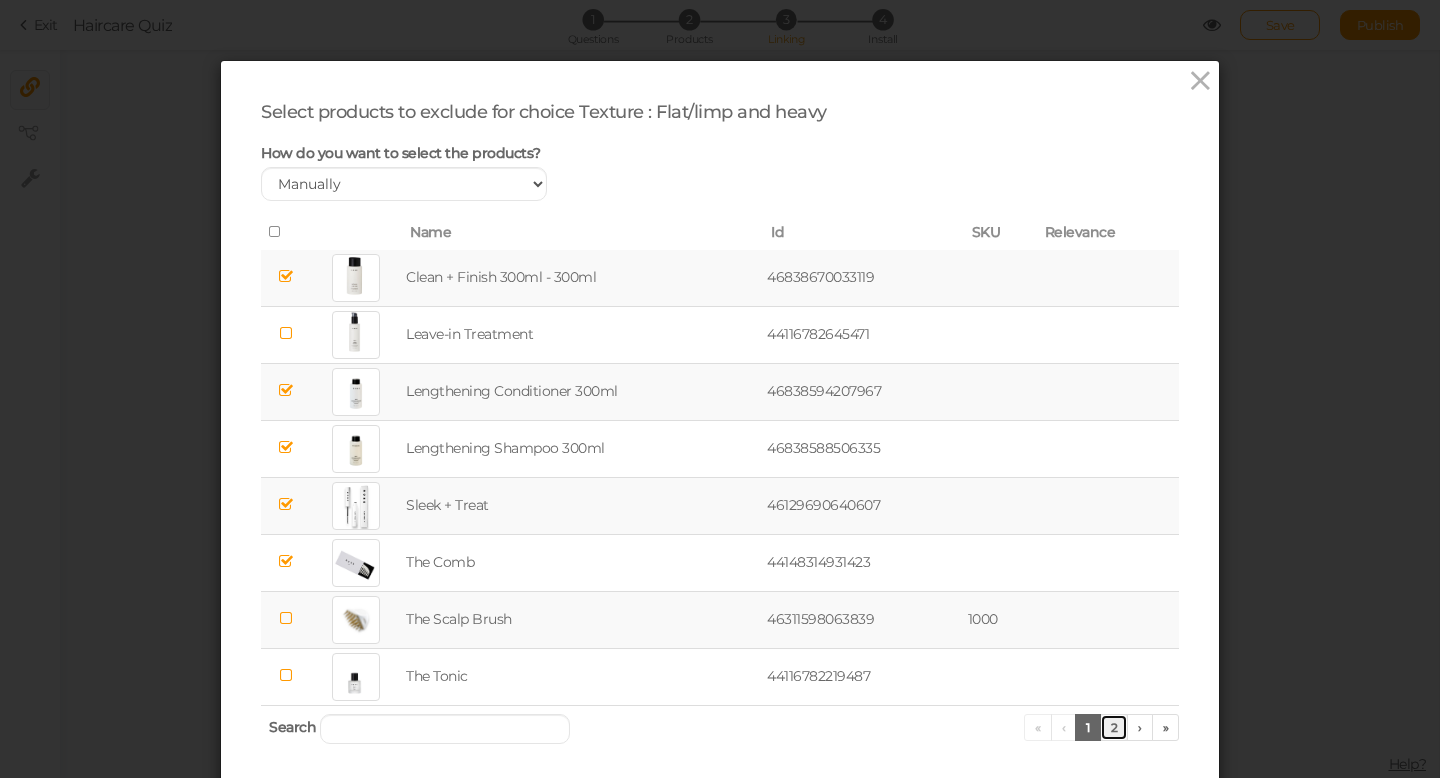 click on "2" at bounding box center (1114, 727) 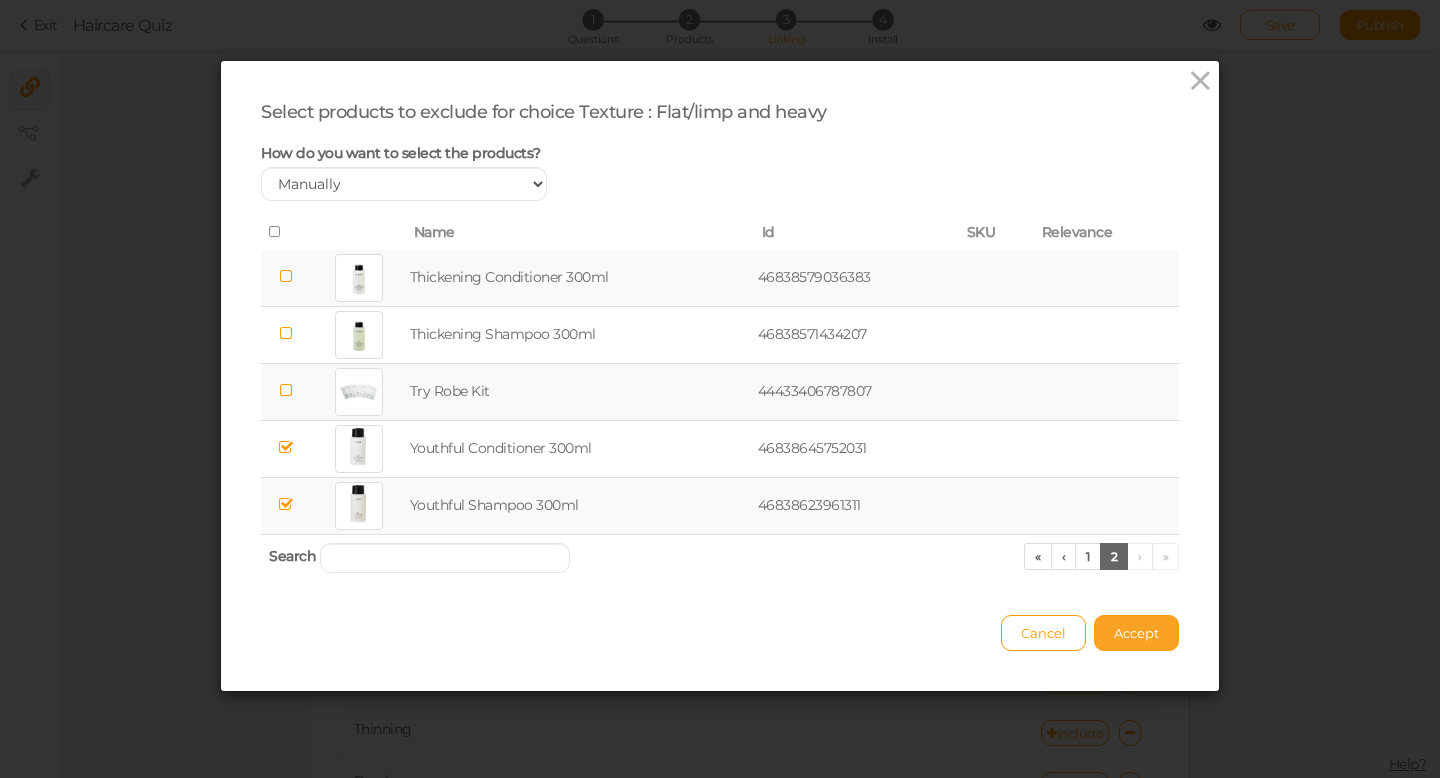 click on "Accept" at bounding box center [1136, 633] 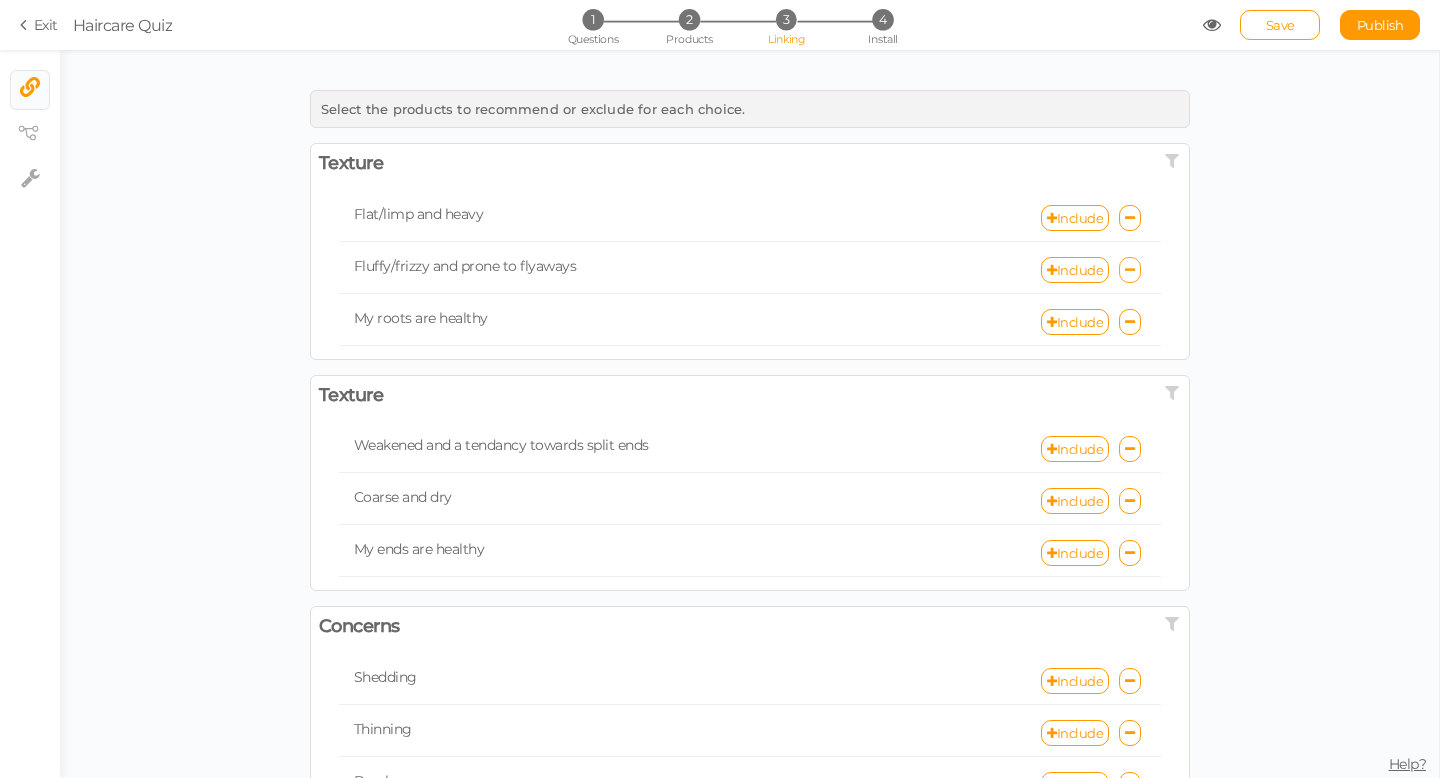 click at bounding box center (1130, 270) 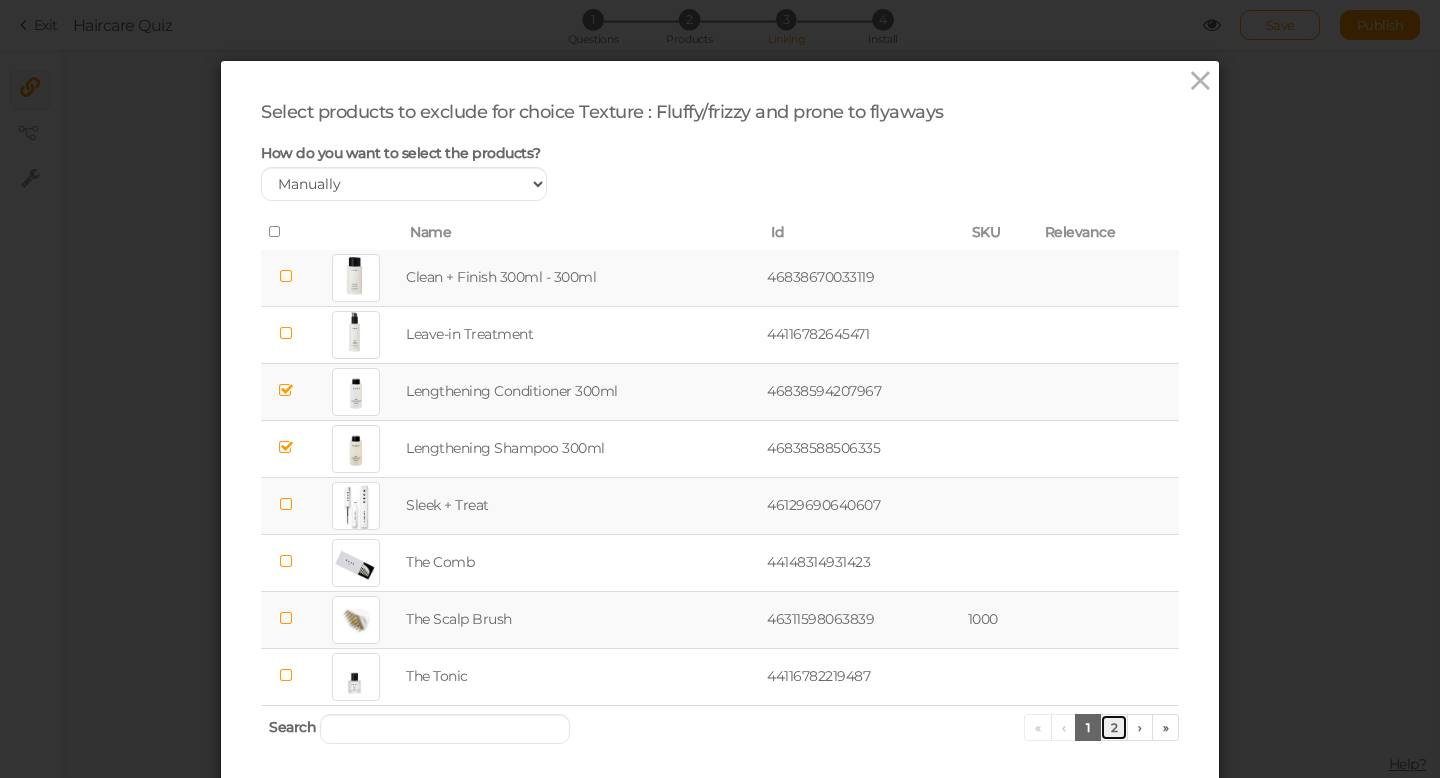click on "2" at bounding box center (1114, 727) 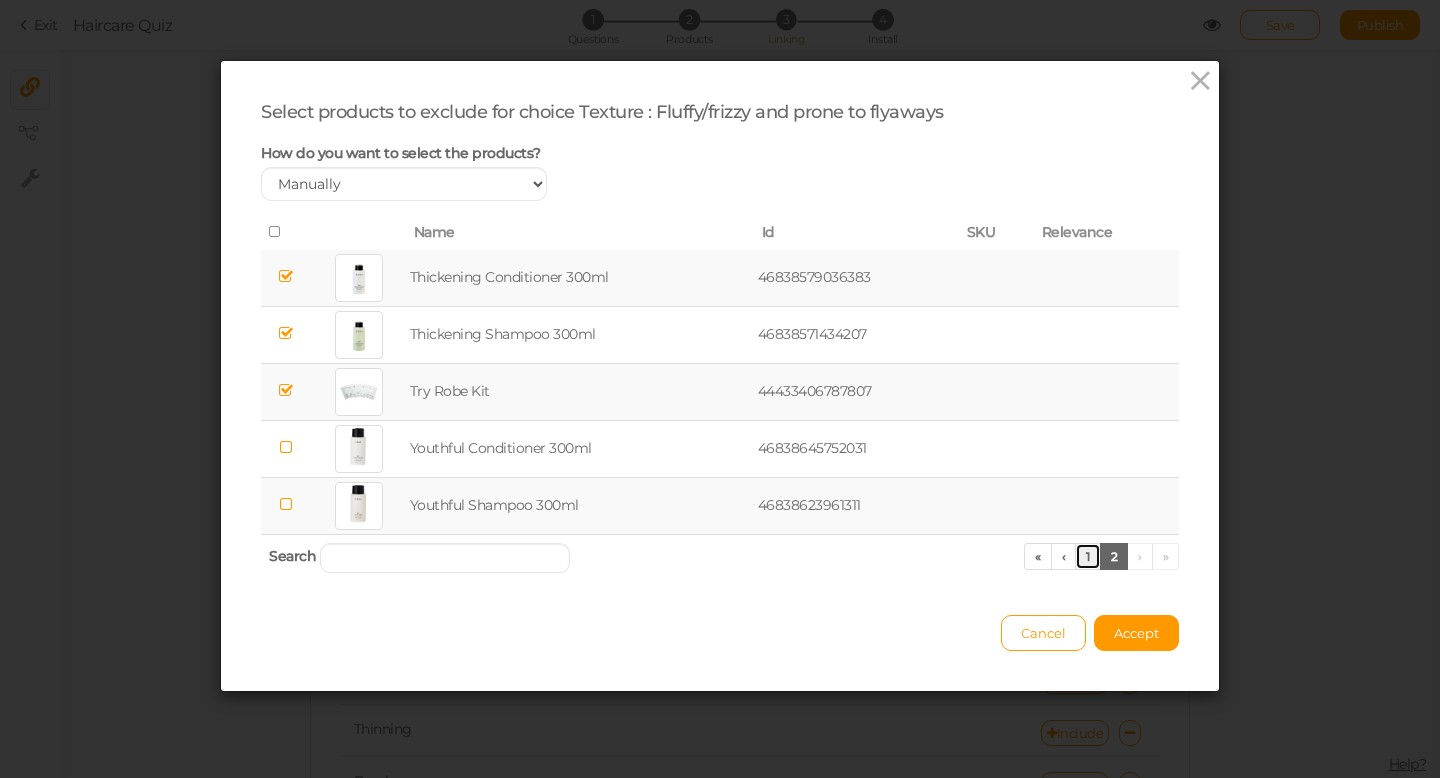 click on "1" at bounding box center (1088, 556) 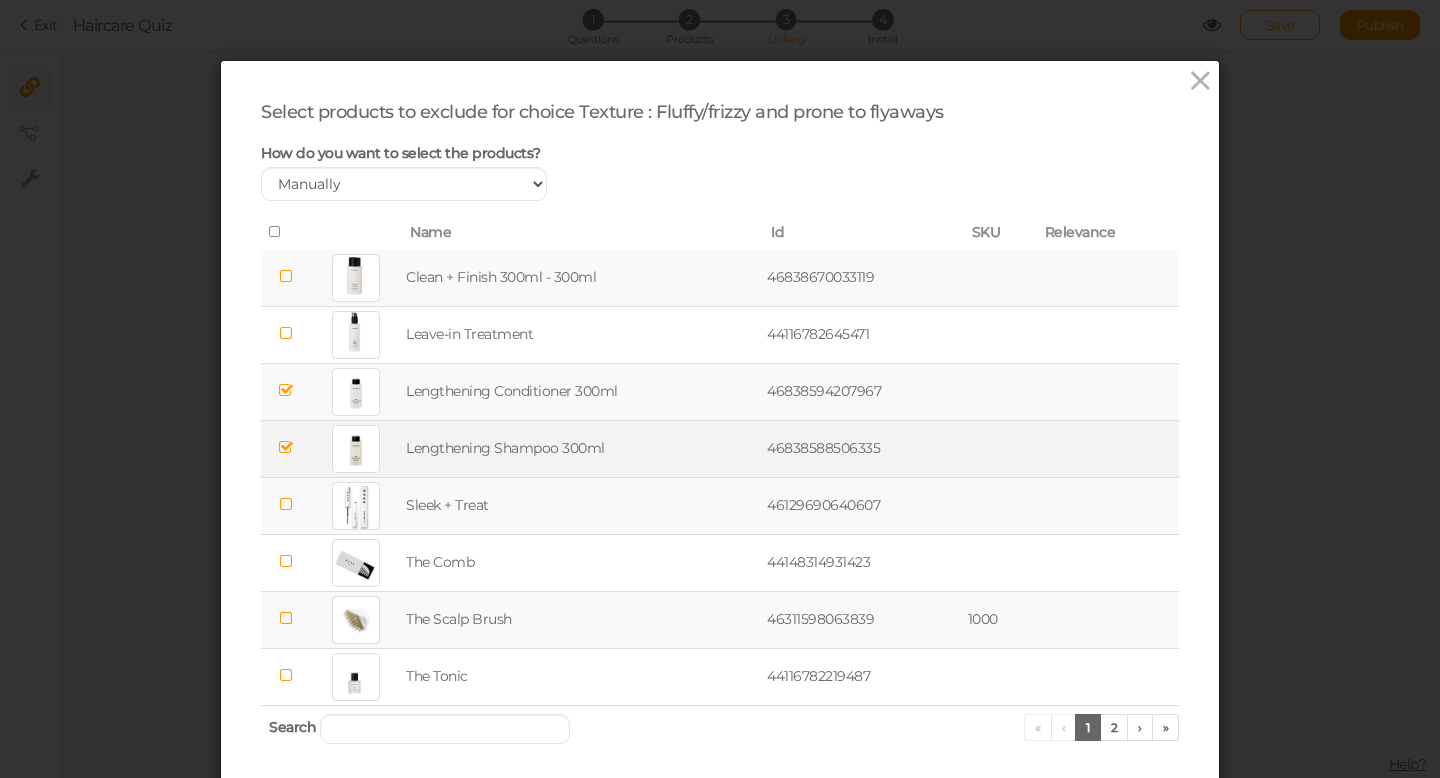 click at bounding box center [286, 447] 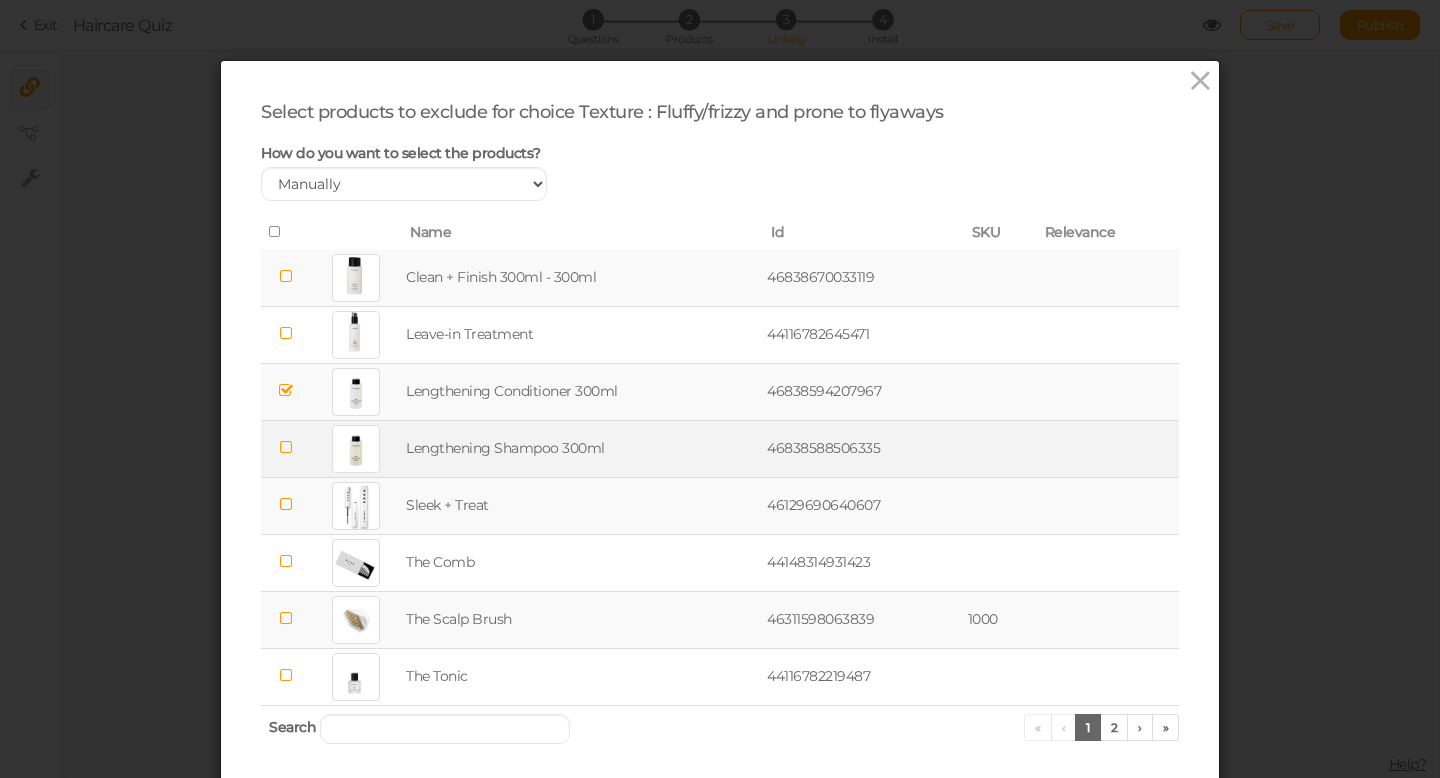 click at bounding box center (286, 390) 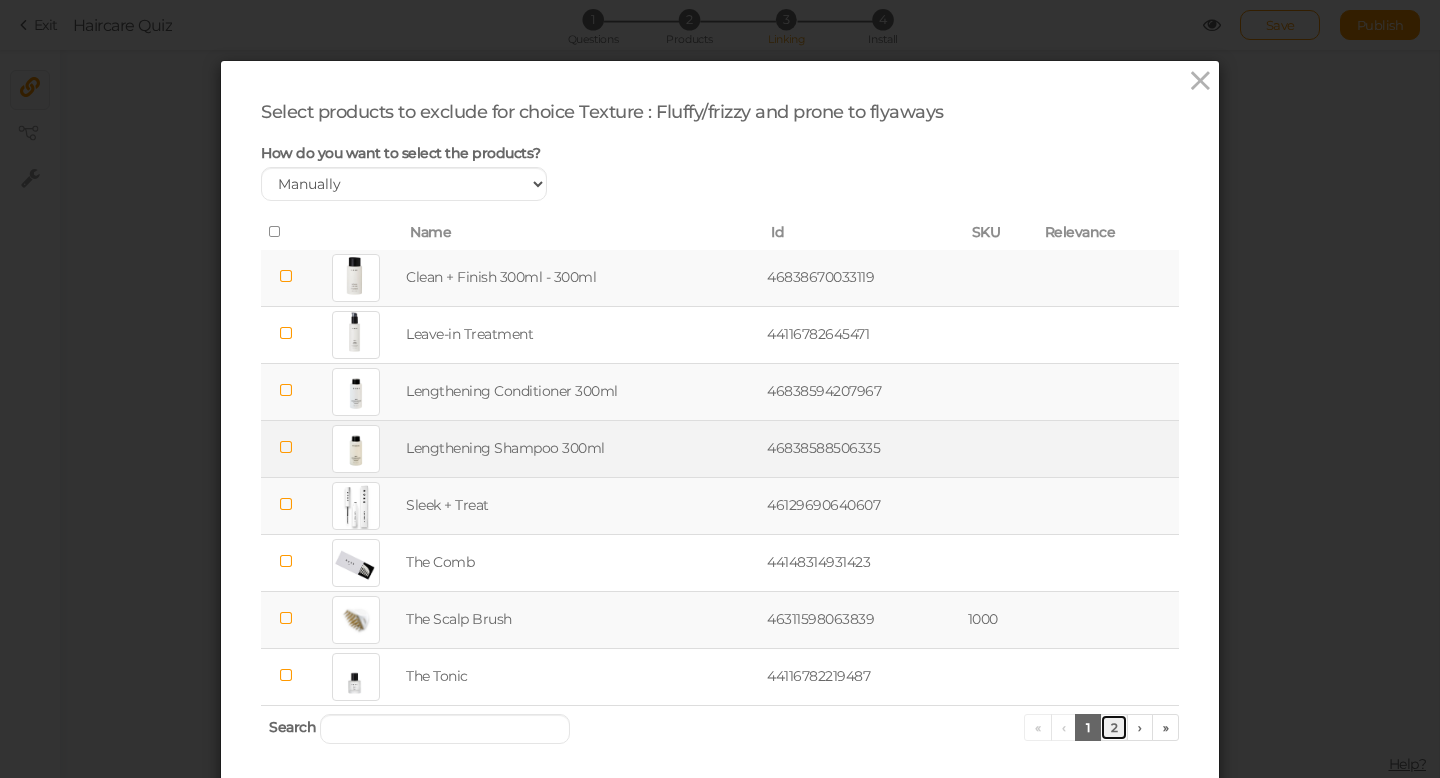 click on "2" at bounding box center (1114, 727) 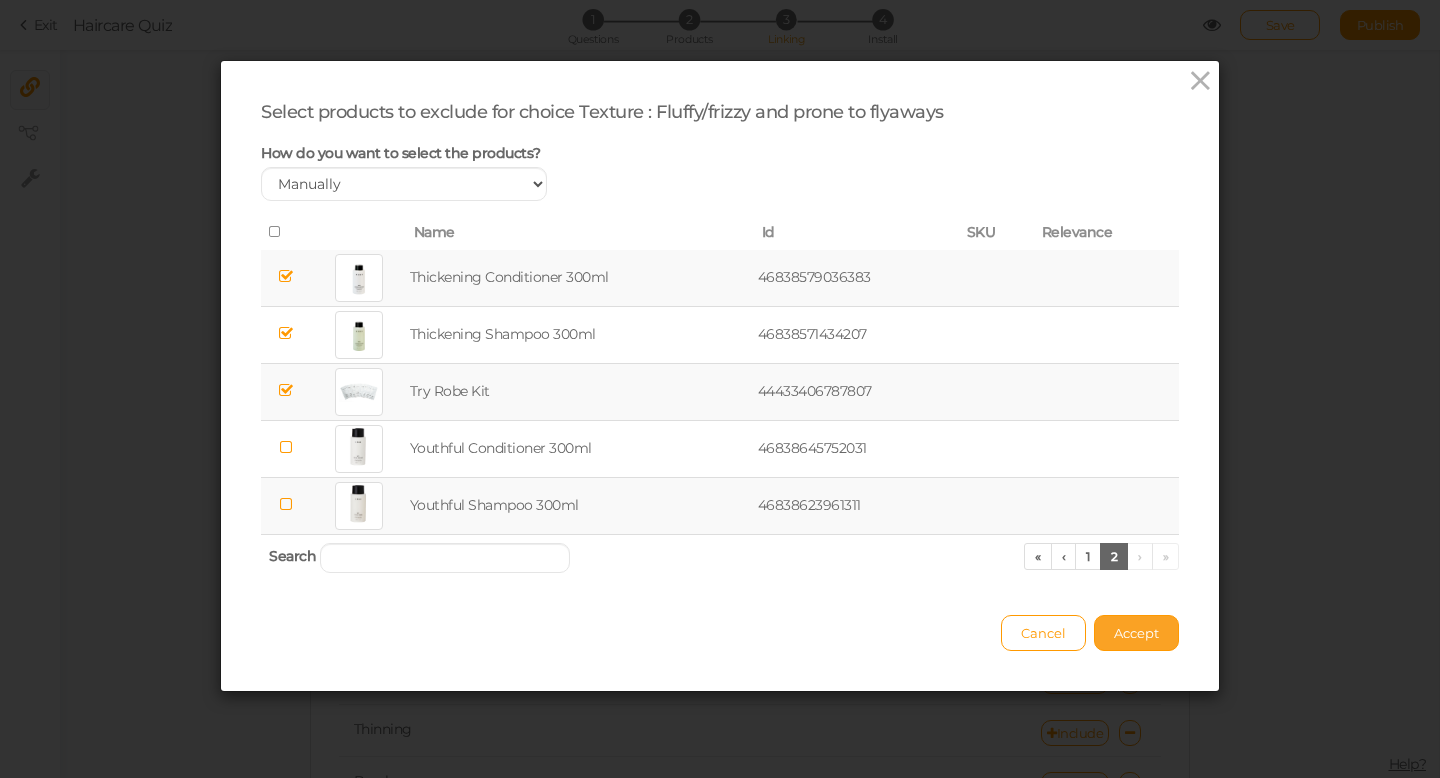 click on "Accept" at bounding box center [1136, 633] 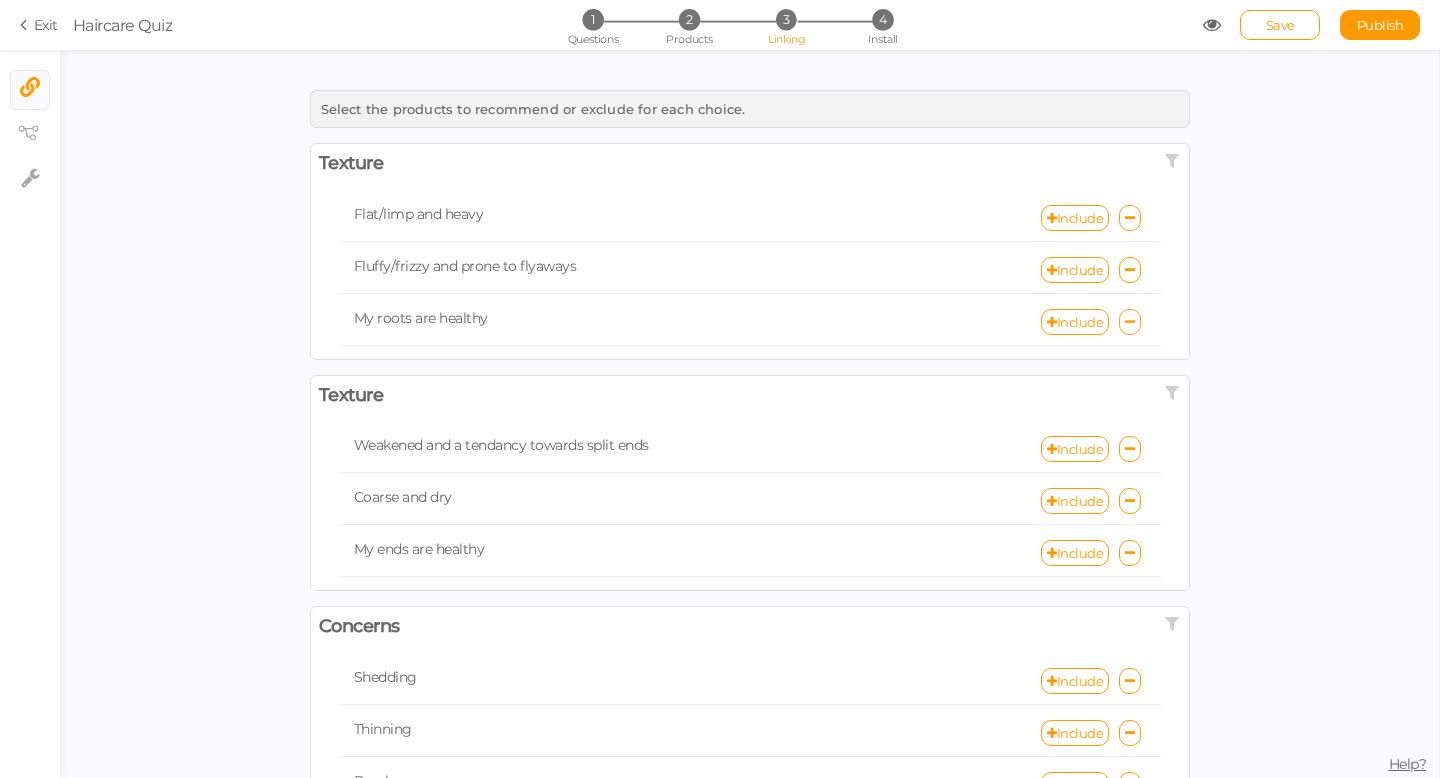click at bounding box center (1130, 322) 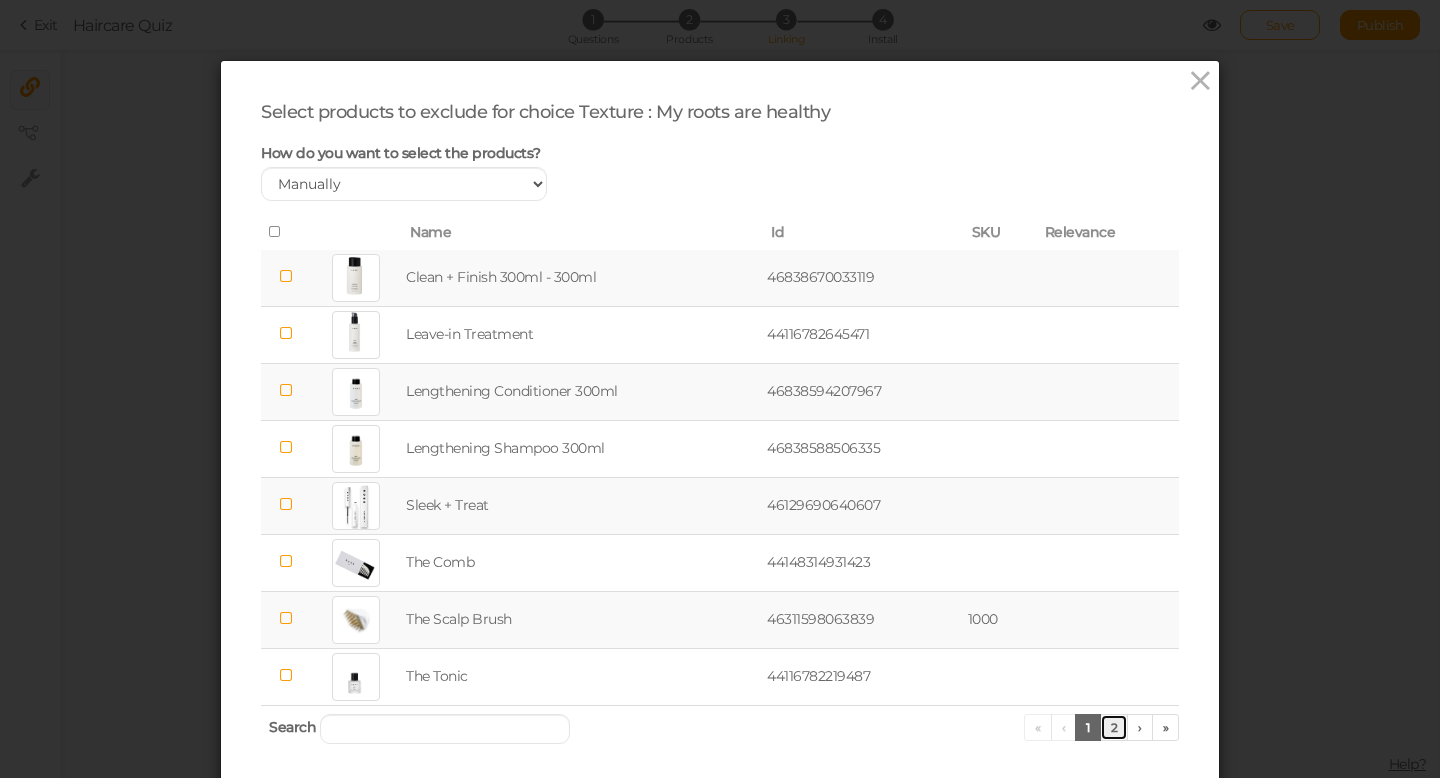 click on "2" at bounding box center [1114, 727] 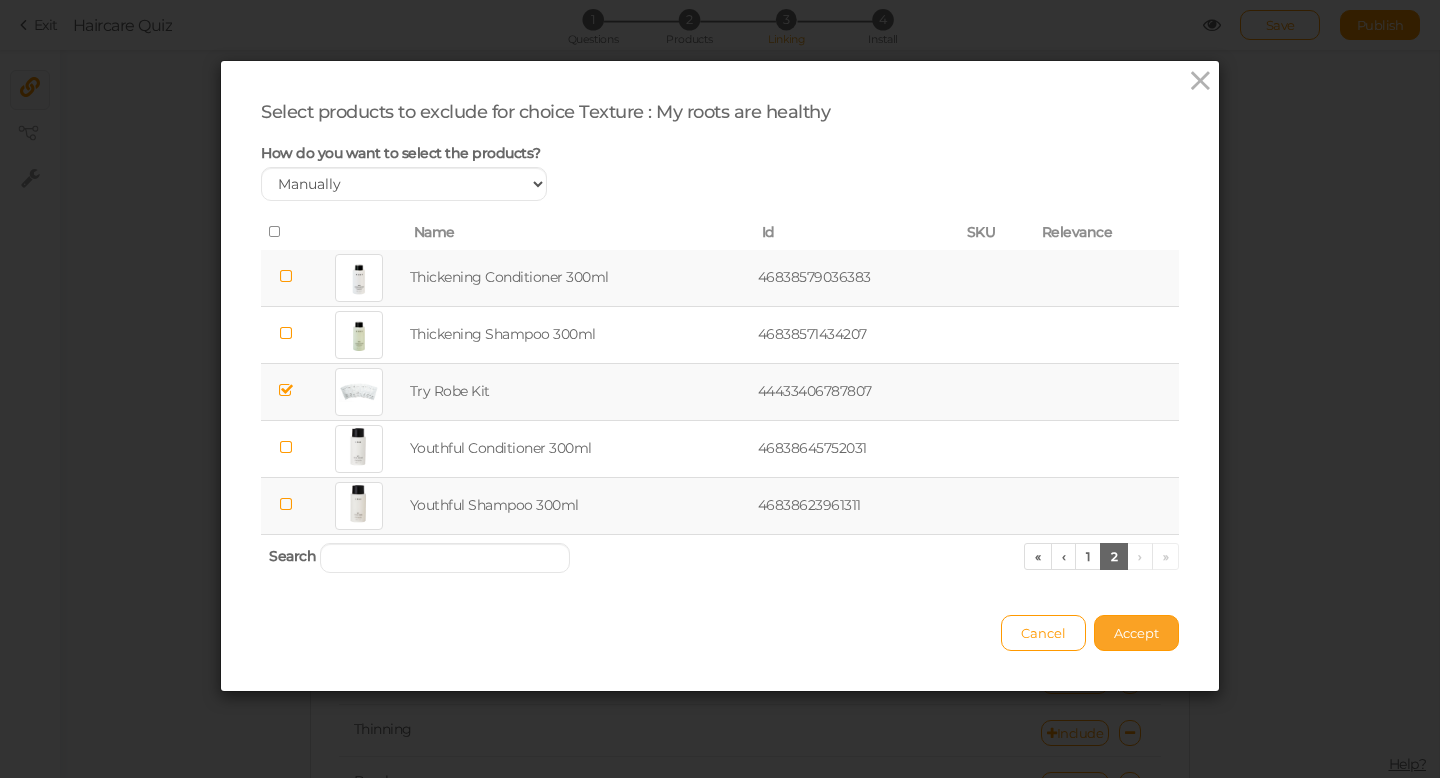 click on "Accept" at bounding box center [1136, 633] 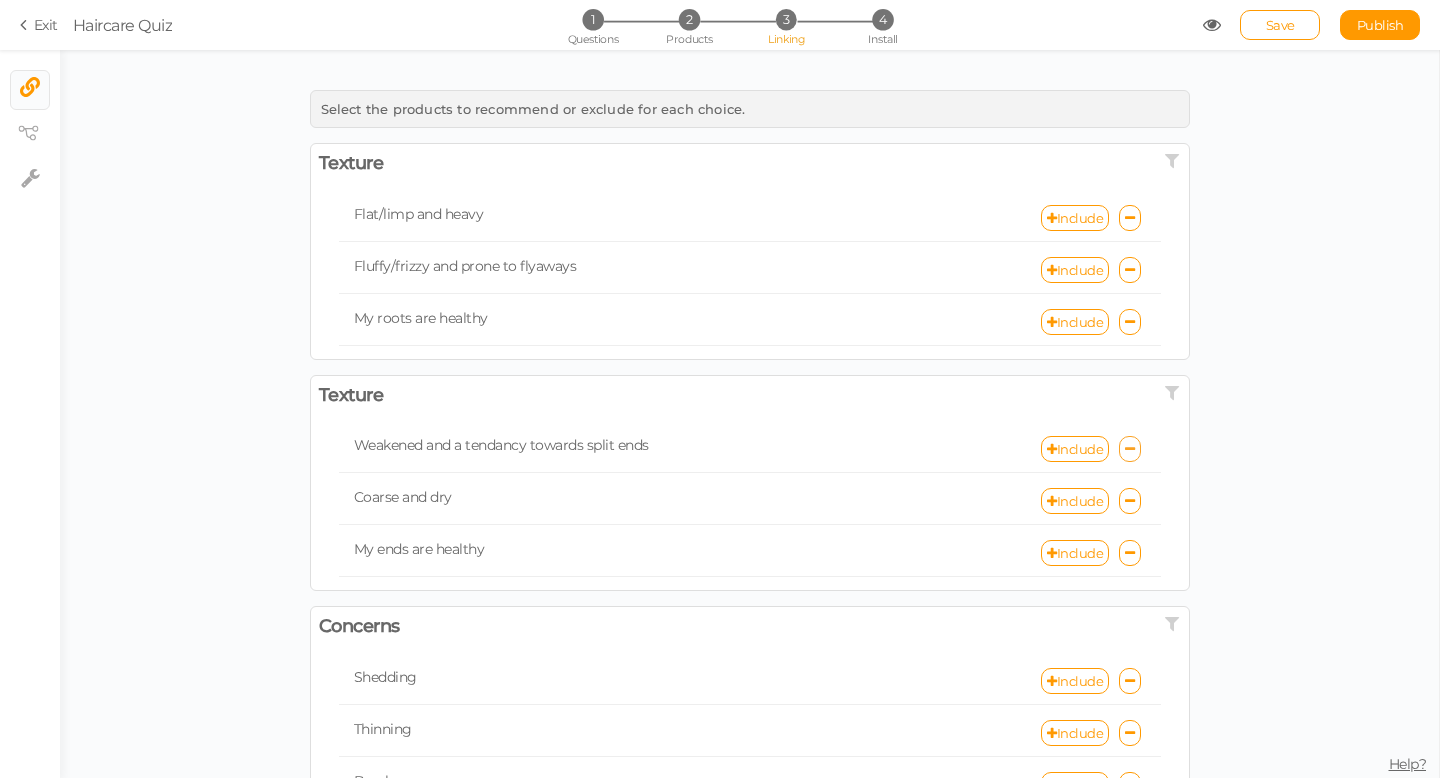 click at bounding box center [1130, 449] 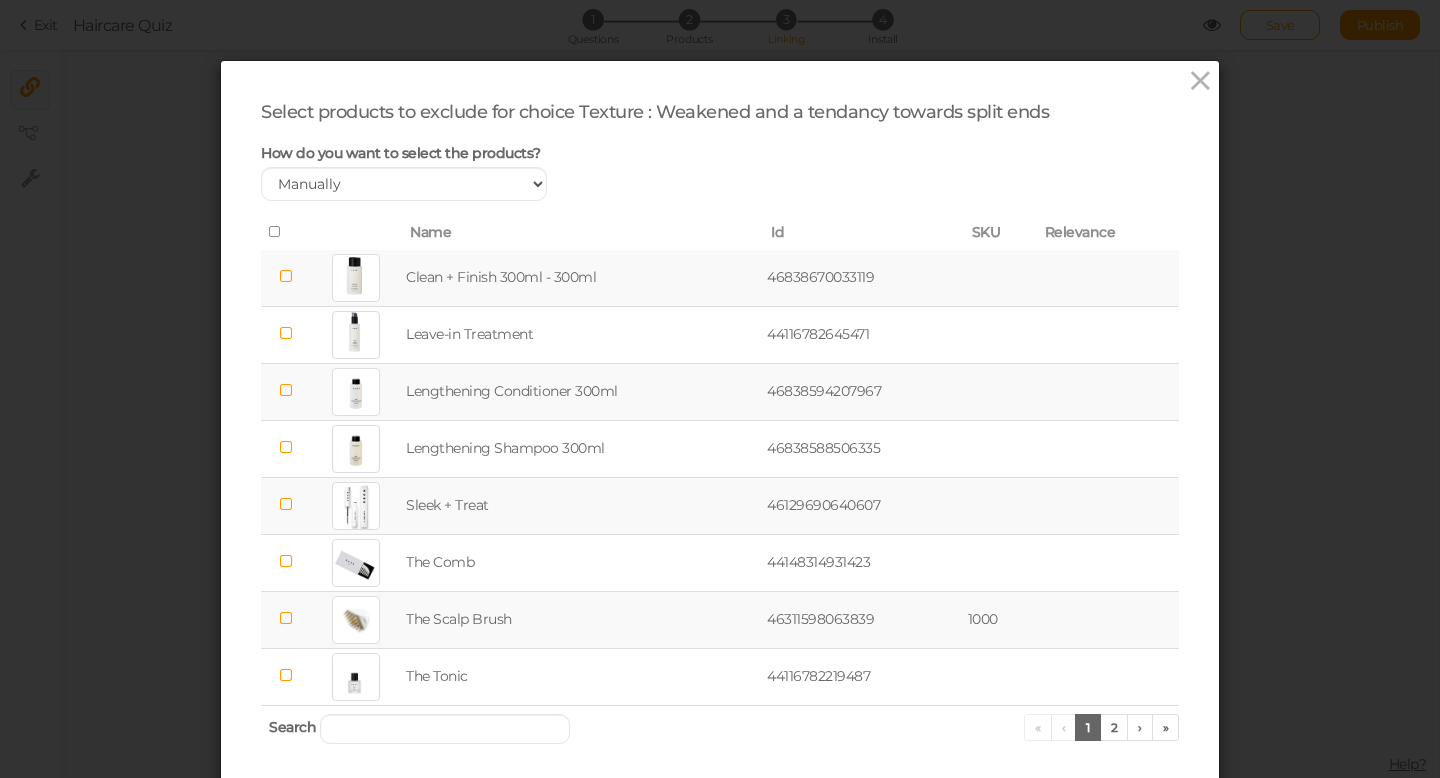 click at bounding box center [286, 504] 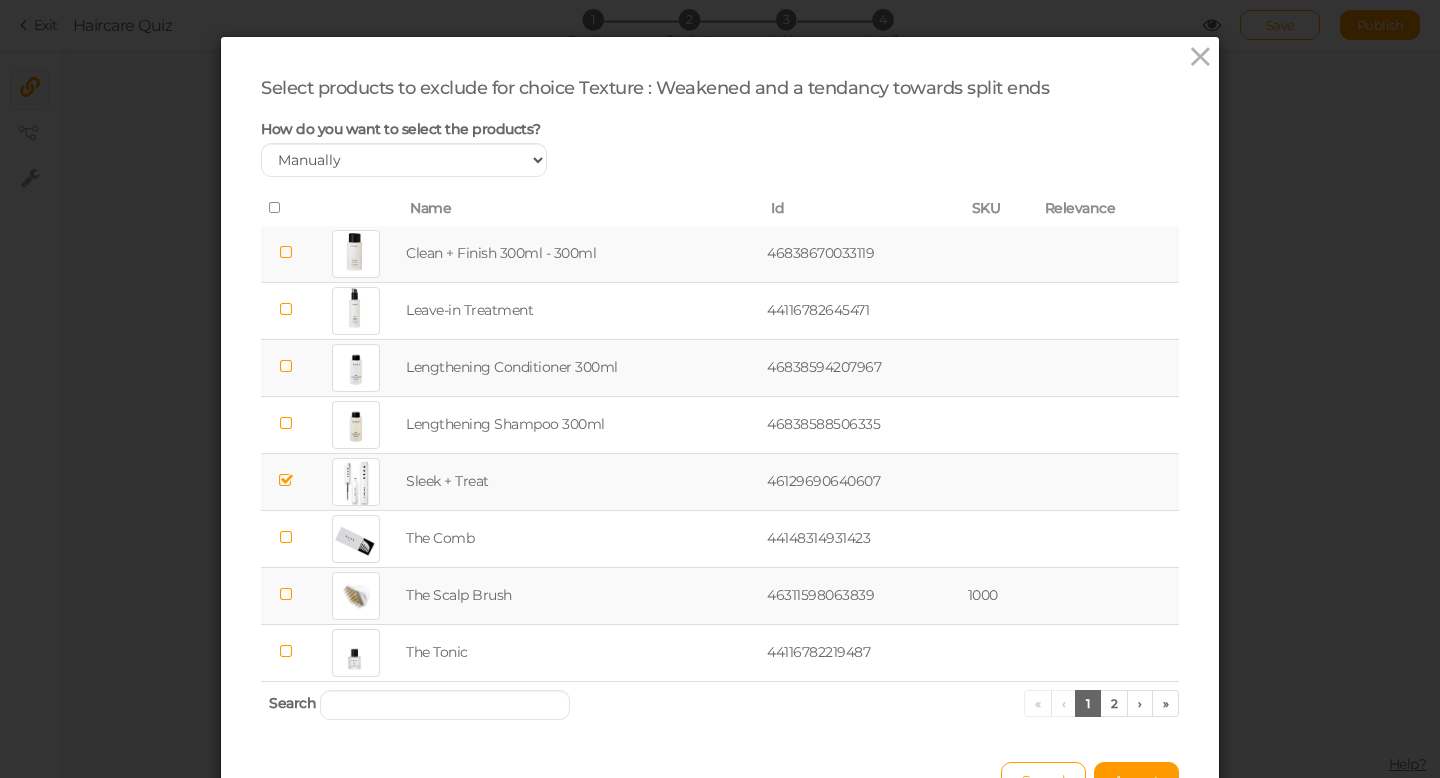 scroll, scrollTop: 25, scrollLeft: 0, axis: vertical 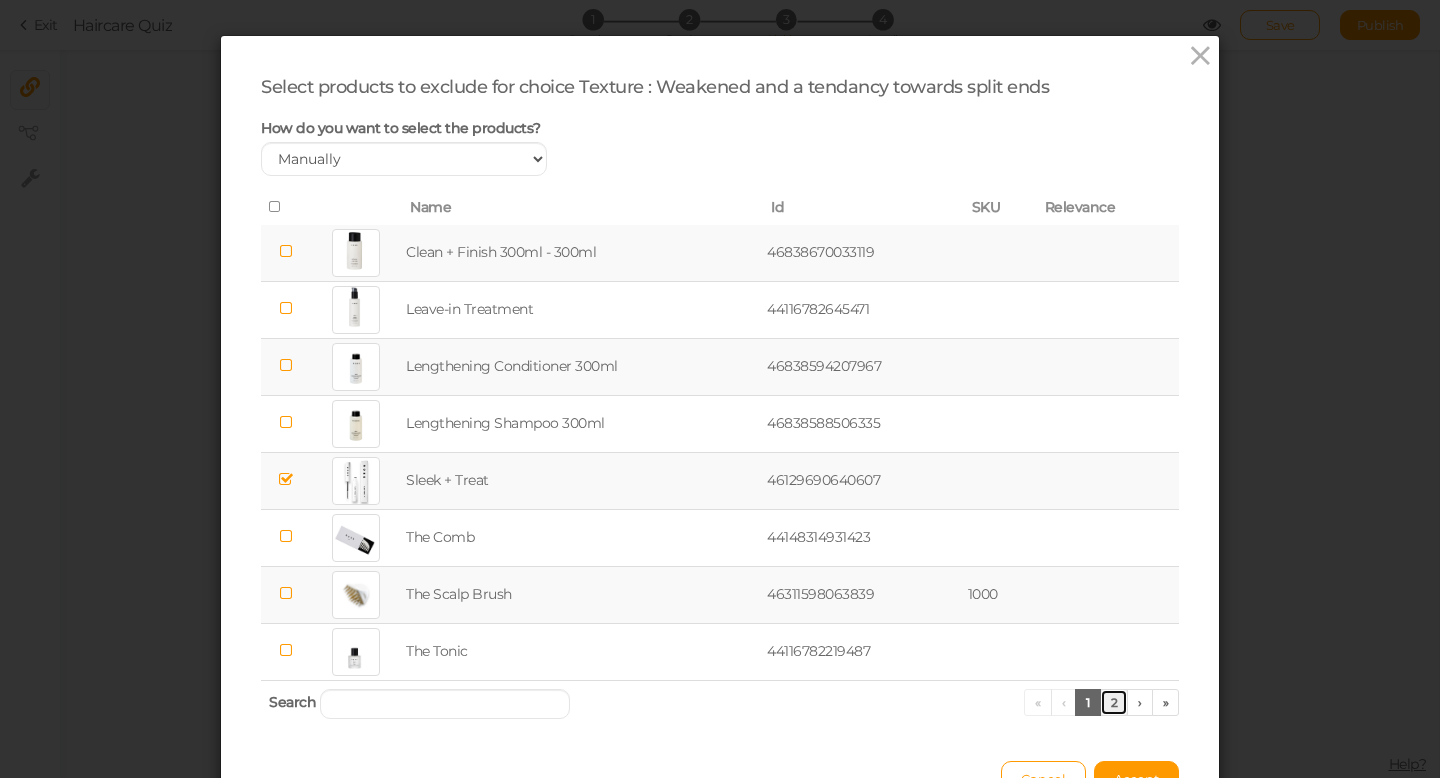 click on "2" at bounding box center (1114, 702) 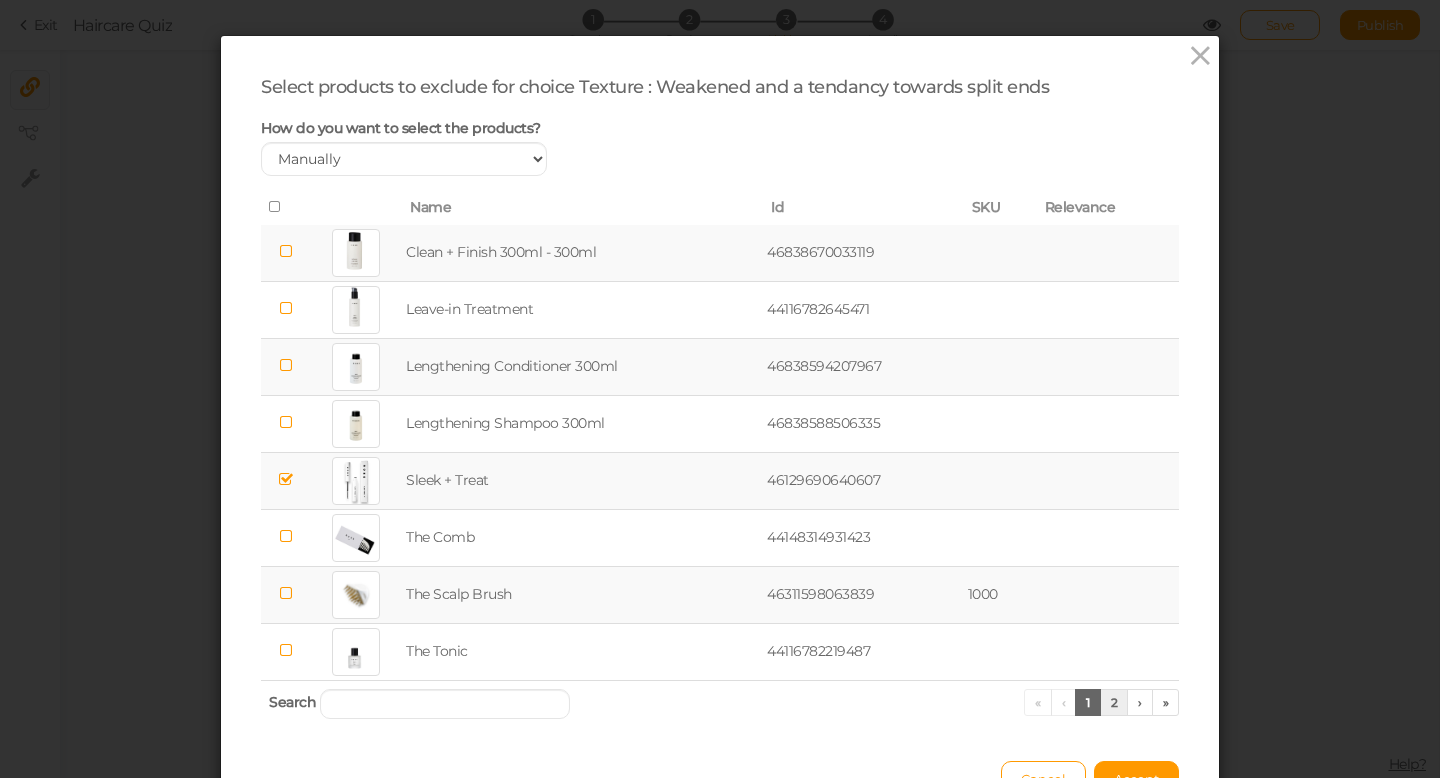 scroll, scrollTop: 0, scrollLeft: 0, axis: both 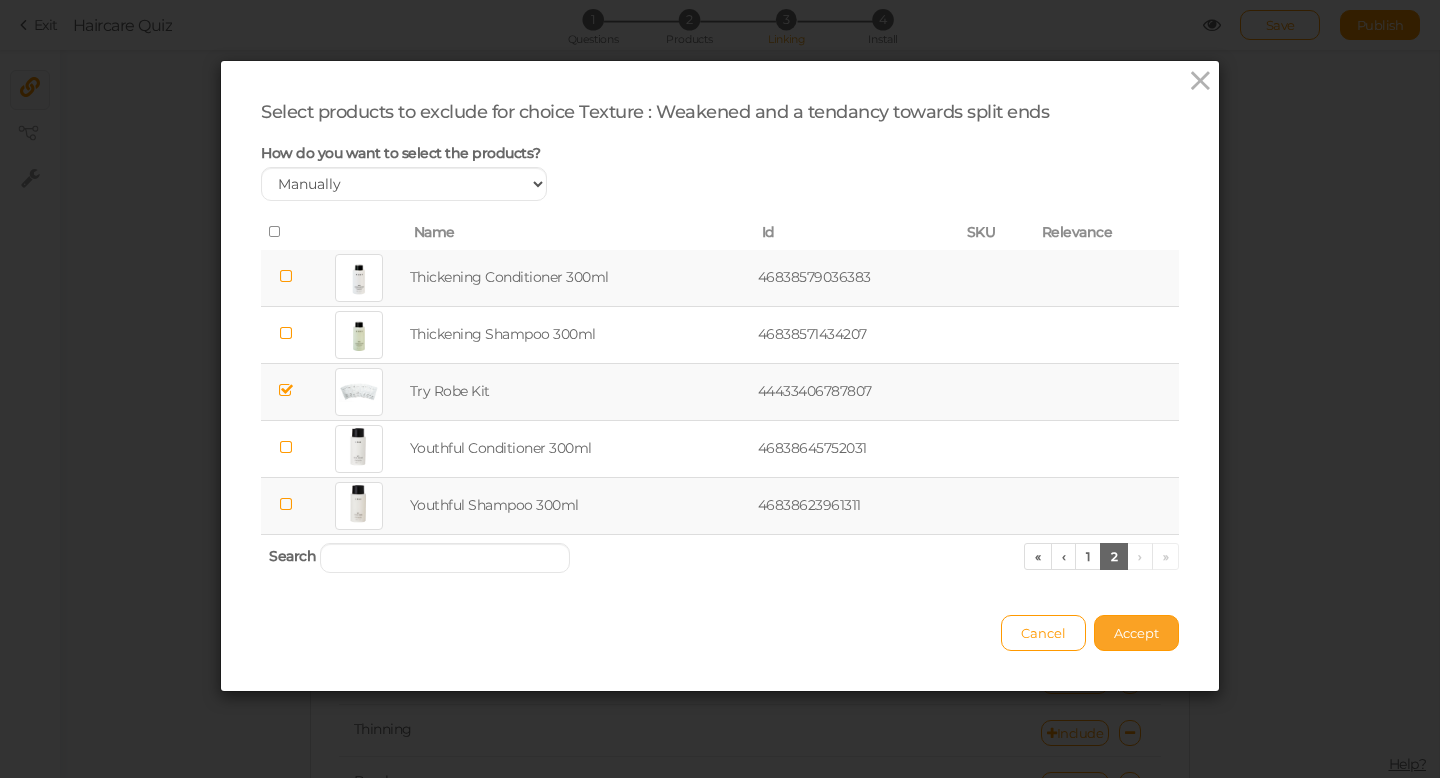 click on "Accept" at bounding box center [1136, 633] 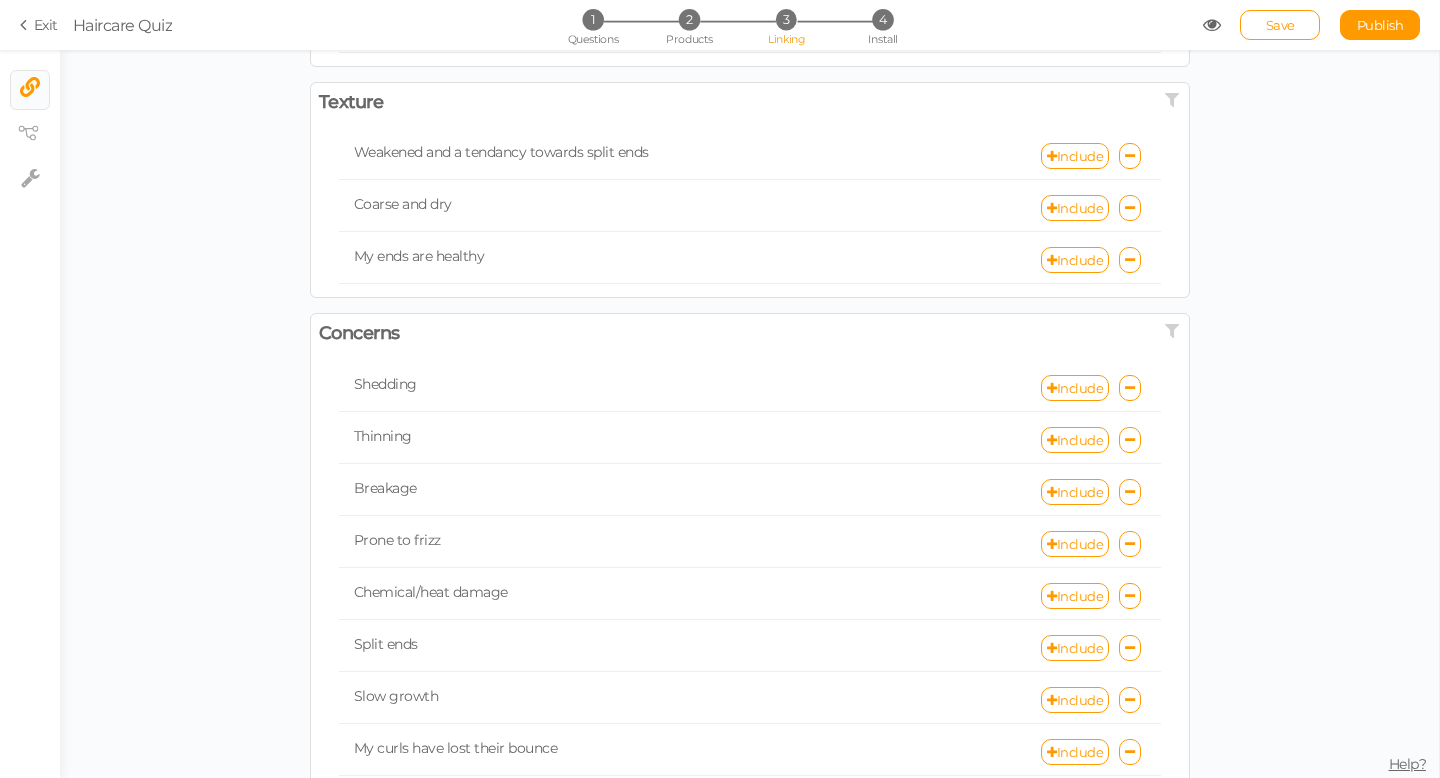 scroll, scrollTop: 294, scrollLeft: 0, axis: vertical 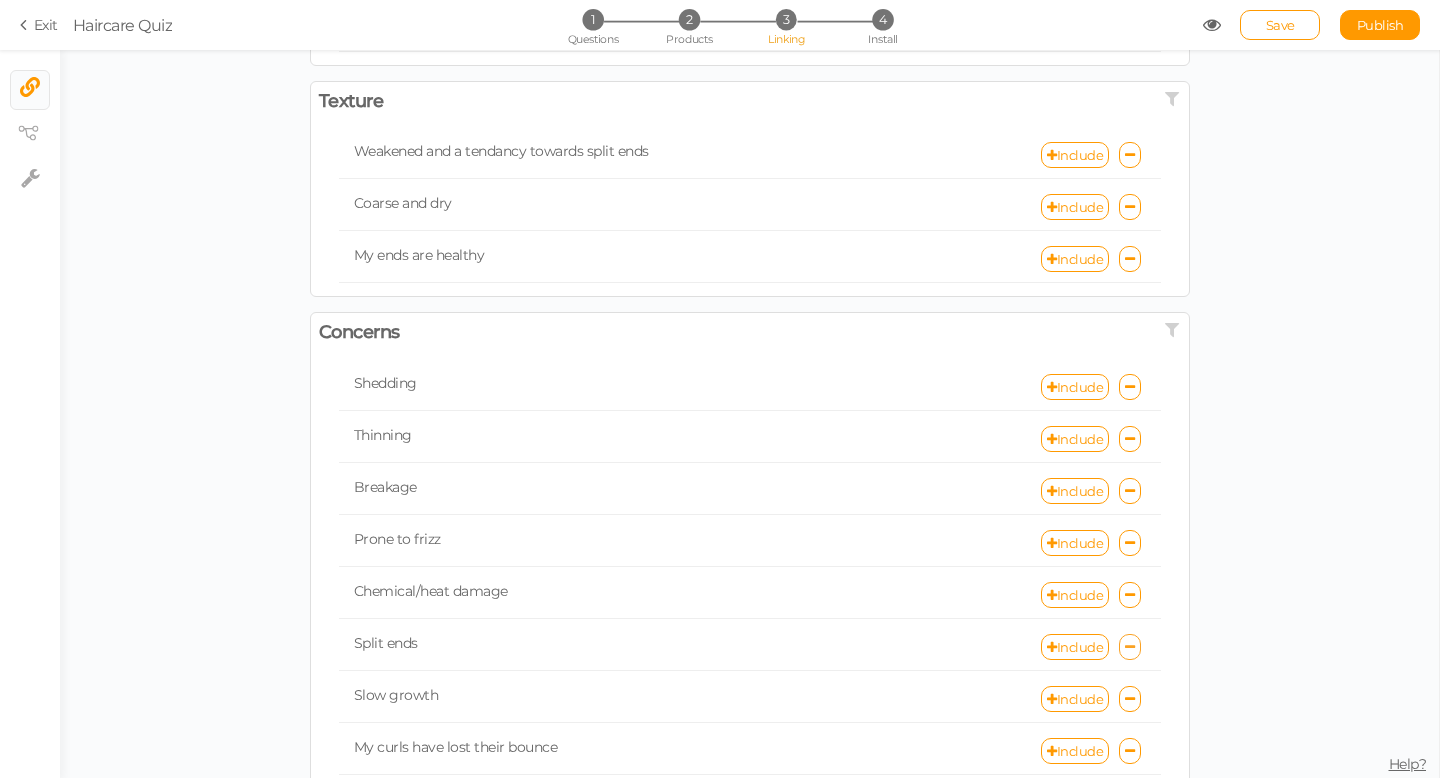click at bounding box center (1130, 647) 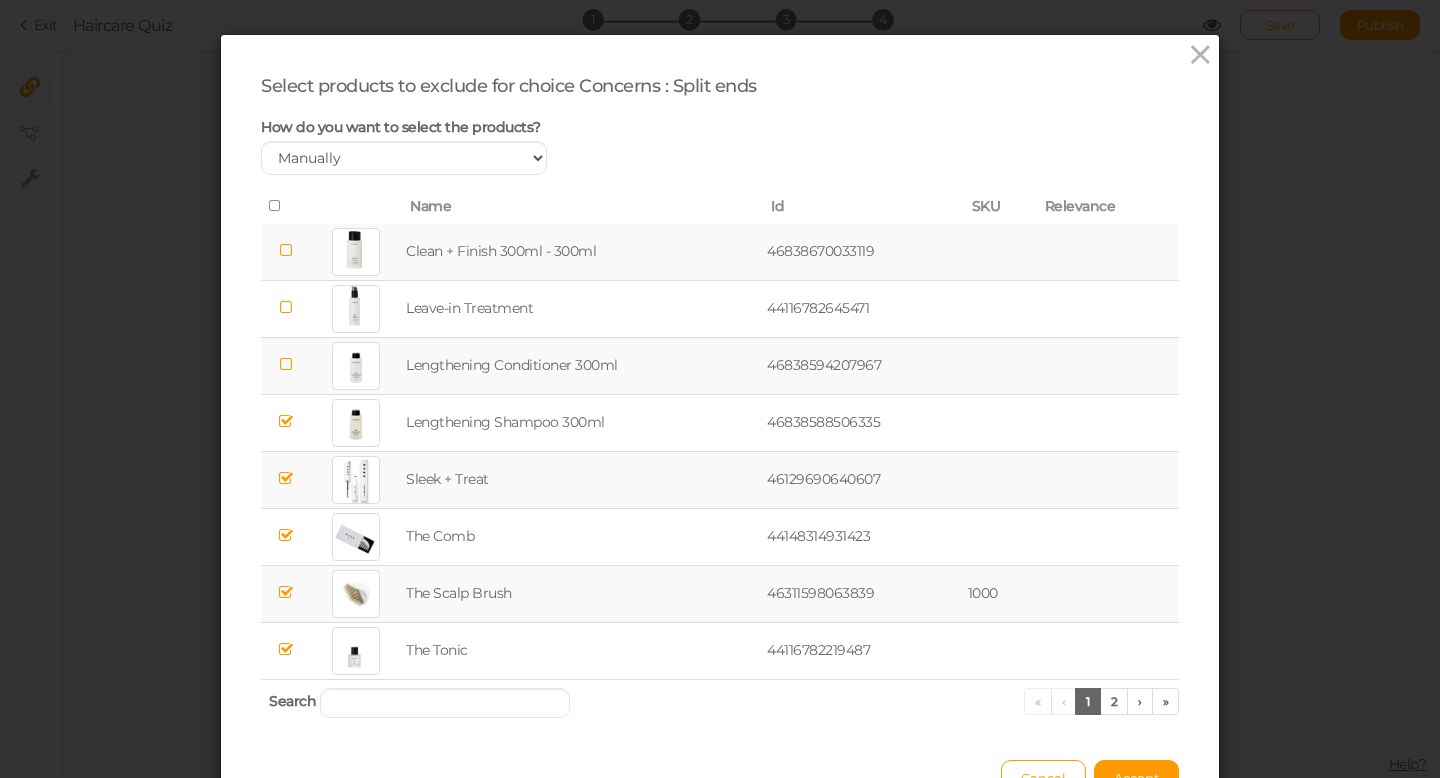 scroll, scrollTop: 6, scrollLeft: 0, axis: vertical 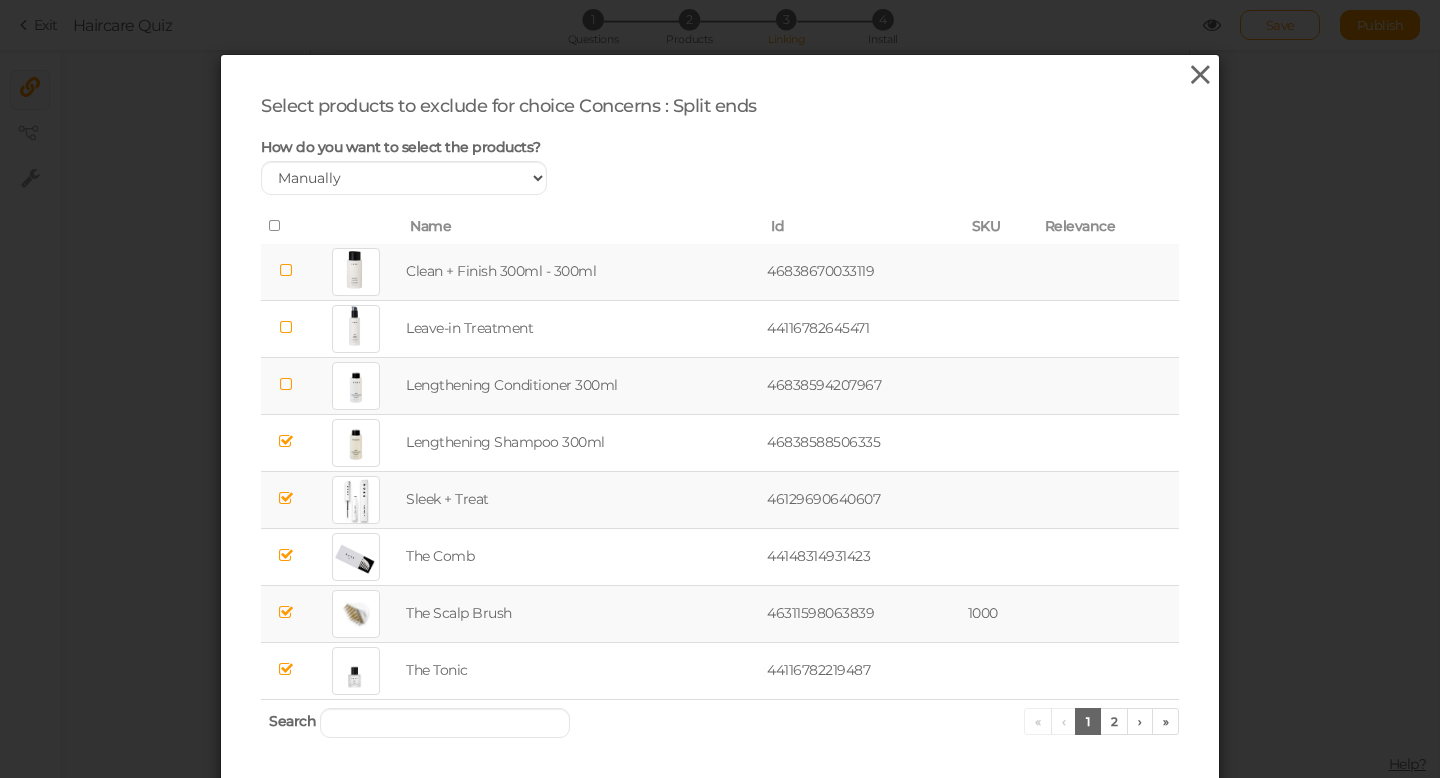 click at bounding box center [1200, 75] 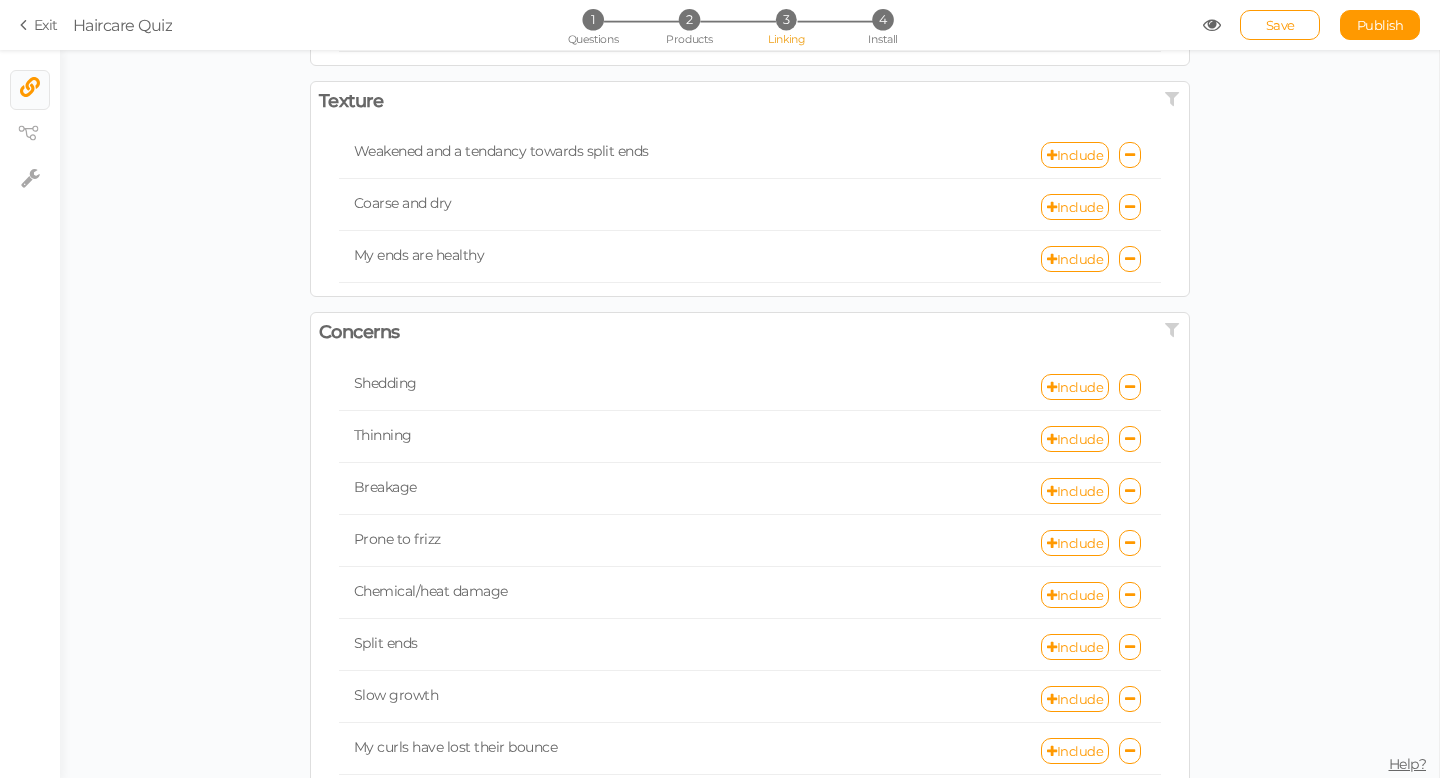 scroll, scrollTop: 340, scrollLeft: 0, axis: vertical 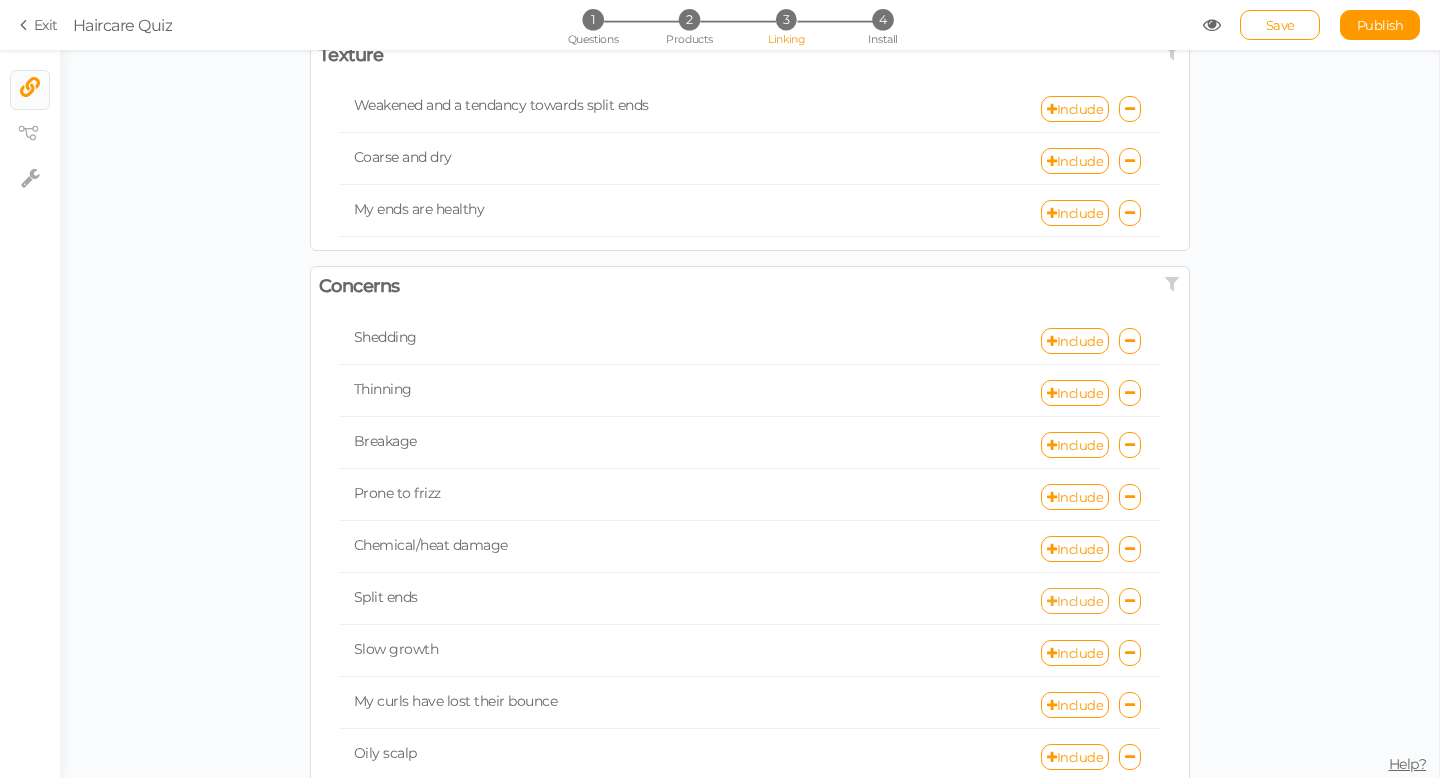 click on "Include" at bounding box center [1075, 601] 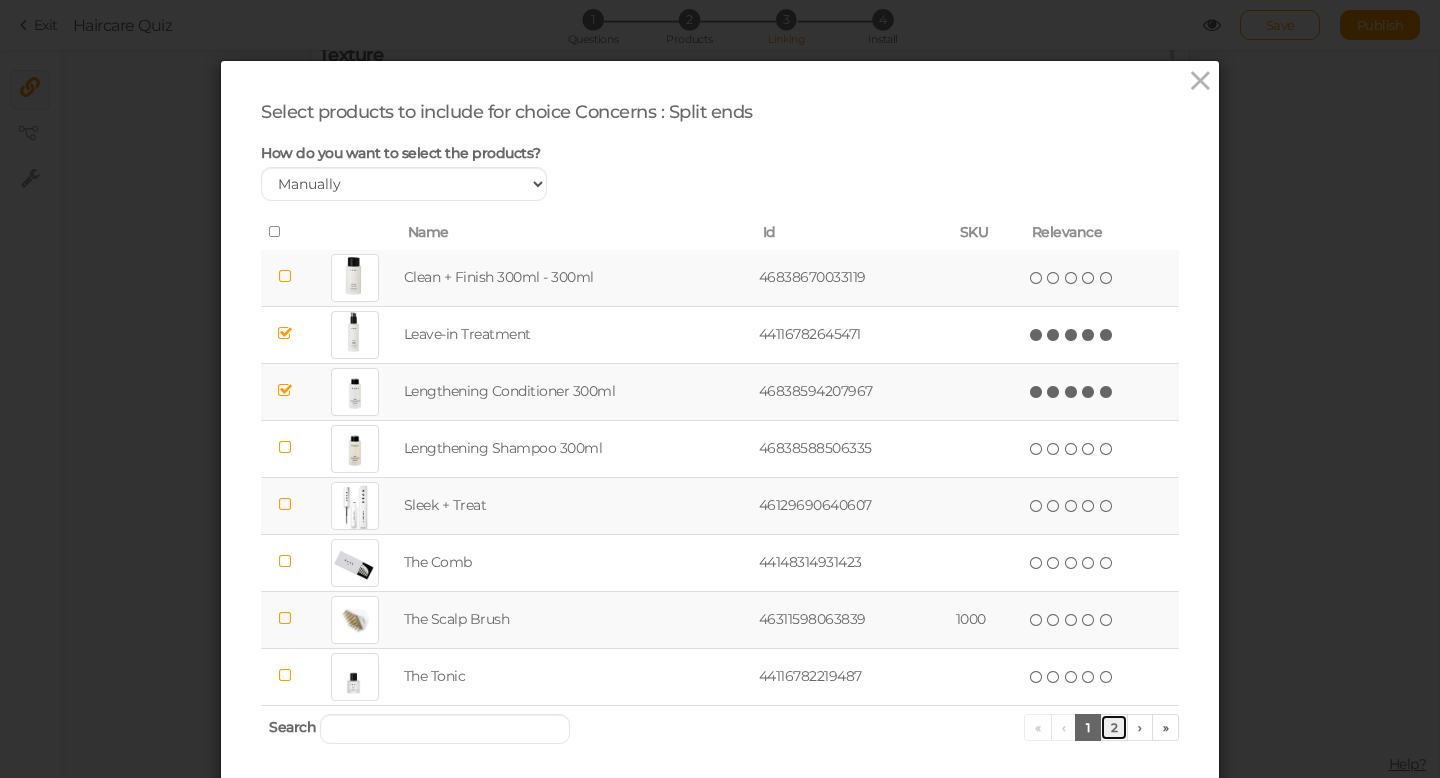 click on "2" at bounding box center (1114, 727) 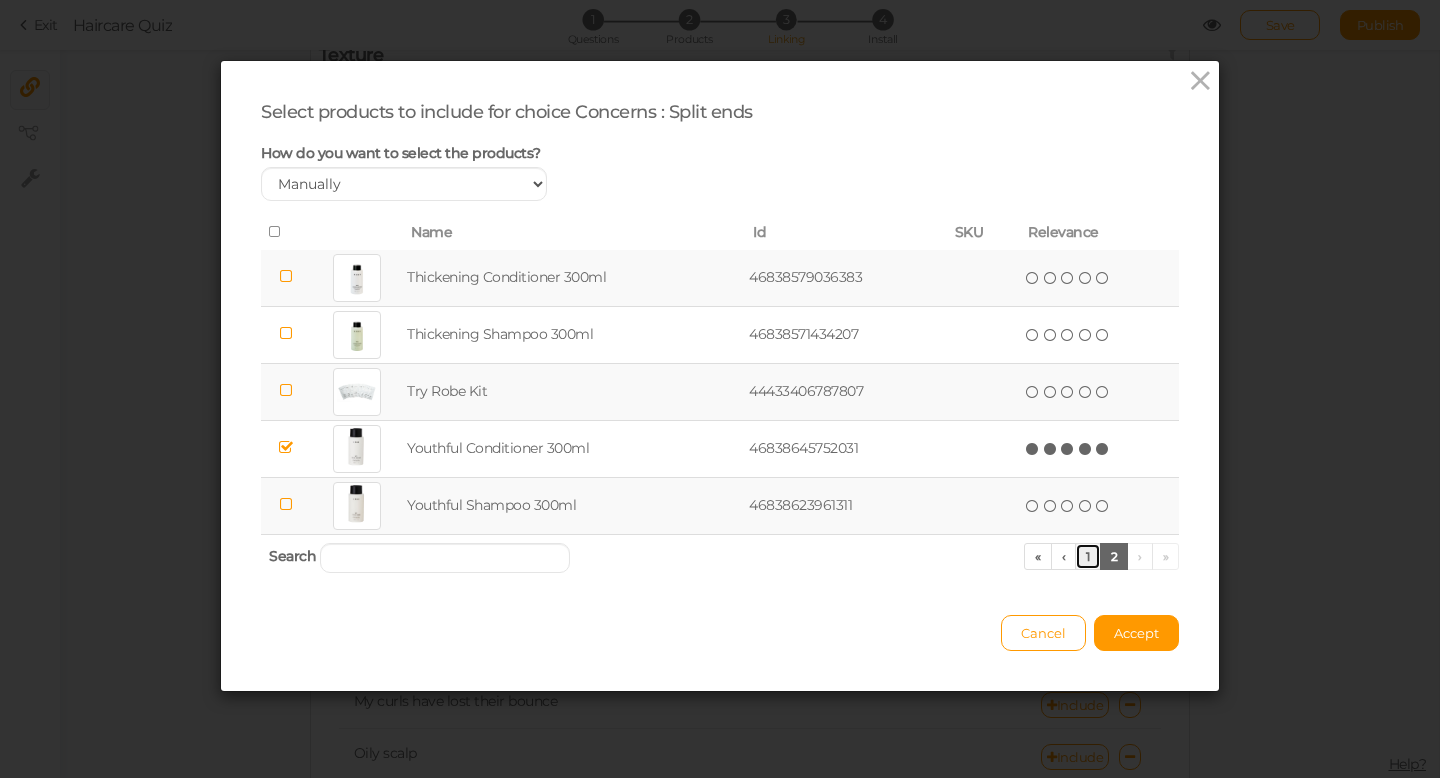 click on "1" at bounding box center (1088, 556) 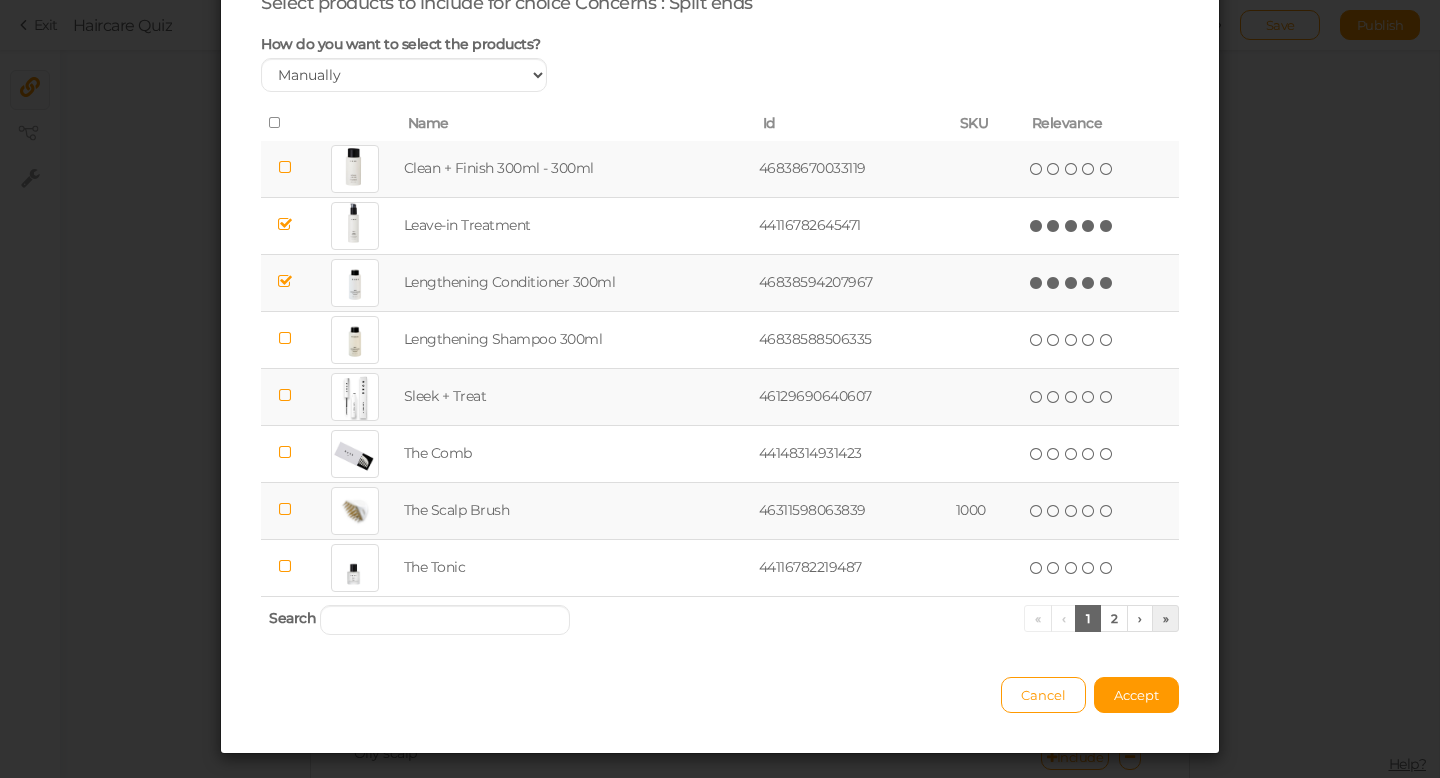 scroll, scrollTop: 111, scrollLeft: 0, axis: vertical 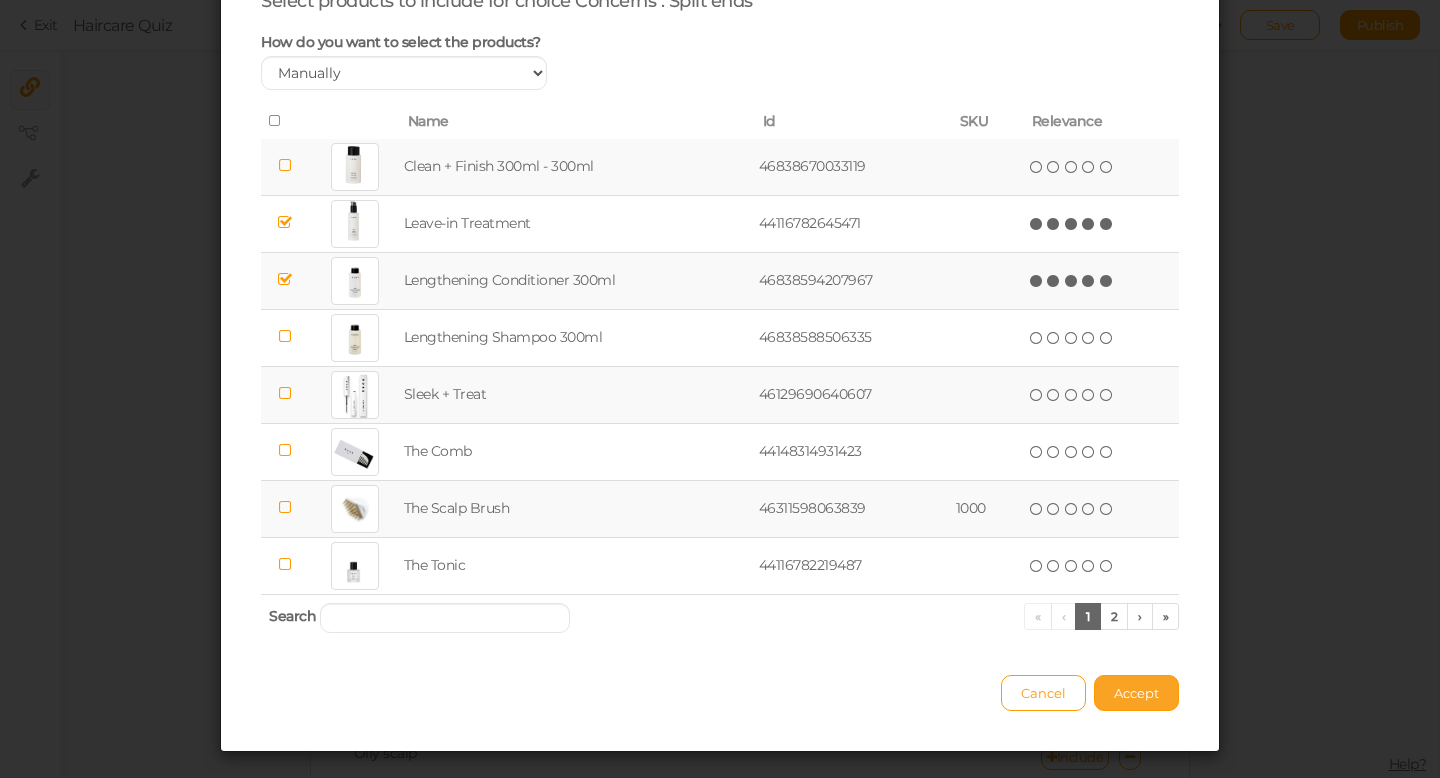 click on "Accept" at bounding box center (1136, 693) 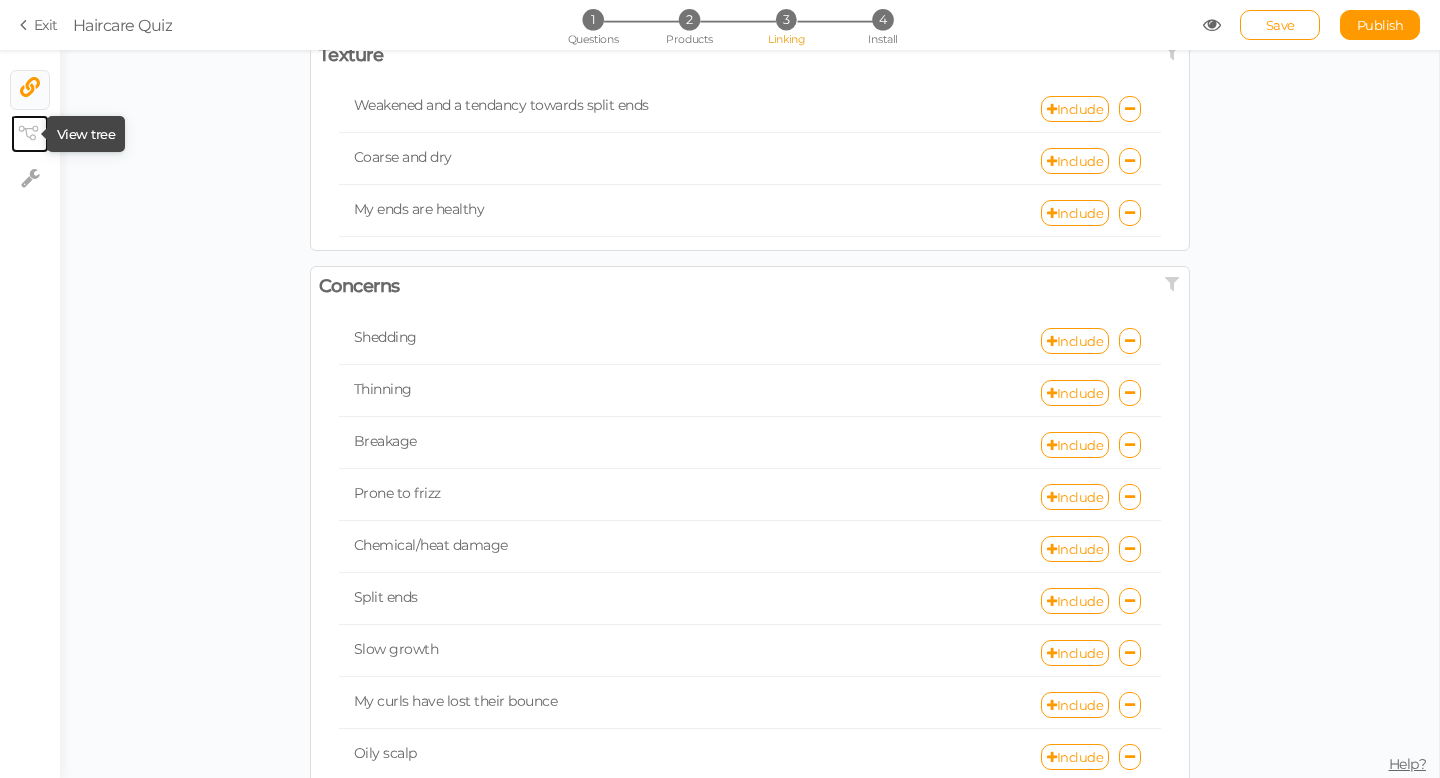 click 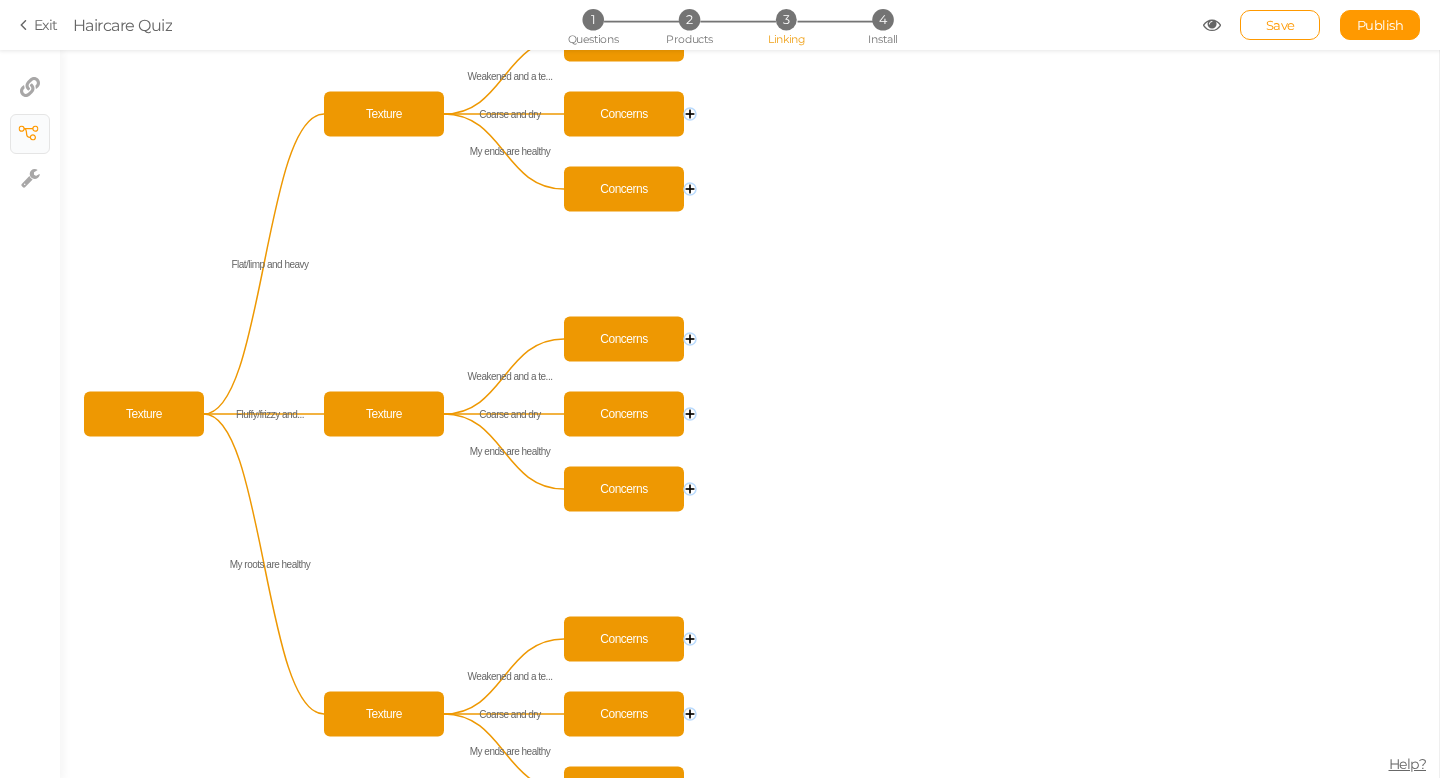 click 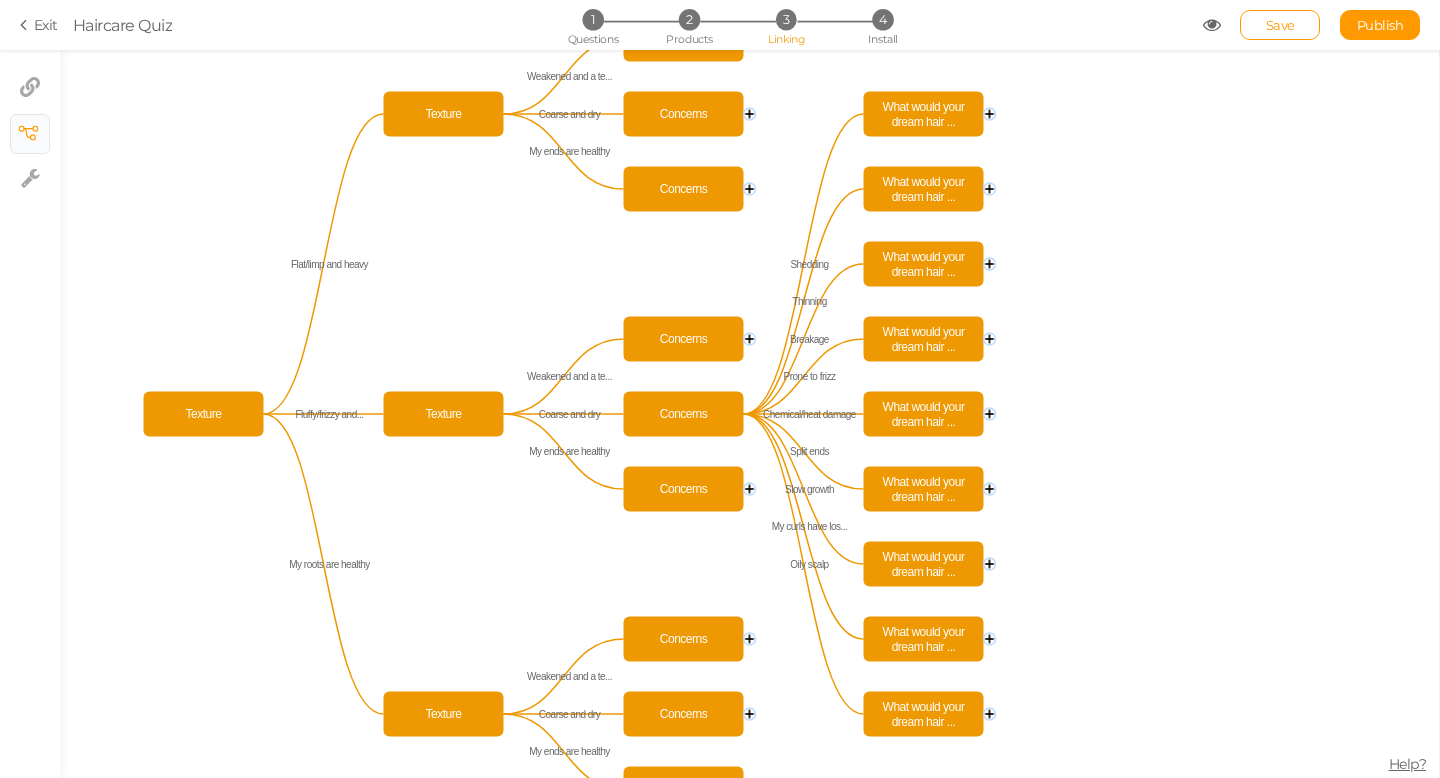 click 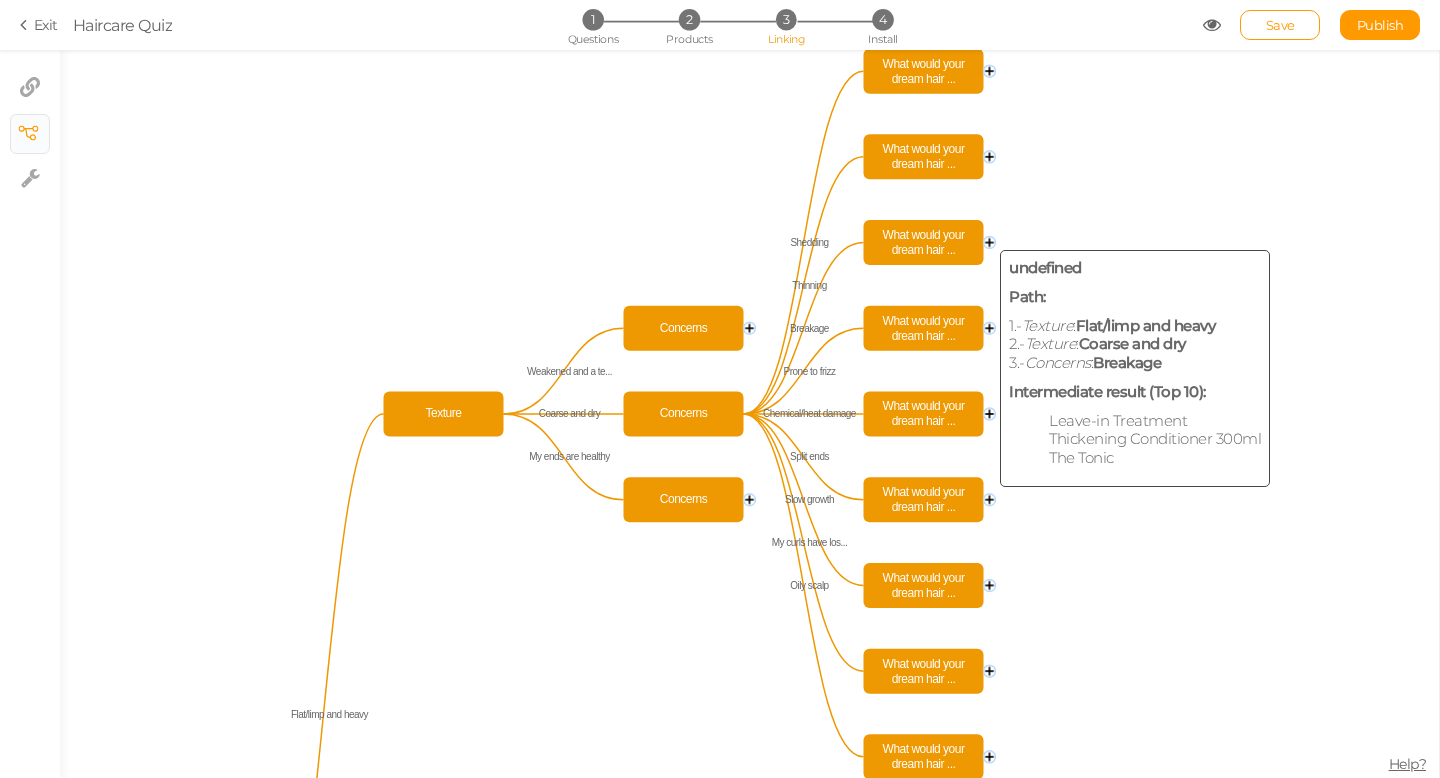 click on "What would your dream hair ..." 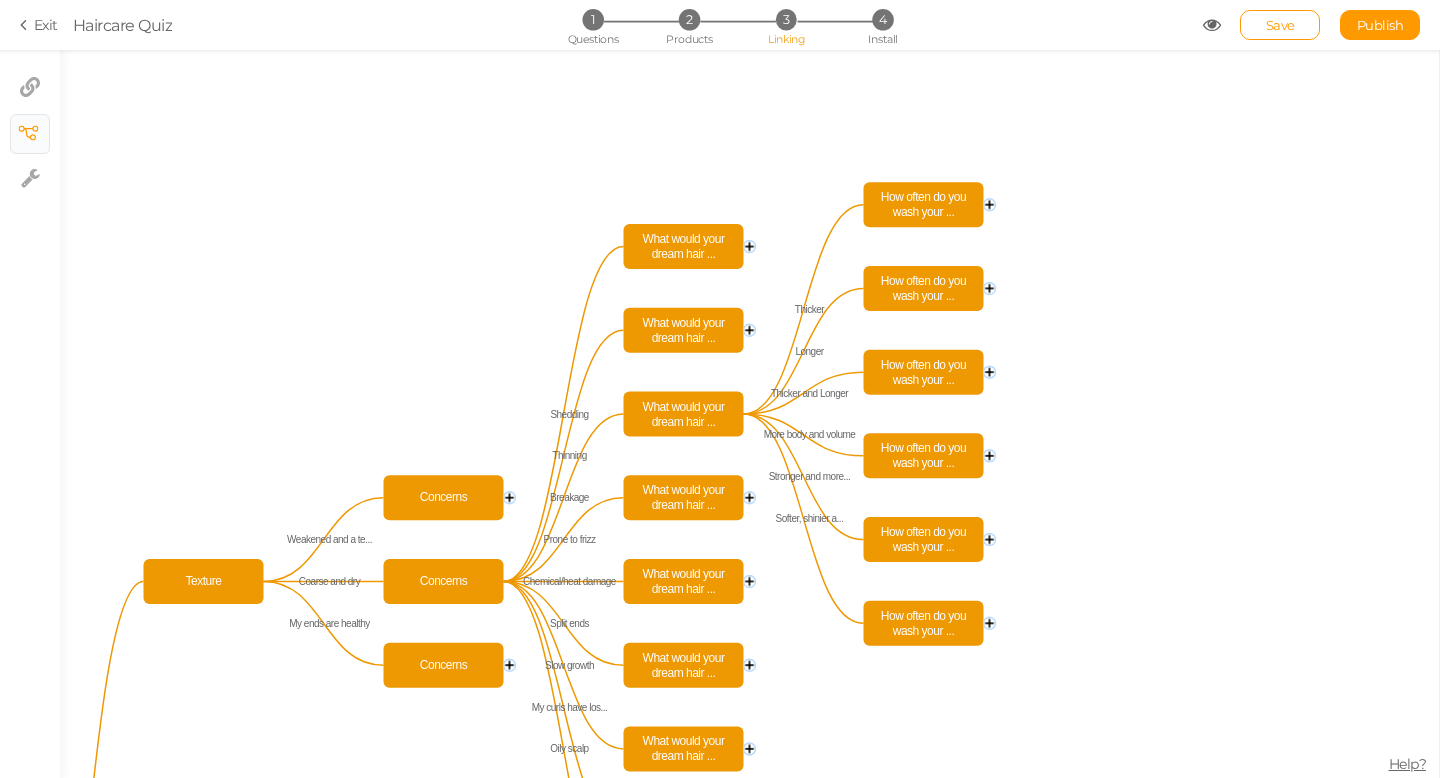 click on "3" at bounding box center [786, 19] 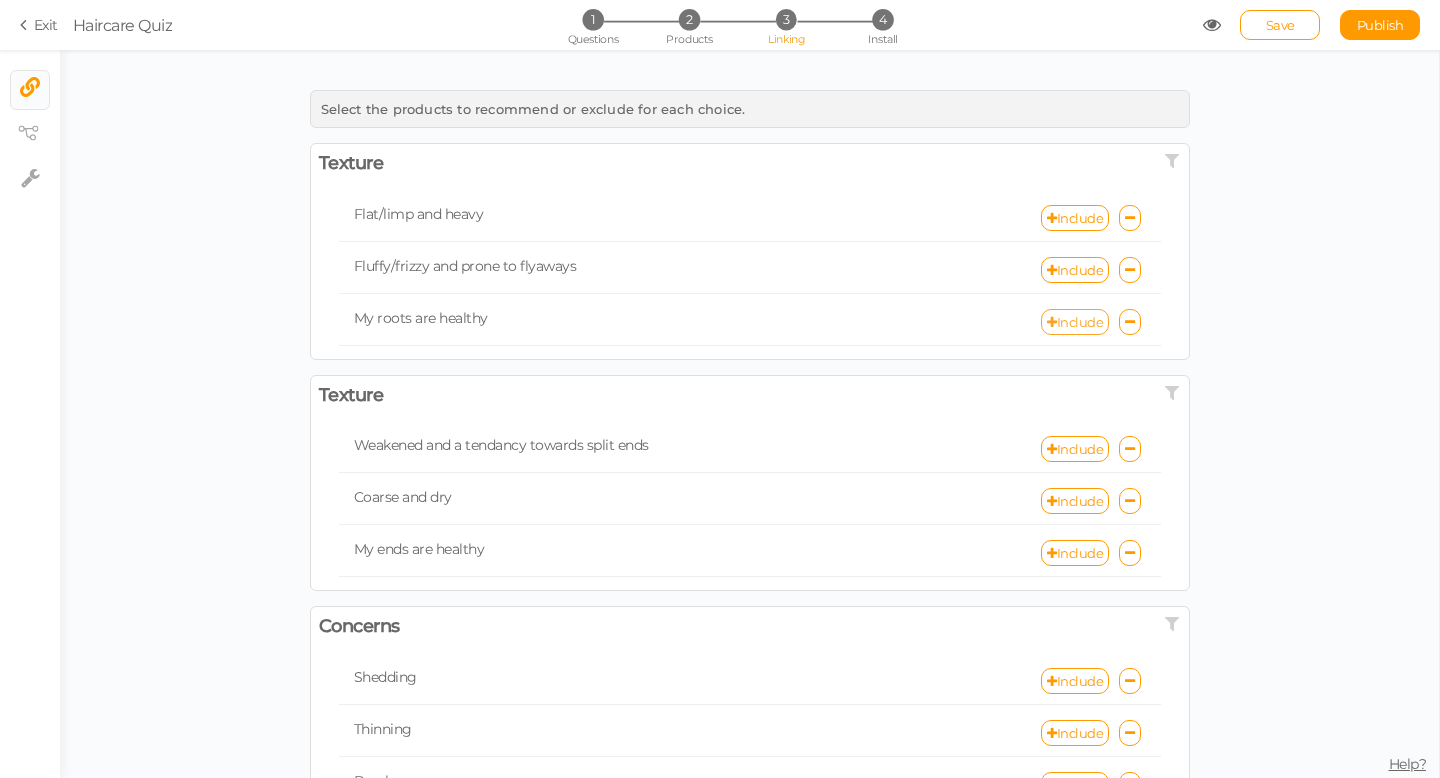 click on "Include" at bounding box center (1075, 322) 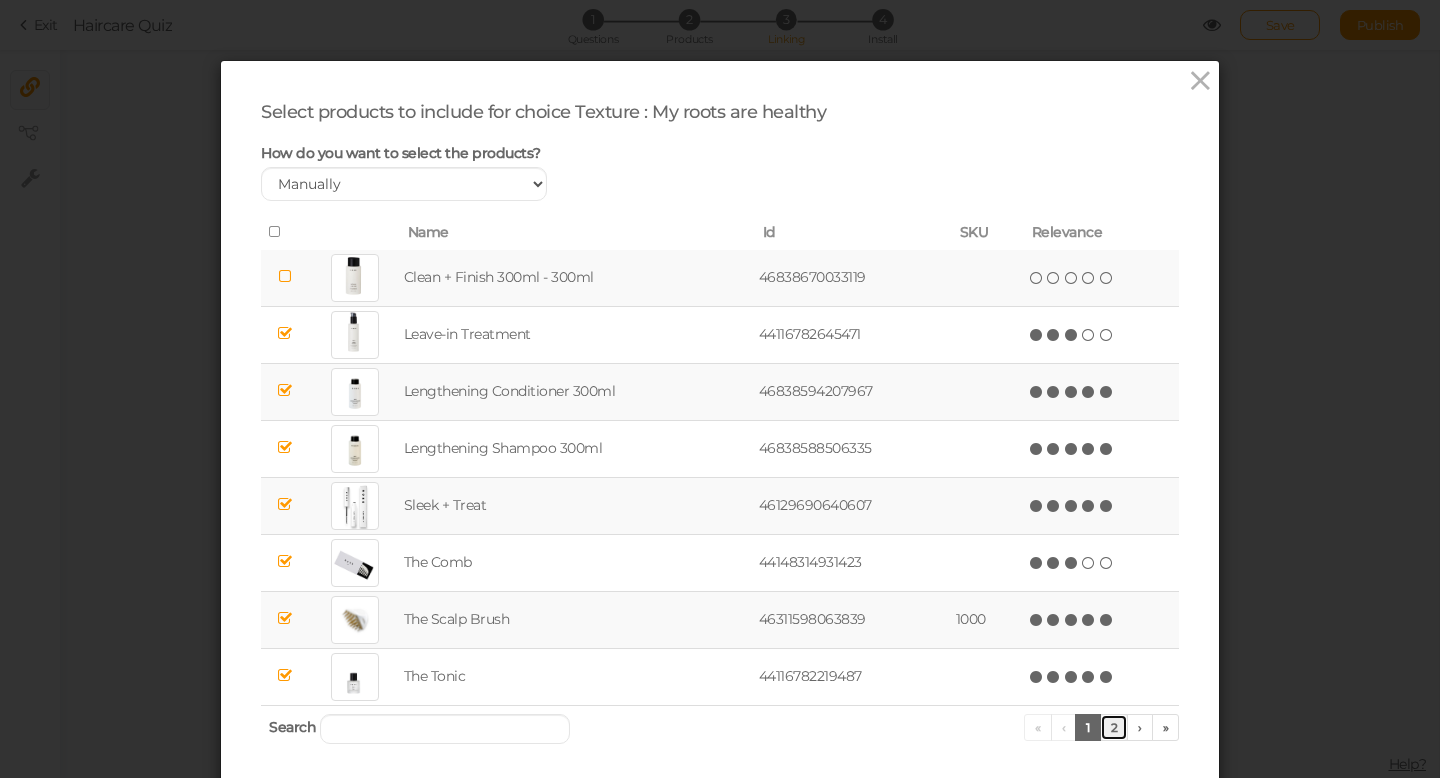 click on "2" at bounding box center [1114, 727] 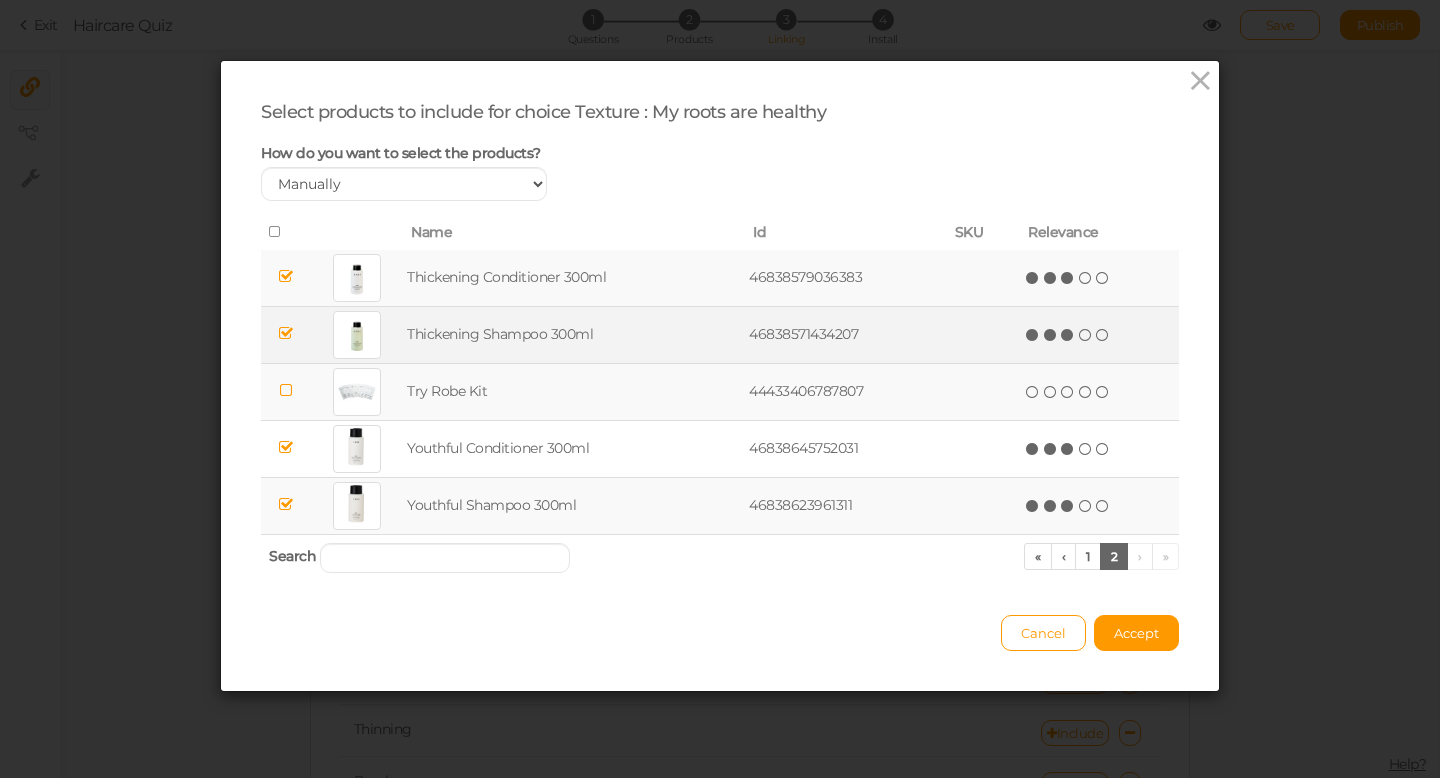 click at bounding box center [286, 333] 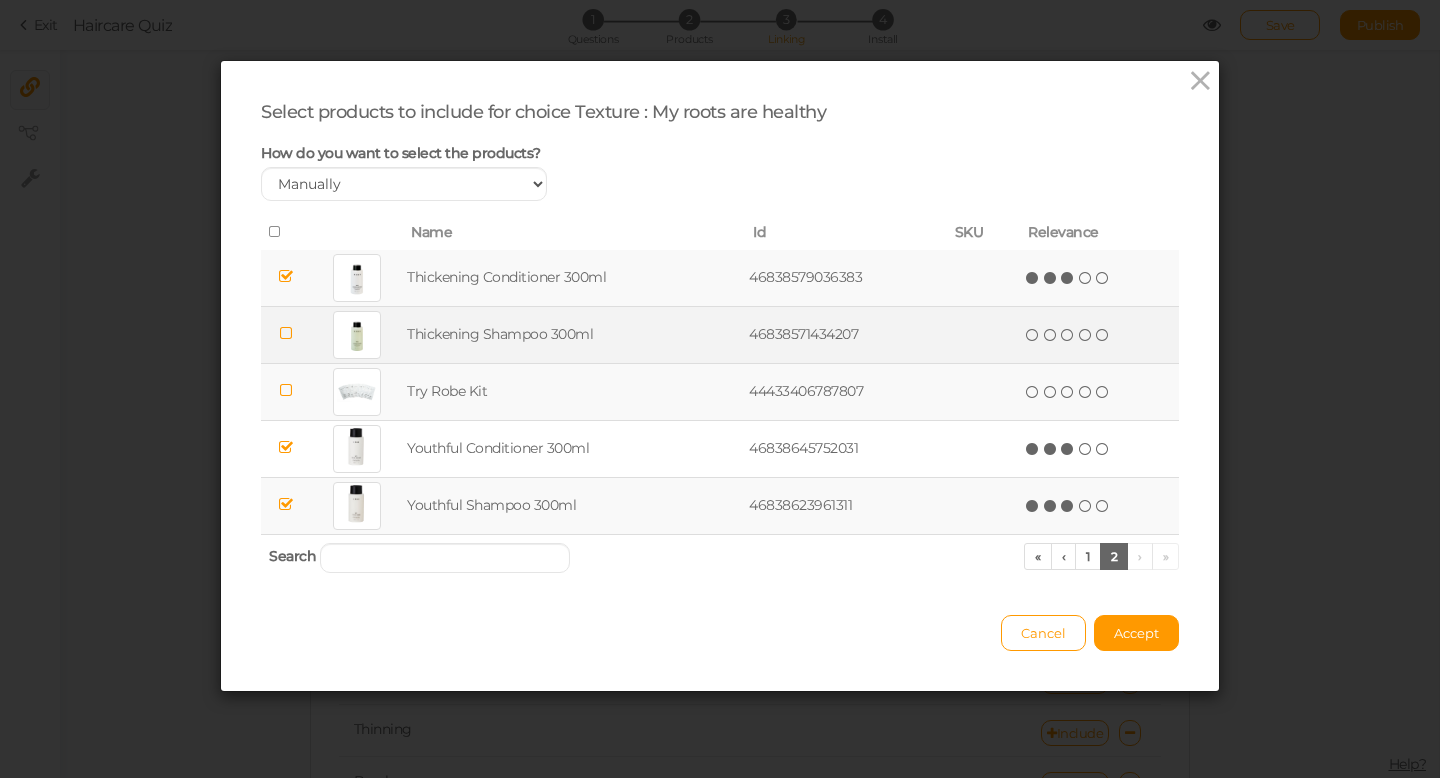 click at bounding box center [286, 276] 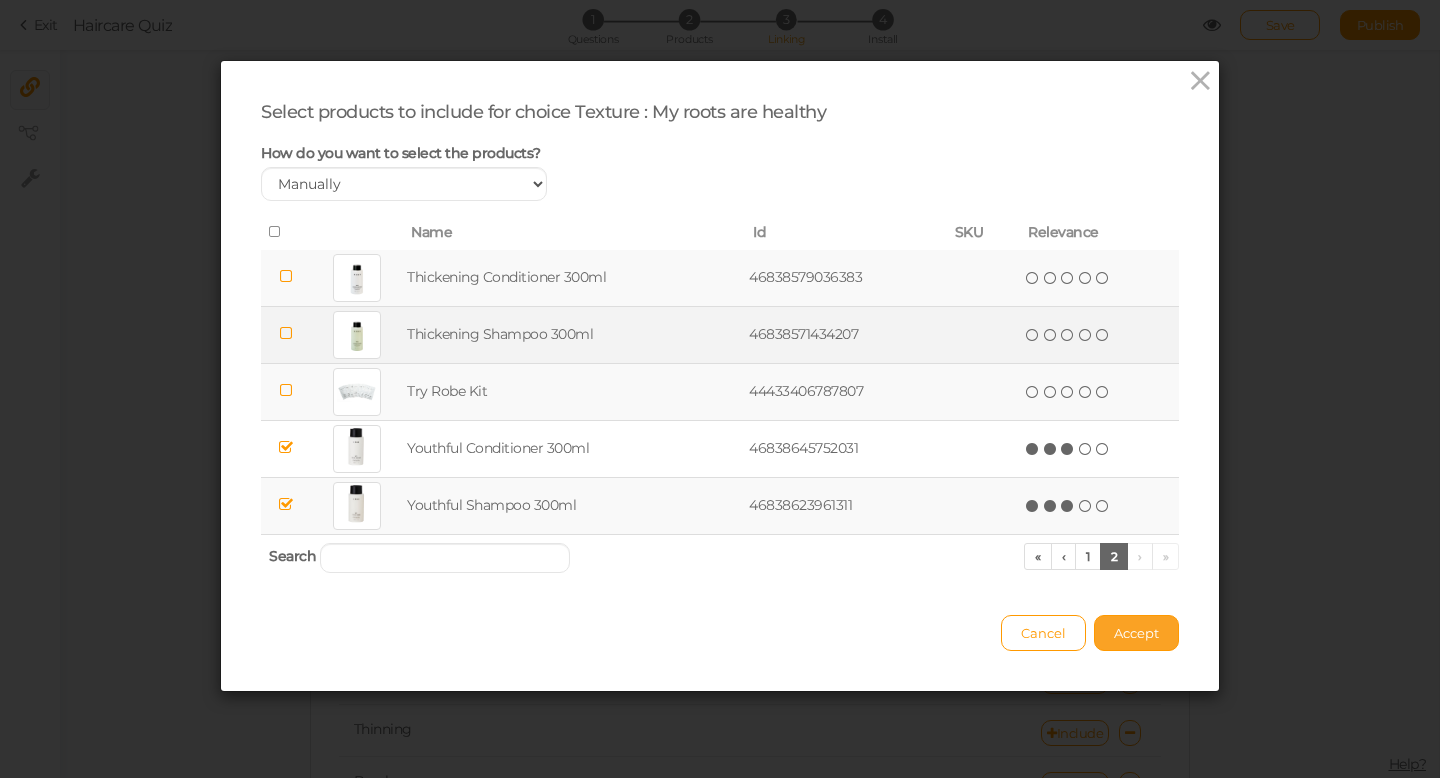 click on "Accept" at bounding box center [1136, 633] 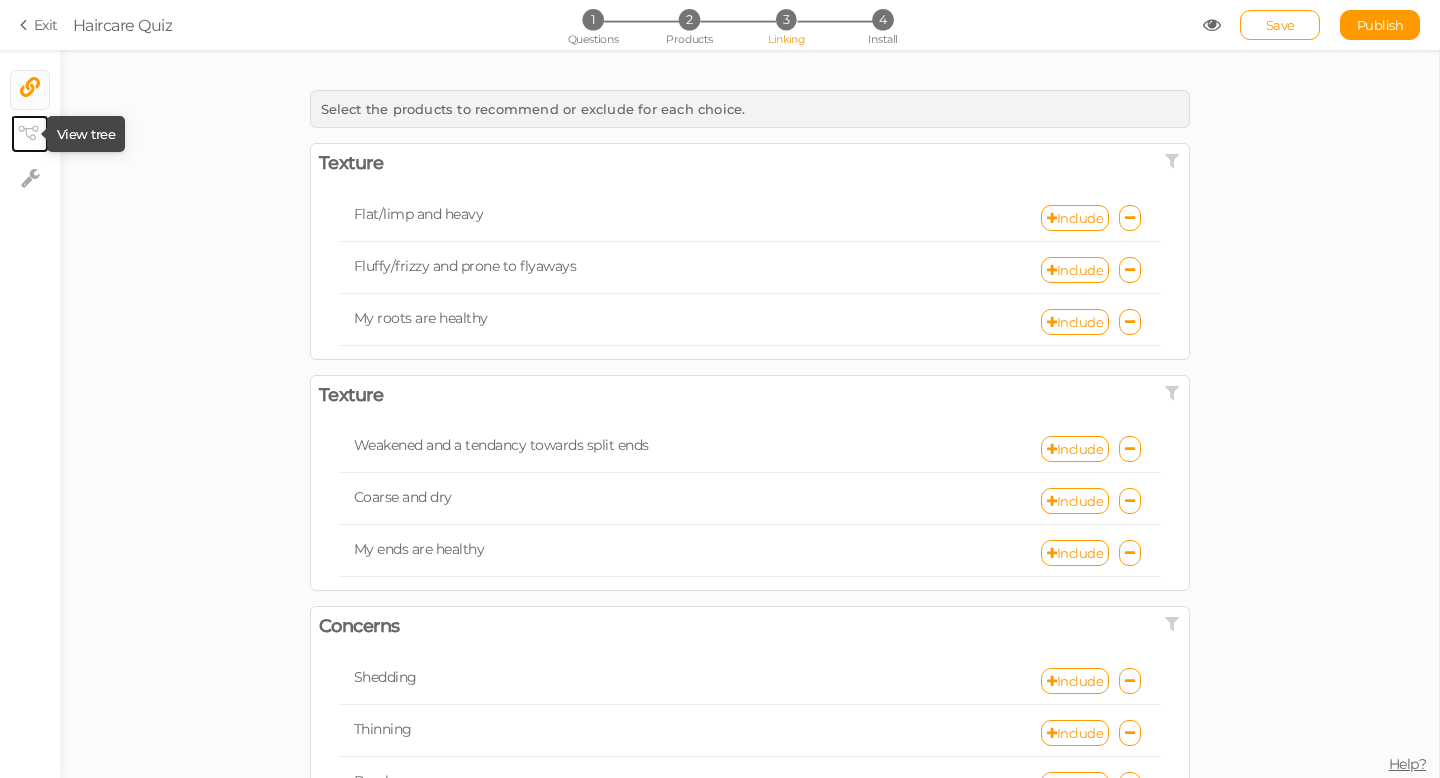 click 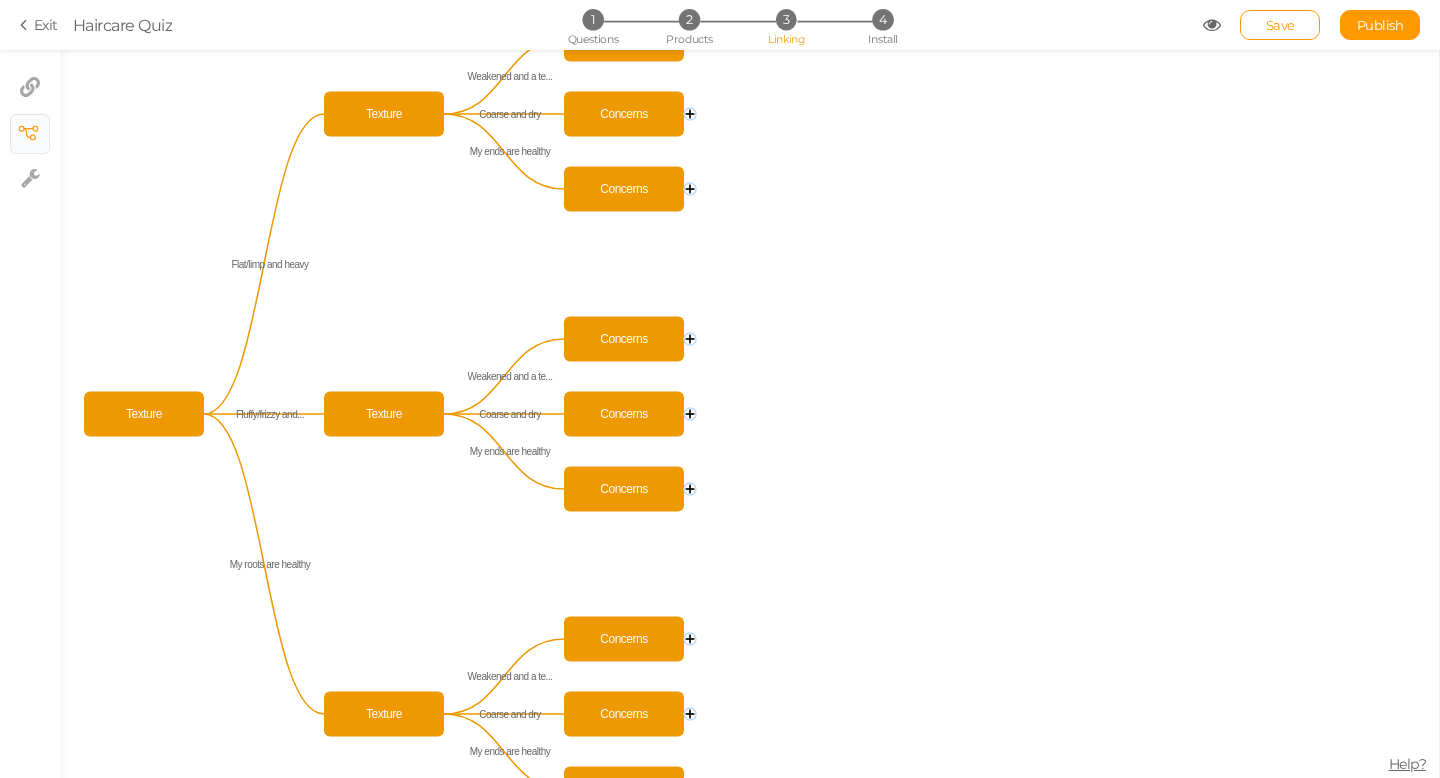 click 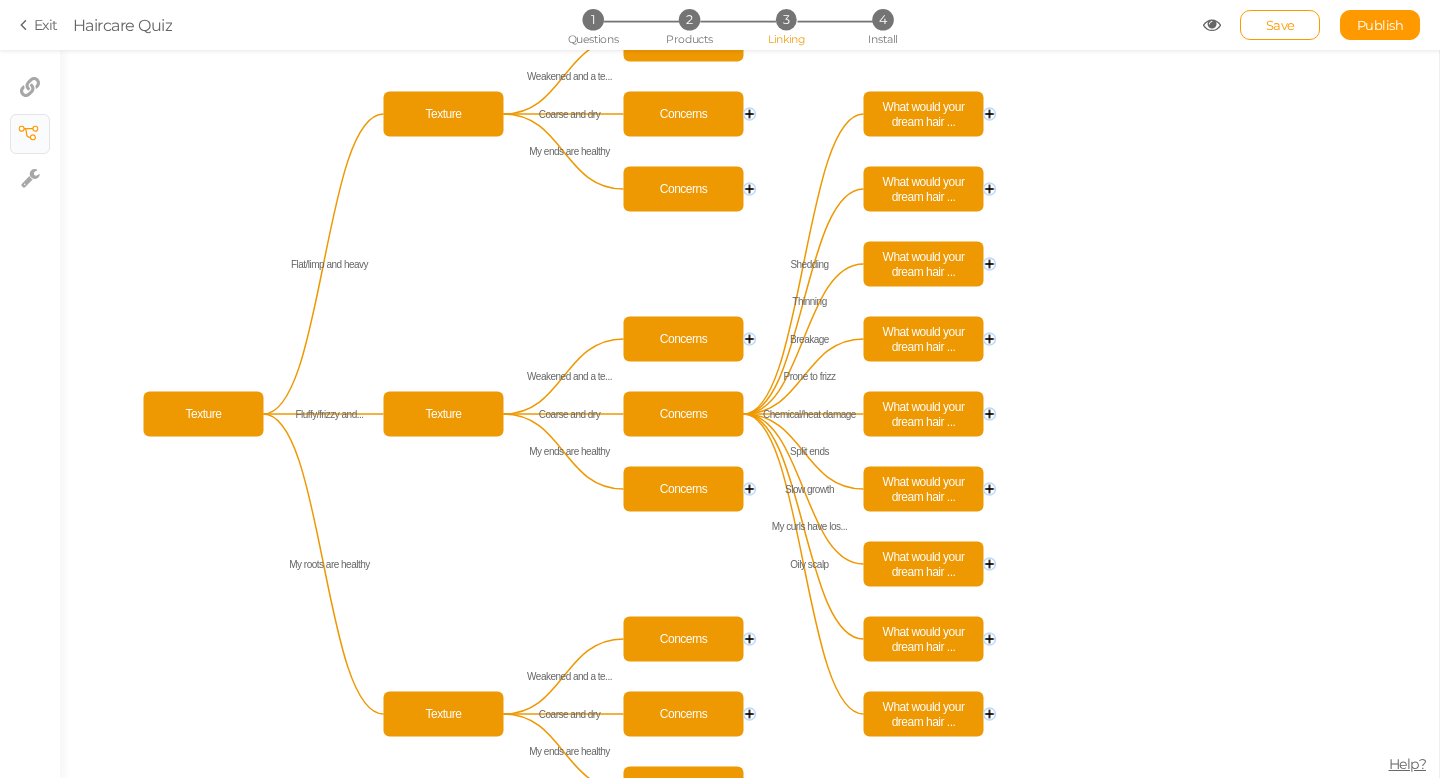 click 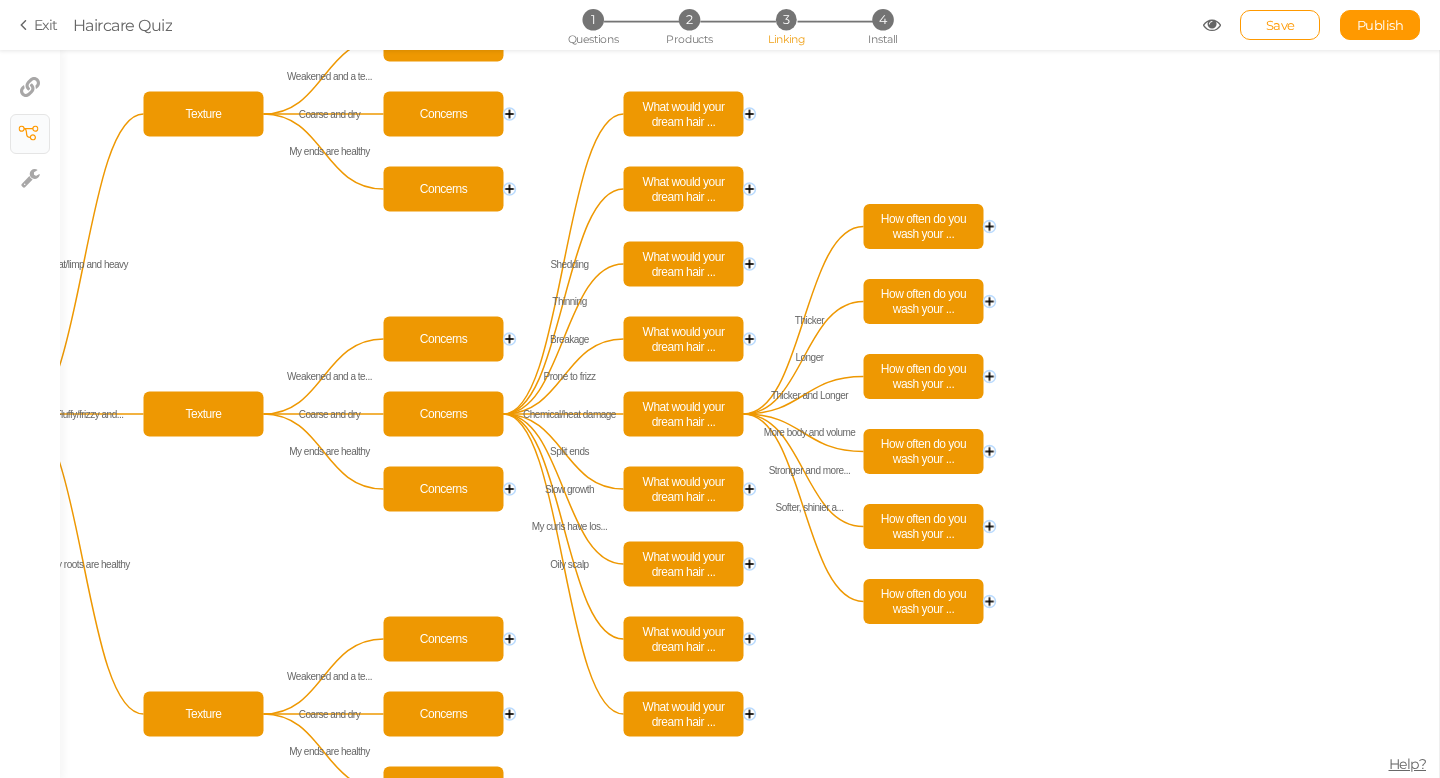 click on "3" at bounding box center (786, 19) 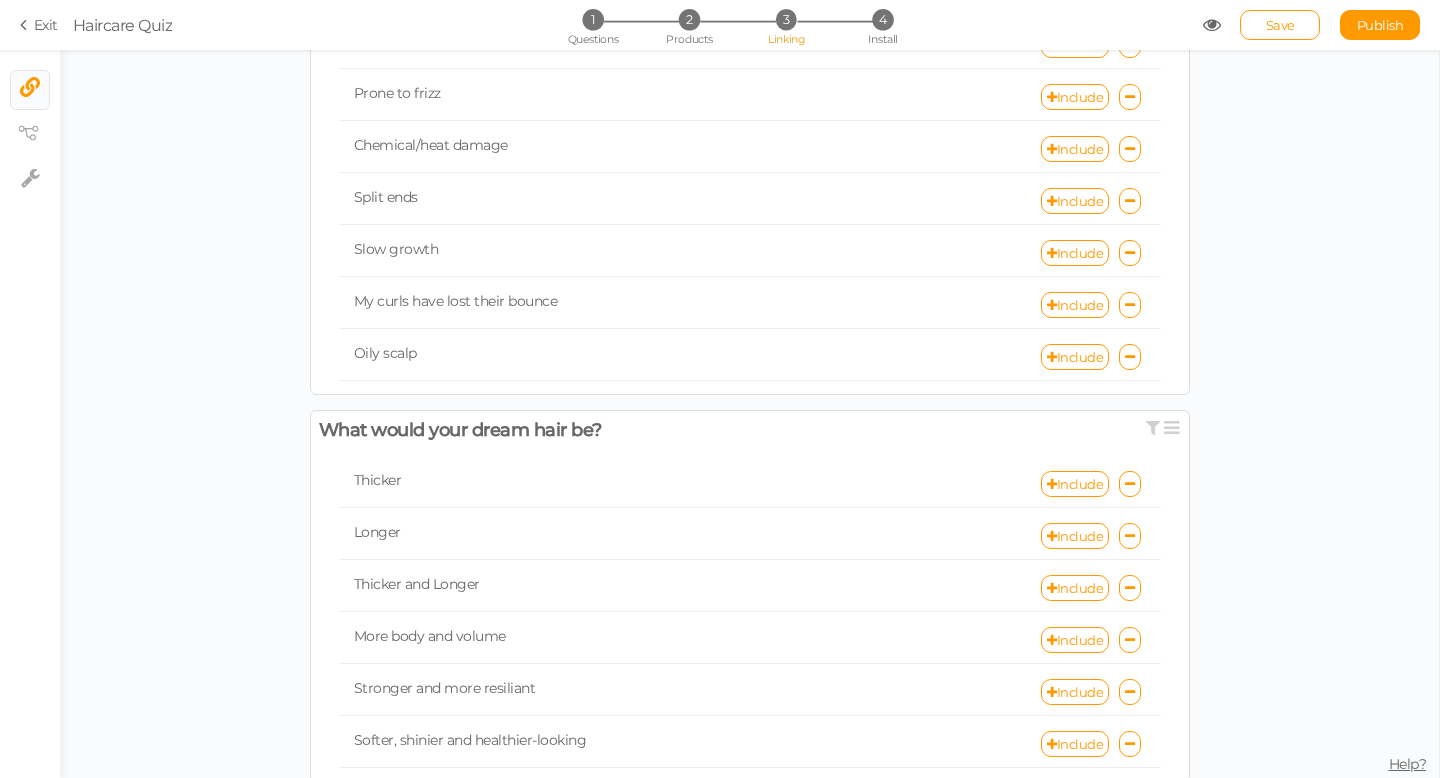 scroll, scrollTop: 743, scrollLeft: 0, axis: vertical 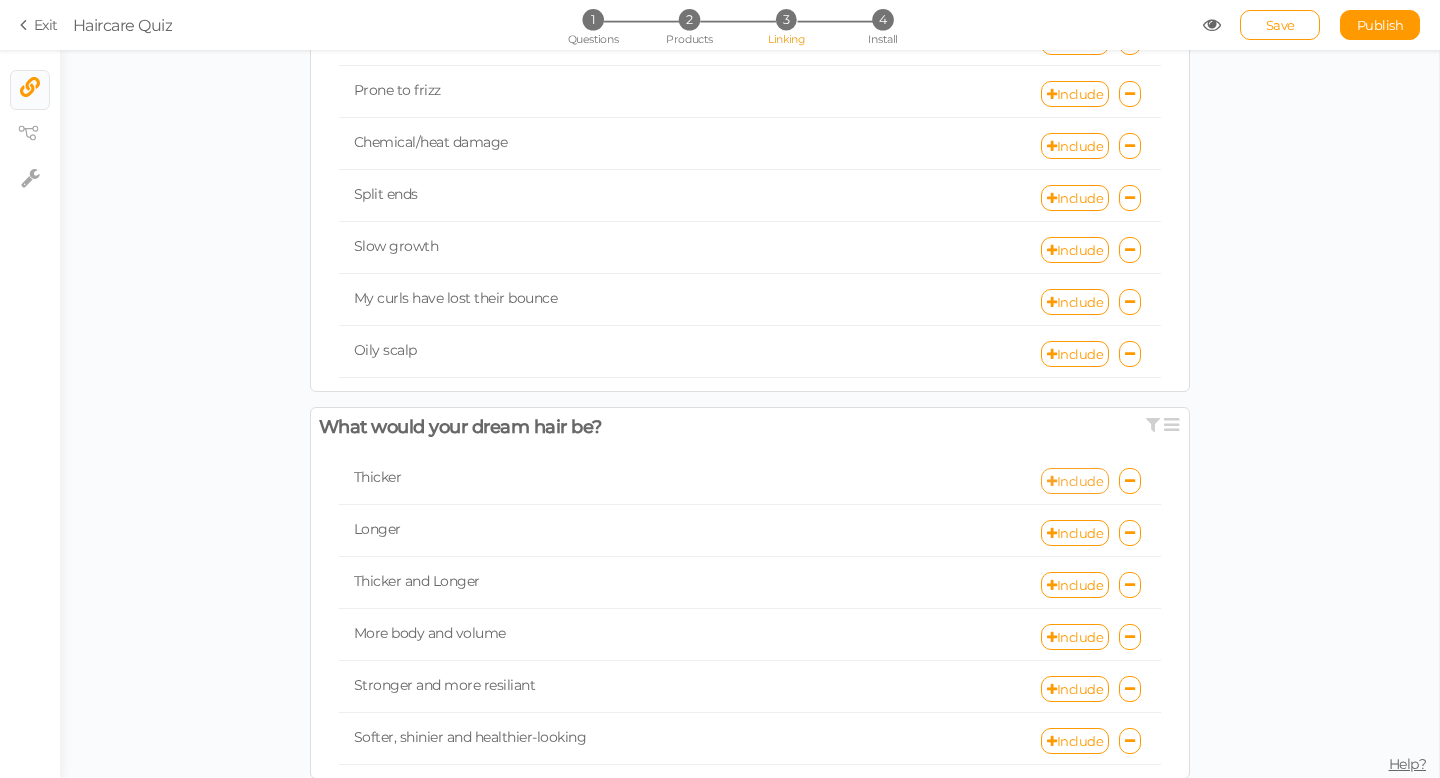 click on "Include" at bounding box center [1075, 481] 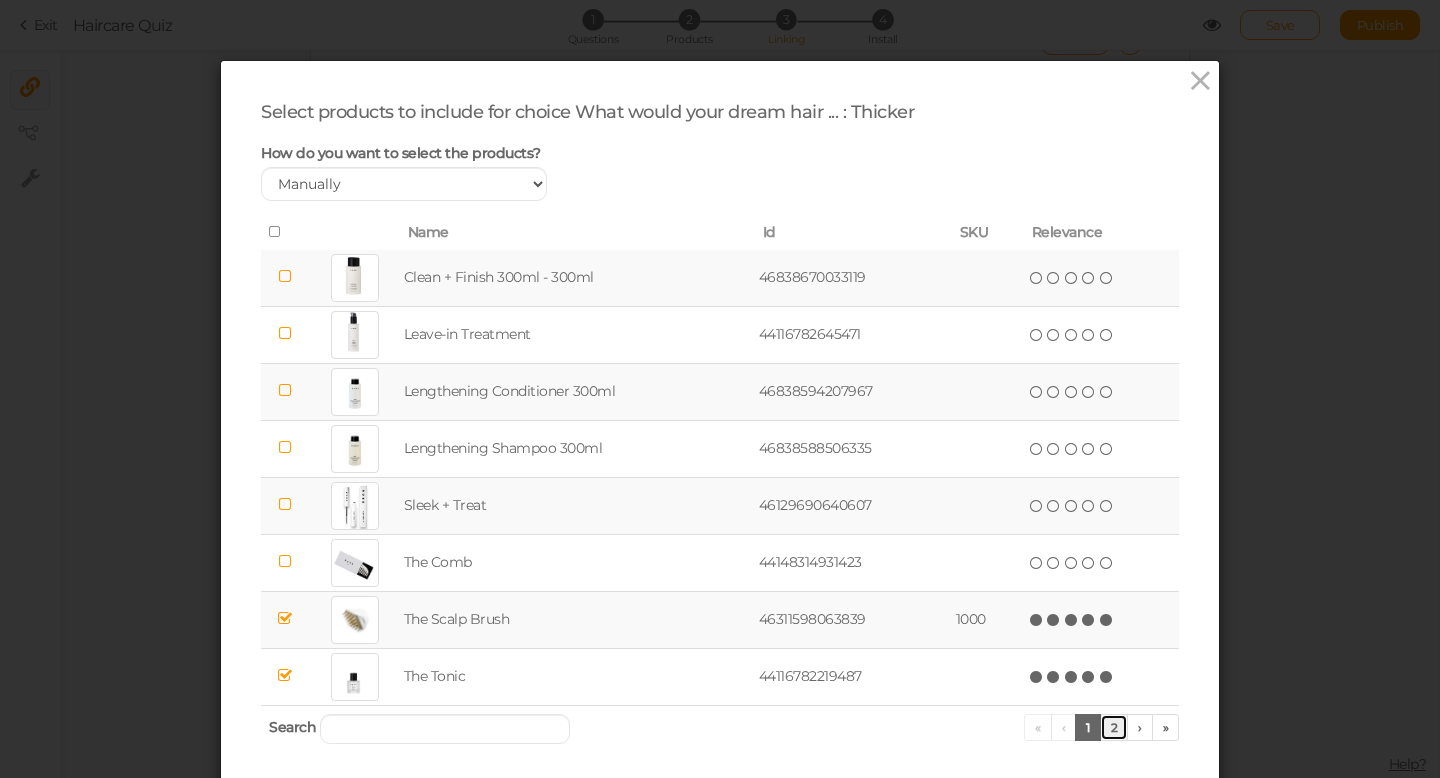 click on "2" at bounding box center (1114, 727) 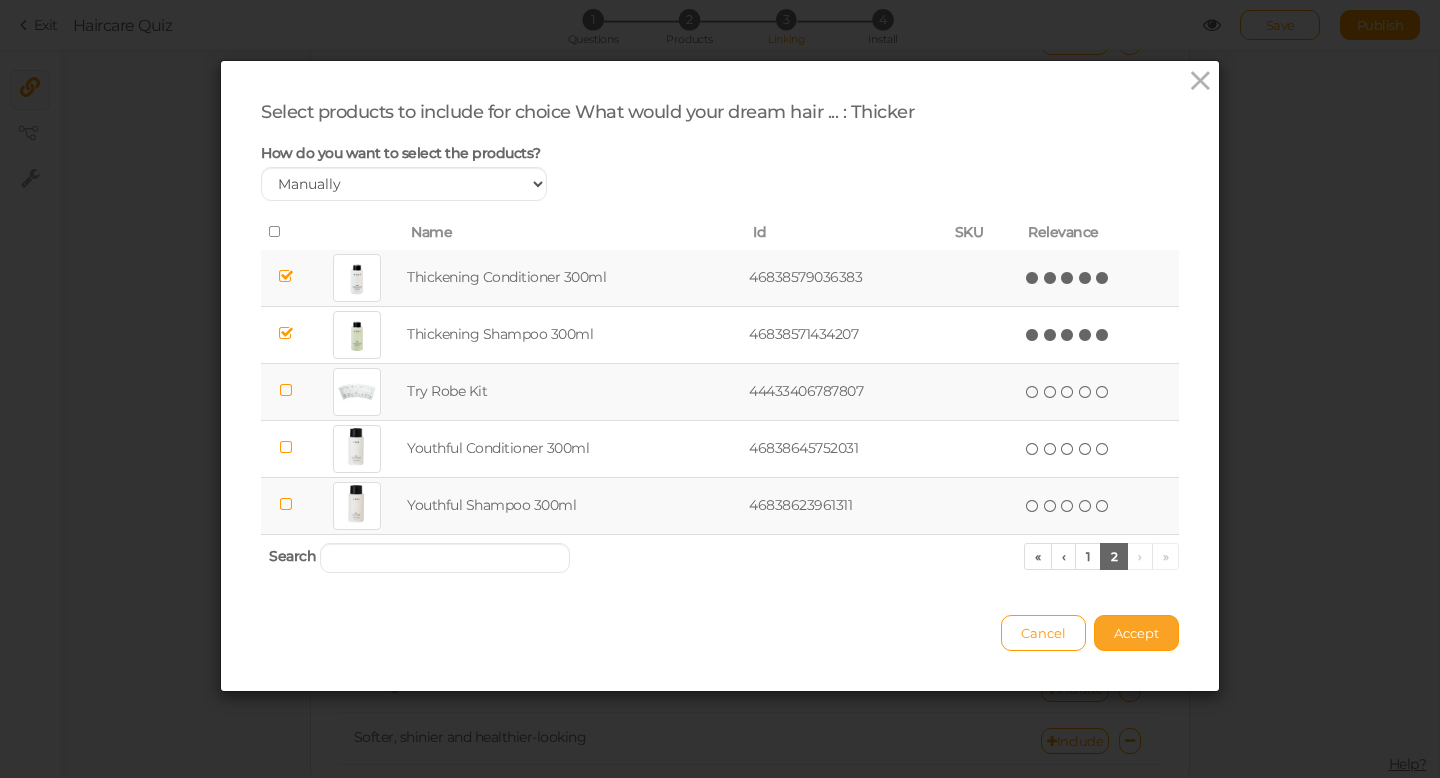 click on "Accept" at bounding box center (1136, 633) 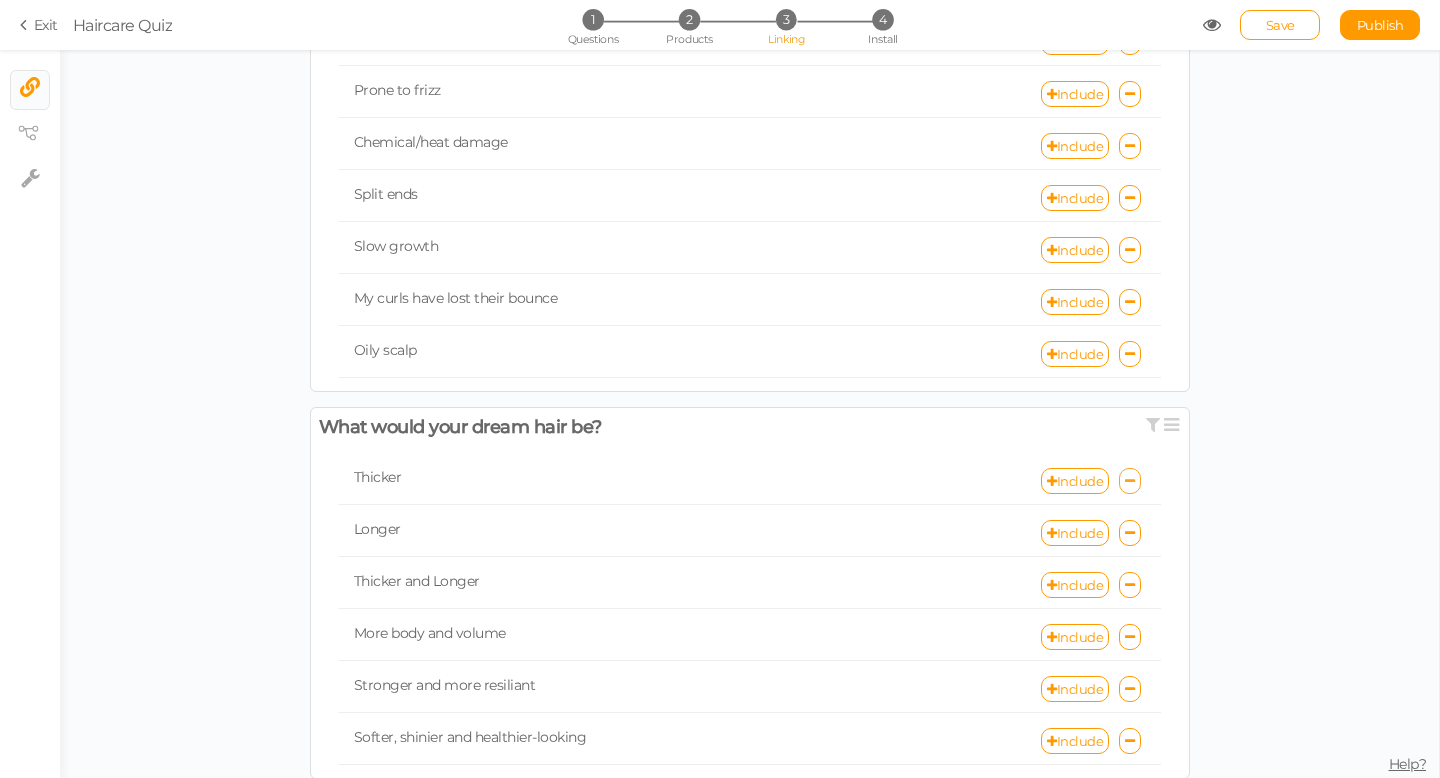 click at bounding box center (1130, 481) 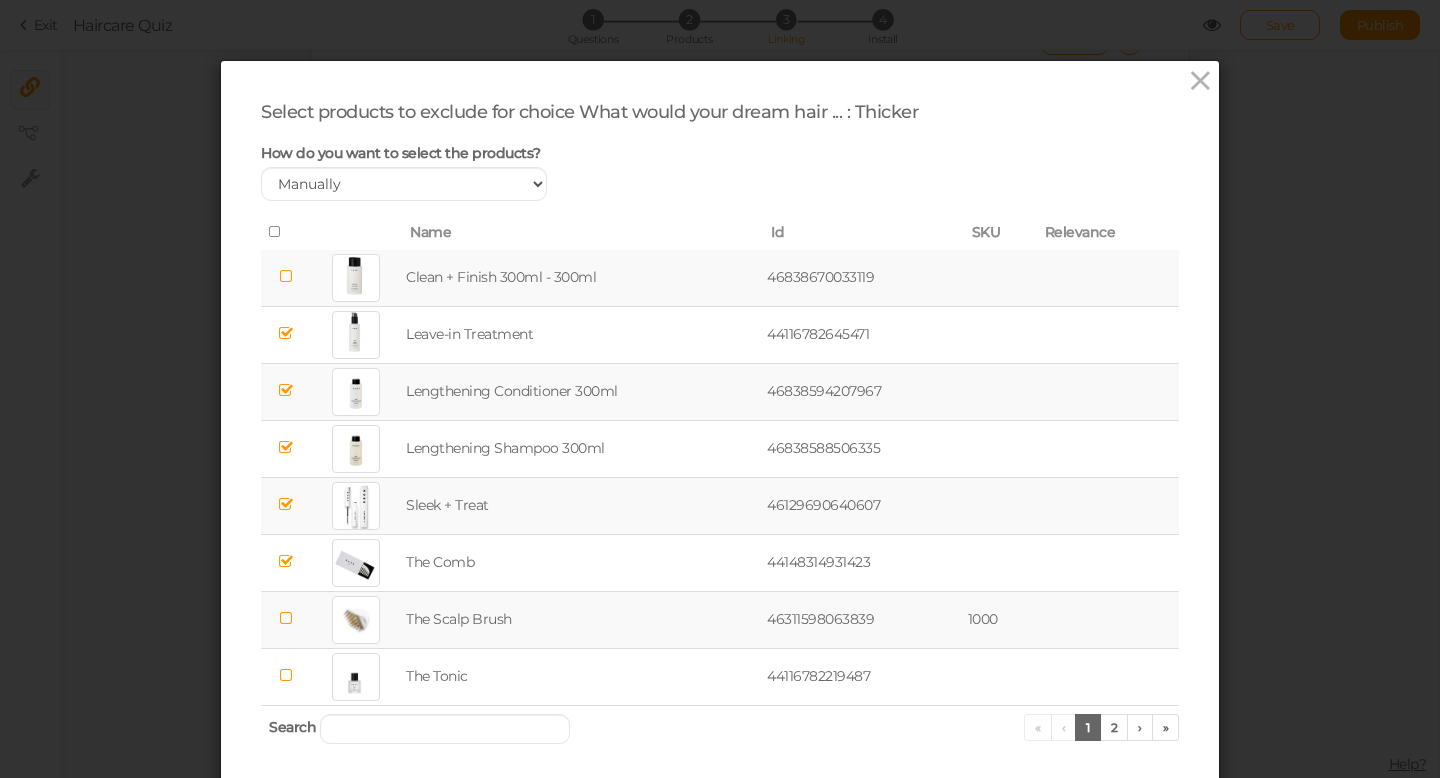 click at bounding box center (286, 390) 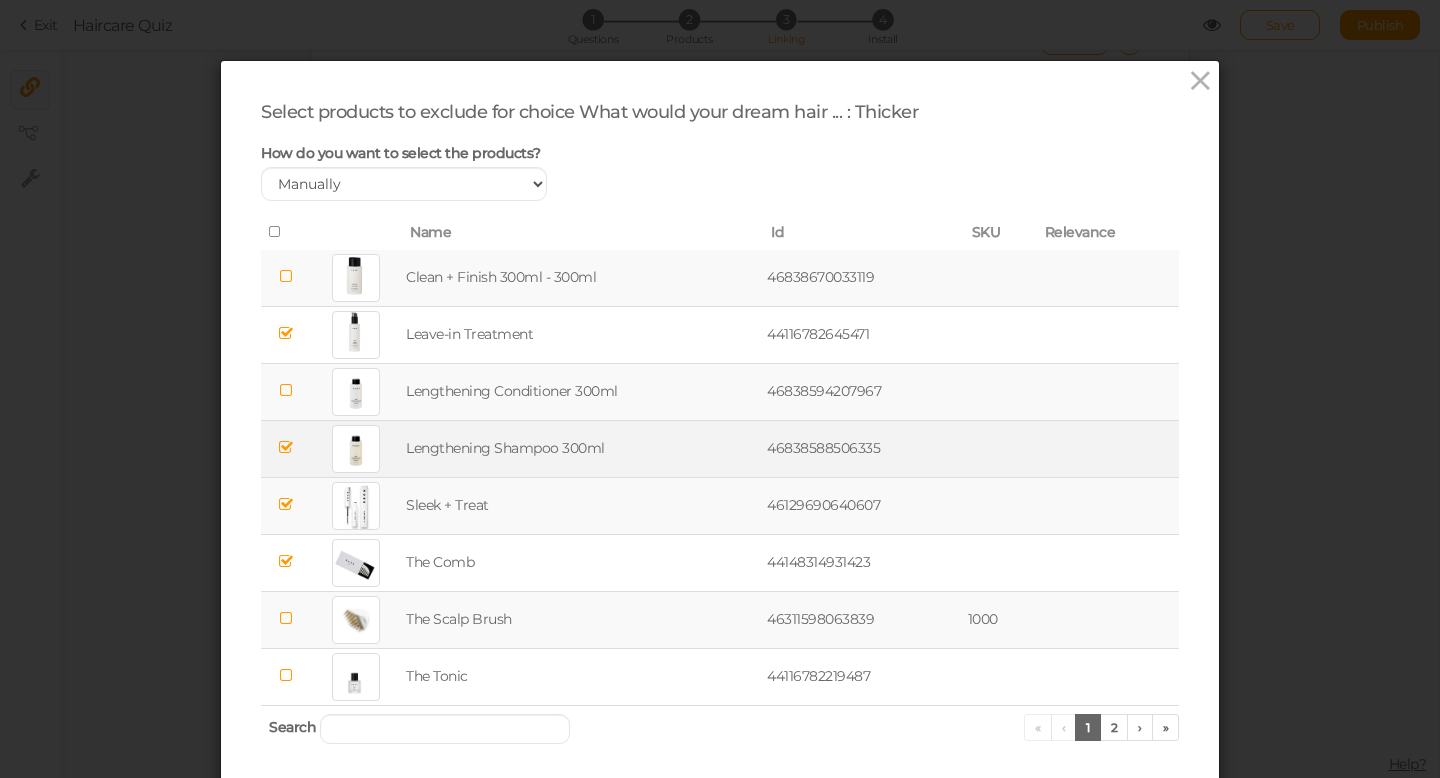 click at bounding box center (286, 447) 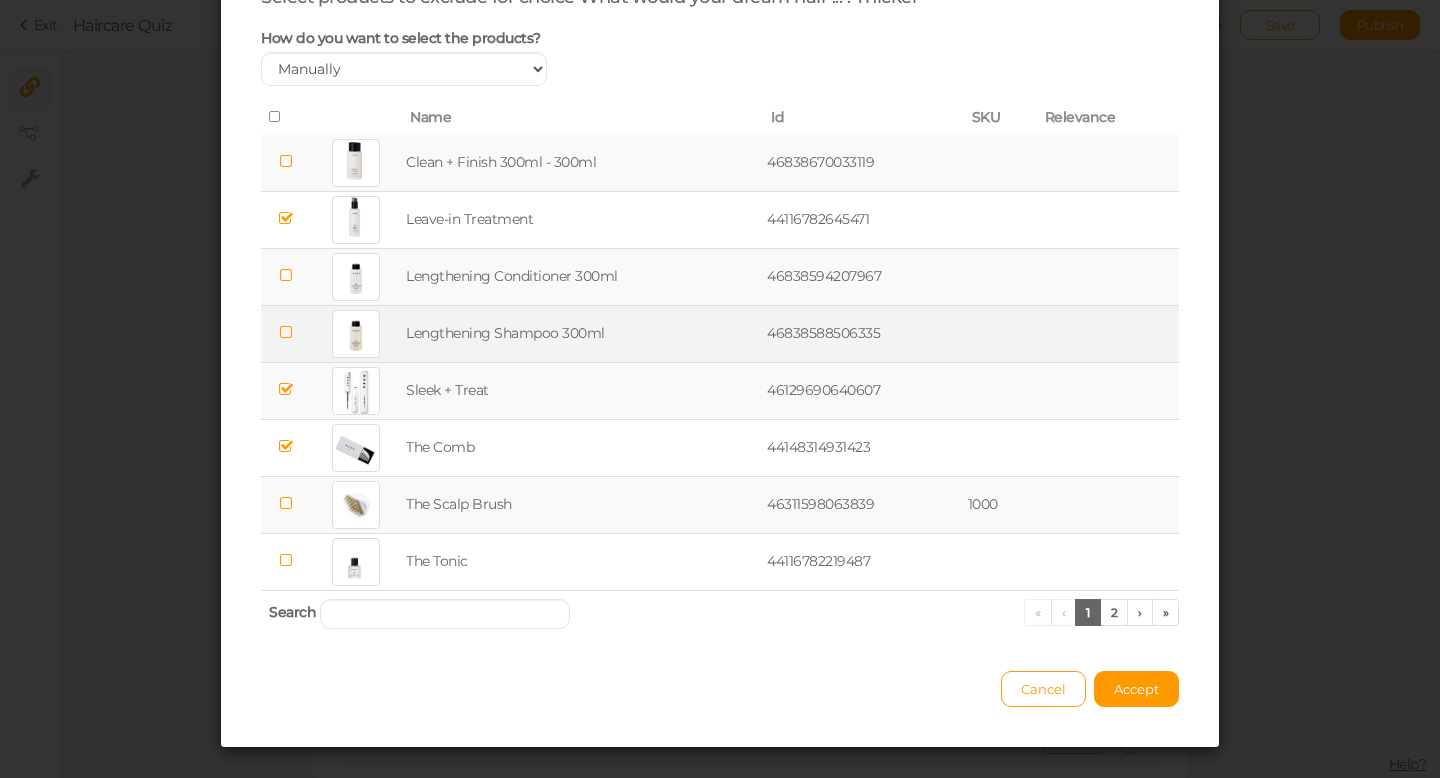 scroll, scrollTop: 144, scrollLeft: 0, axis: vertical 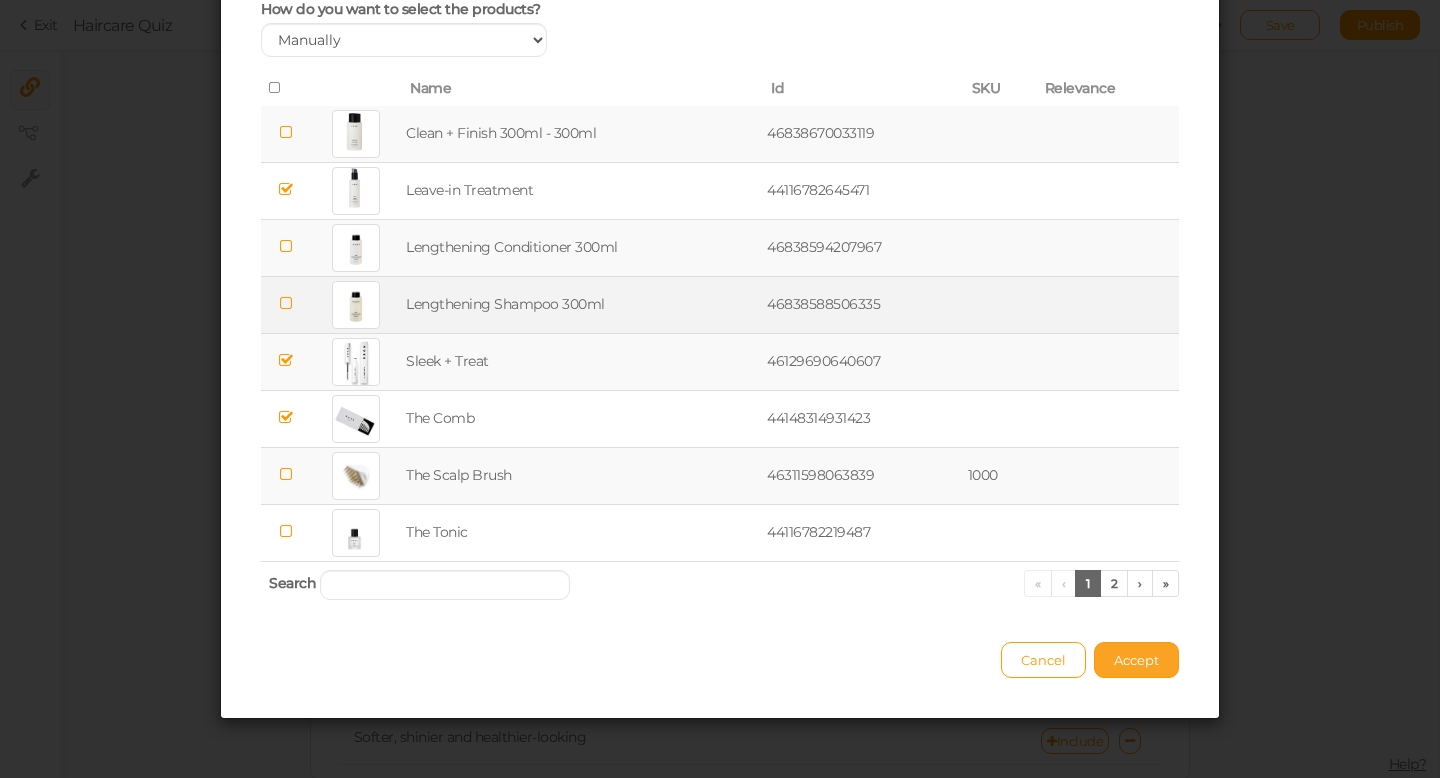 click on "Accept" at bounding box center (1136, 660) 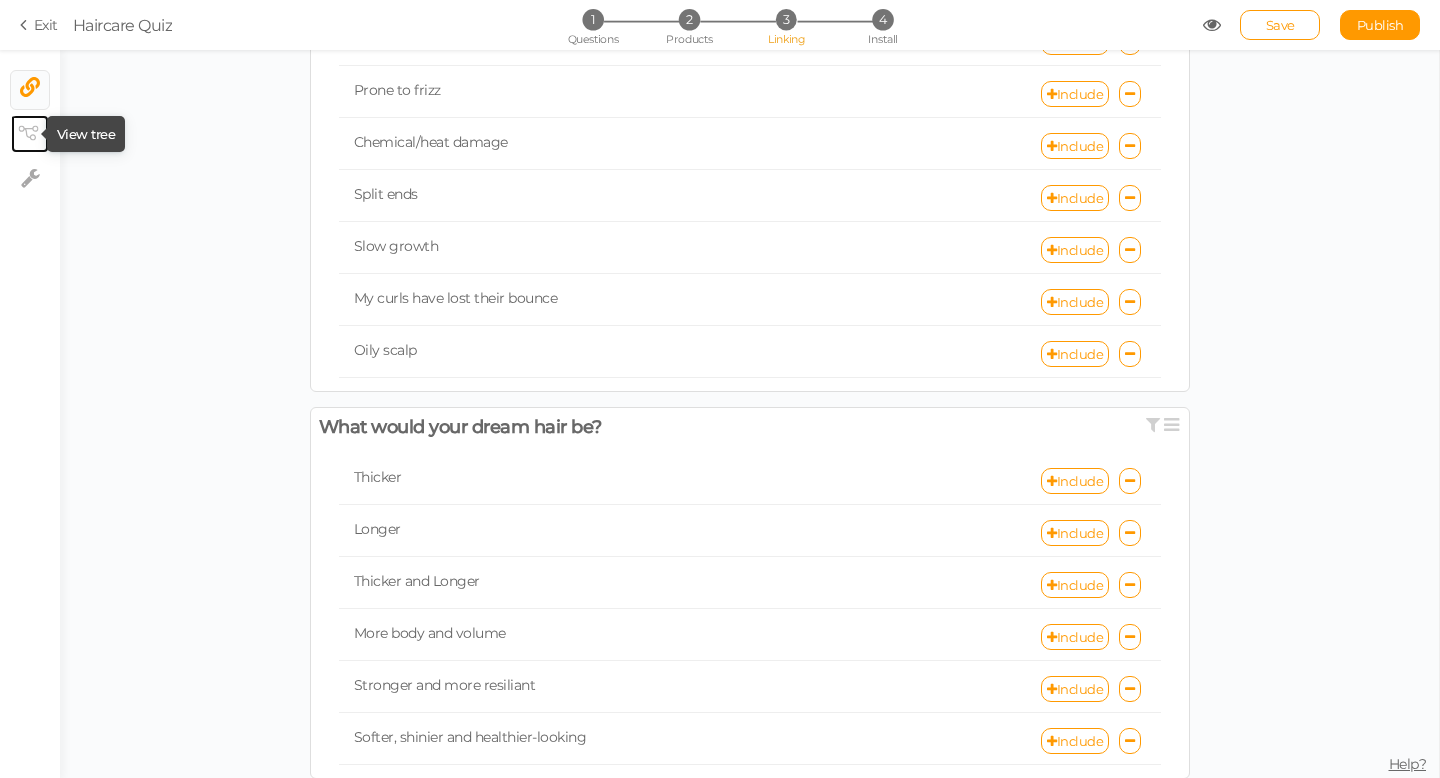 click 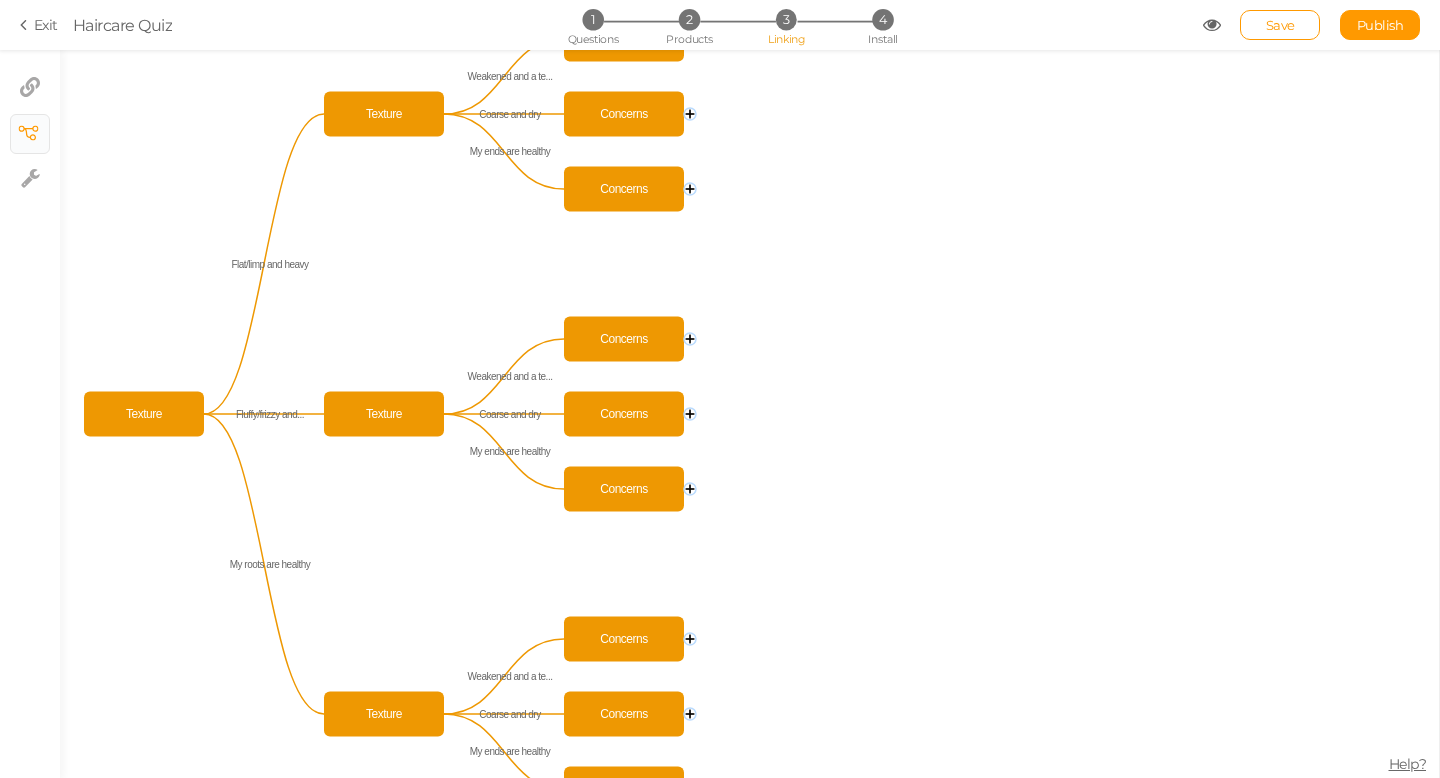 click 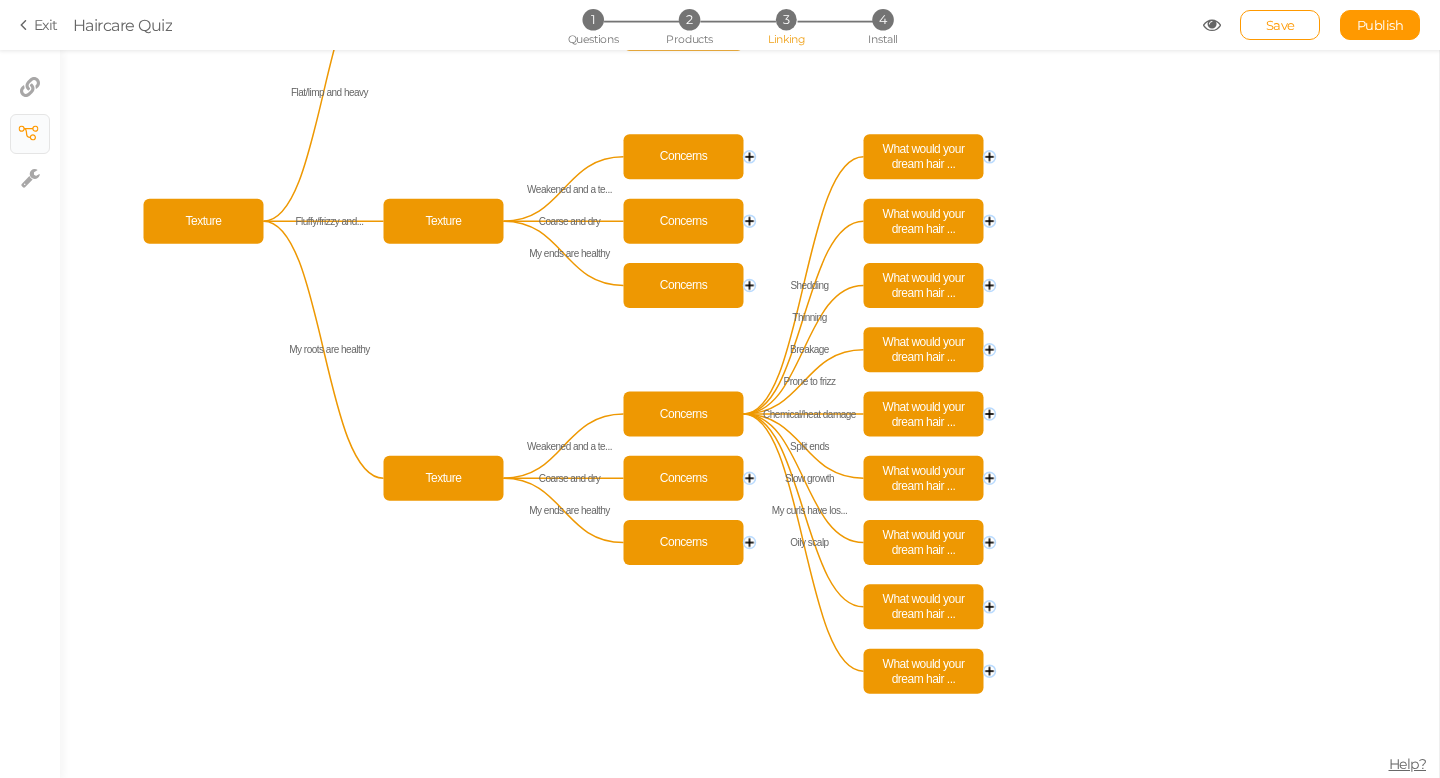 click 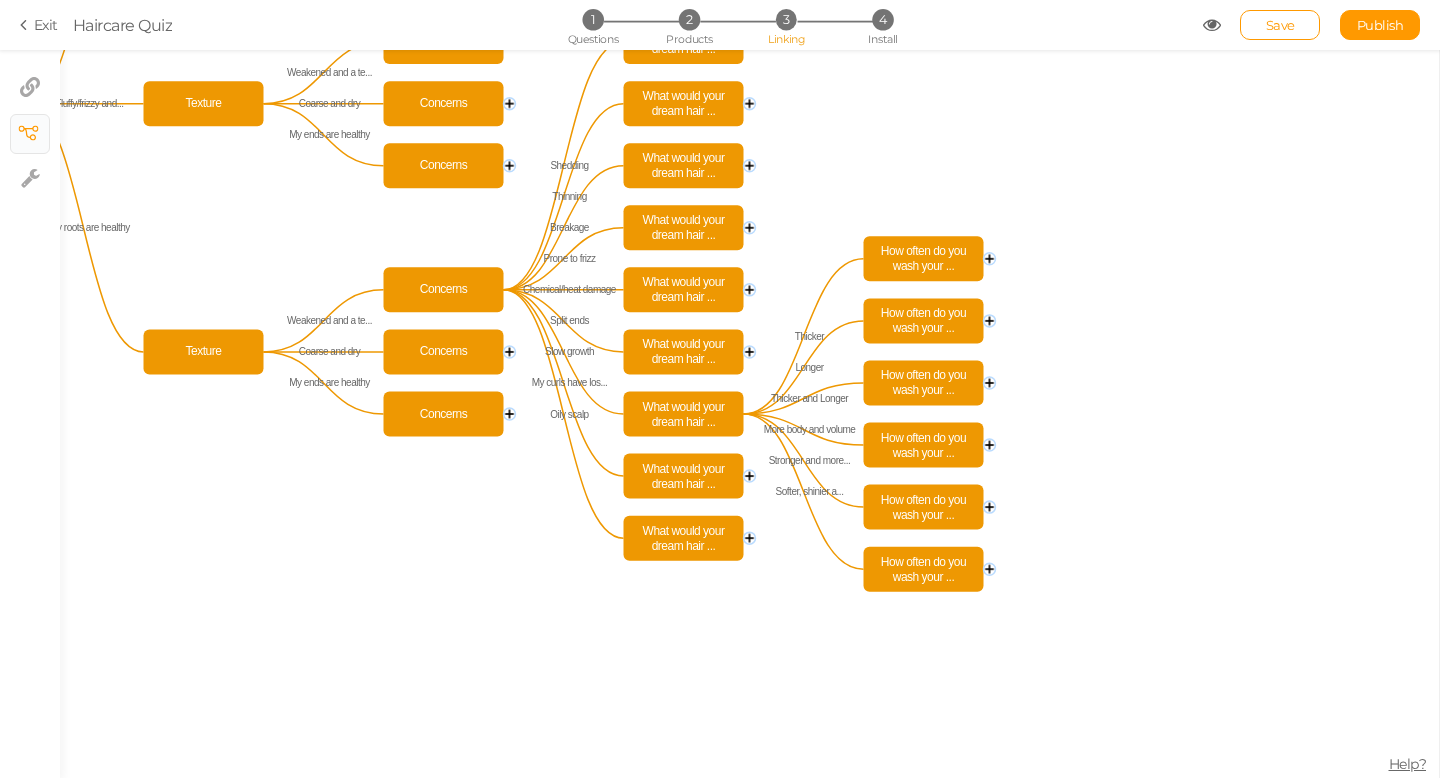 click 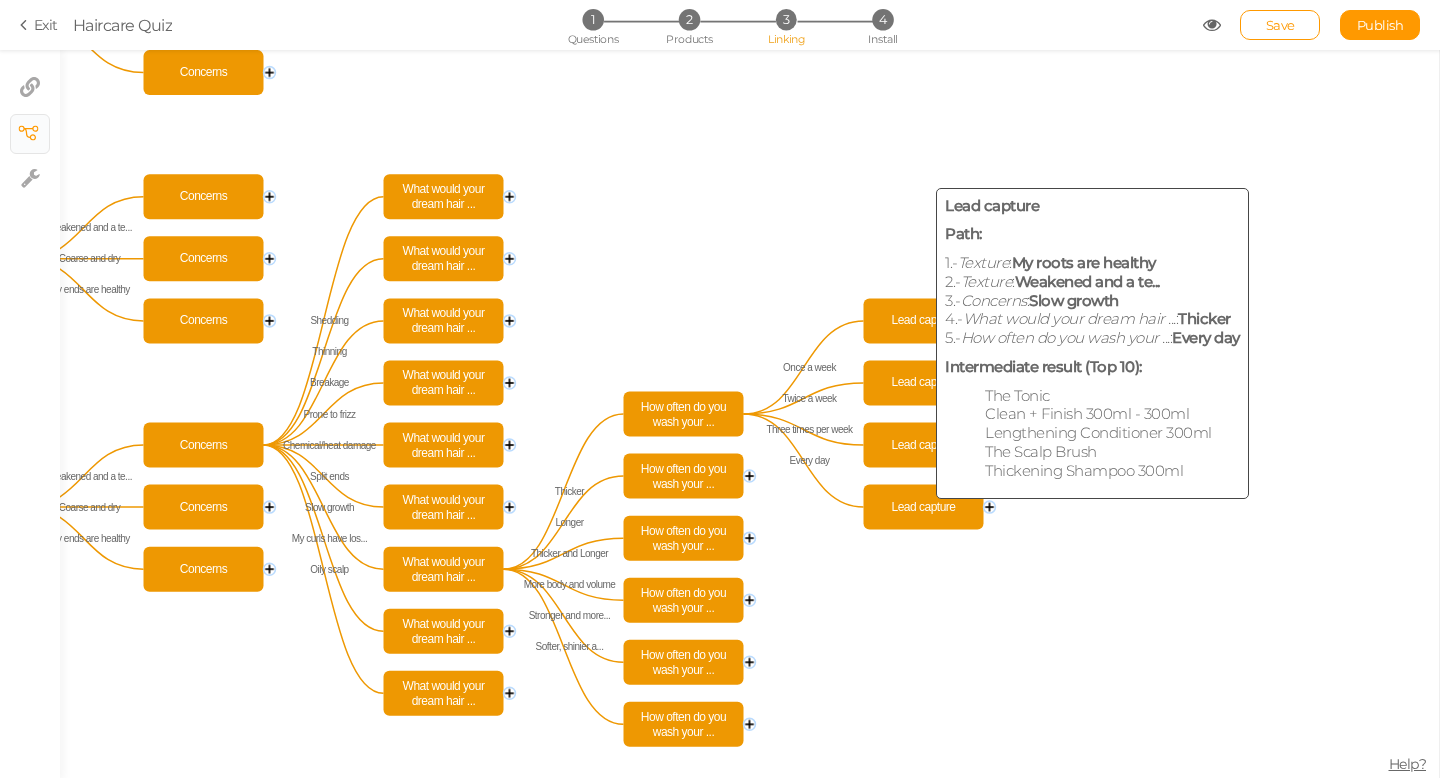 click on "Lead capture" 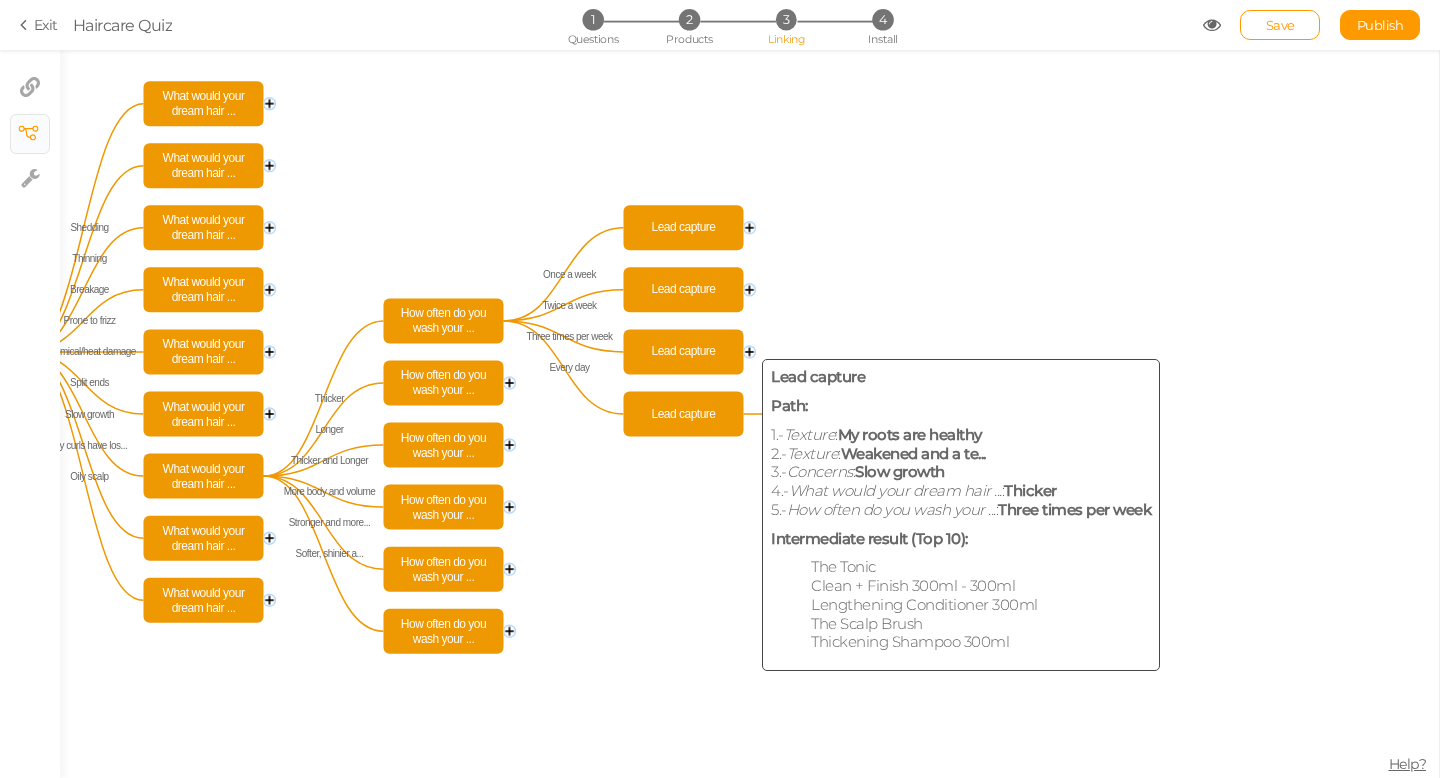 click on "Lead capture" 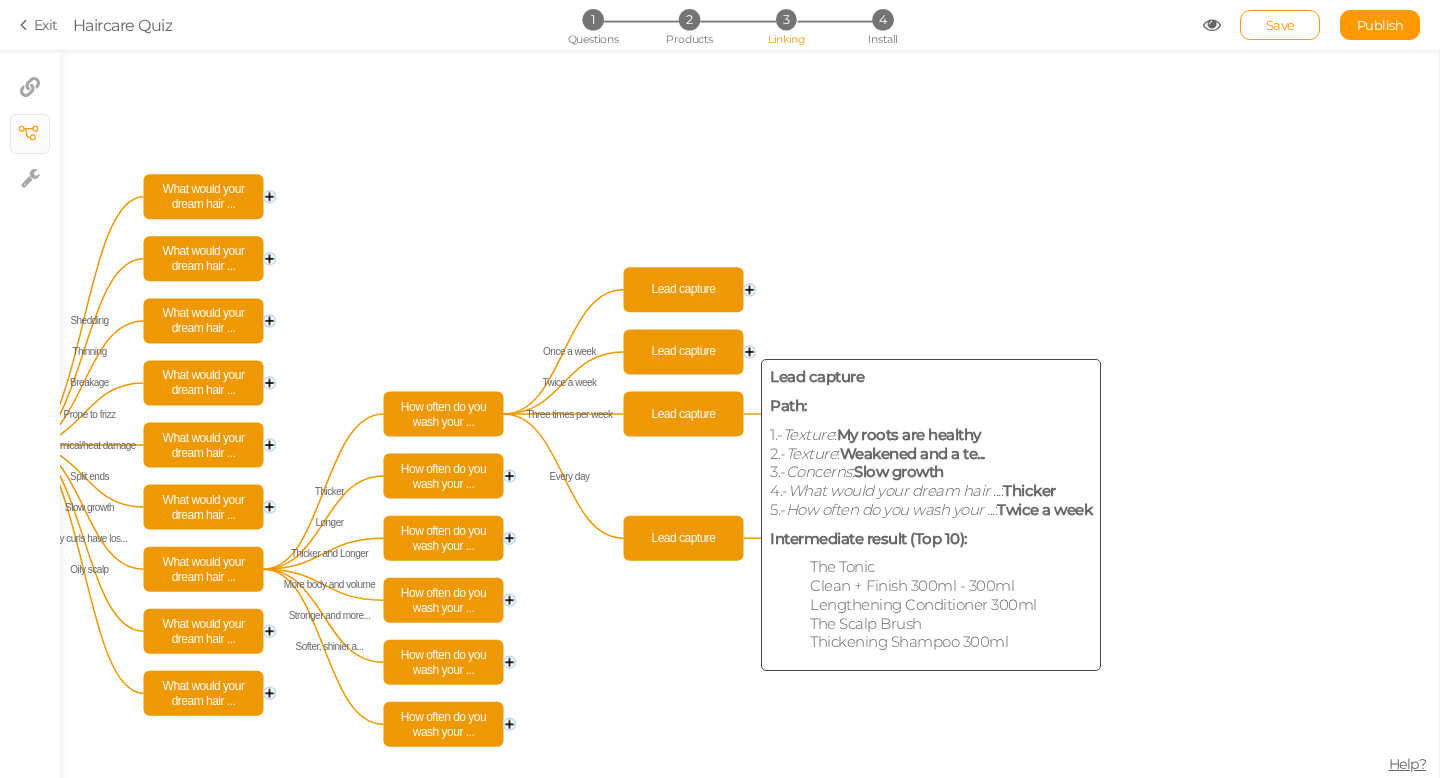 click on "Lead capture" 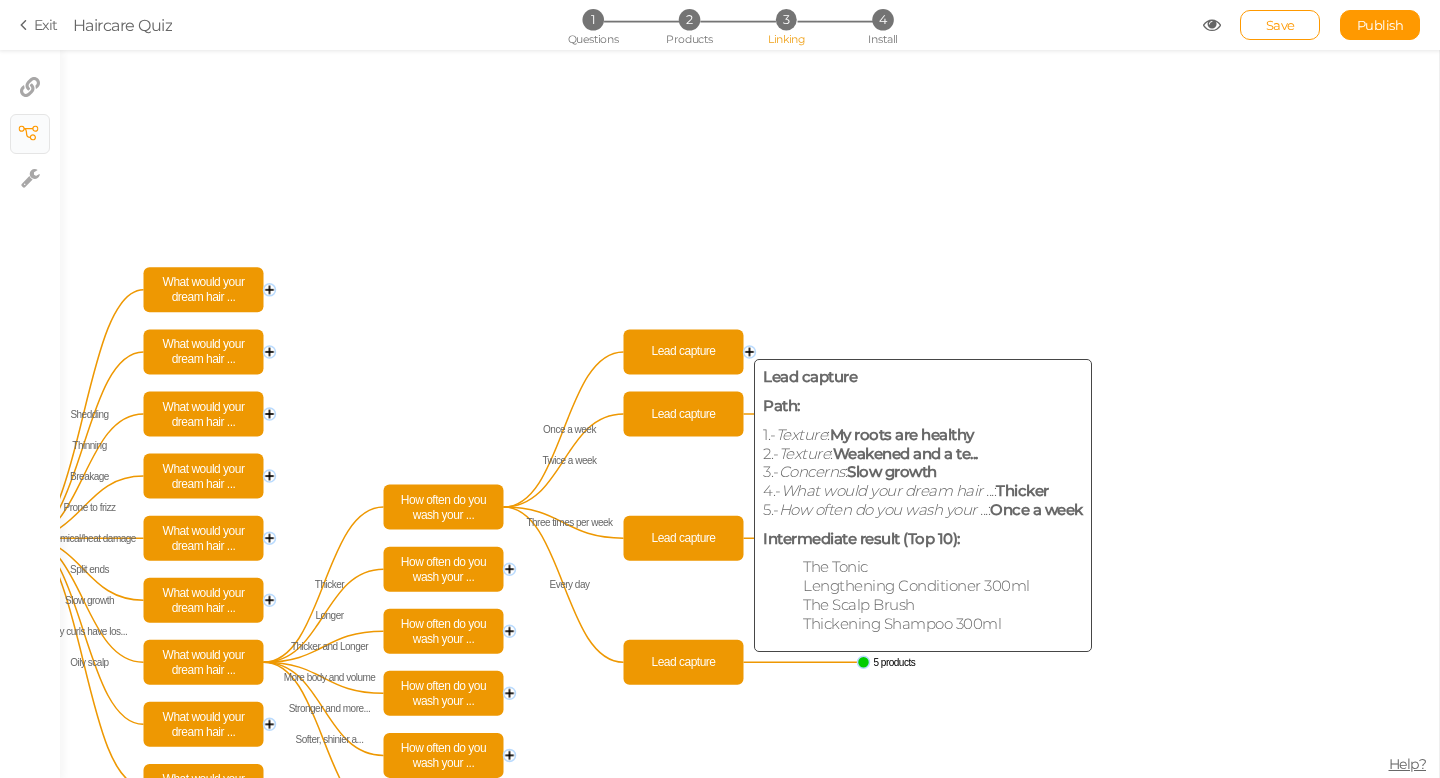 click on "Lead capture" 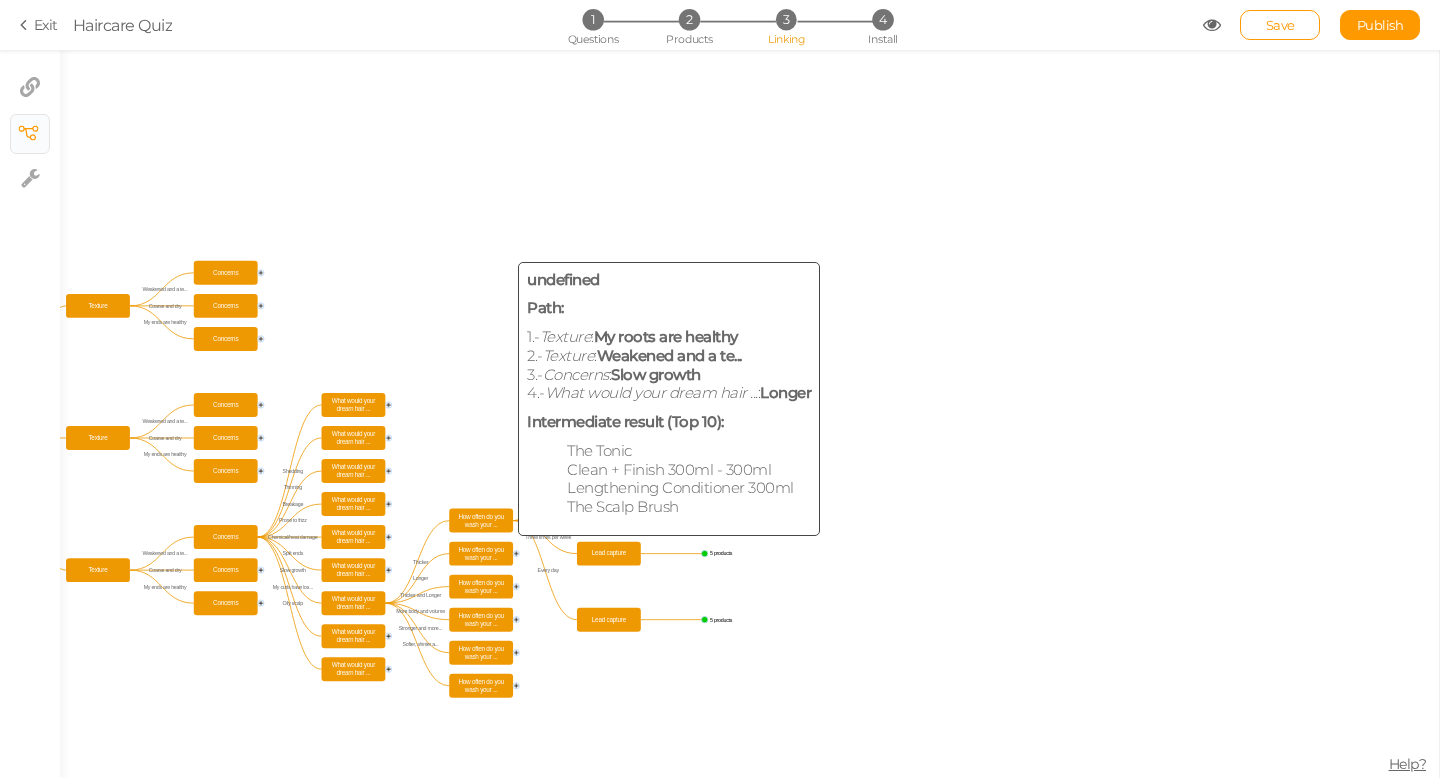 click on "How often do you wash your ..." 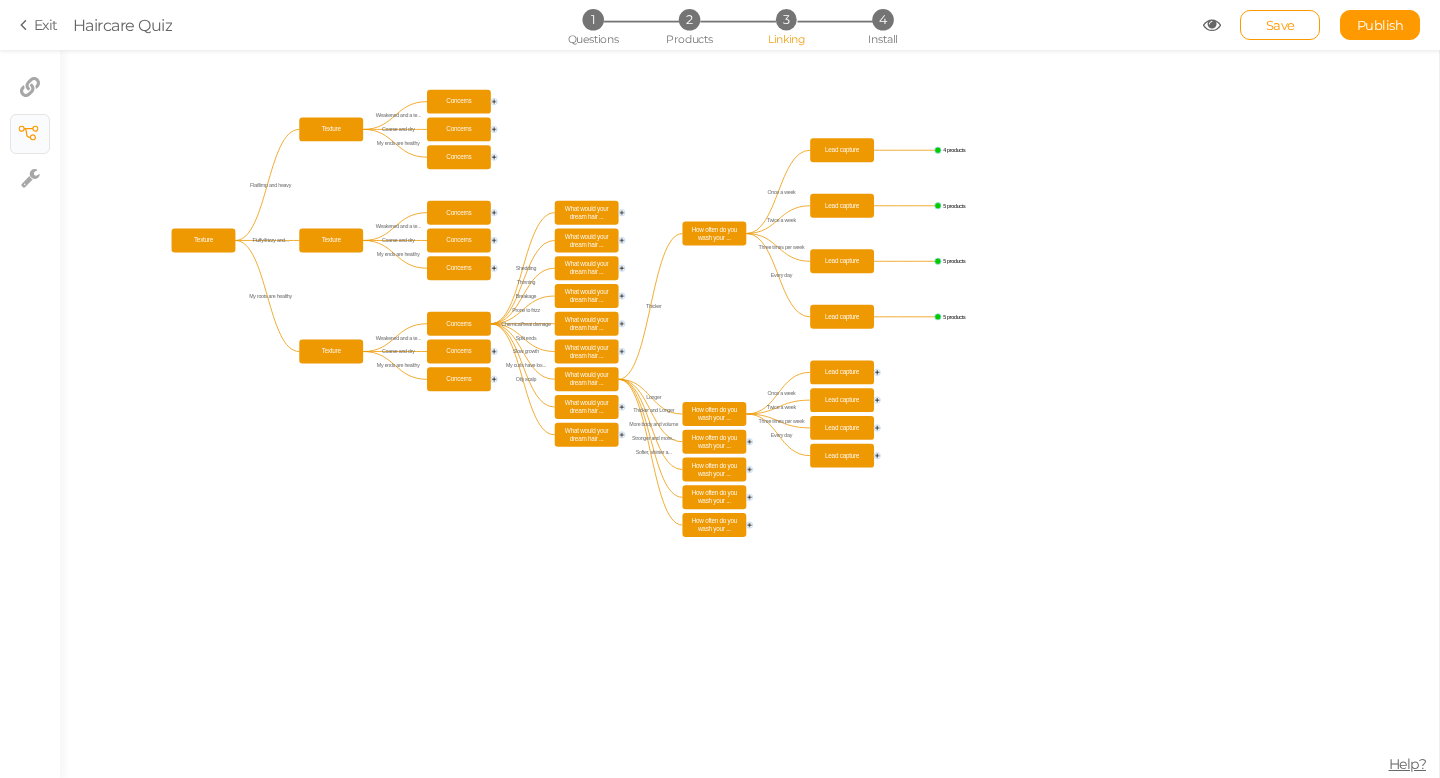 click on "3" at bounding box center [786, 19] 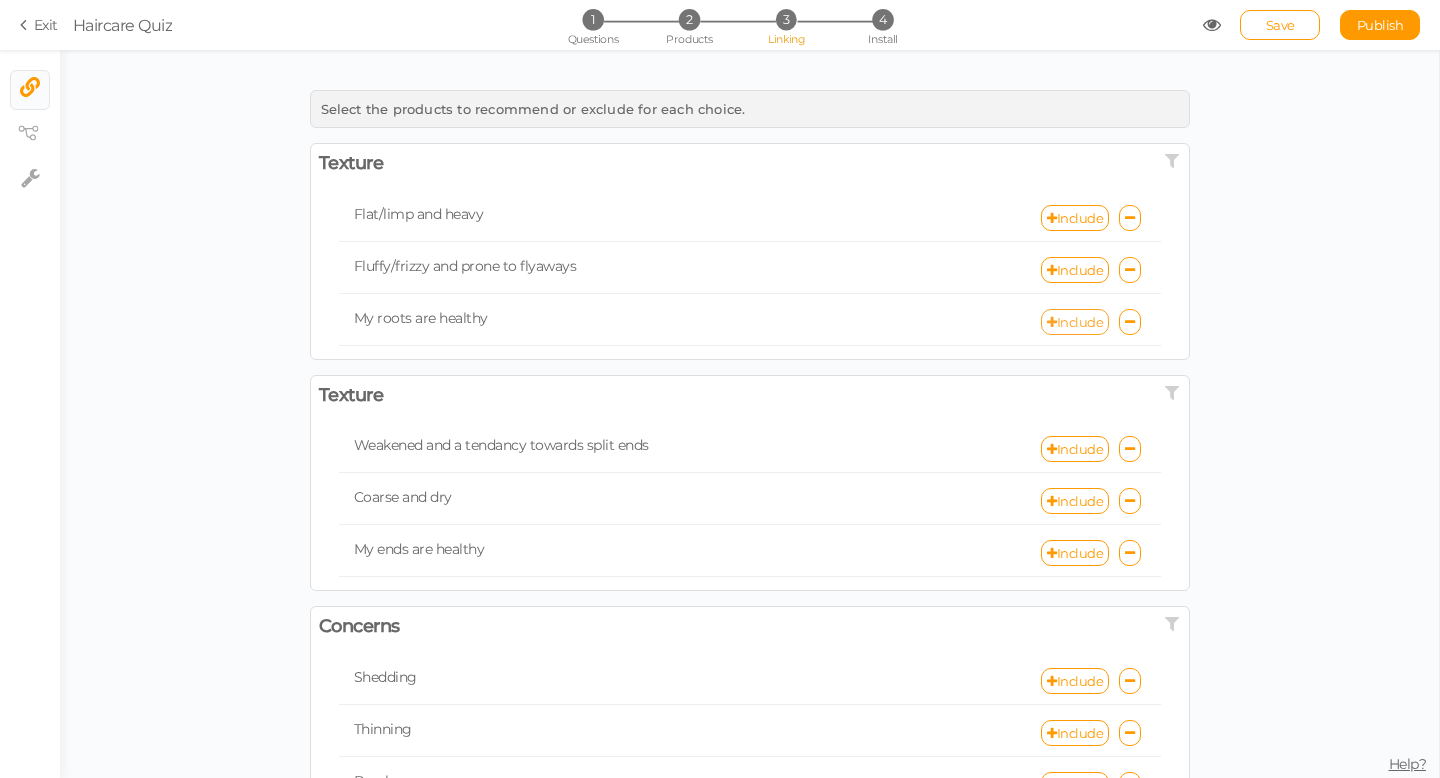 click on "Include" at bounding box center [1075, 322] 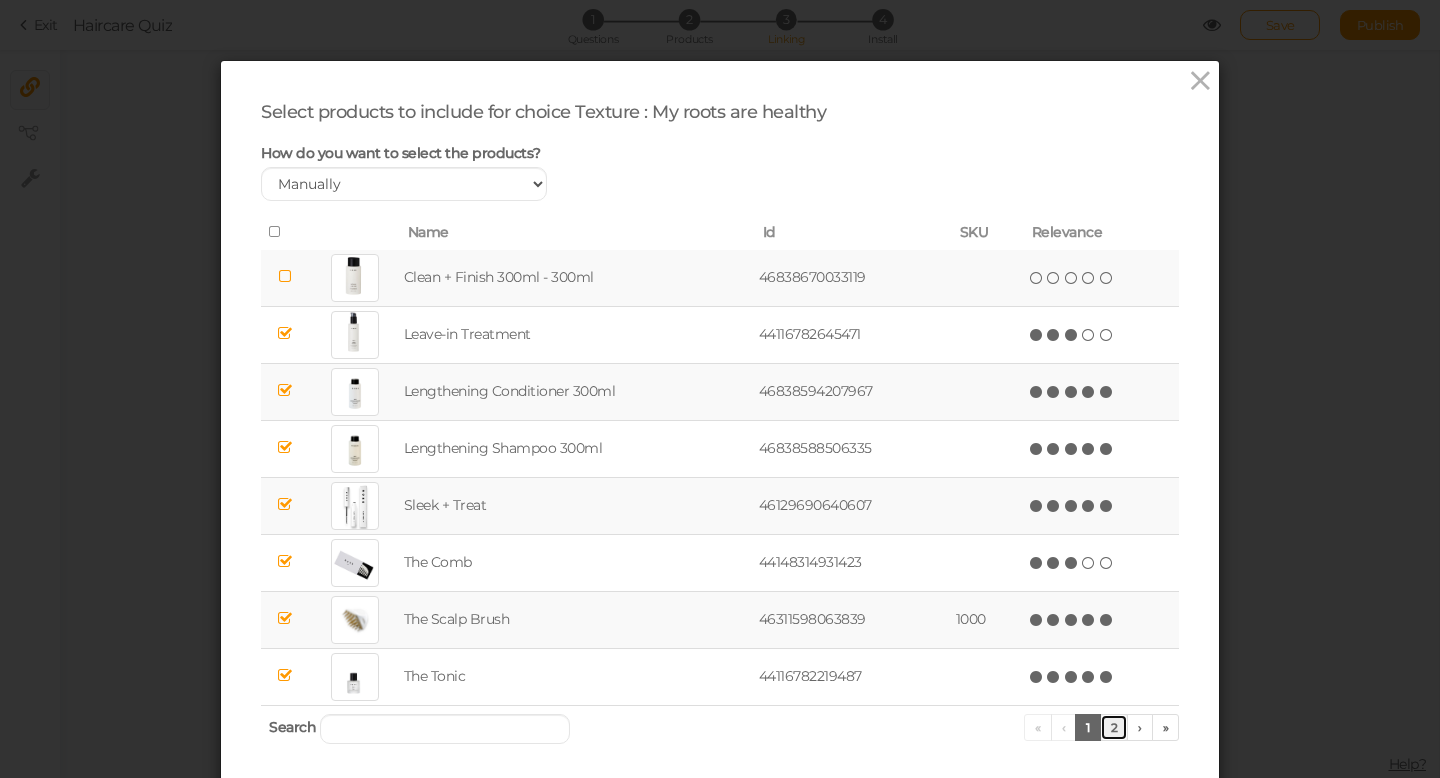 click on "2" at bounding box center (1114, 727) 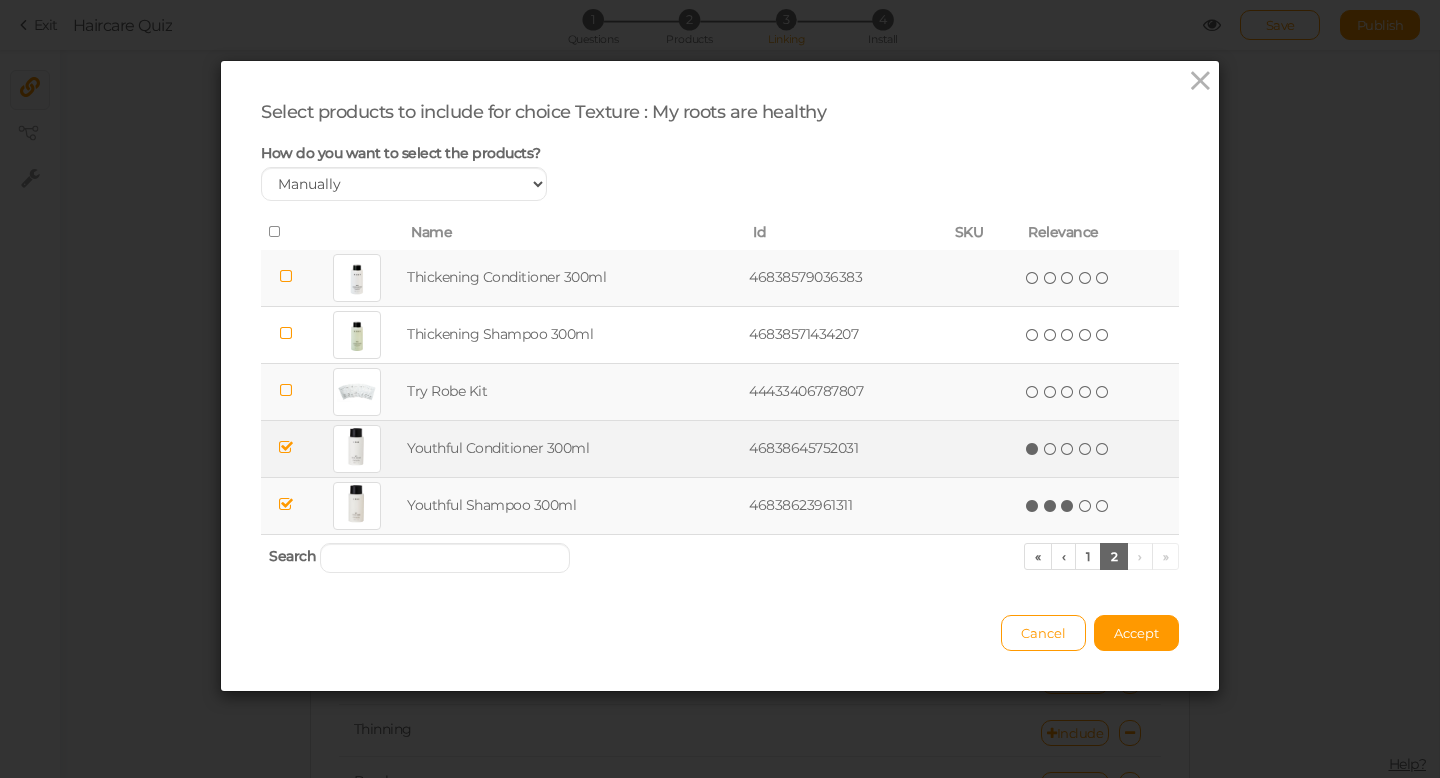 click at bounding box center (1033, 449) 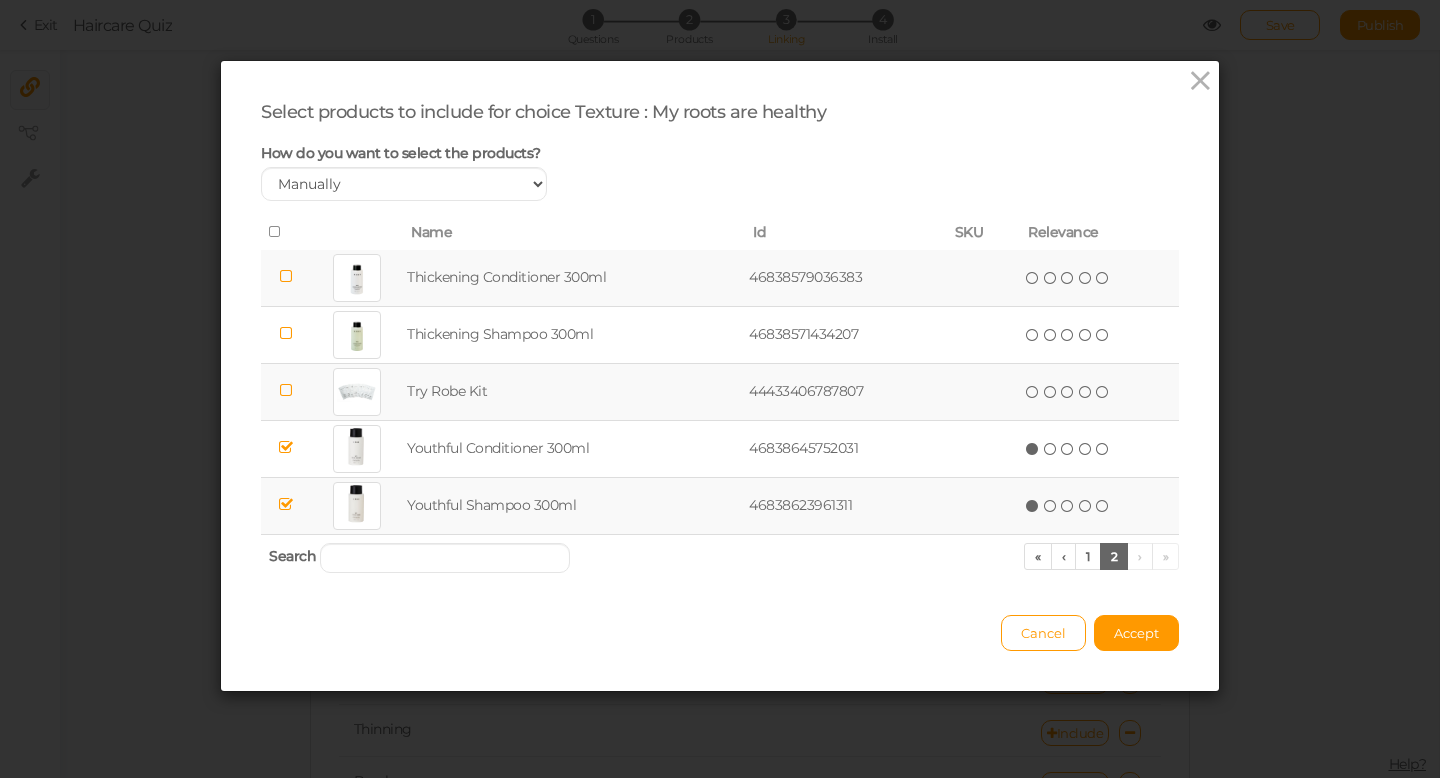 click at bounding box center (1033, 506) 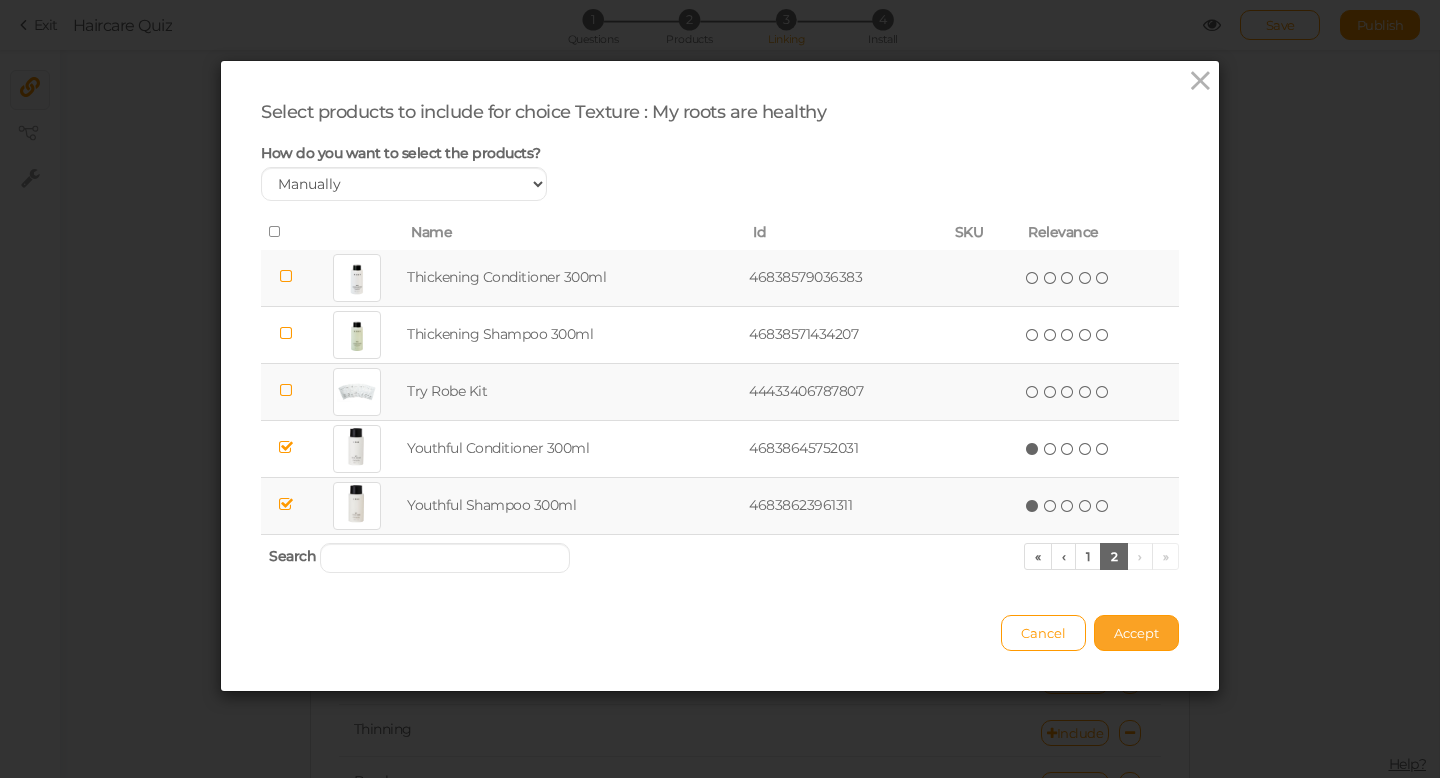 click on "Accept" at bounding box center (1136, 633) 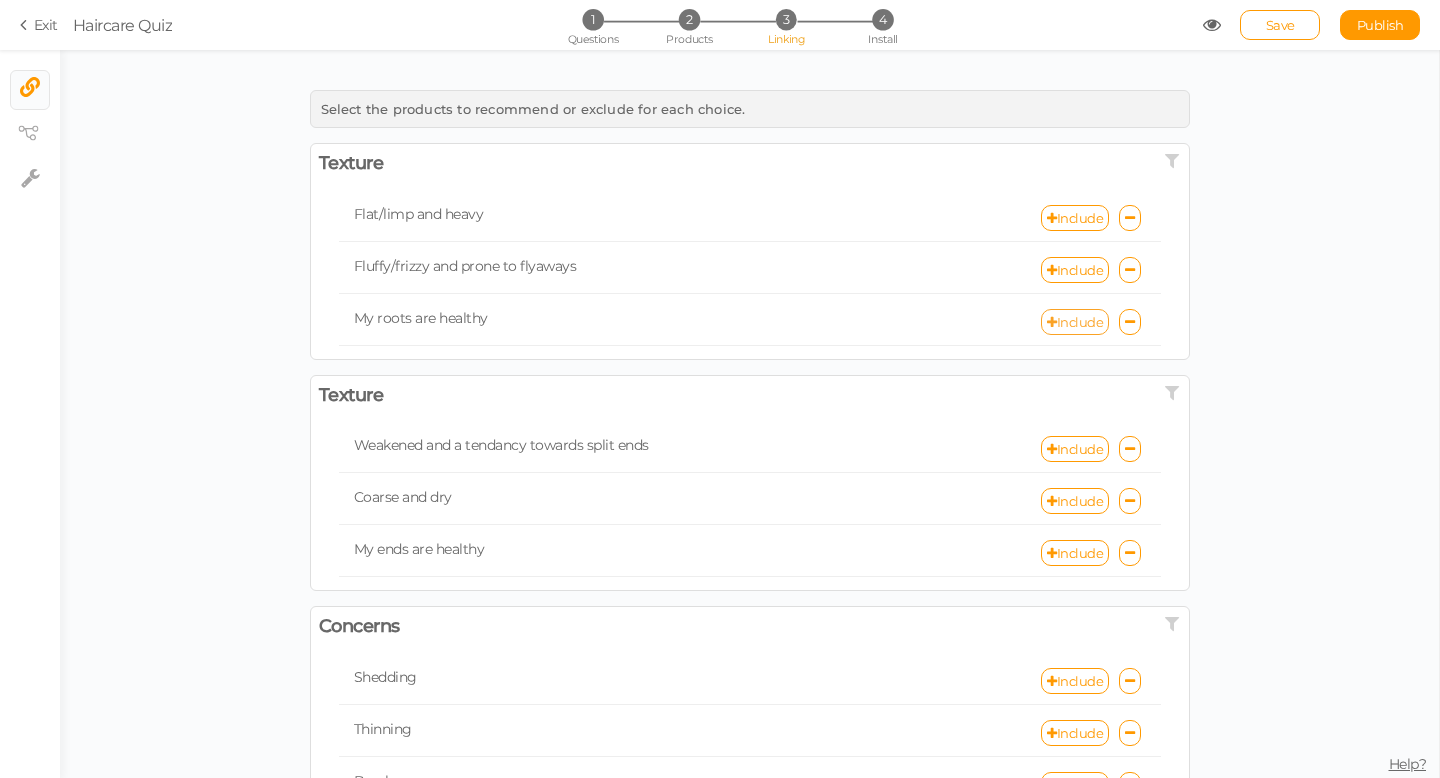 click on "Include" at bounding box center [1075, 322] 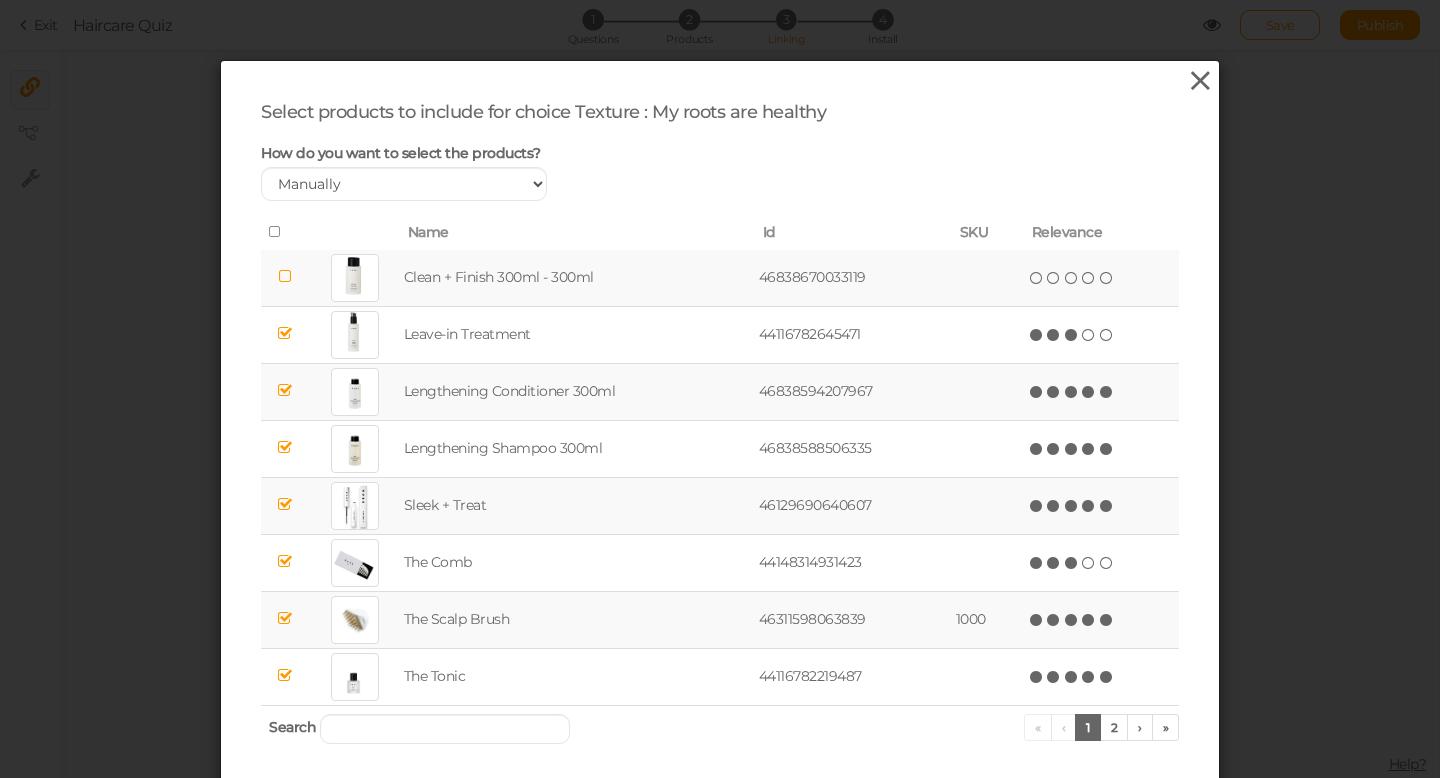 click at bounding box center (1200, 81) 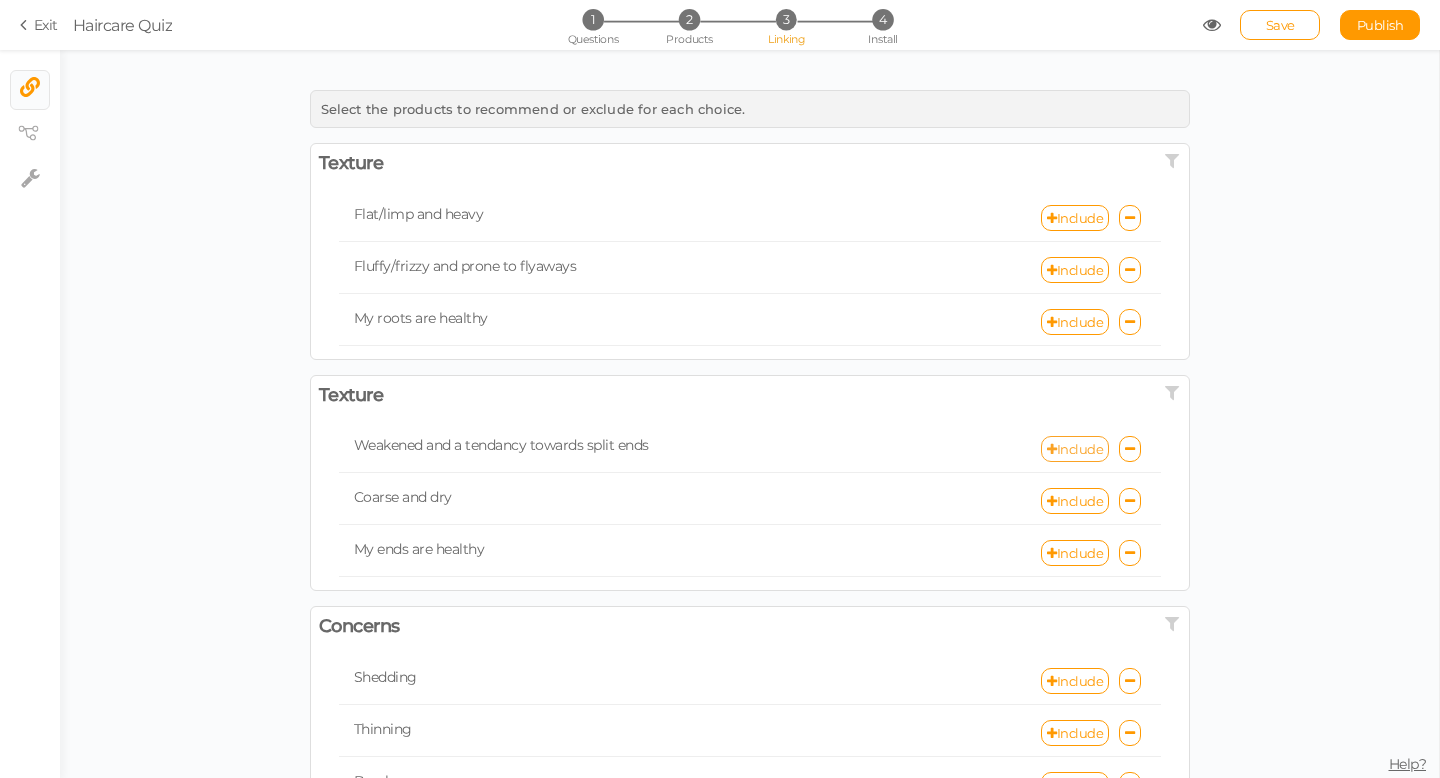 click on "Include" at bounding box center [1075, 449] 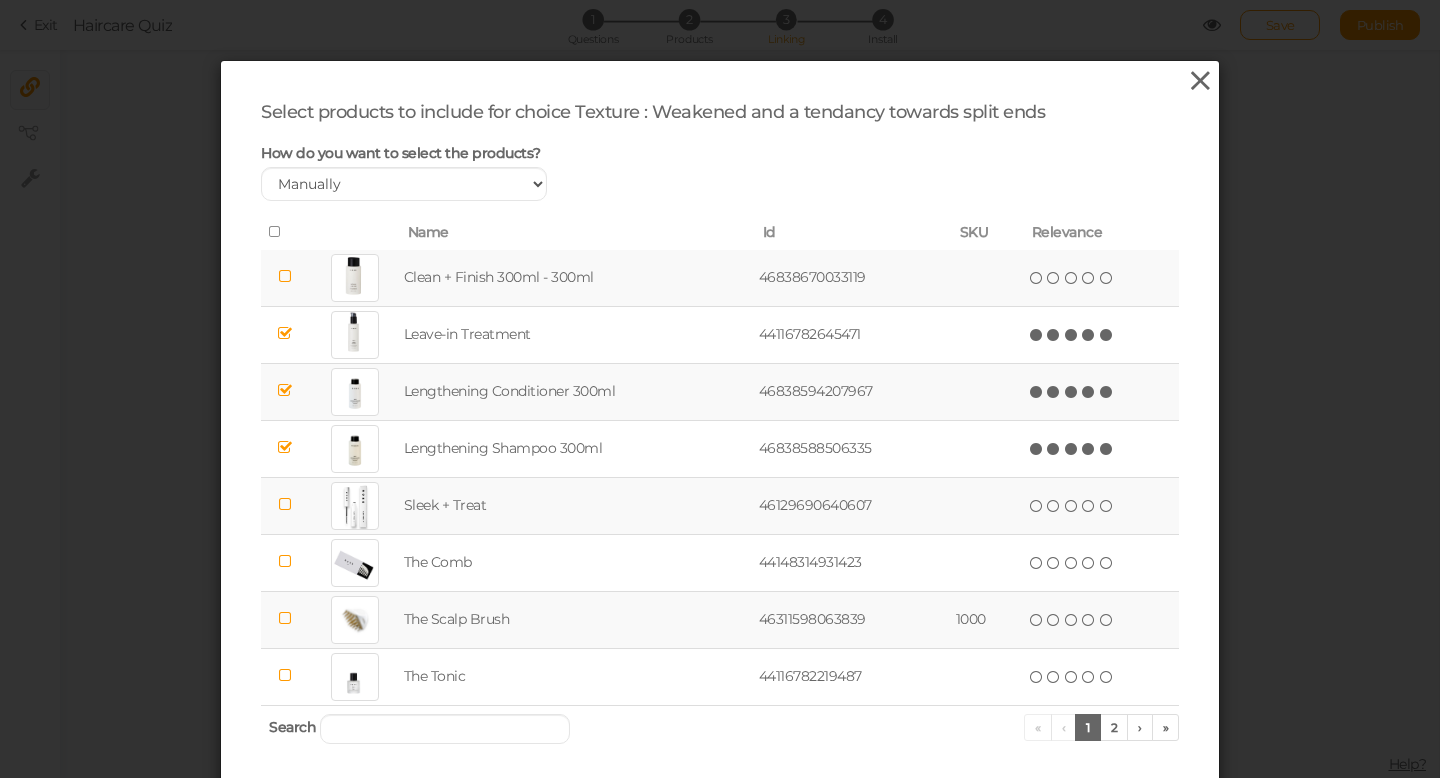 click at bounding box center [1200, 81] 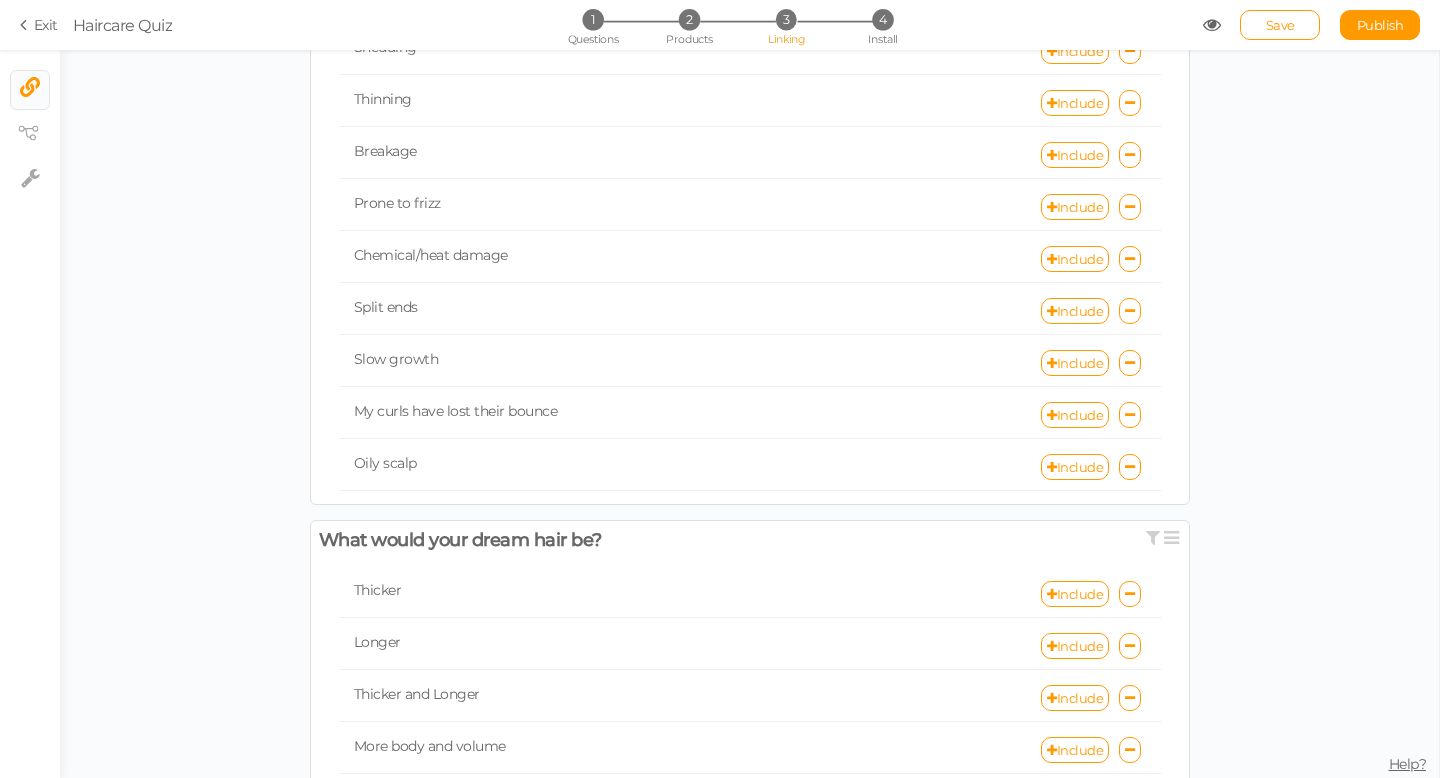 scroll, scrollTop: 629, scrollLeft: 0, axis: vertical 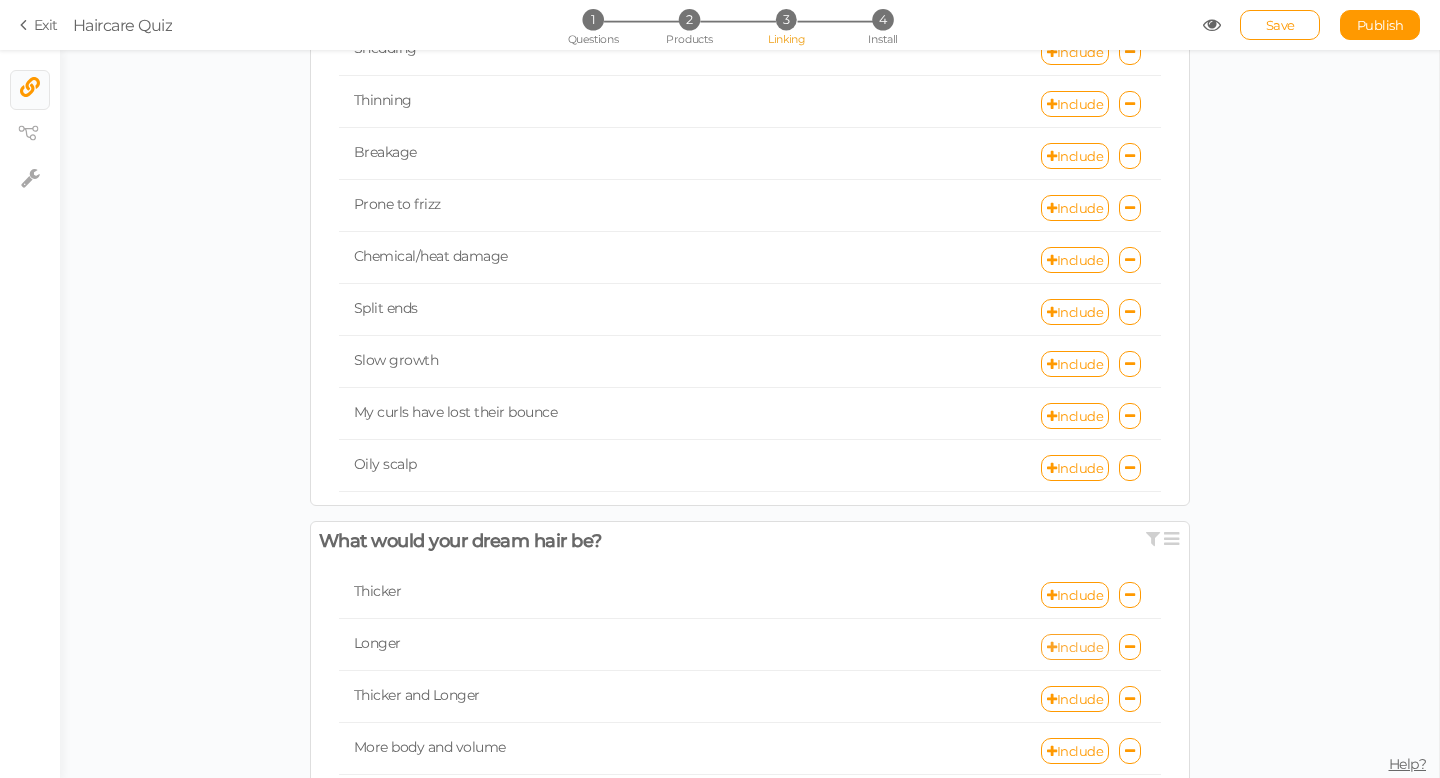 click on "Include" at bounding box center (1075, 647) 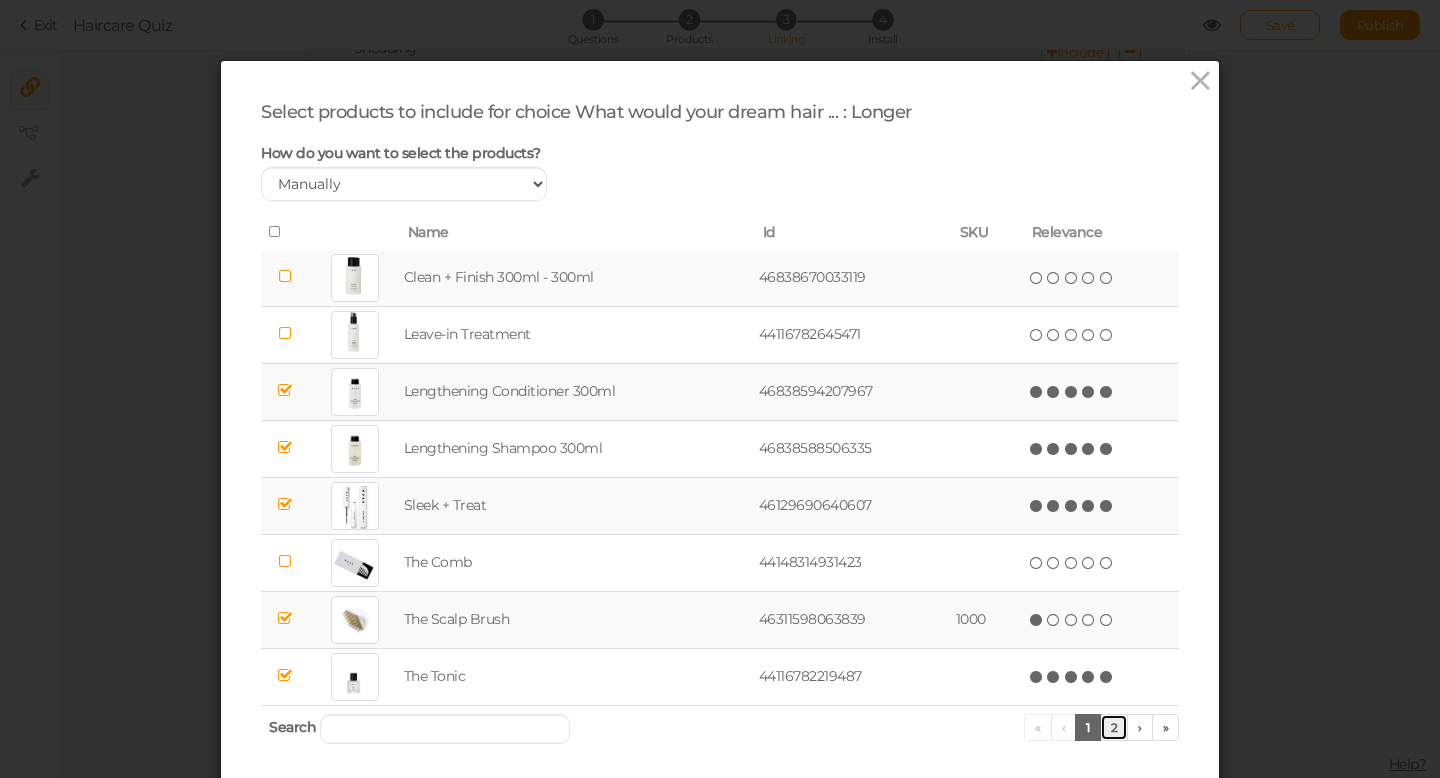 click on "2" at bounding box center [1114, 727] 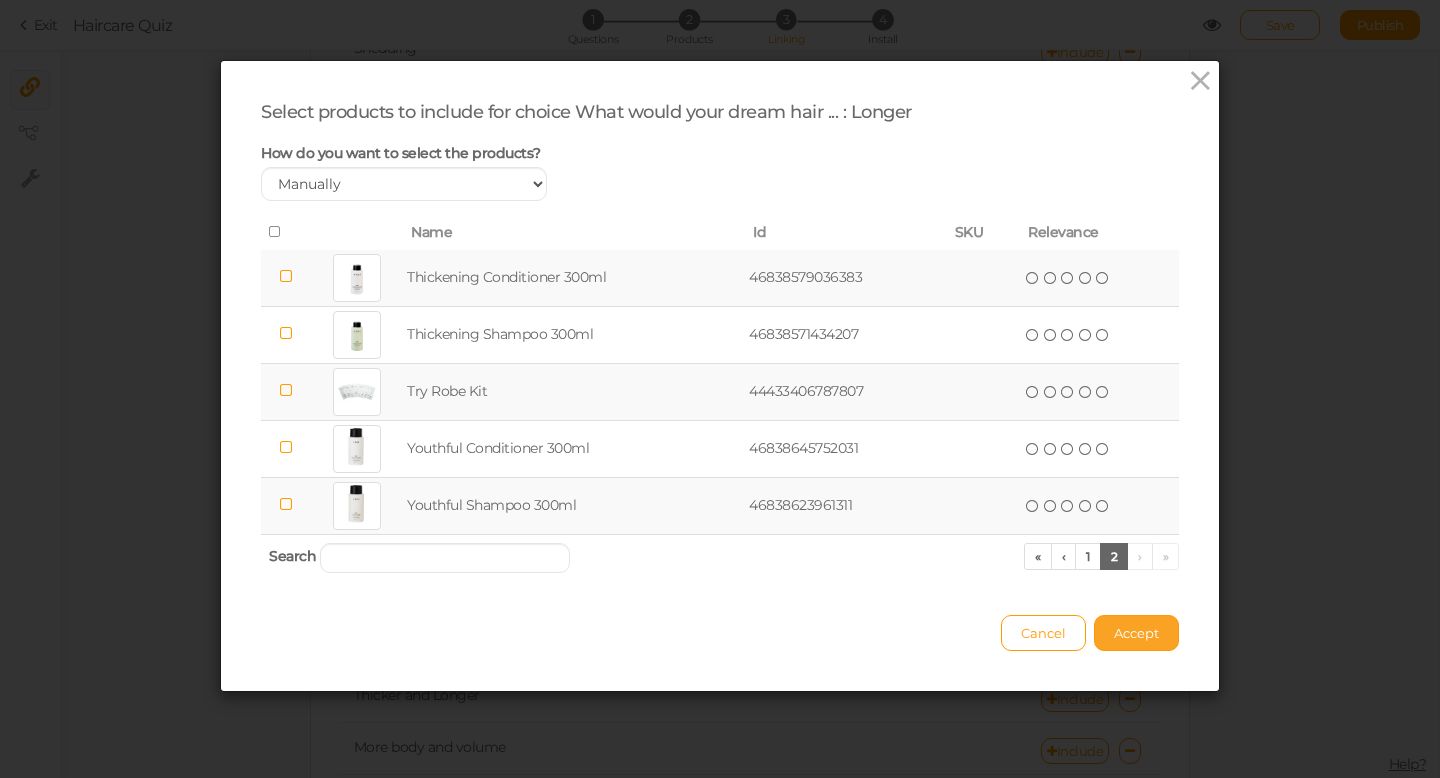 click on "Accept" at bounding box center [1136, 633] 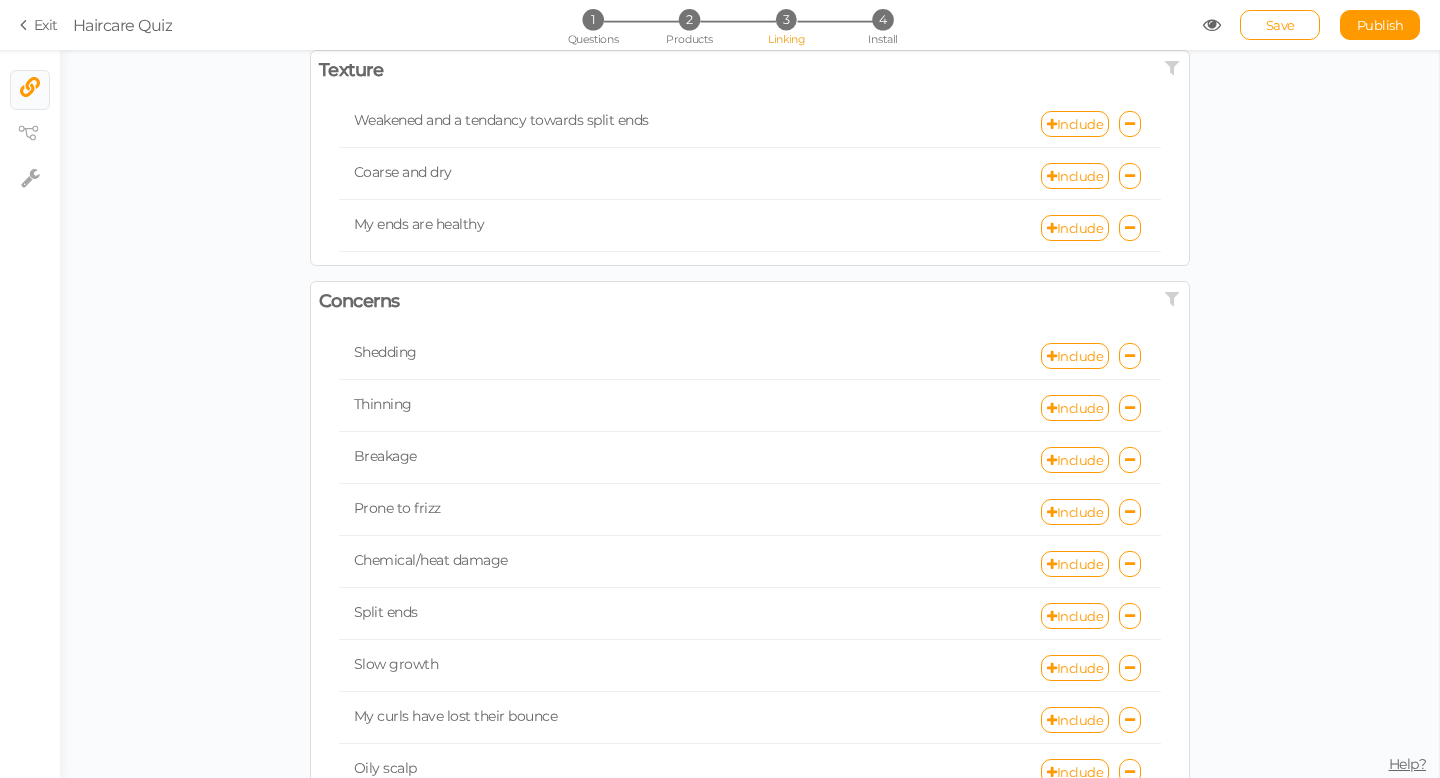 scroll, scrollTop: 321, scrollLeft: 0, axis: vertical 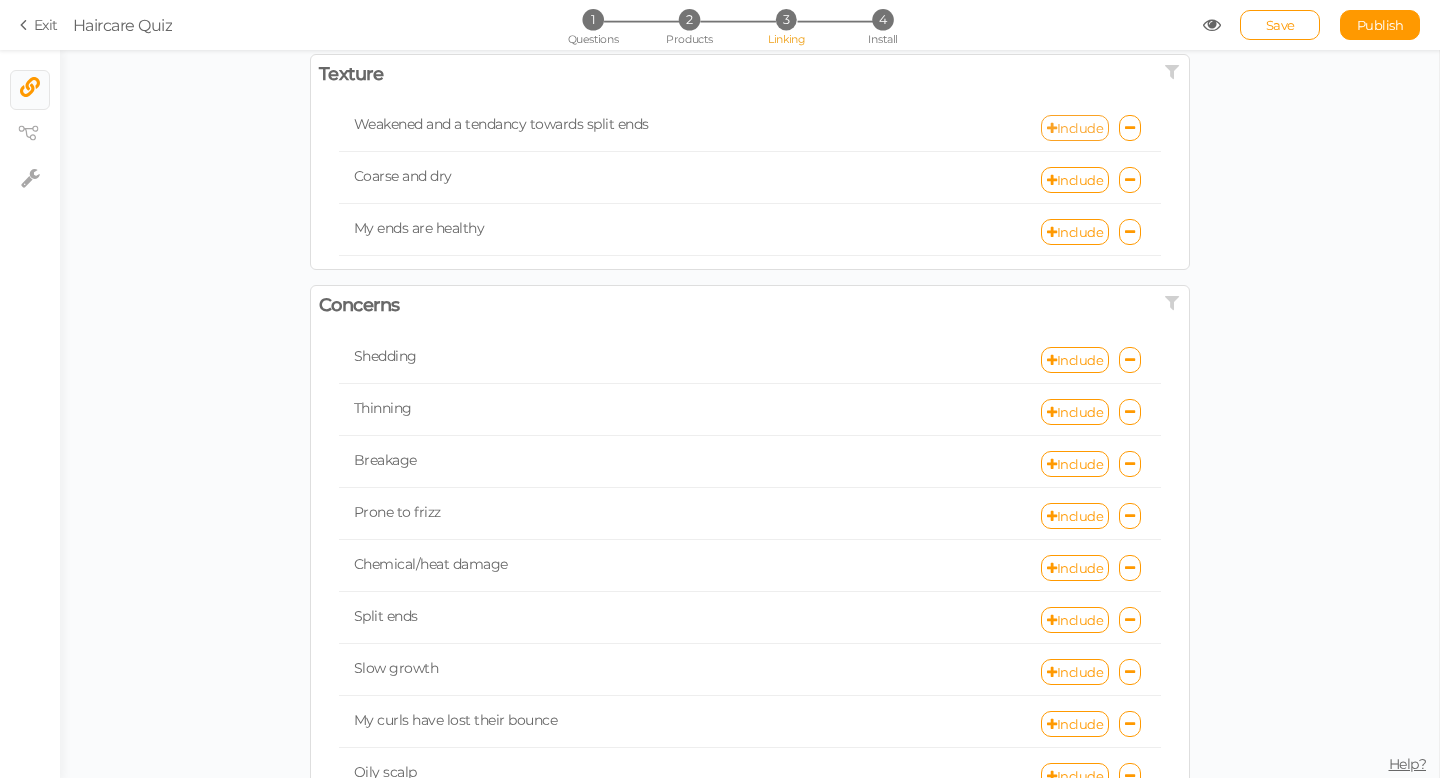 click on "Include" at bounding box center [1075, 128] 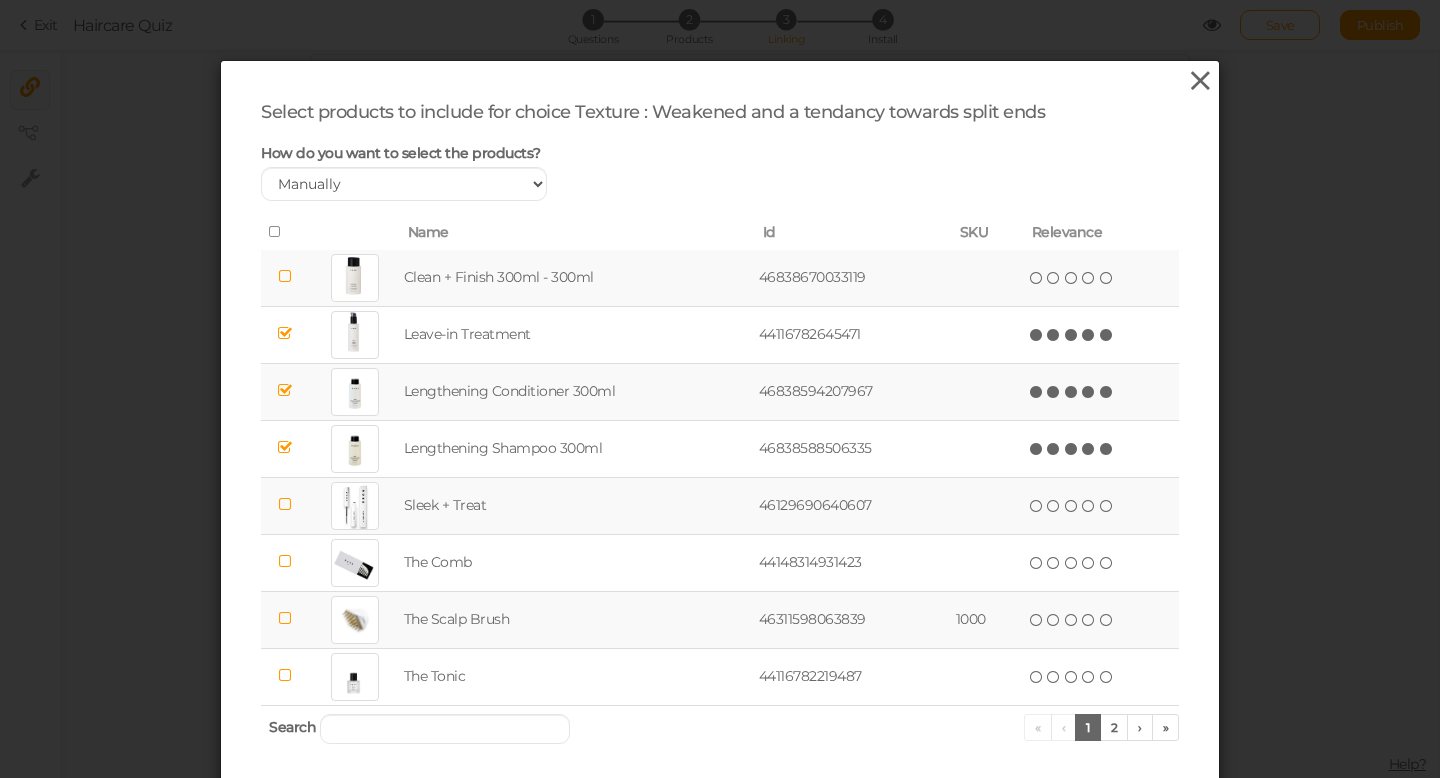click at bounding box center [1200, 81] 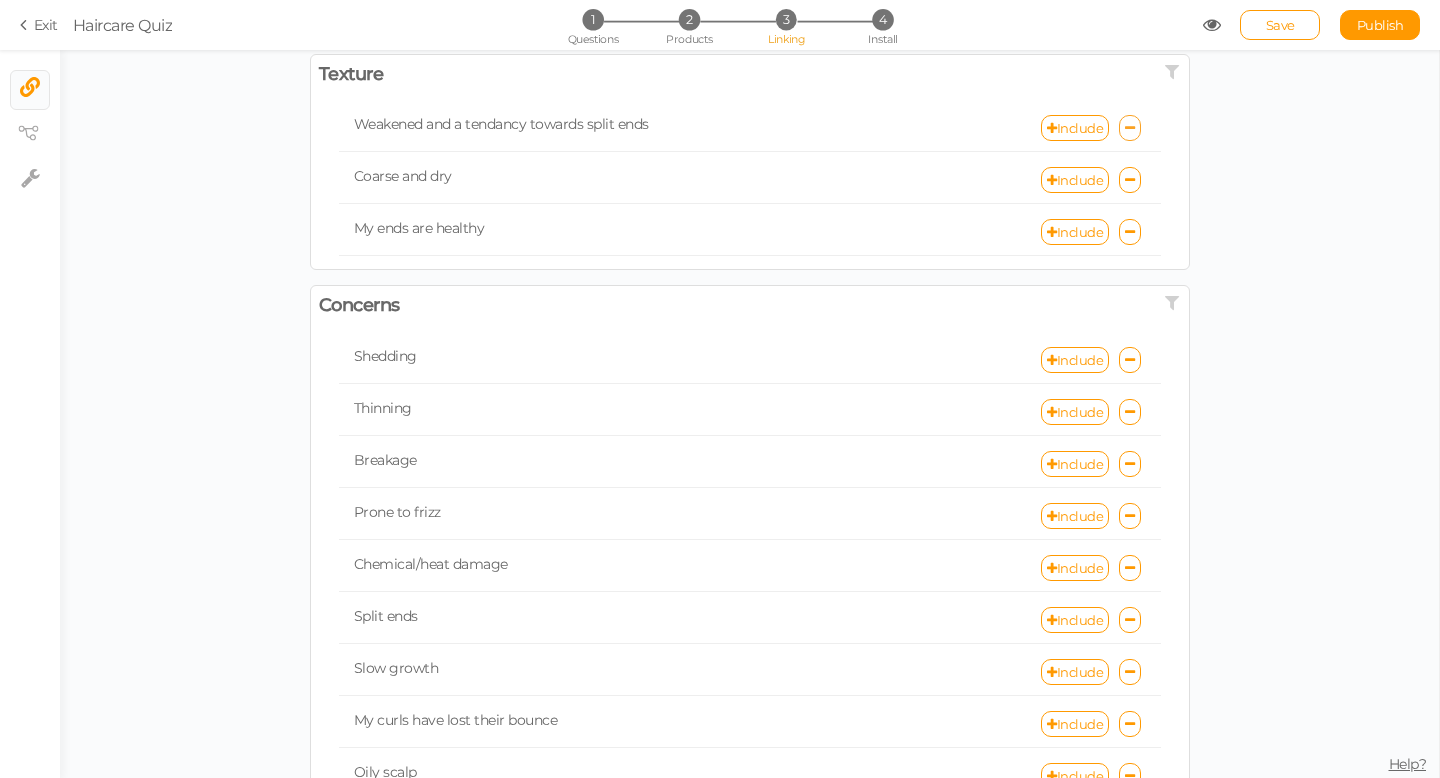 click at bounding box center (1130, 128) 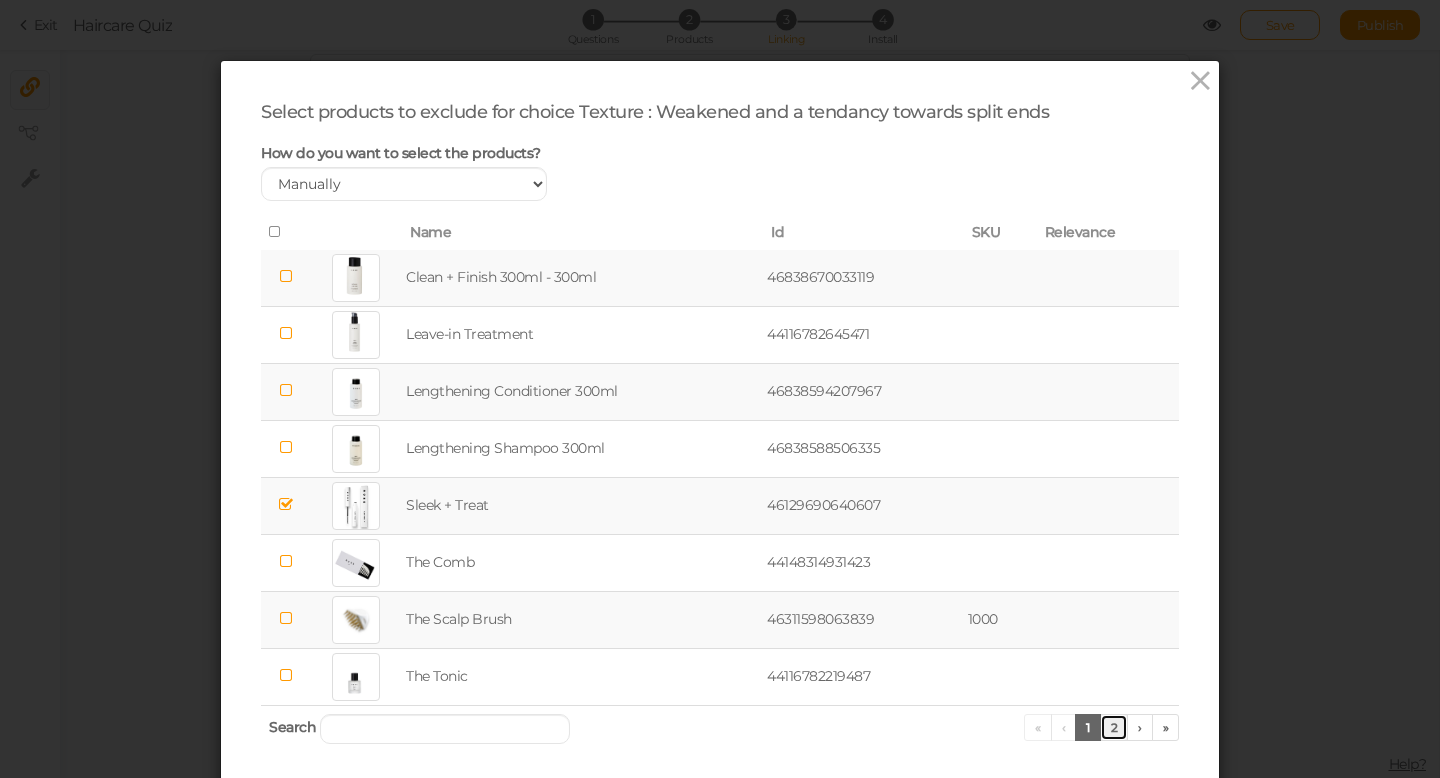 click on "2" at bounding box center (1114, 727) 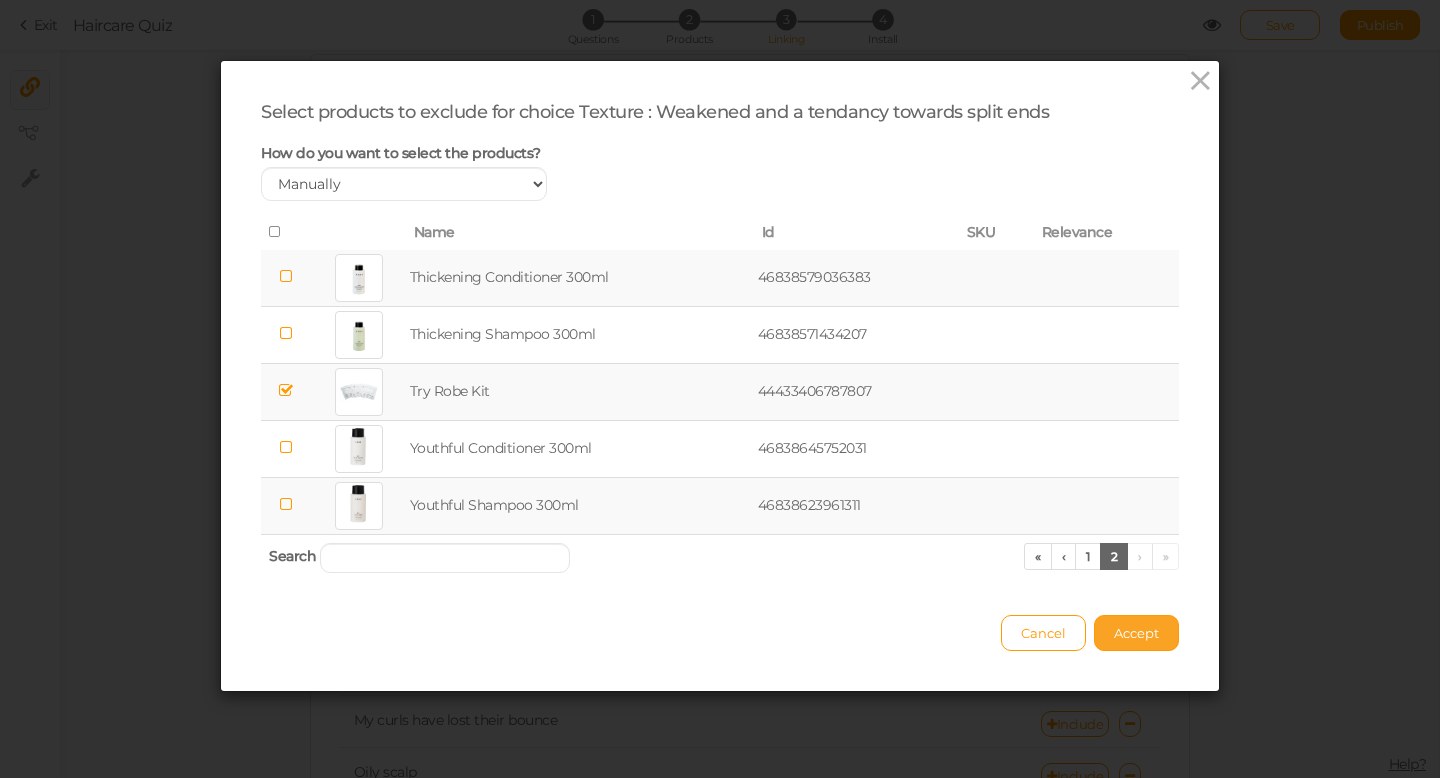 click on "Accept" at bounding box center [1136, 633] 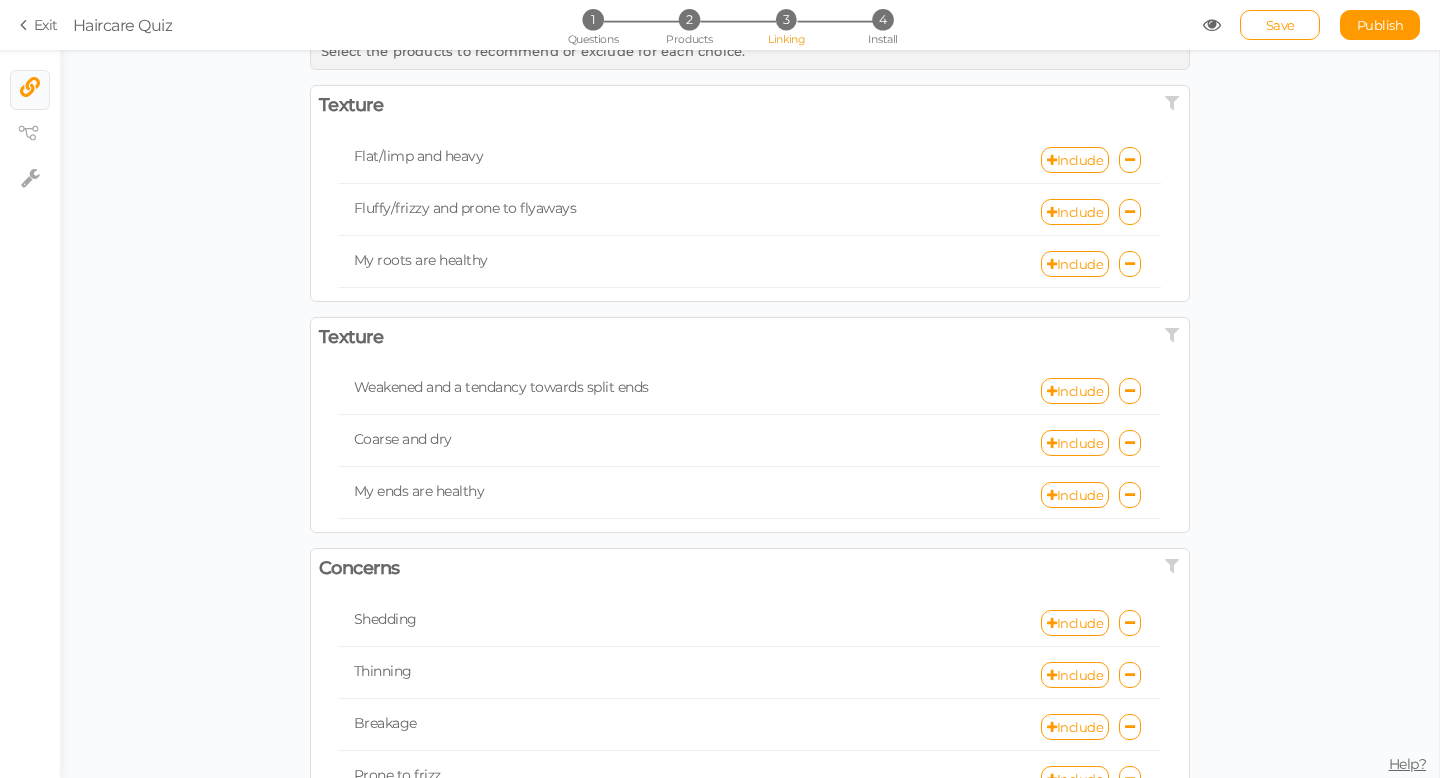 scroll, scrollTop: 0, scrollLeft: 0, axis: both 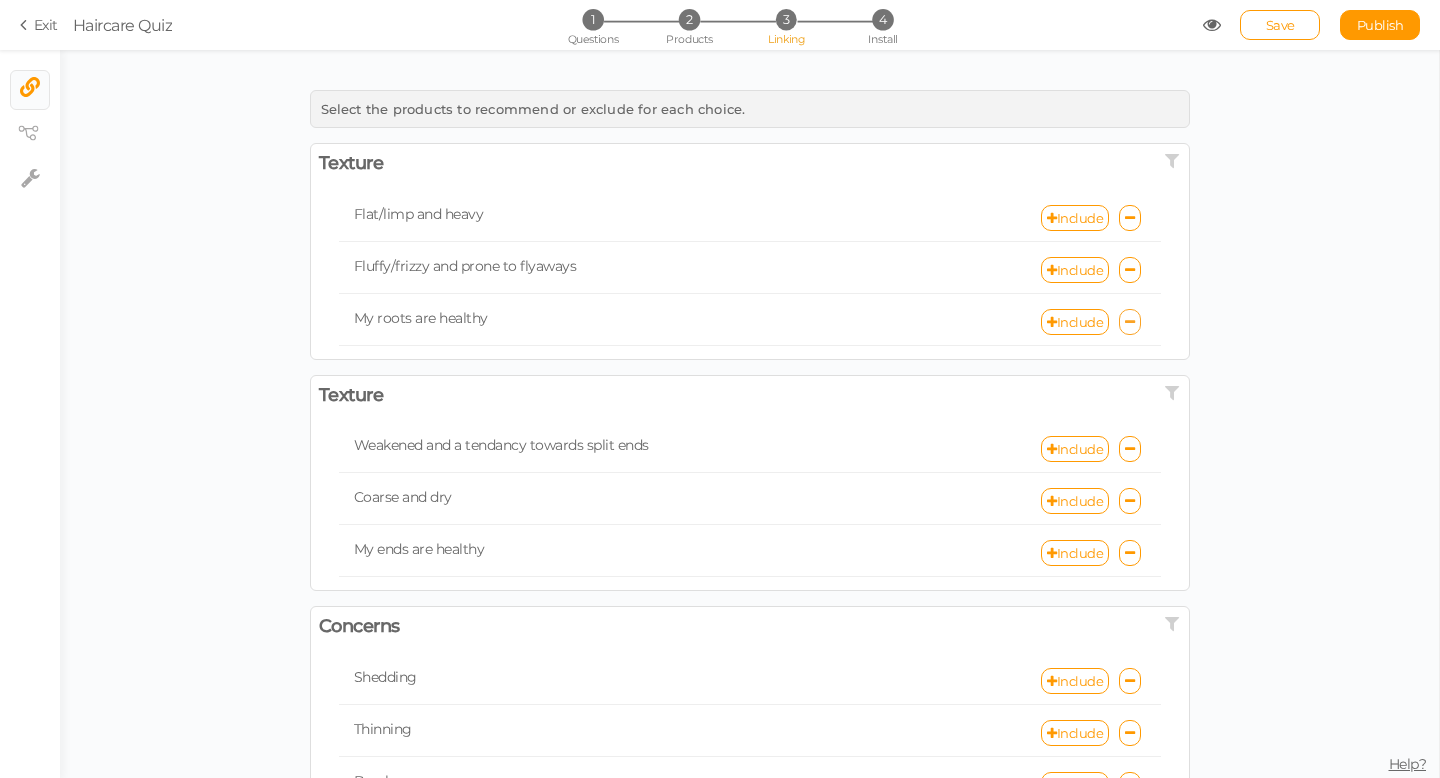 click at bounding box center [1130, 322] 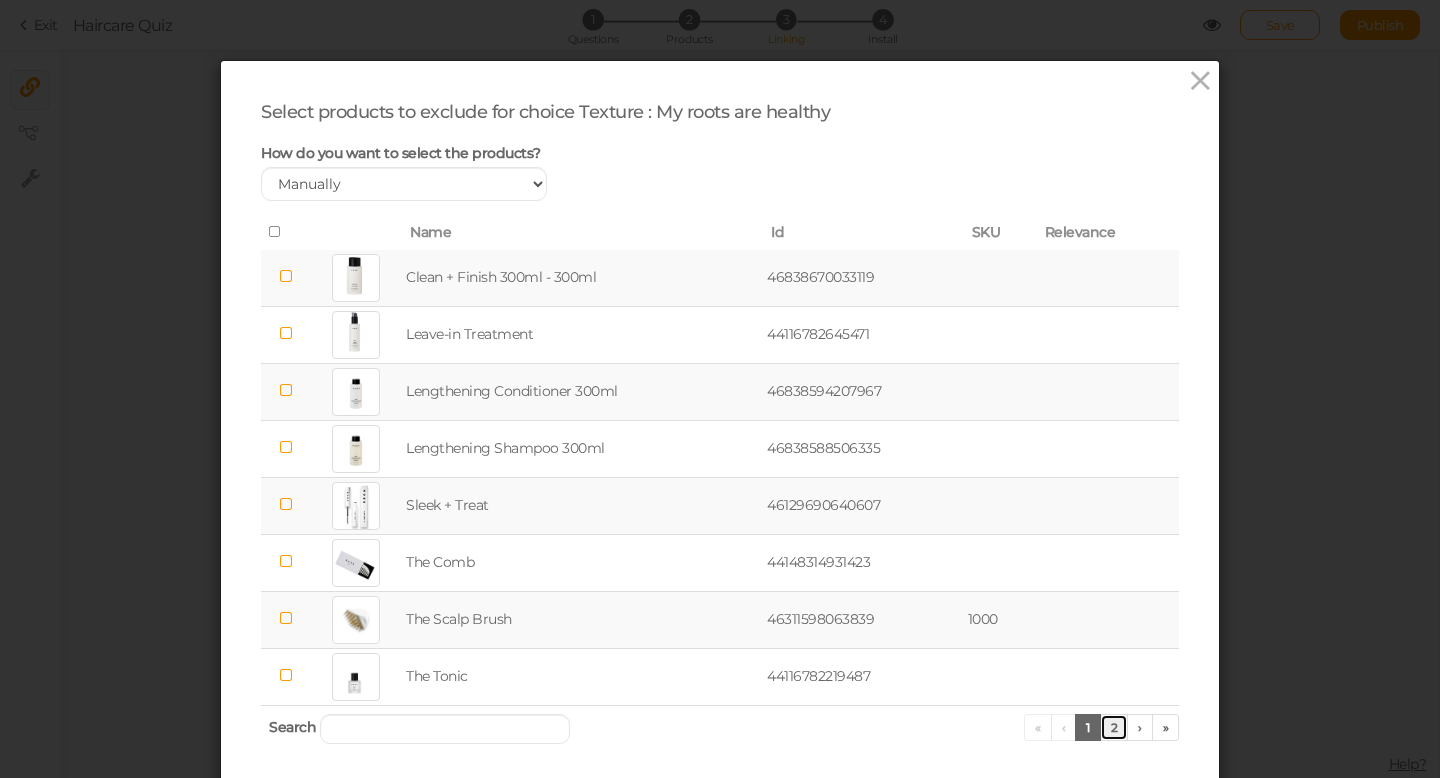click on "2" at bounding box center [1114, 727] 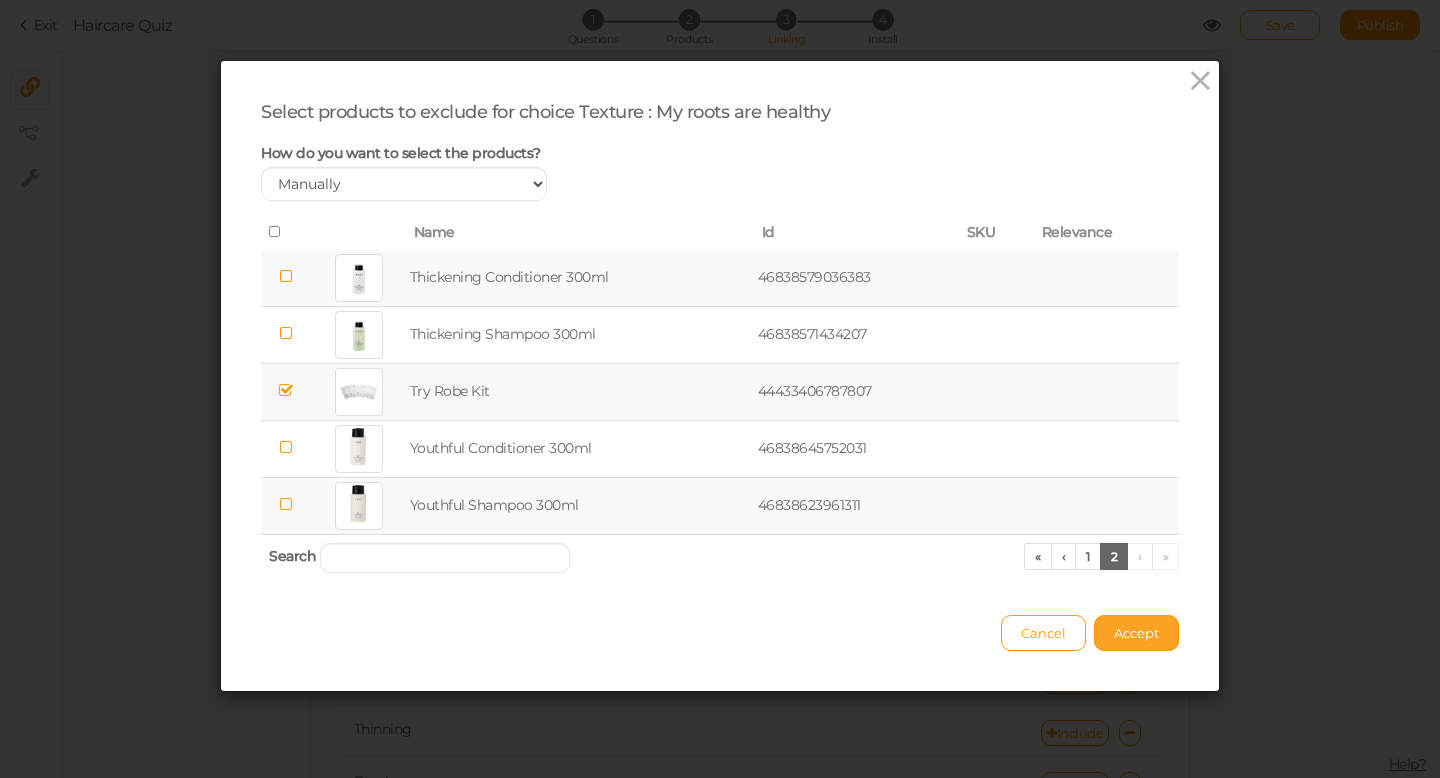click on "Accept" at bounding box center [1136, 633] 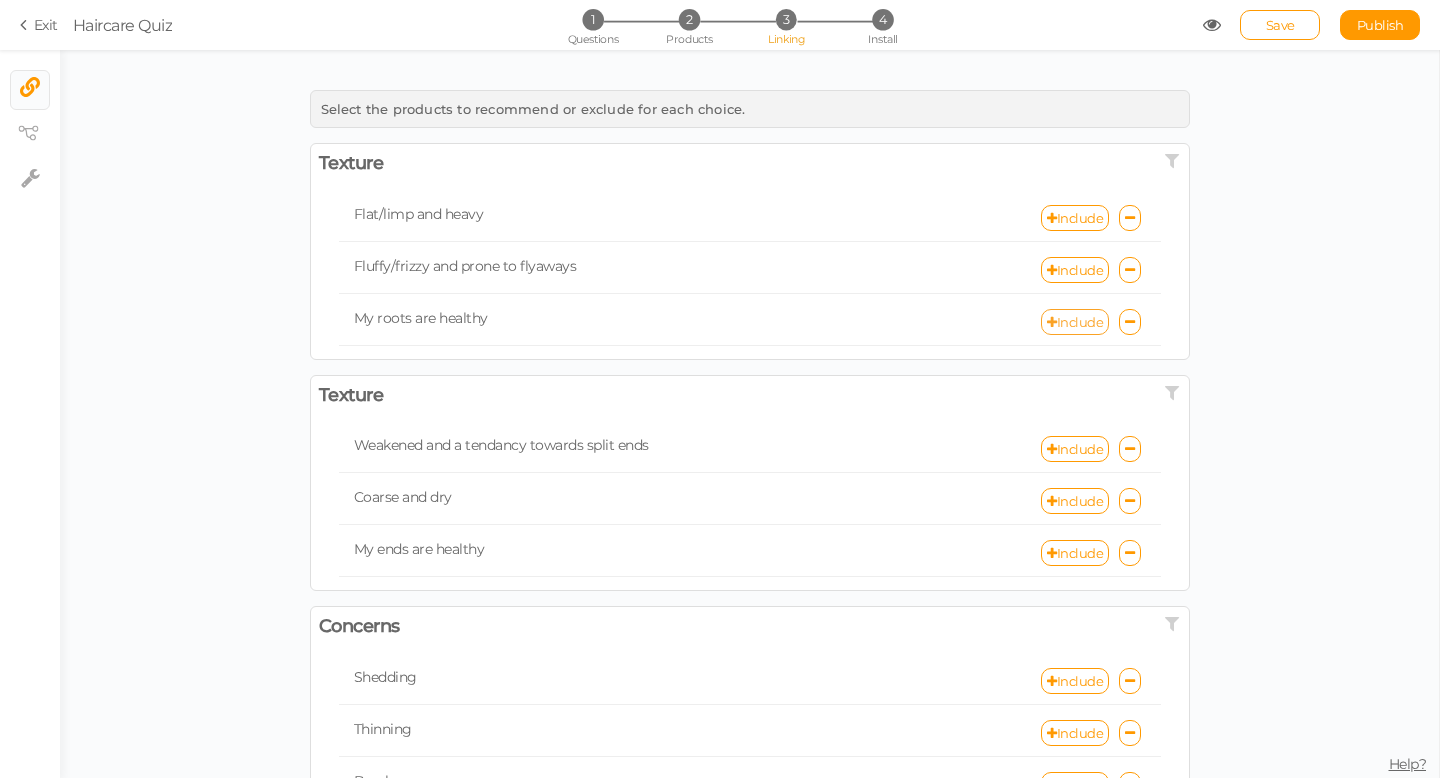 click on "Include" at bounding box center (1075, 322) 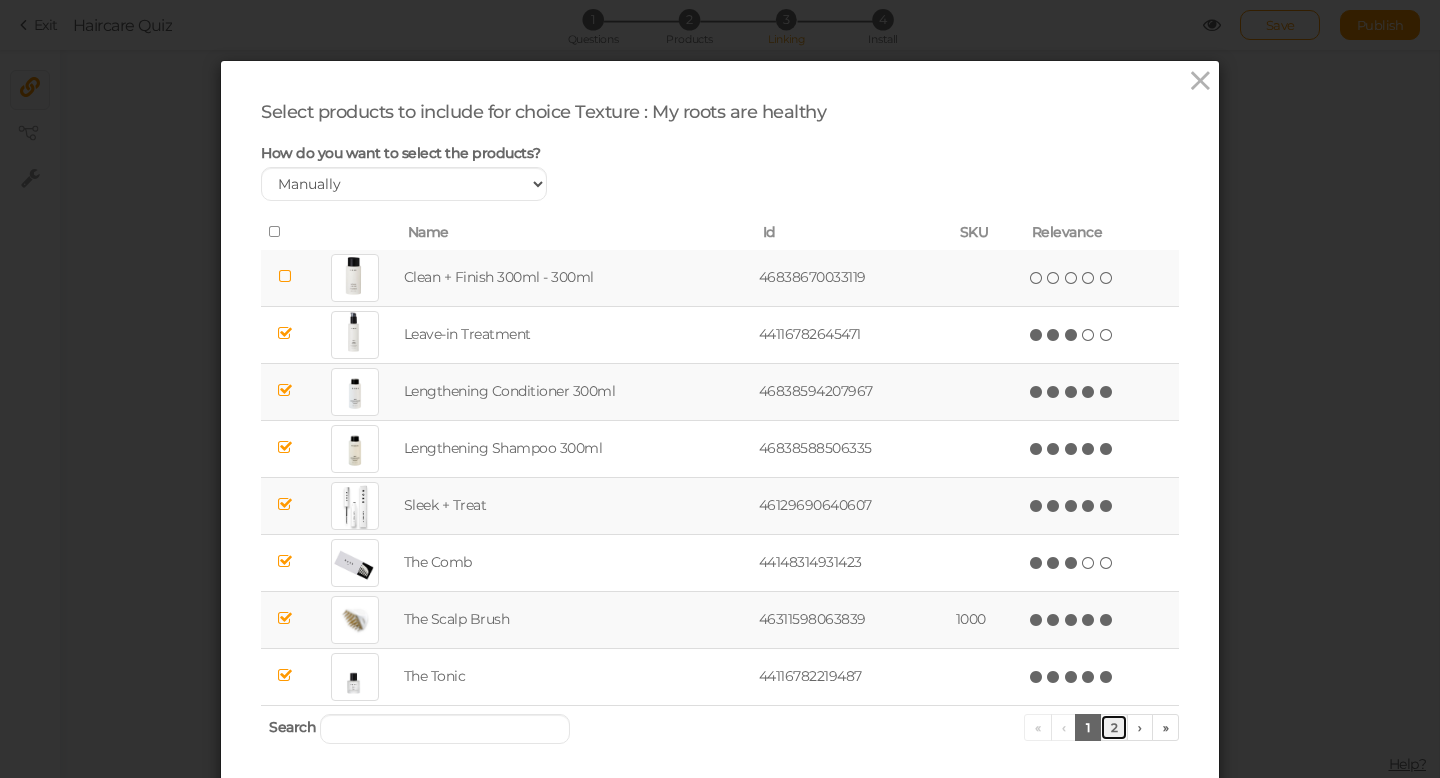 click on "2" at bounding box center (1114, 727) 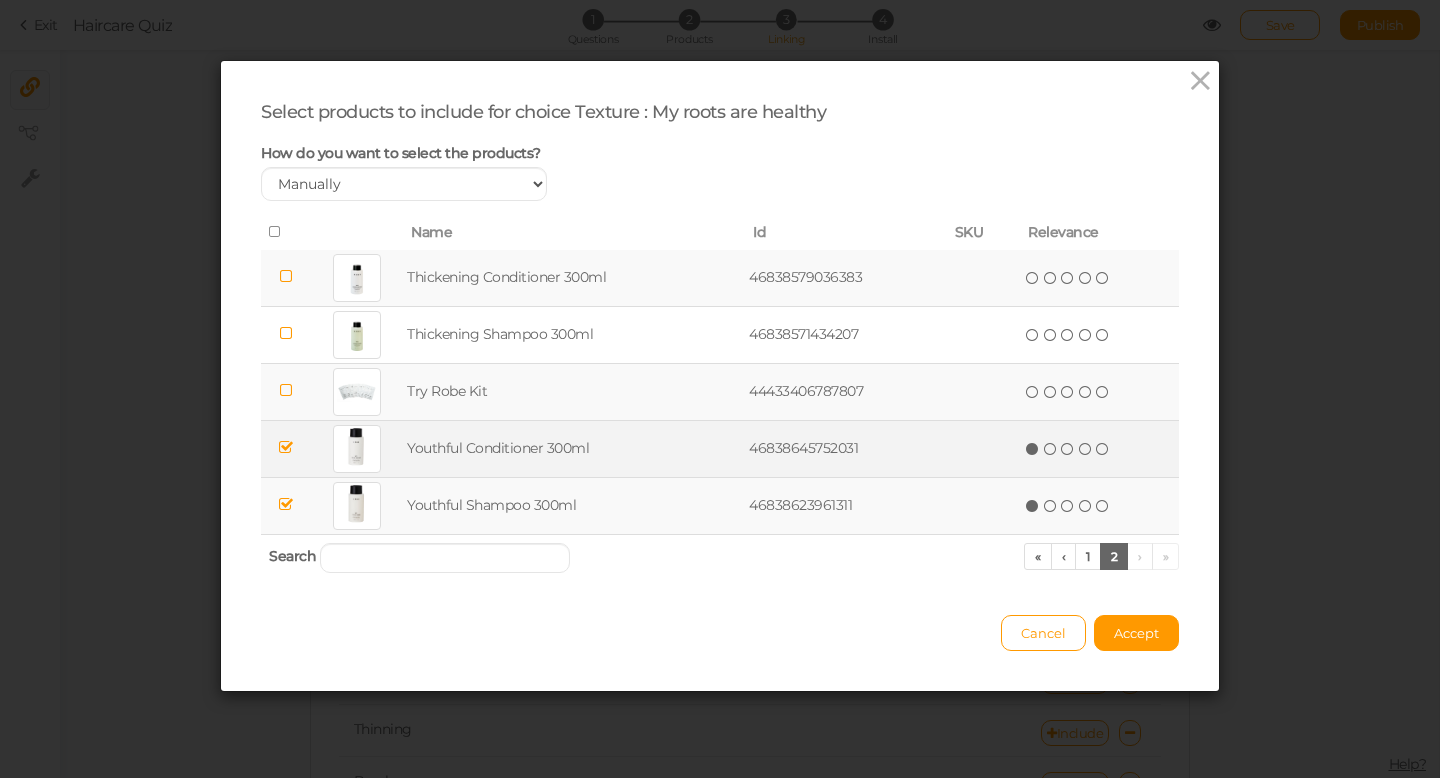 click at bounding box center [286, 447] 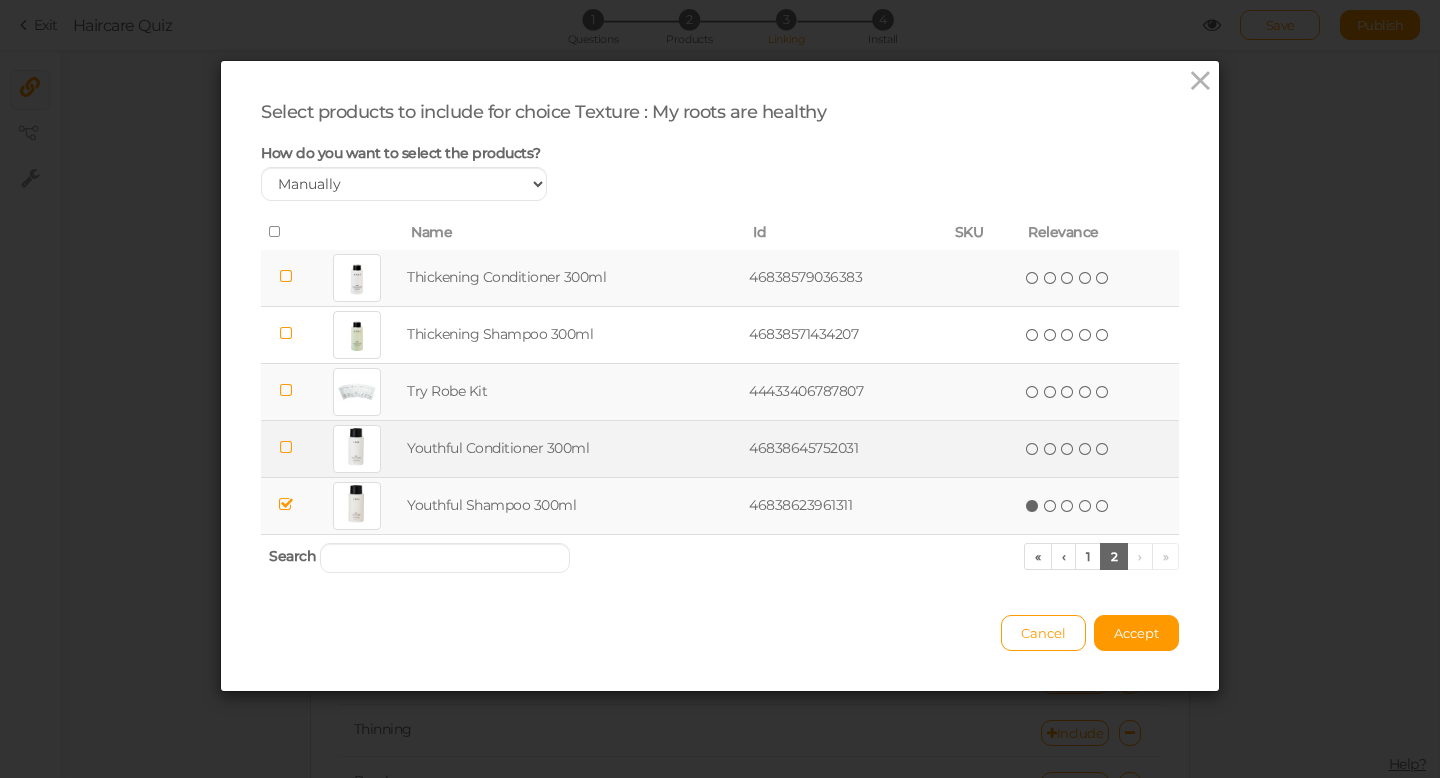 click at bounding box center (286, 504) 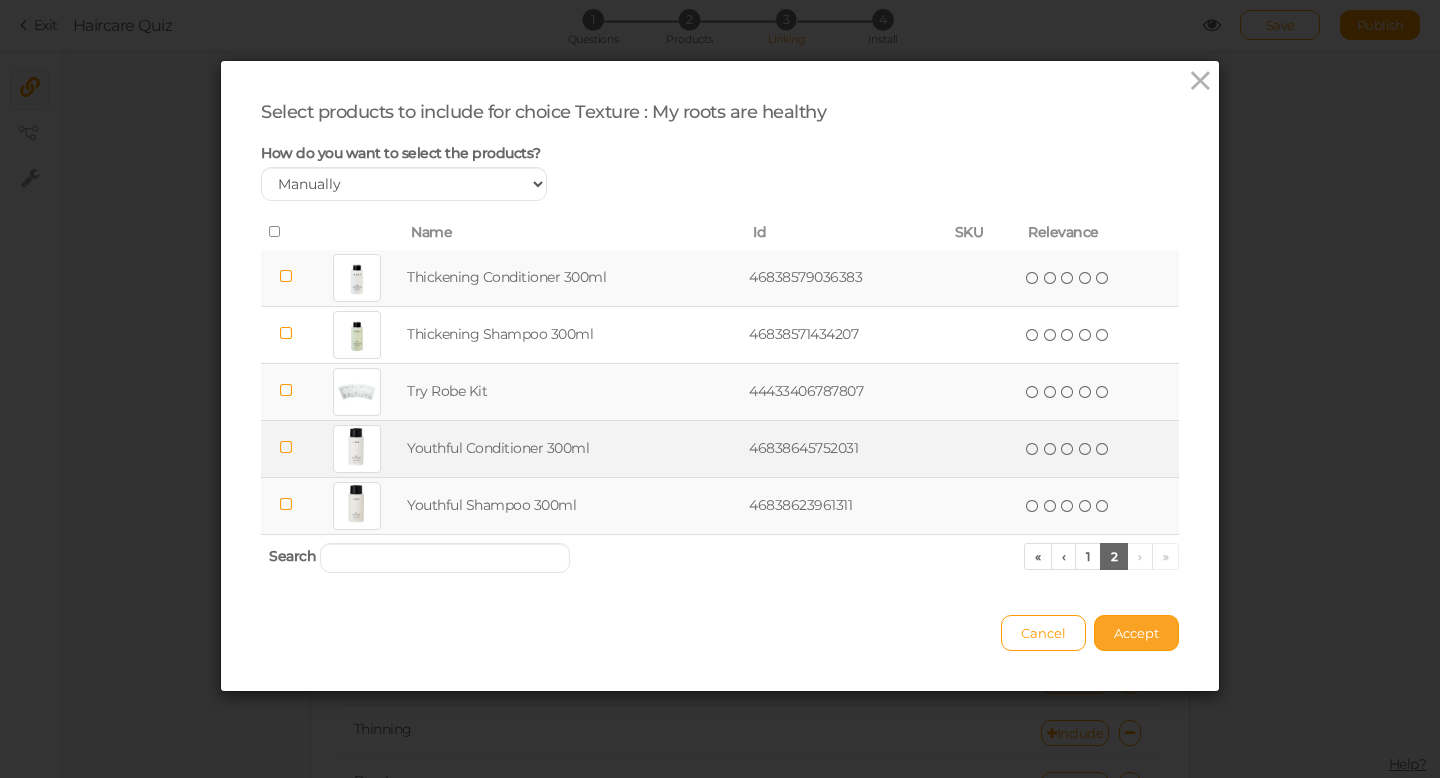 click on "Accept" at bounding box center [1136, 633] 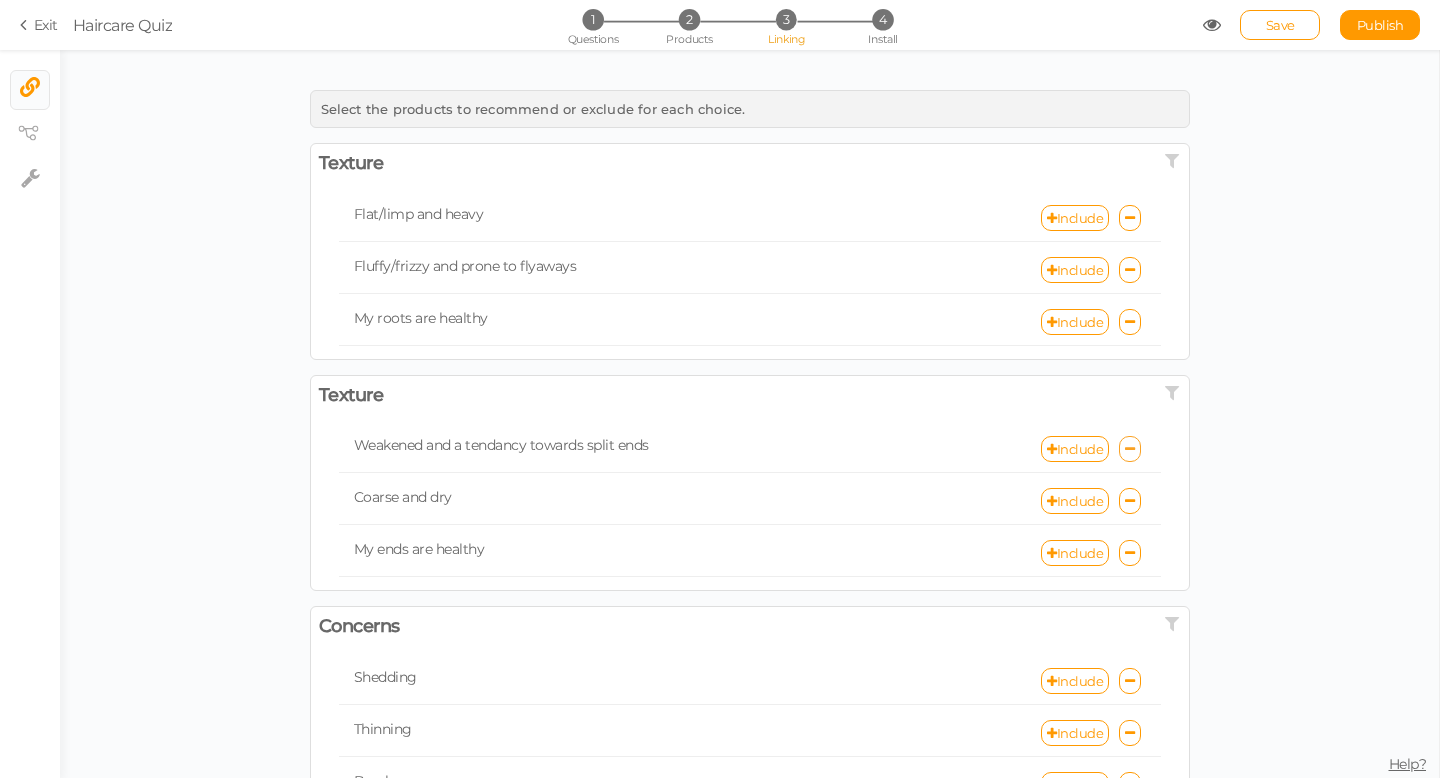 click at bounding box center [1130, 449] 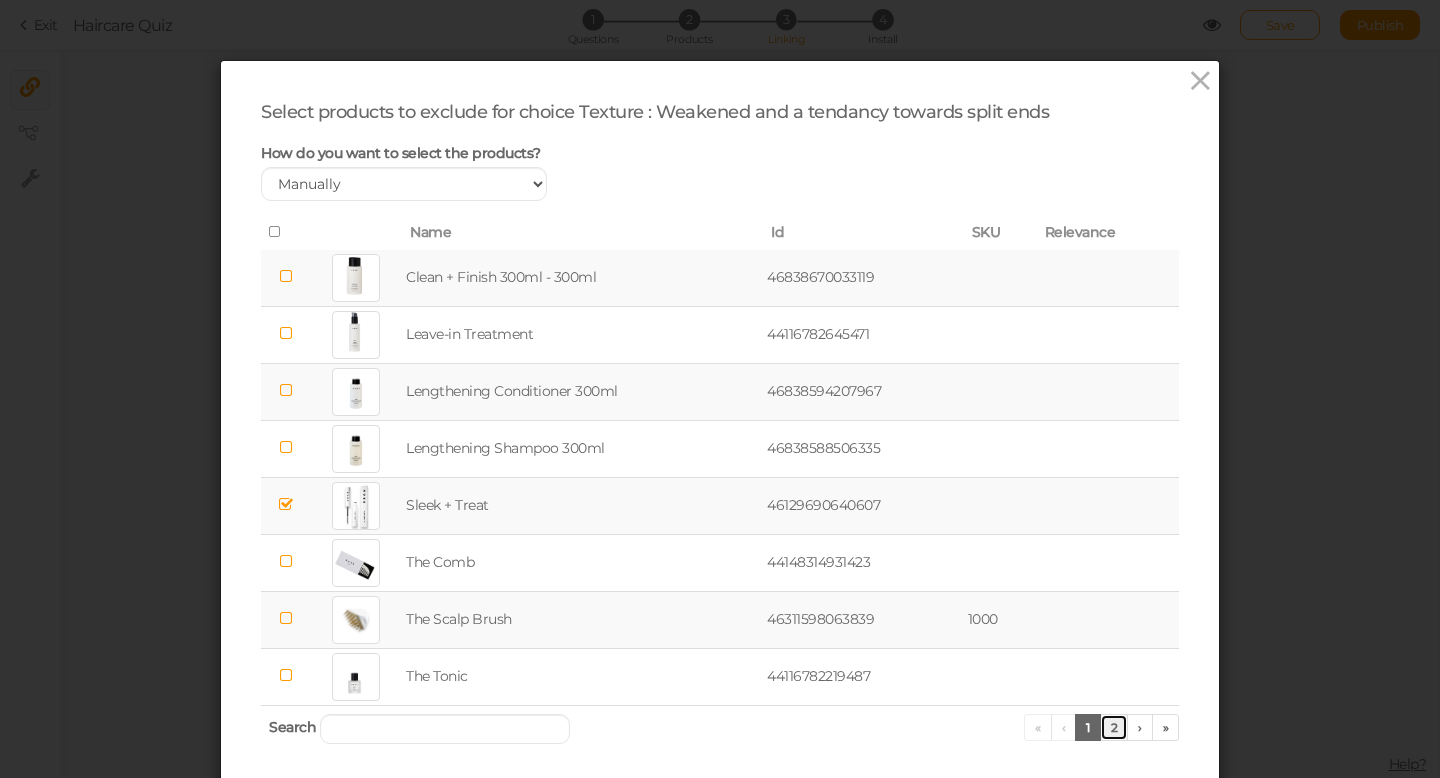 click on "2" at bounding box center [1114, 727] 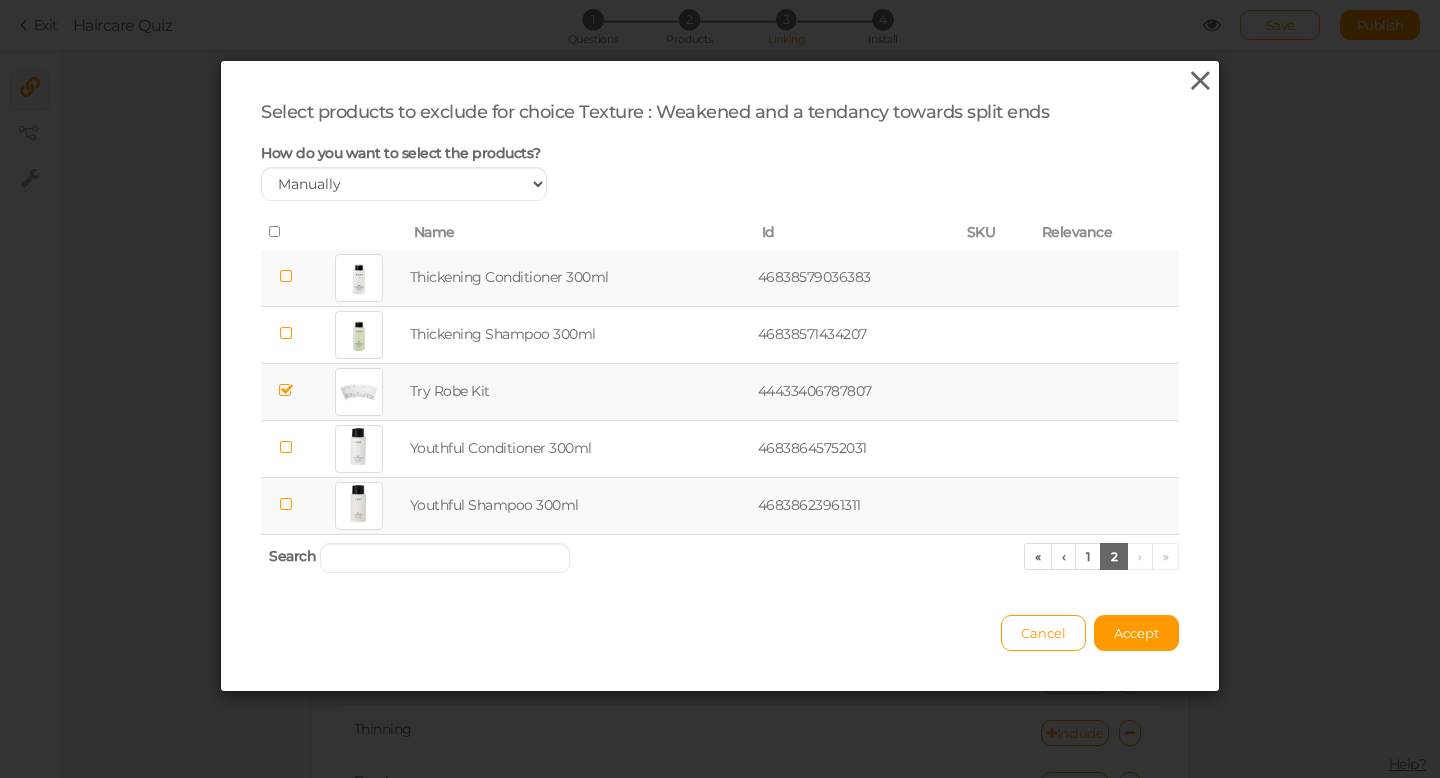 click at bounding box center [1200, 81] 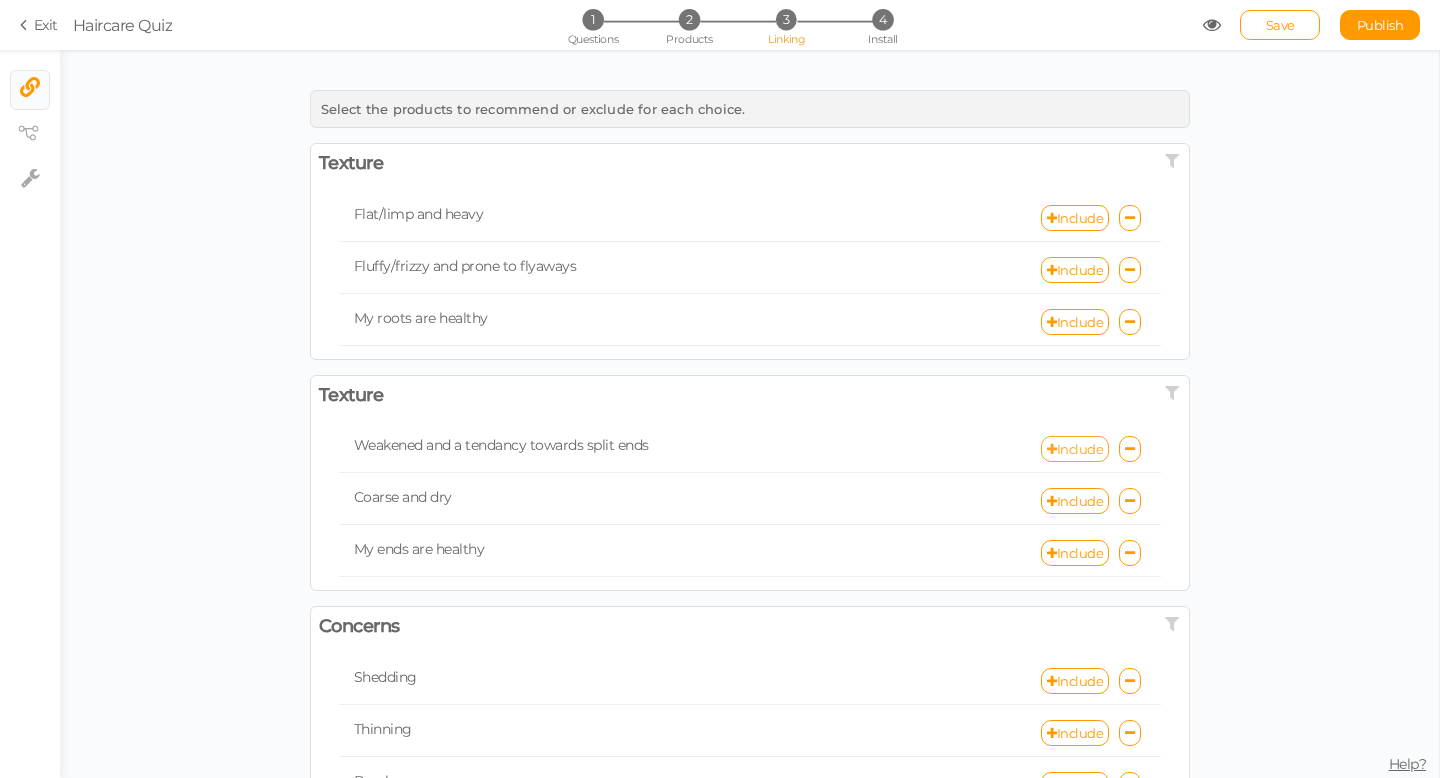 click on "Include" at bounding box center (1075, 449) 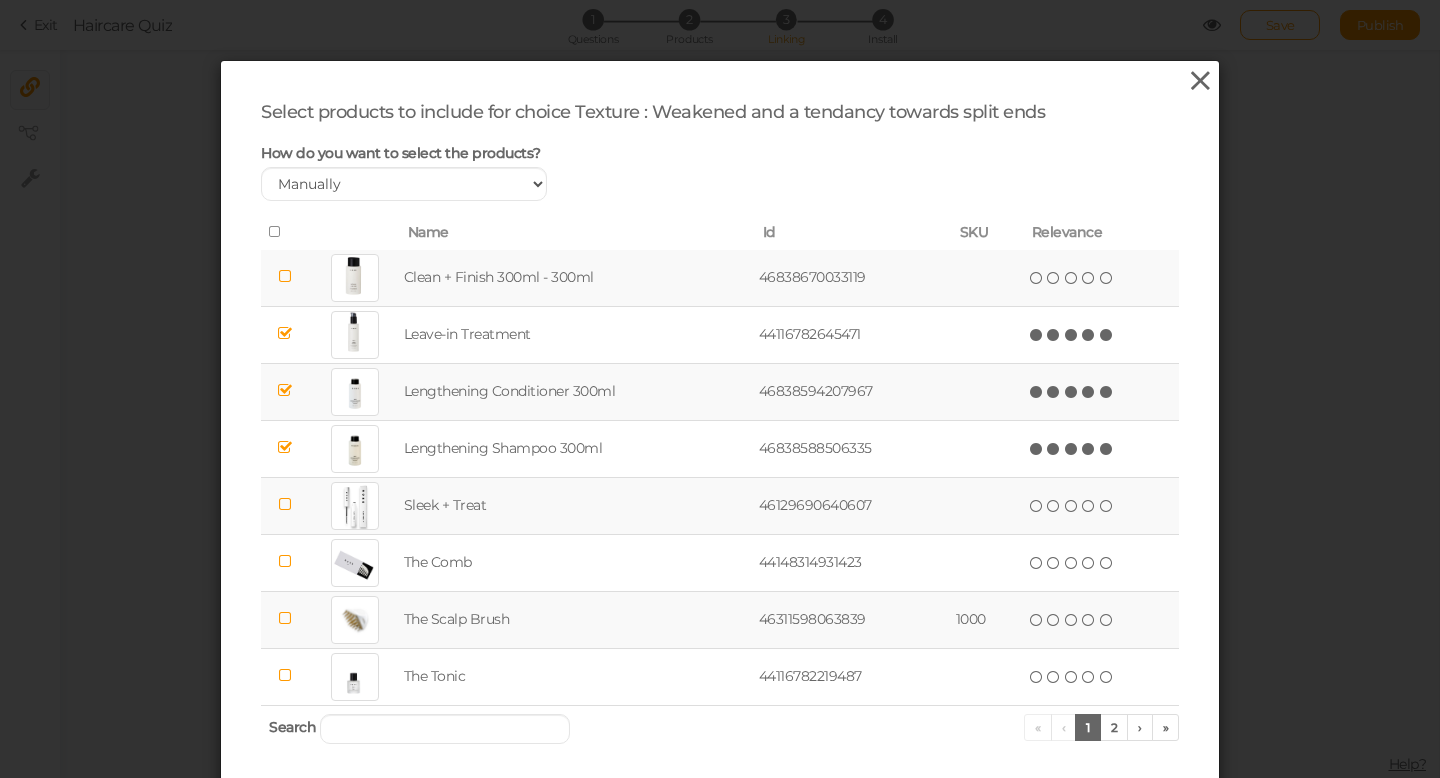 click at bounding box center [1200, 81] 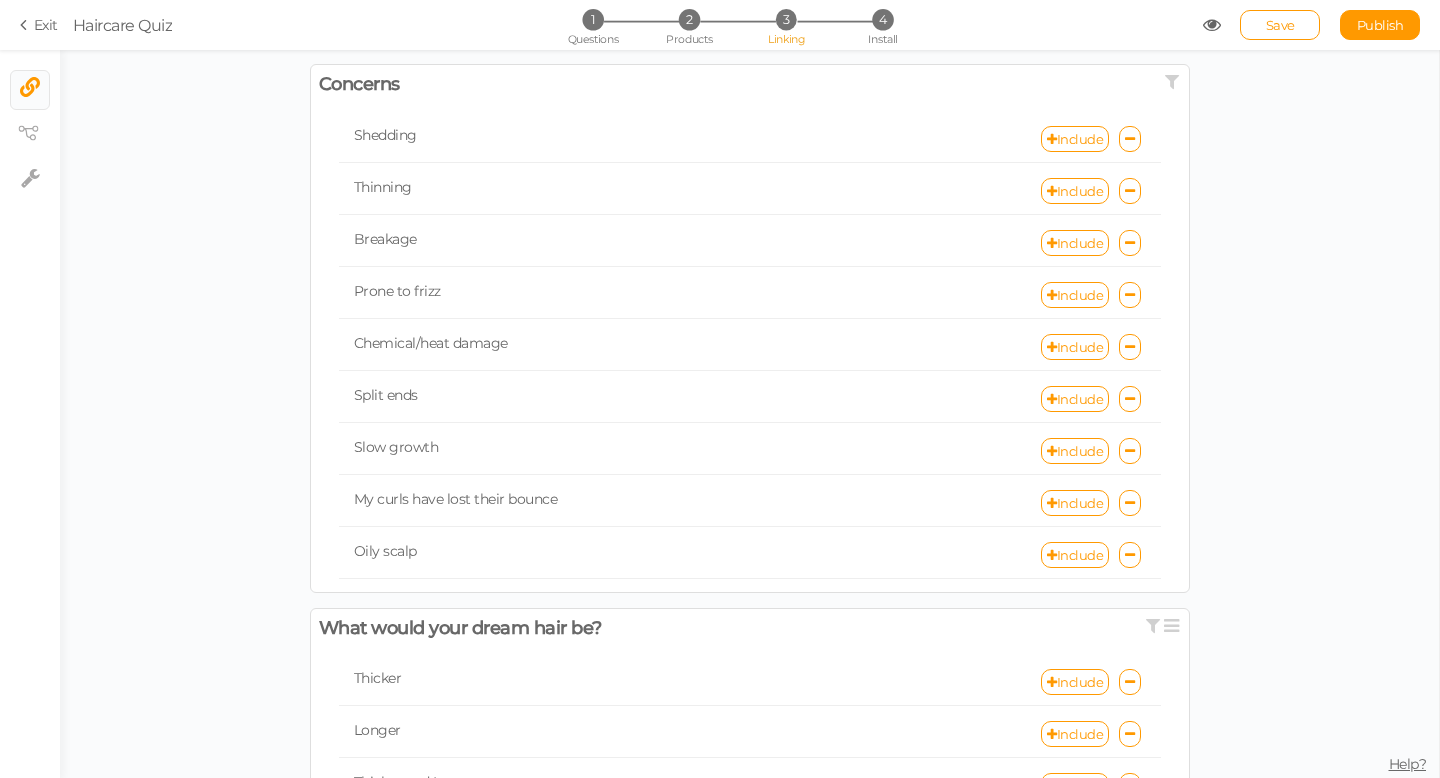 scroll, scrollTop: 543, scrollLeft: 0, axis: vertical 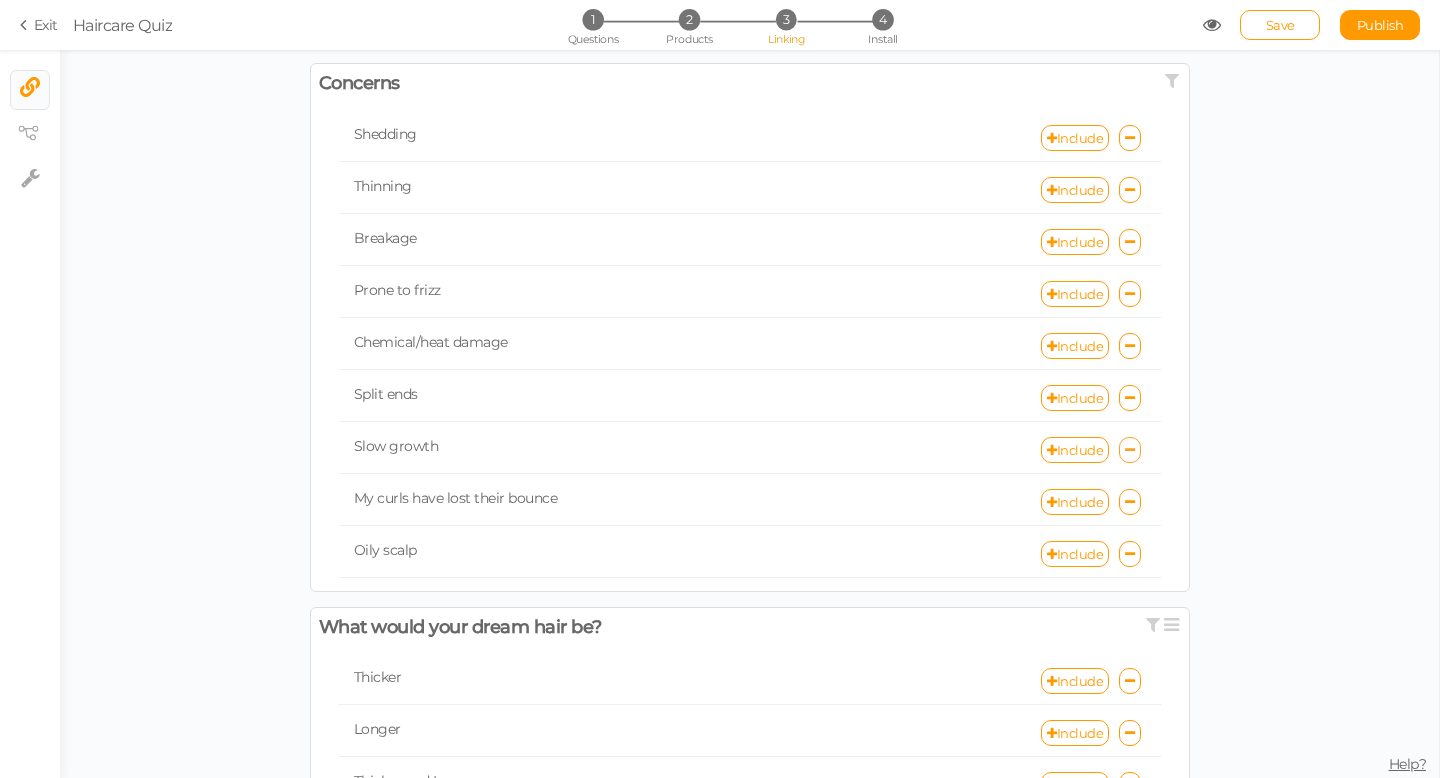 click at bounding box center [1130, 450] 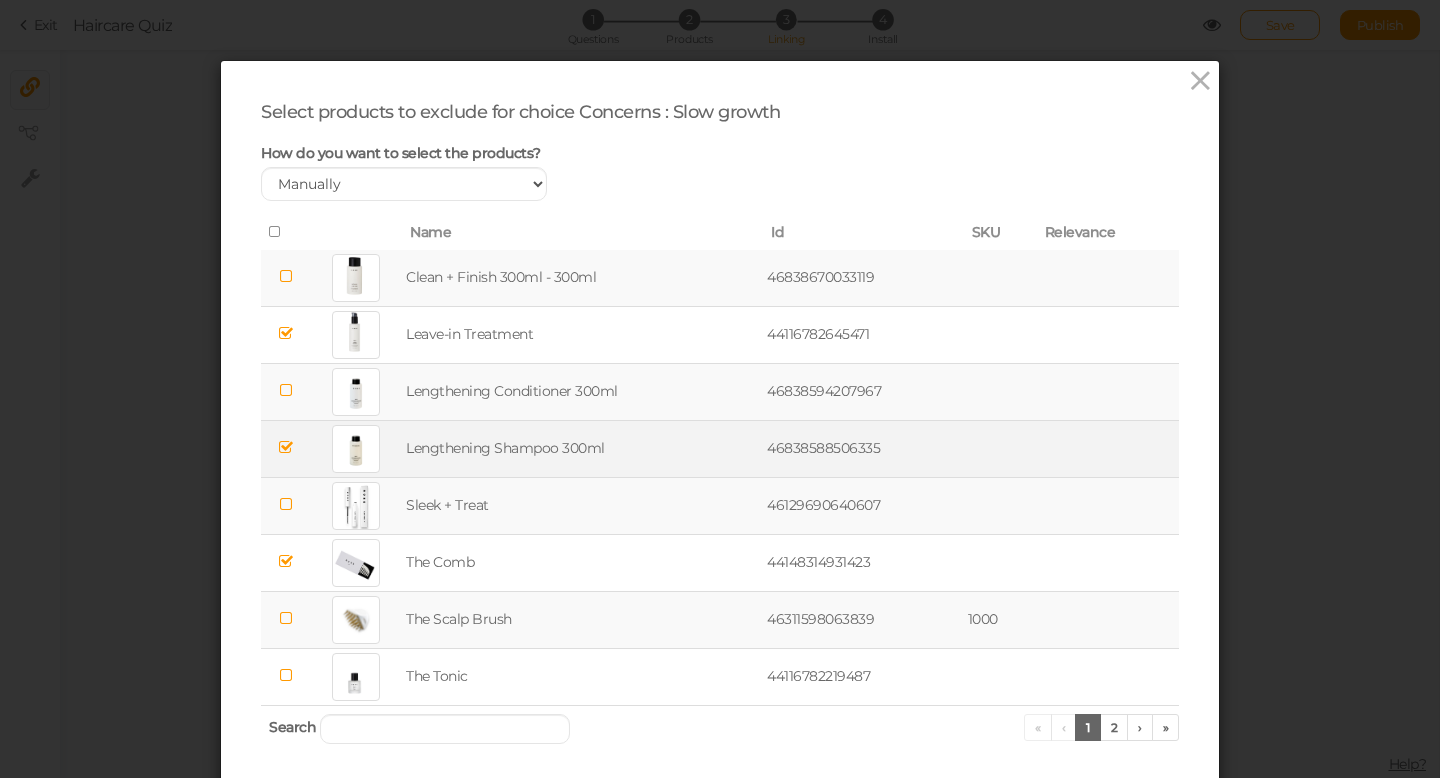 click at bounding box center [286, 447] 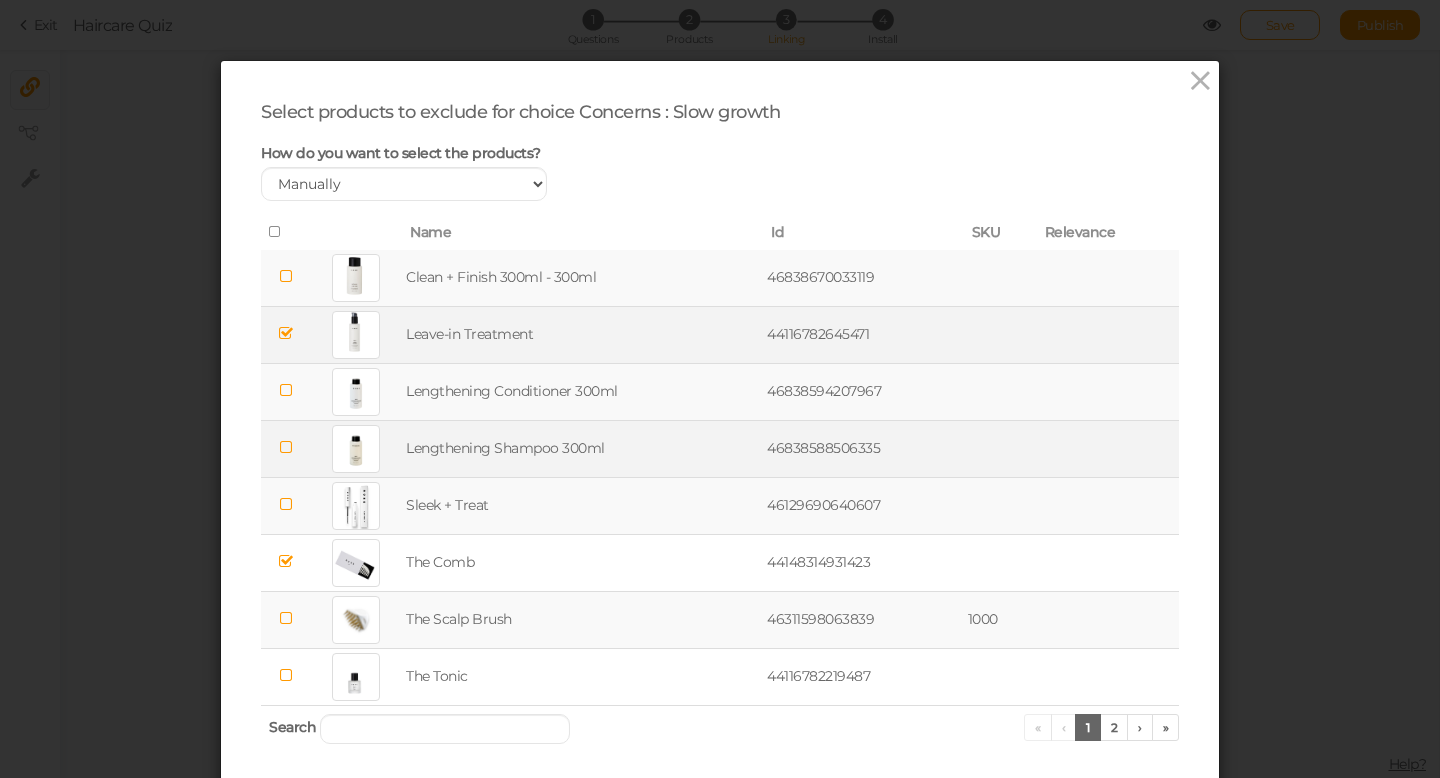 click at bounding box center (286, 333) 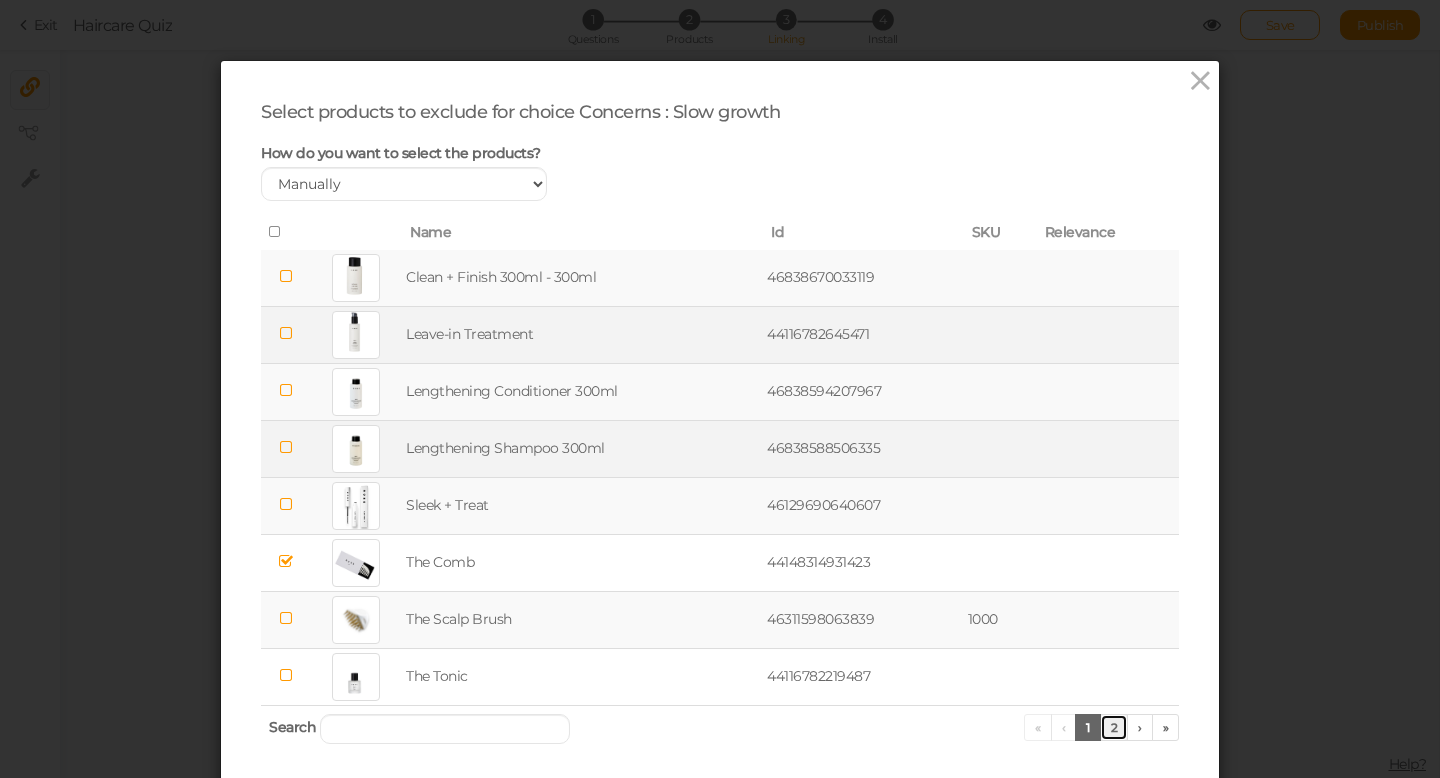 click on "2" at bounding box center [1114, 727] 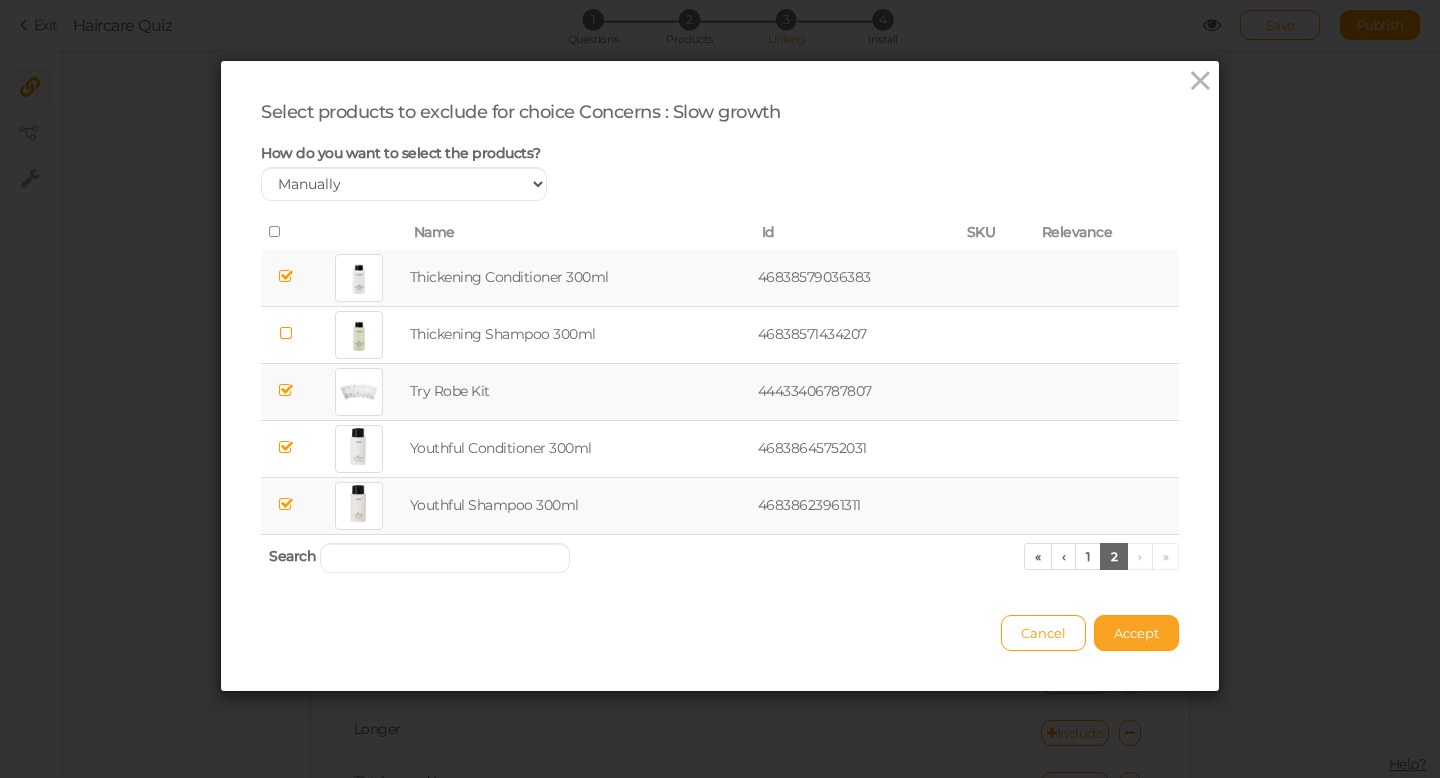 click on "Accept" at bounding box center (1136, 633) 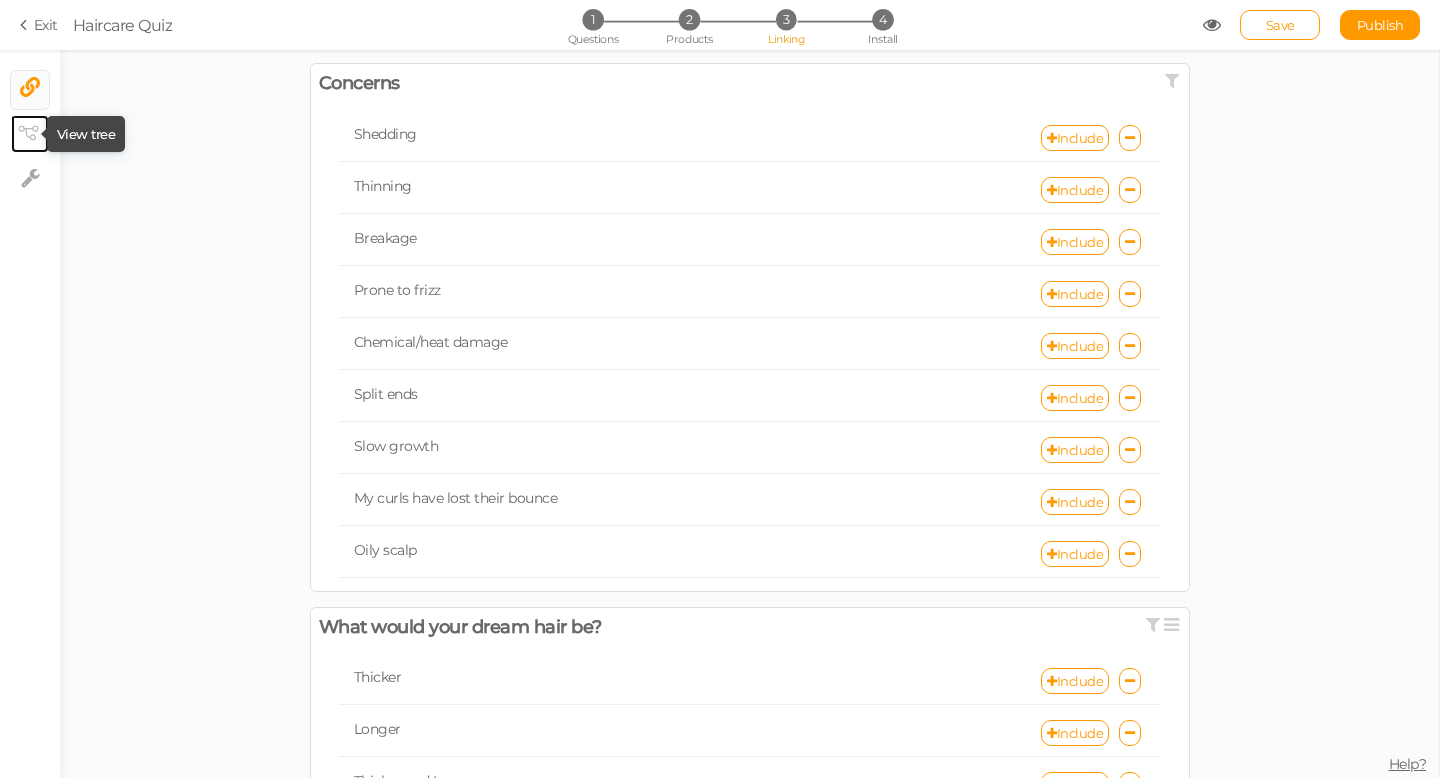 click at bounding box center [30, 134] 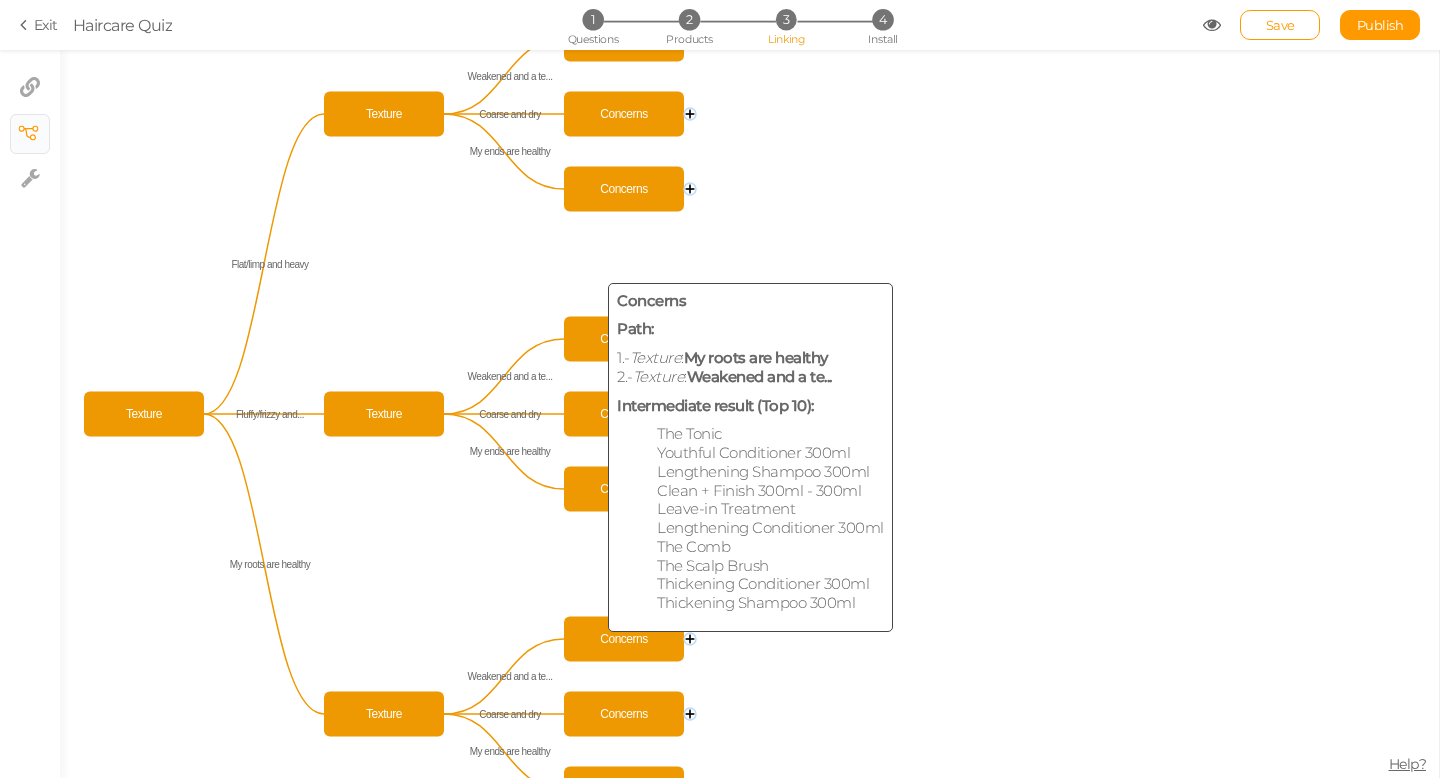 click on "Concerns" 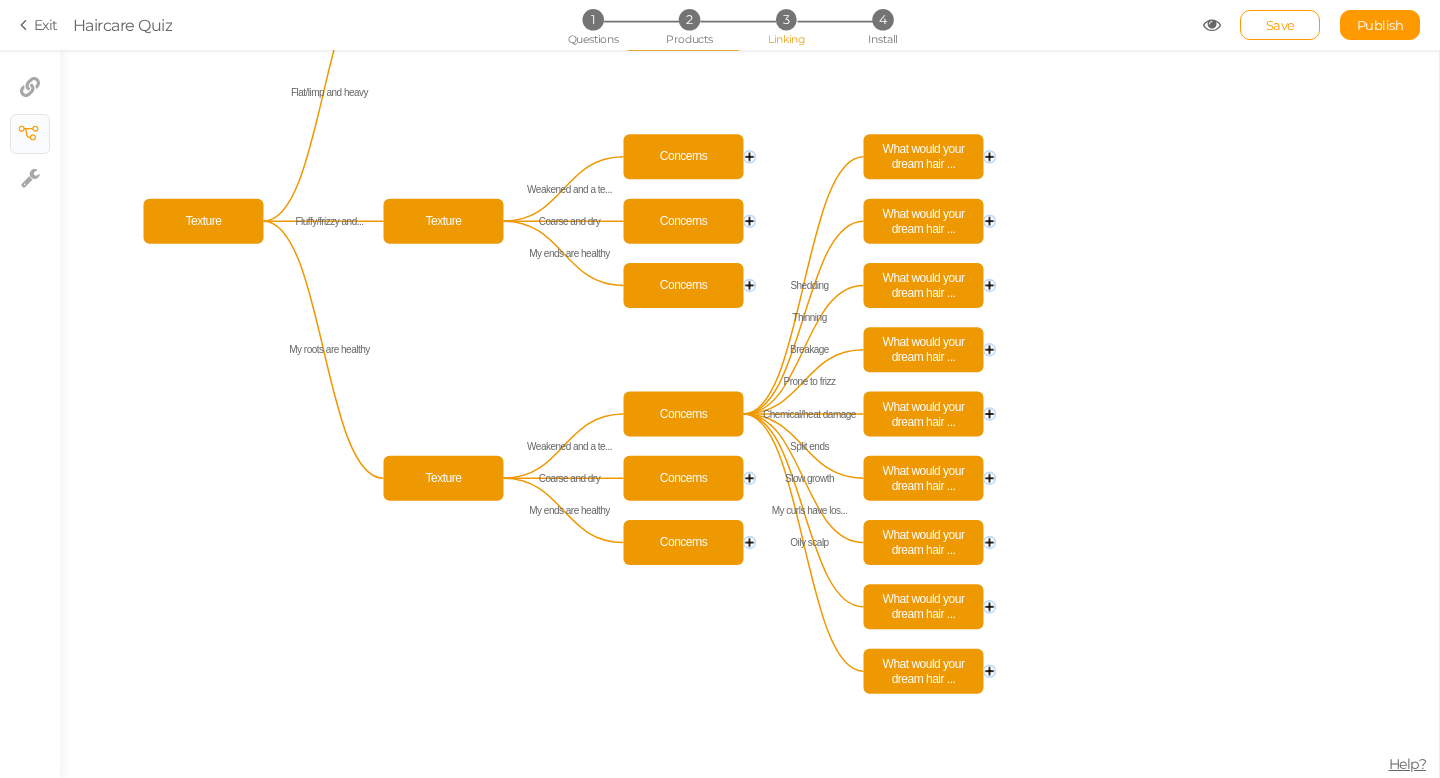 click 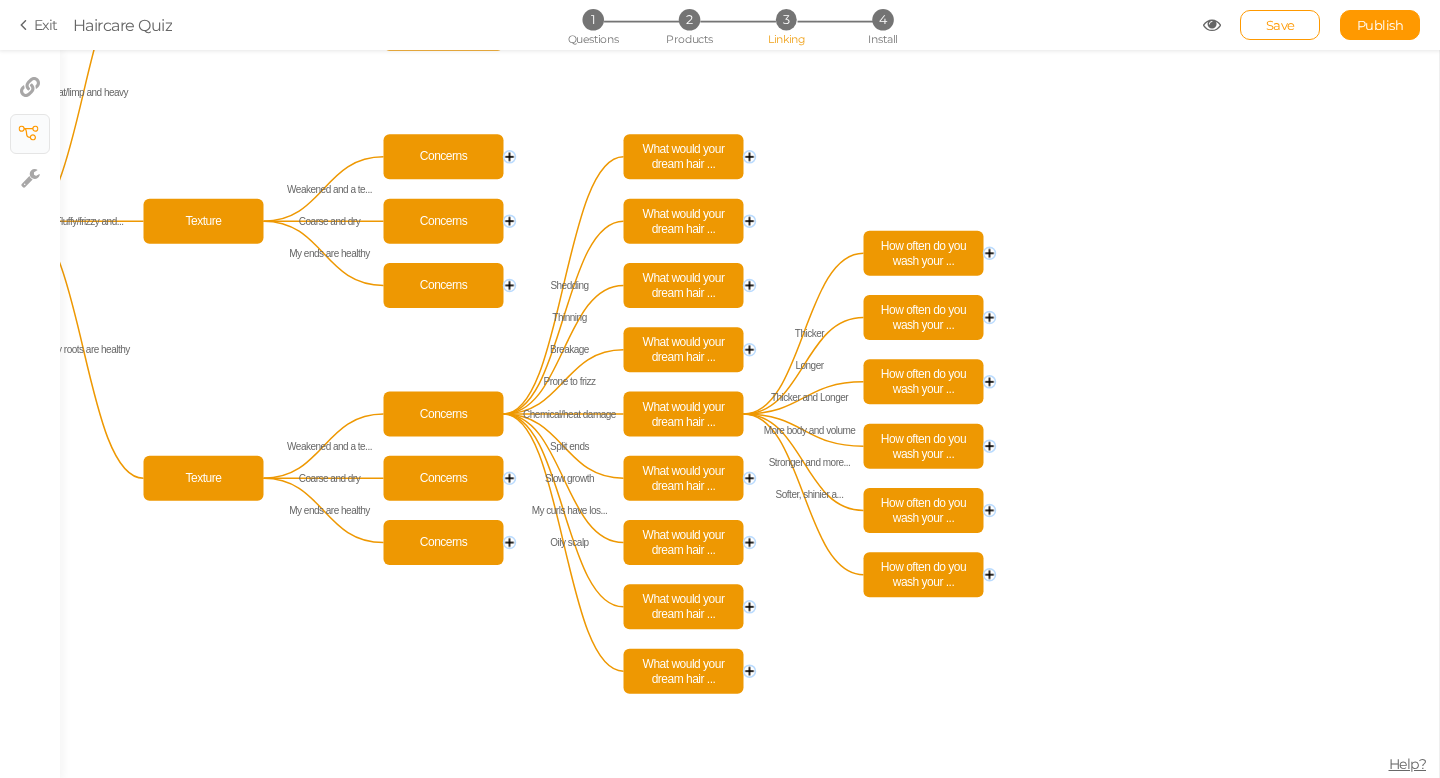 click 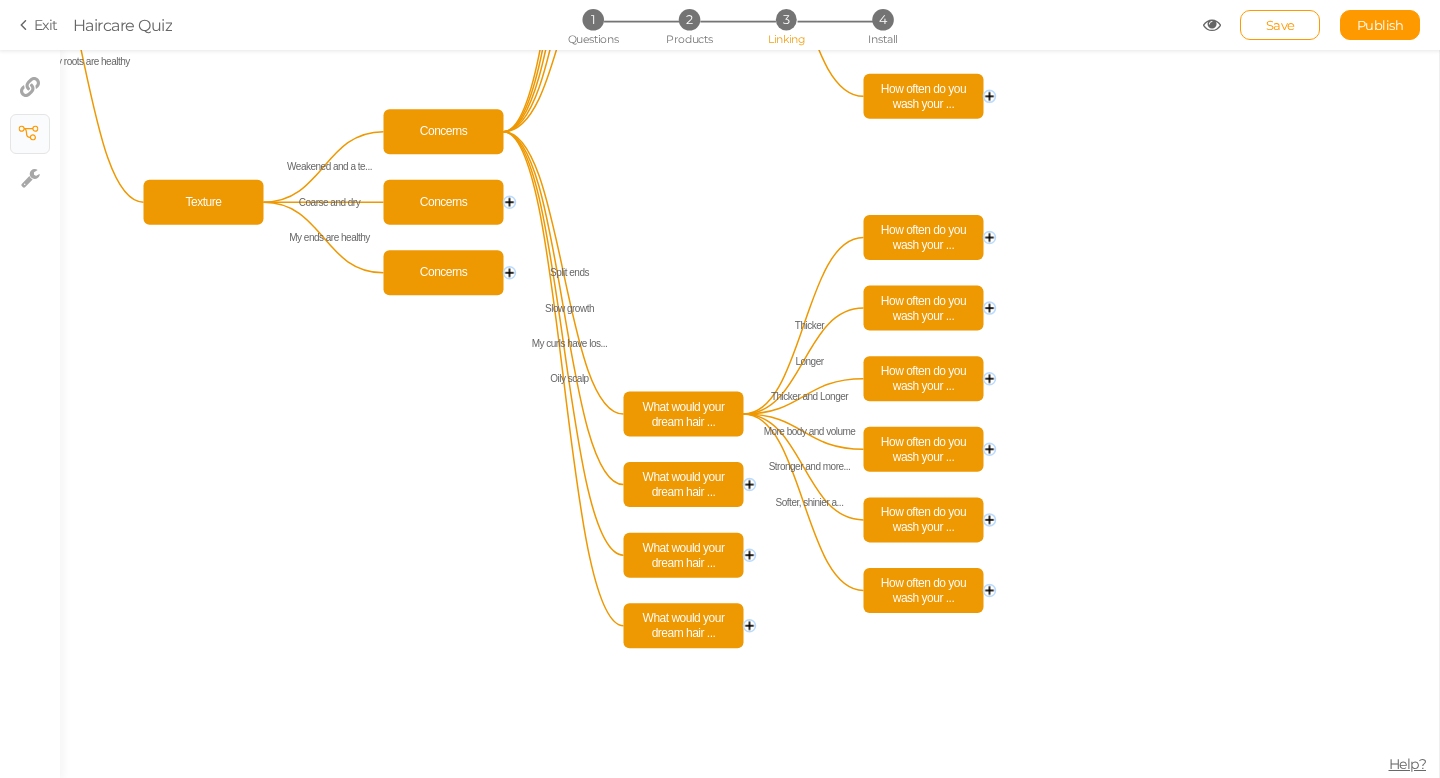 click 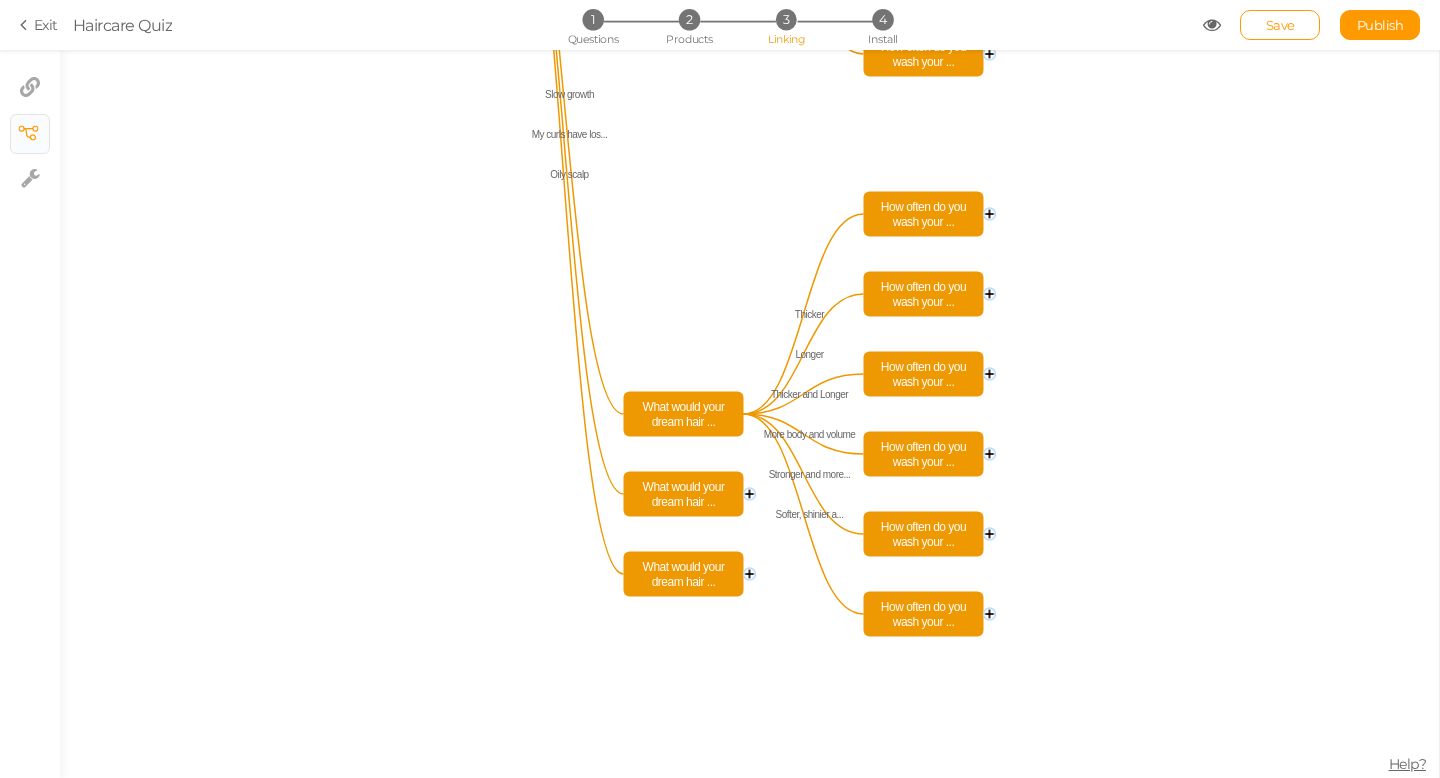 click on "Concerns Concerns Concerns Texture Concerns Concerns Concerns Texture Concerns Concerns Concerns Texture Texture Thicker Longer Thicker and Longer More body and volume Stronger and more... Softer, shinier a... Thicker Longer Thicker and Longer More body and volume Stronger and more... Softer, shinier a... Thicker Longer Thicker and Longer More body and volume Stronger and more... Softer, shinier a... Shedding Thinning Breakage Prone to frizz Chemical/heat damage Split ends Slow growth My curls have los... Oily scalp Weakened and a te... Coarse and dry My ends are healthy Weakened and a te... Coarse and dry My ends are healthy Weakened and a te... Coarse and dry My ends are healthy Flat/limp and heavy Fluffy/frizzy and... My roots are healthy What would your dream hair ... What would your dream hair ... What would your dream hair ... What would your dream hair ... What would your dream hair ... What would your dream hair ... What would your dream hair ... What would your dream hair ..." 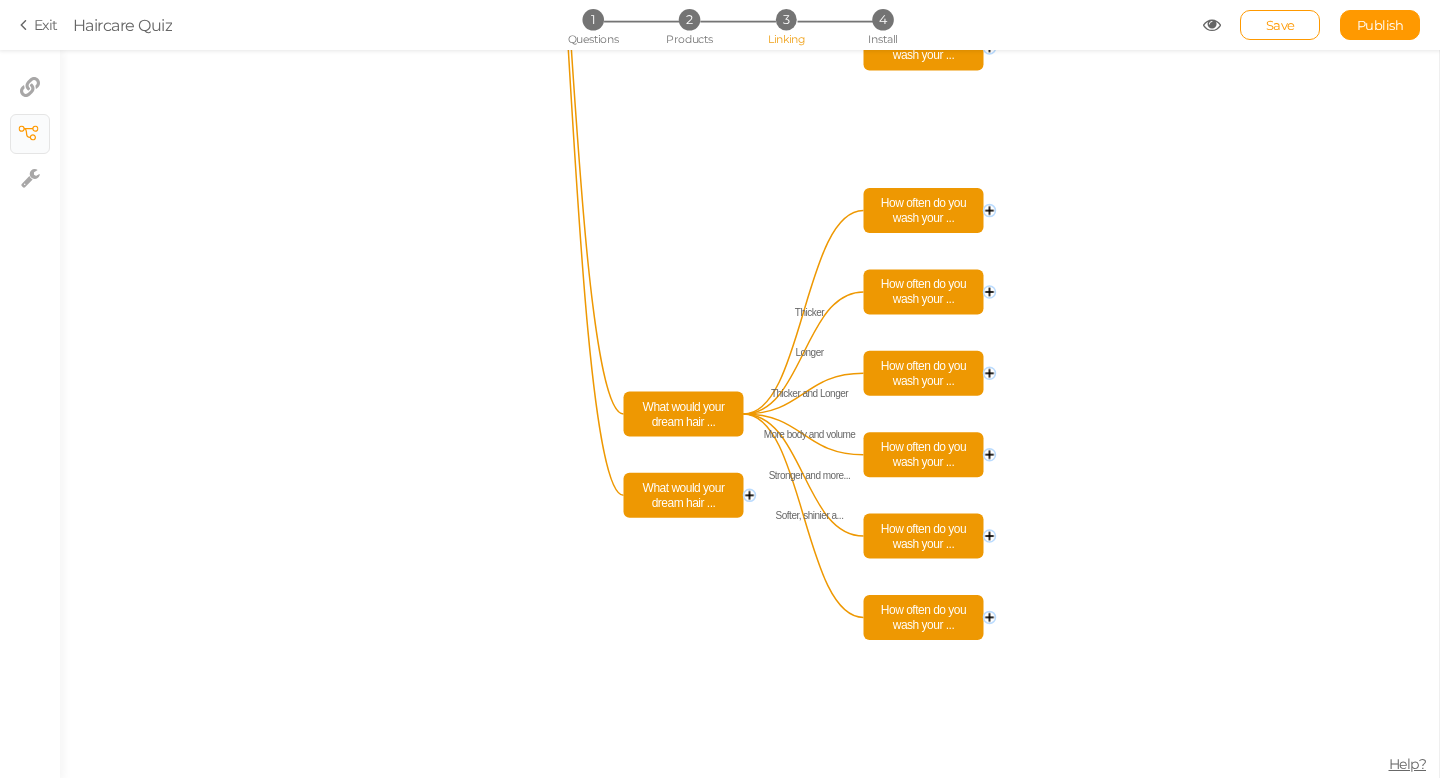 click 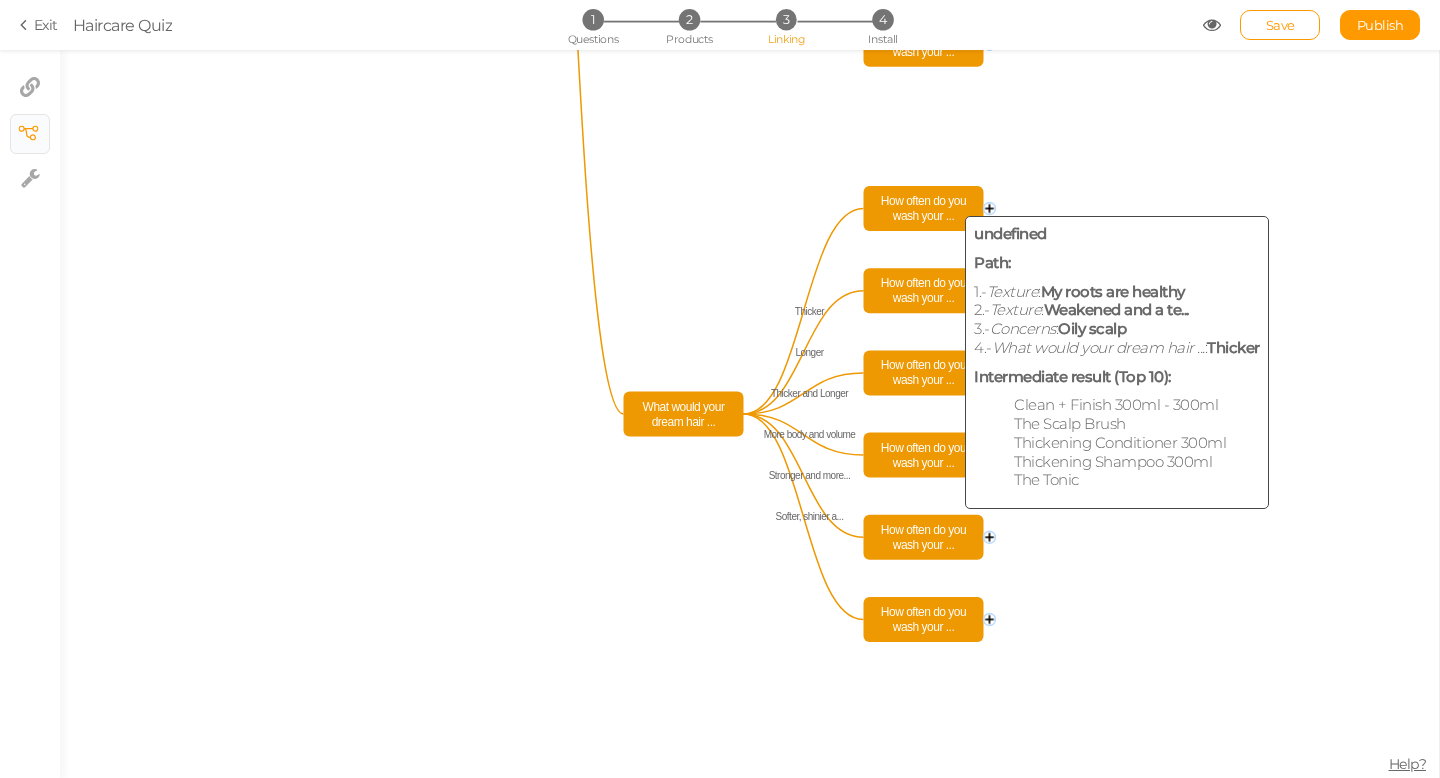 click on "How often do you wash your ..." 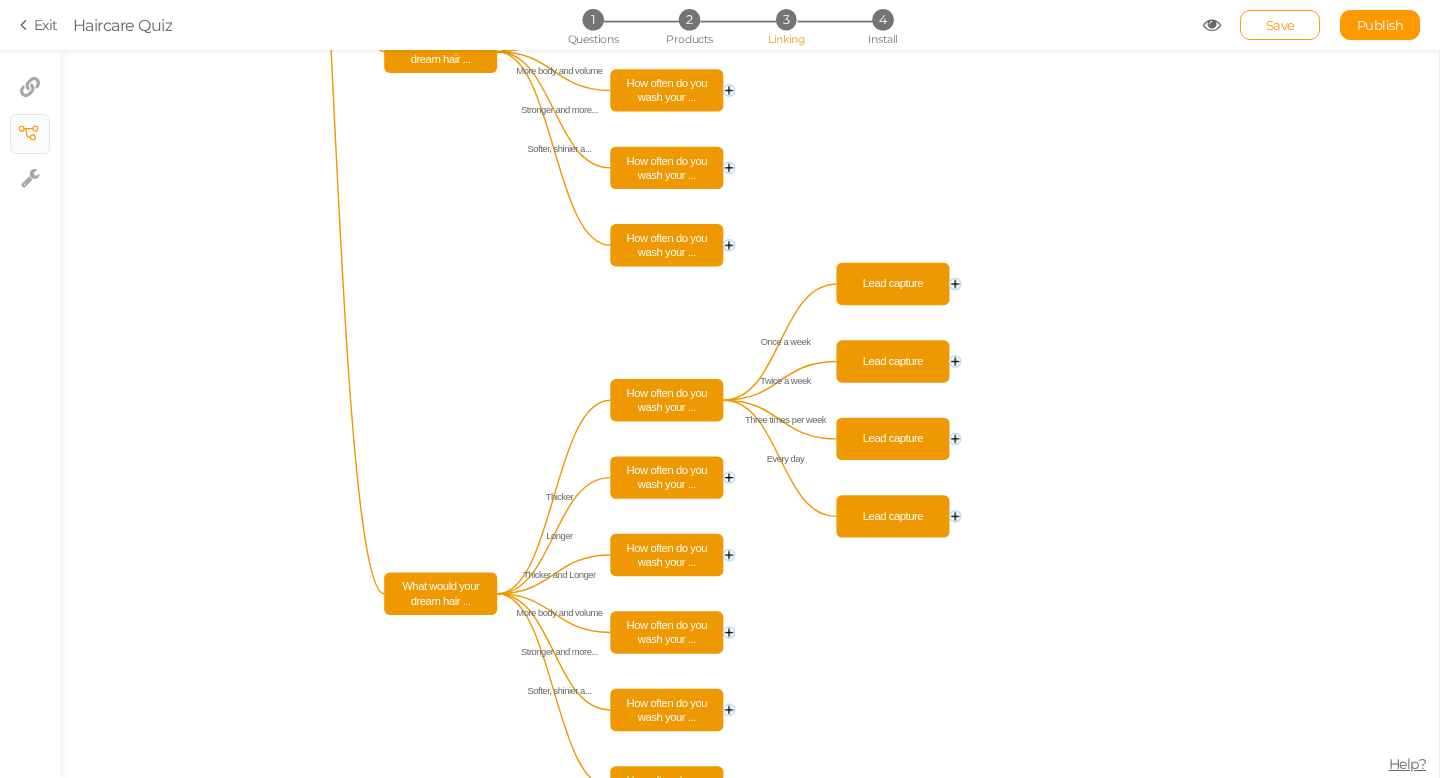 click on "3" at bounding box center (786, 19) 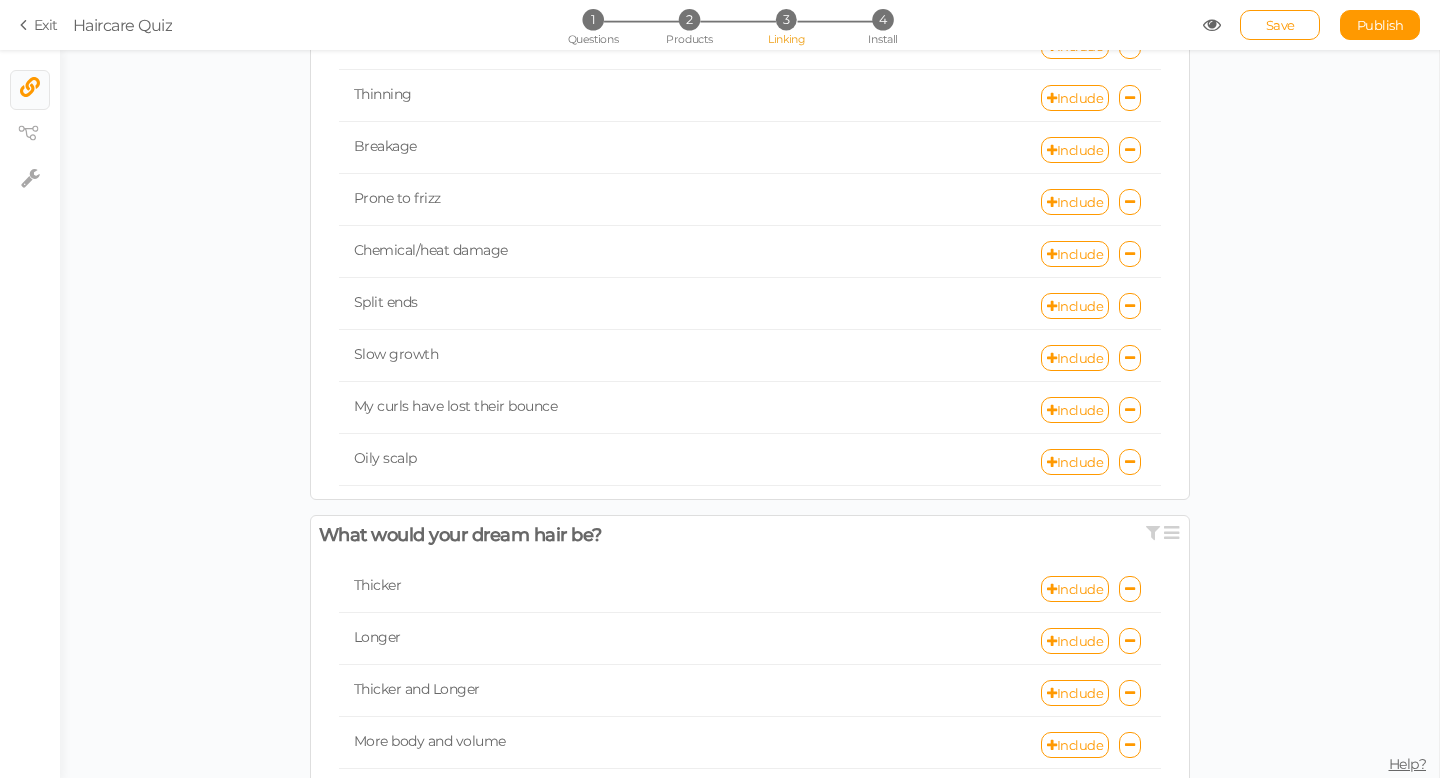 scroll, scrollTop: 788, scrollLeft: 0, axis: vertical 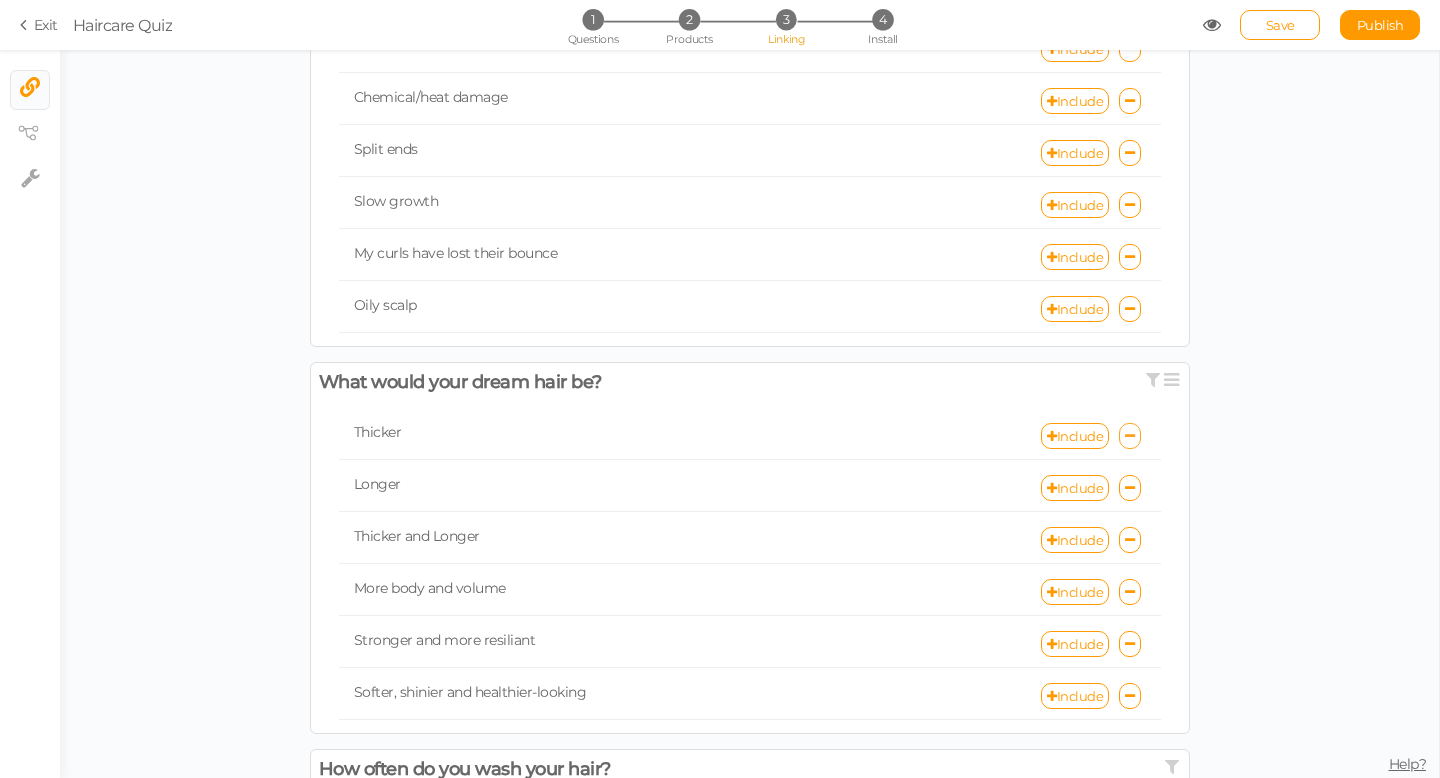 click at bounding box center (1130, 436) 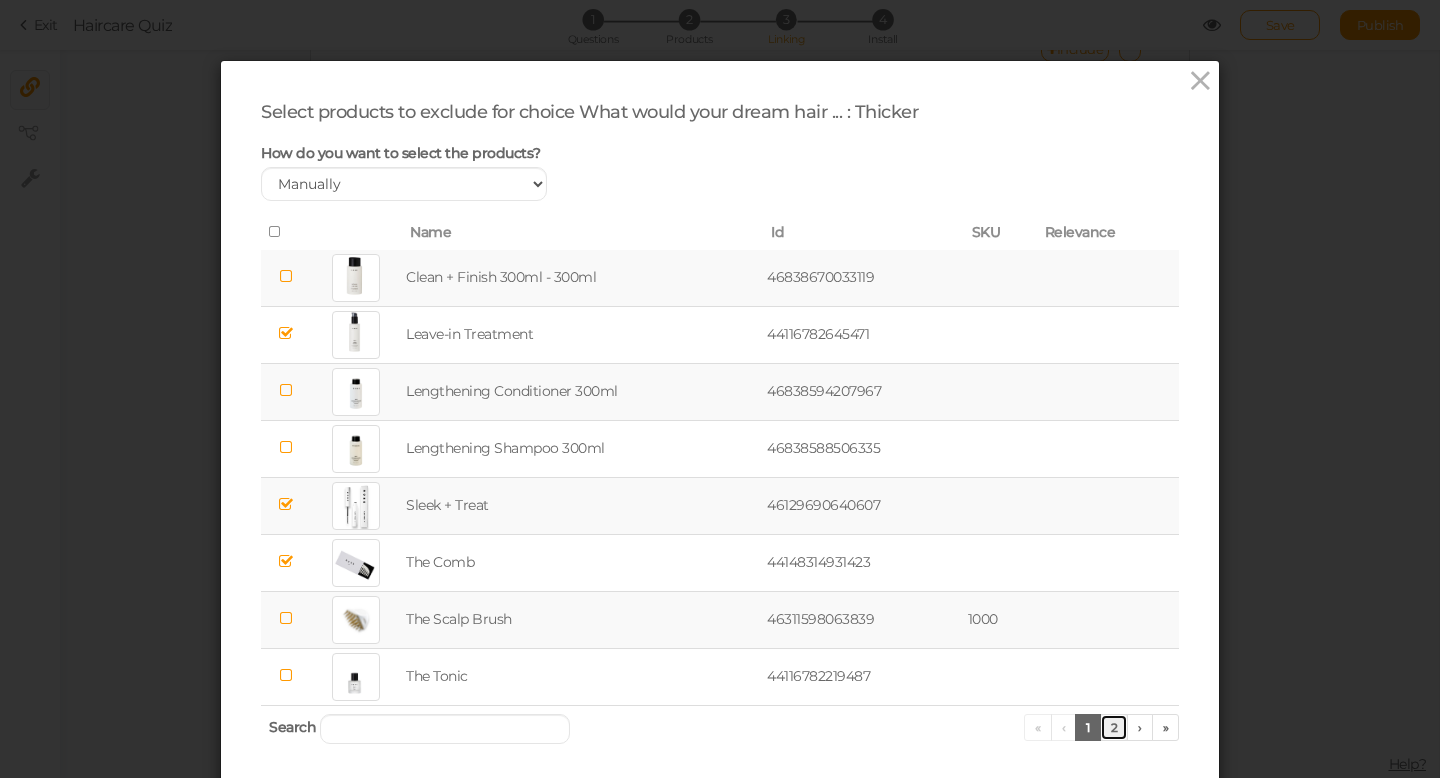 click on "2" at bounding box center (1114, 727) 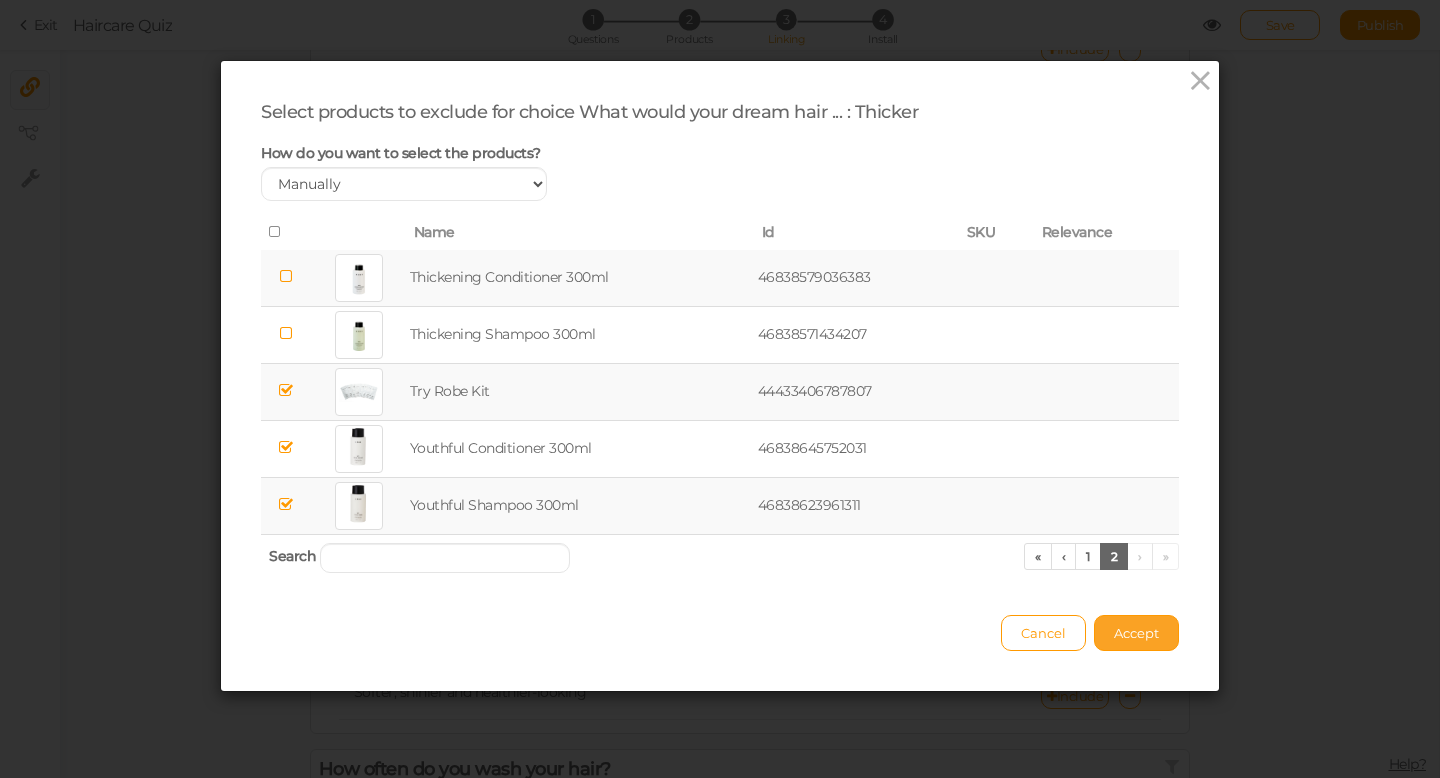 click on "Accept" at bounding box center (1136, 633) 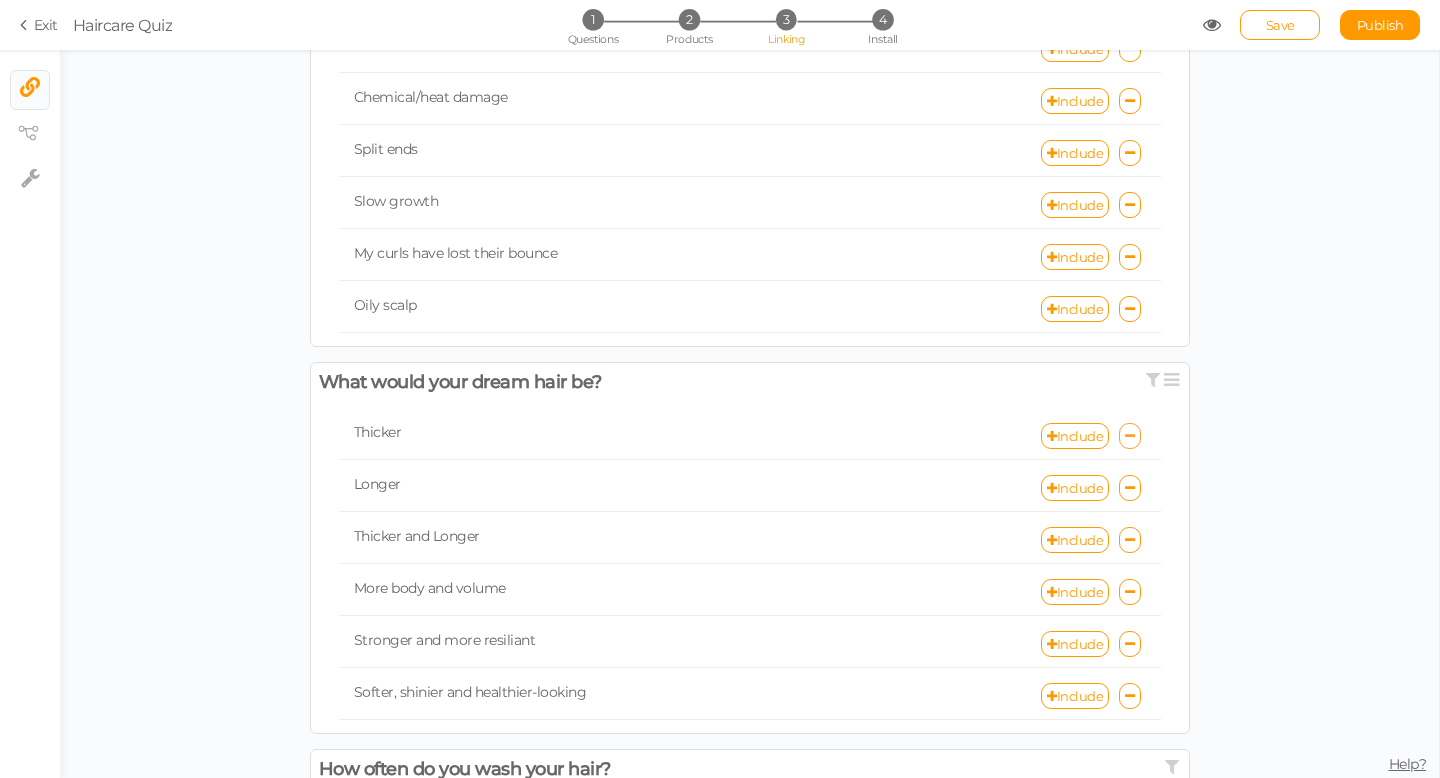 click at bounding box center [1130, 436] 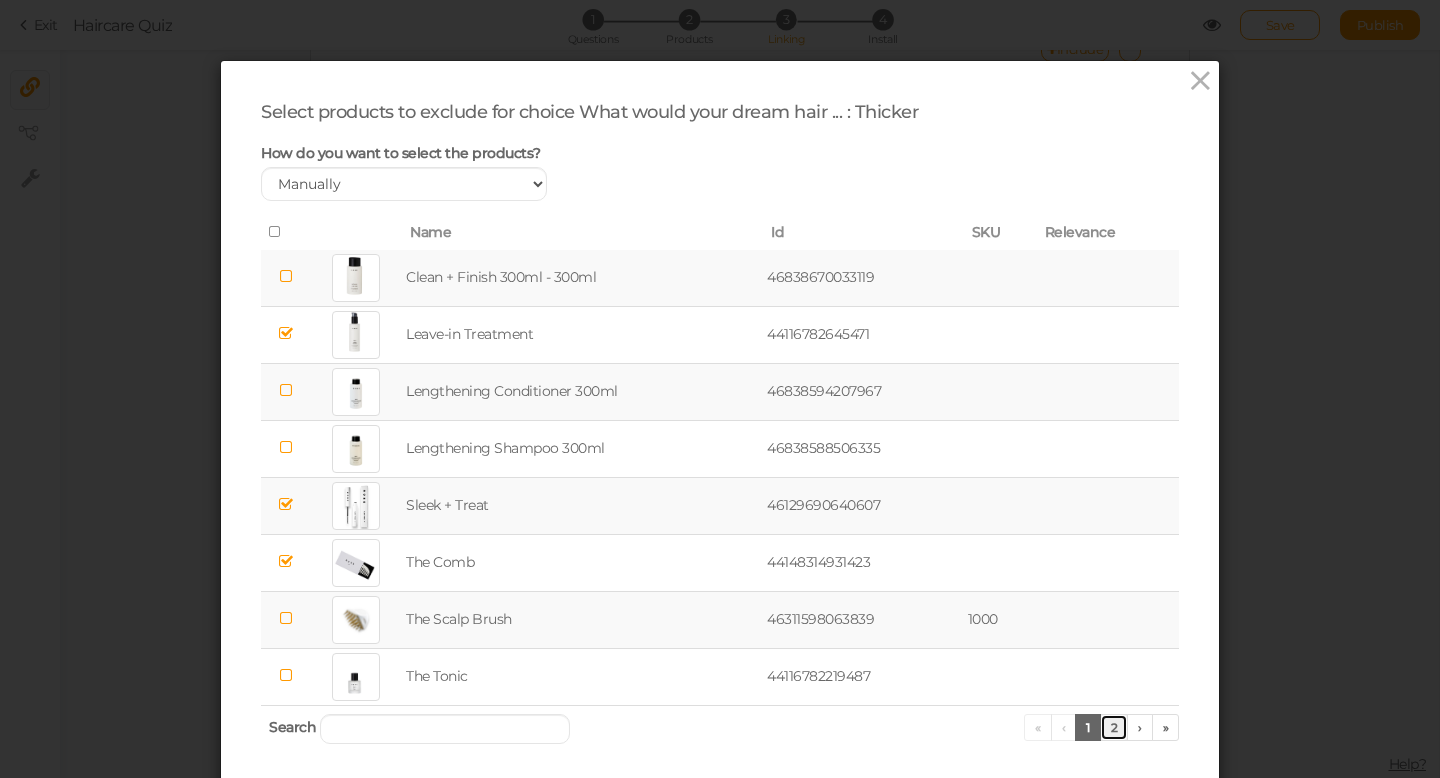 click on "2" at bounding box center (1114, 727) 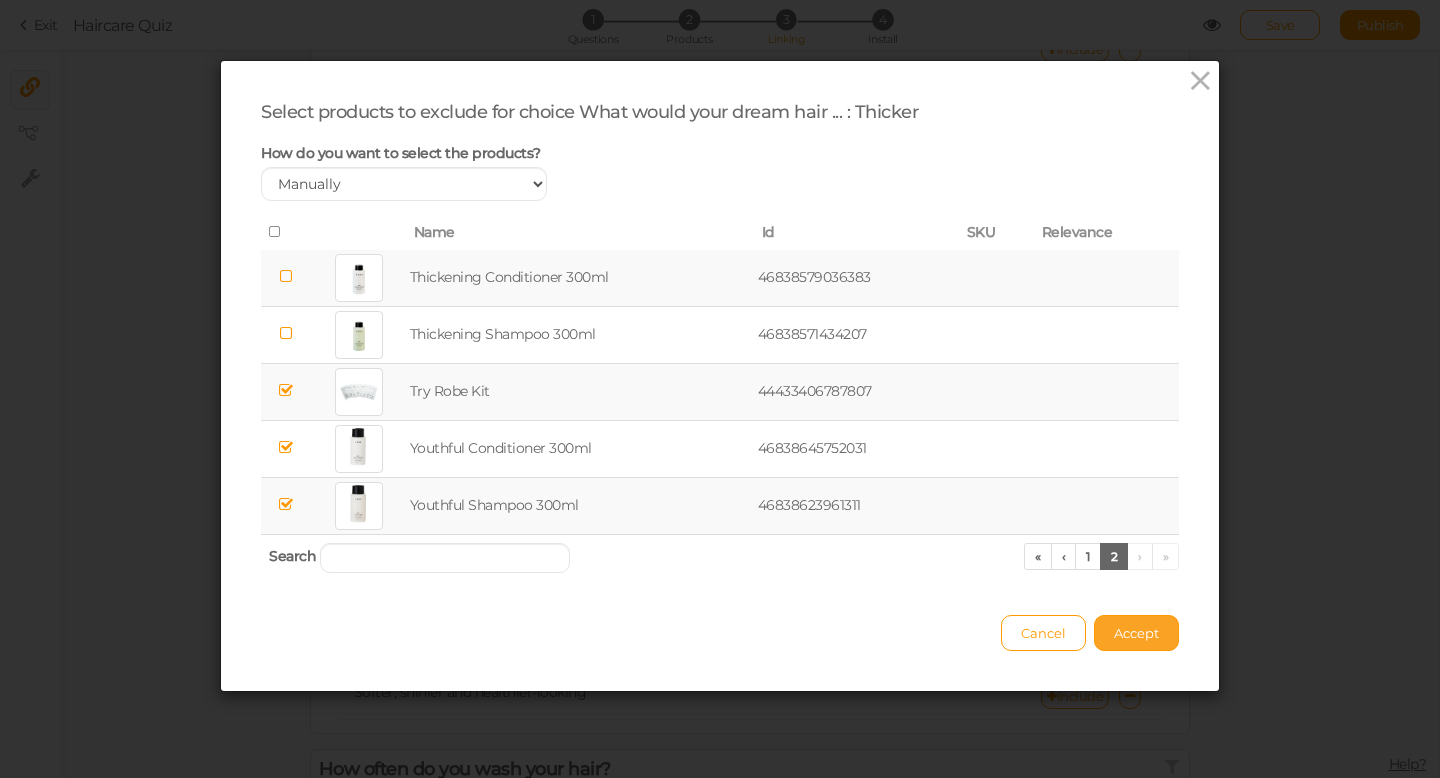 click on "Accept" at bounding box center (1136, 633) 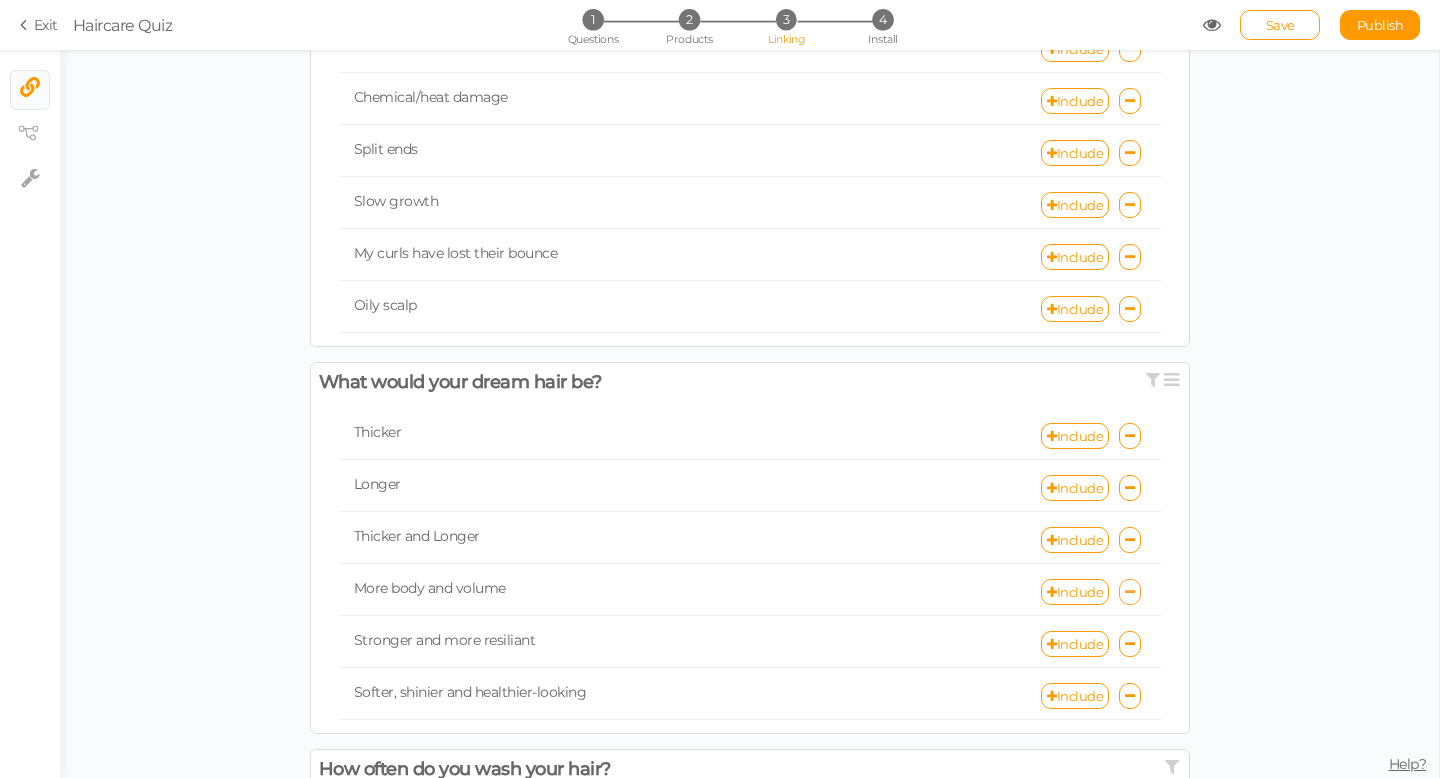 click at bounding box center (1130, 592) 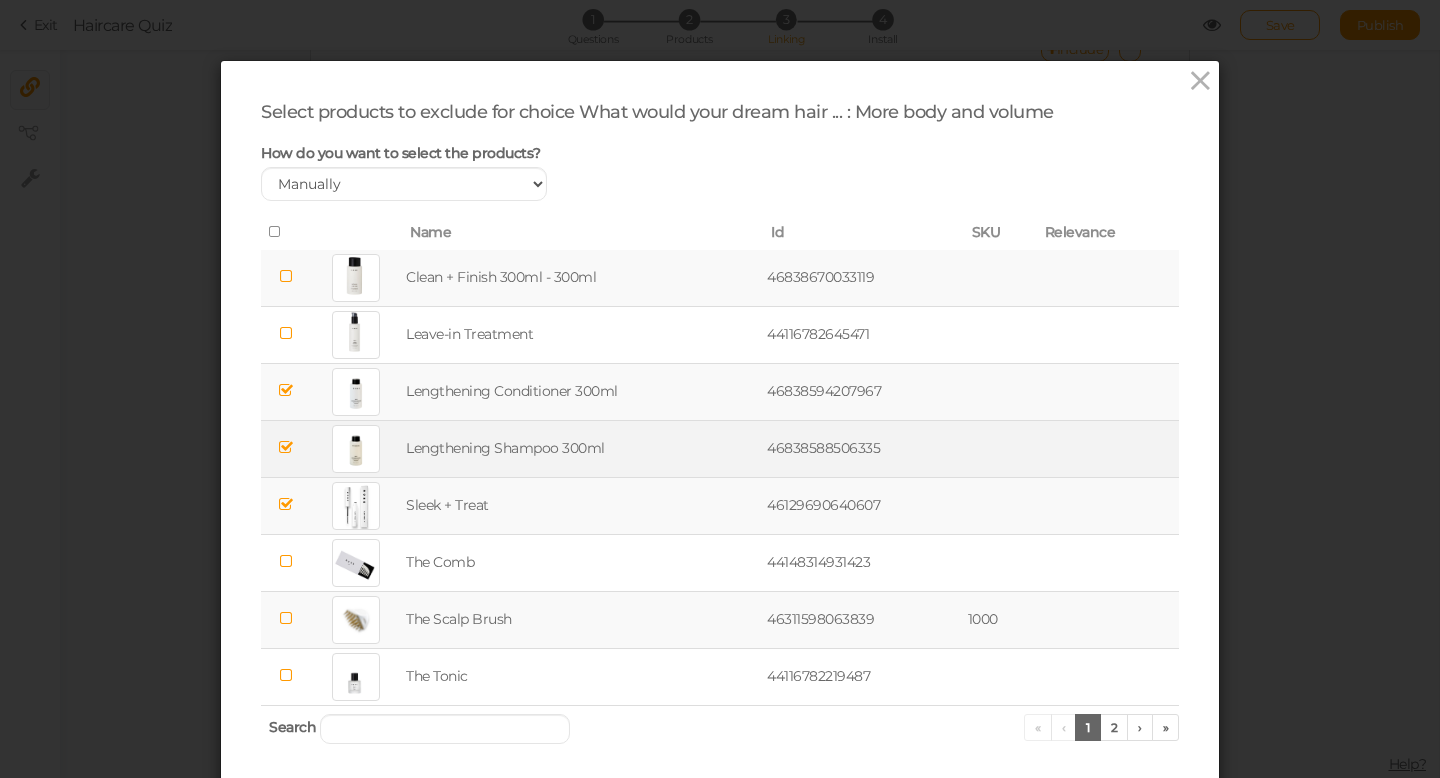 click at bounding box center (286, 447) 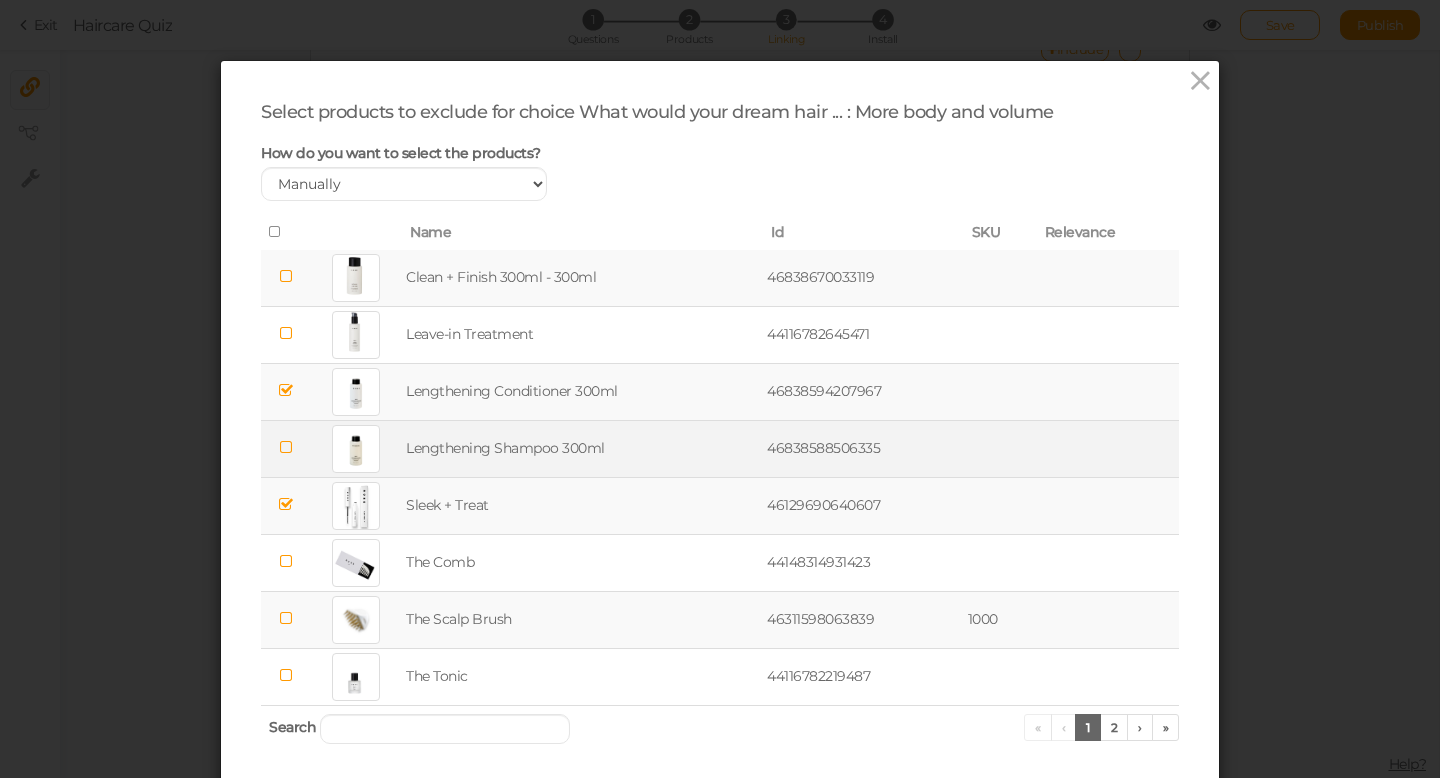 click at bounding box center [286, 390] 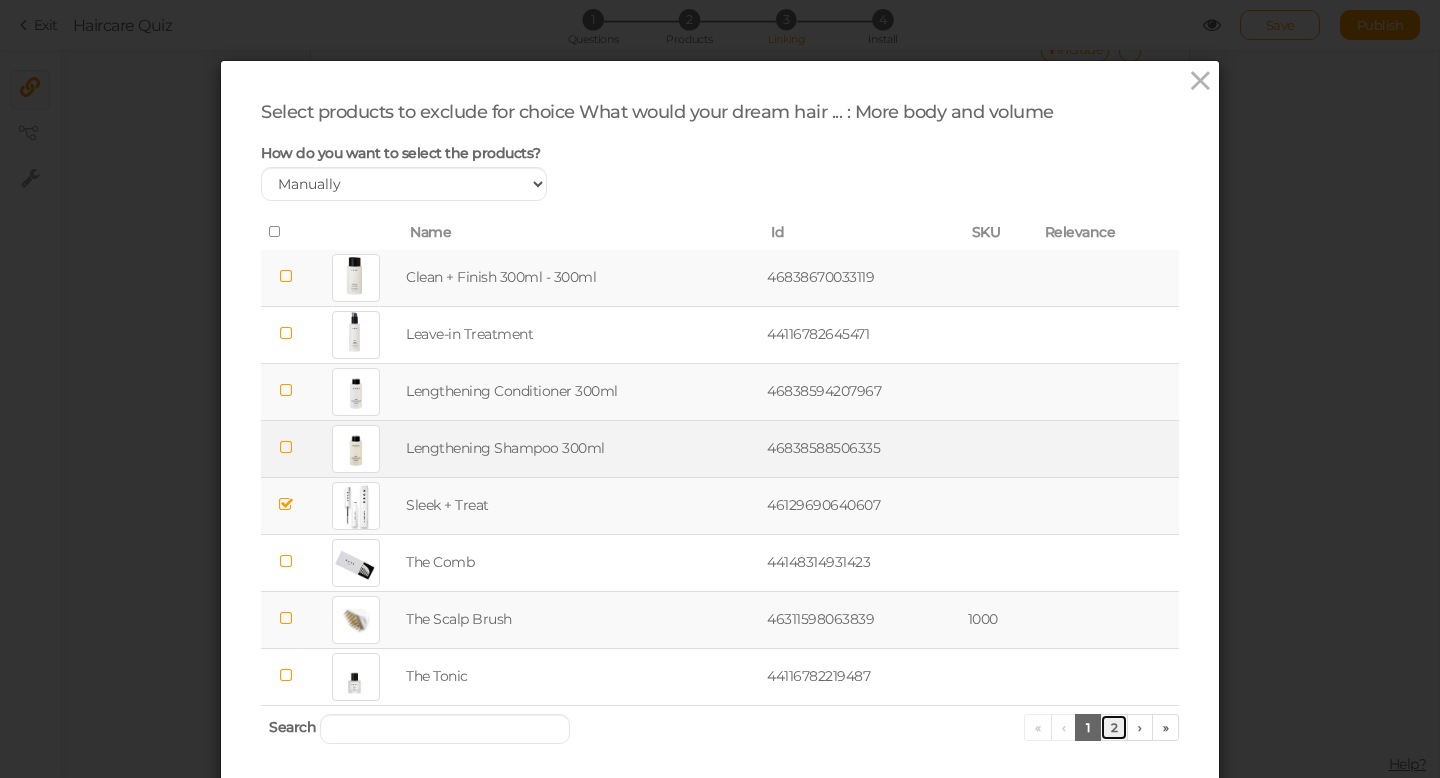 click on "2" at bounding box center (1114, 727) 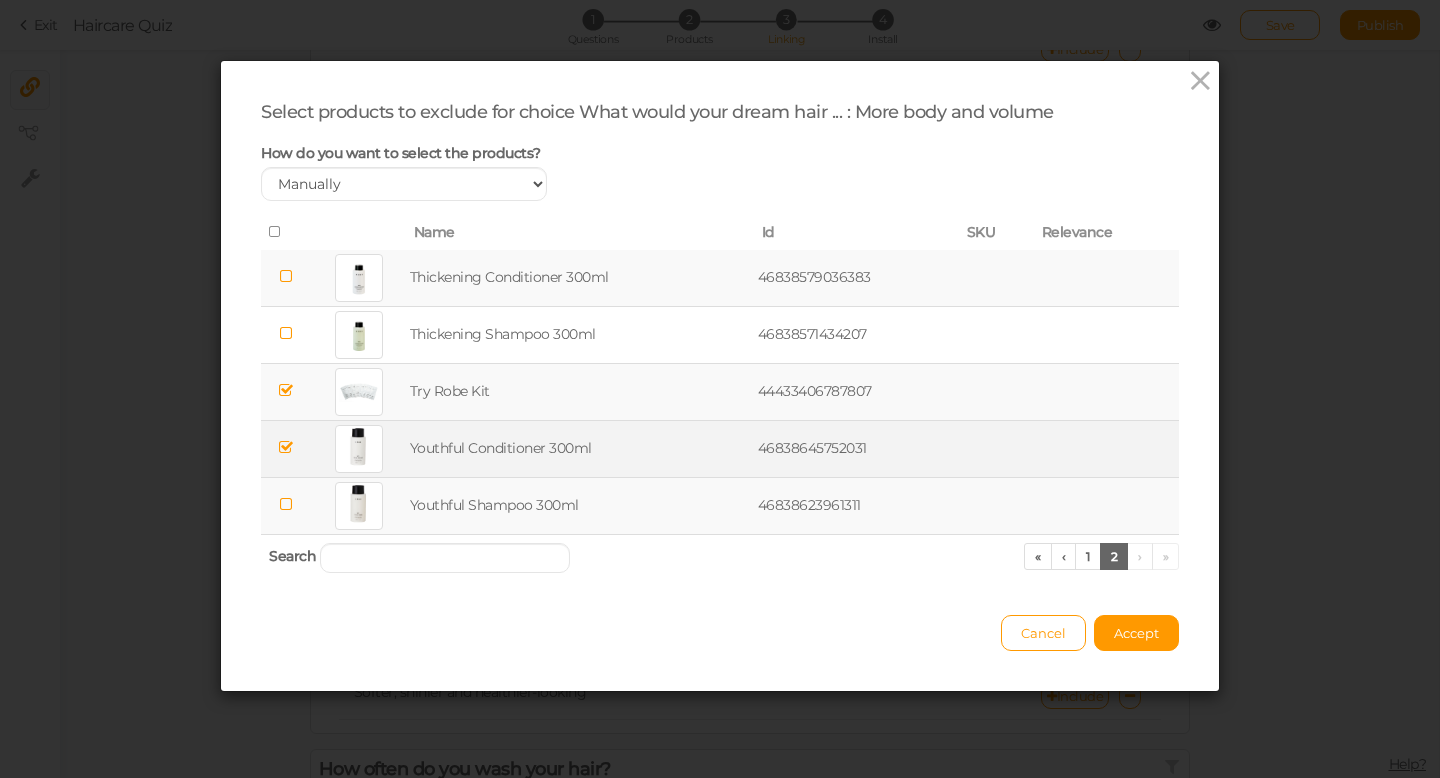 click at bounding box center [286, 447] 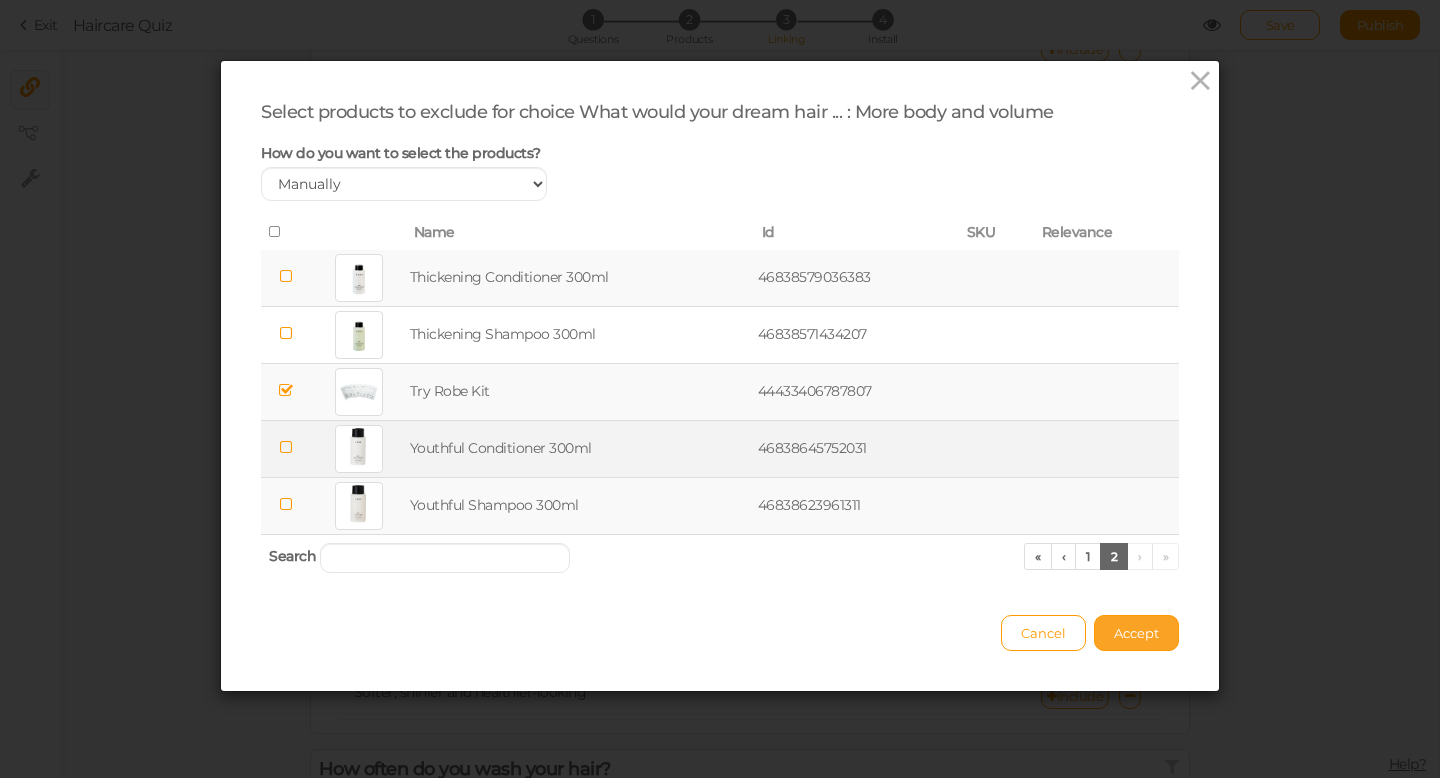 click on "Accept" at bounding box center [1136, 633] 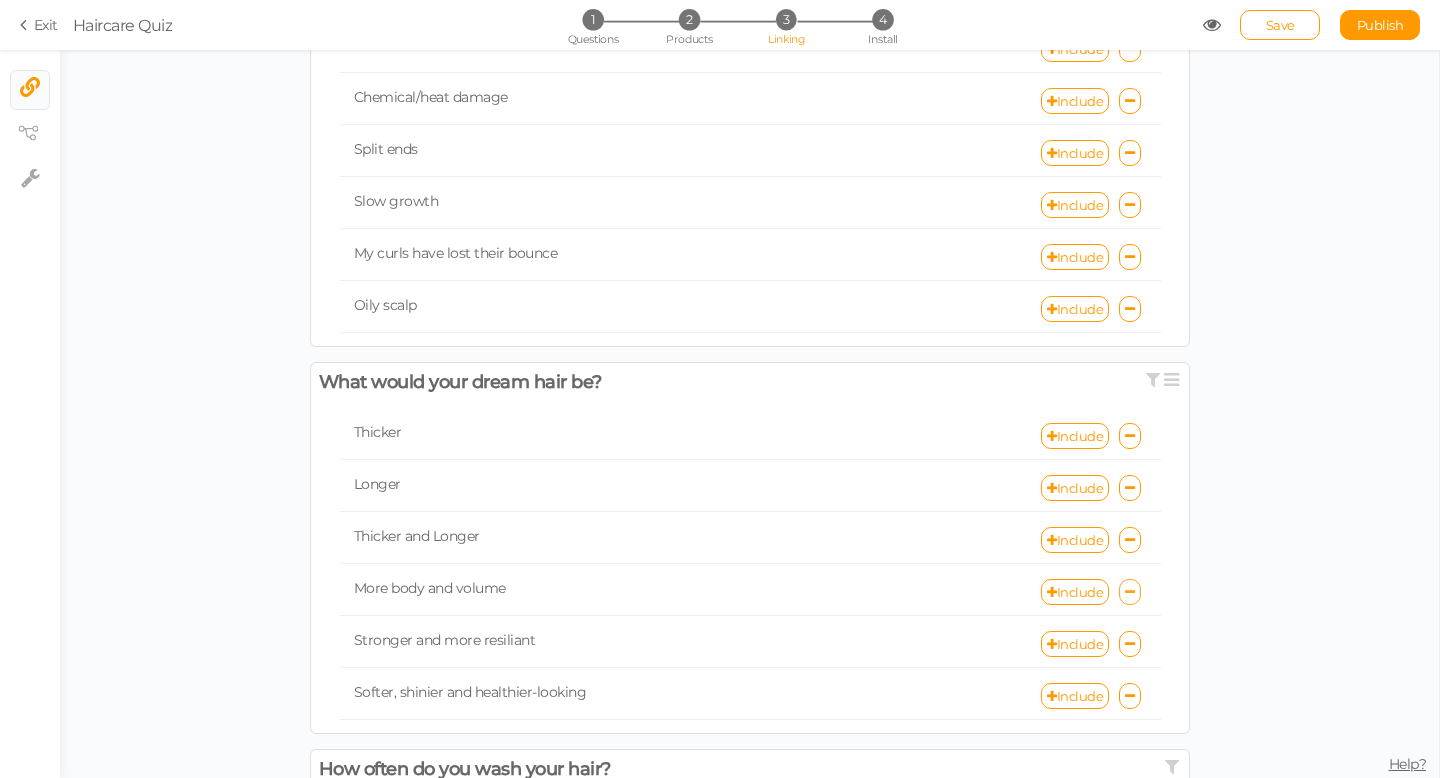 click at bounding box center [1130, 592] 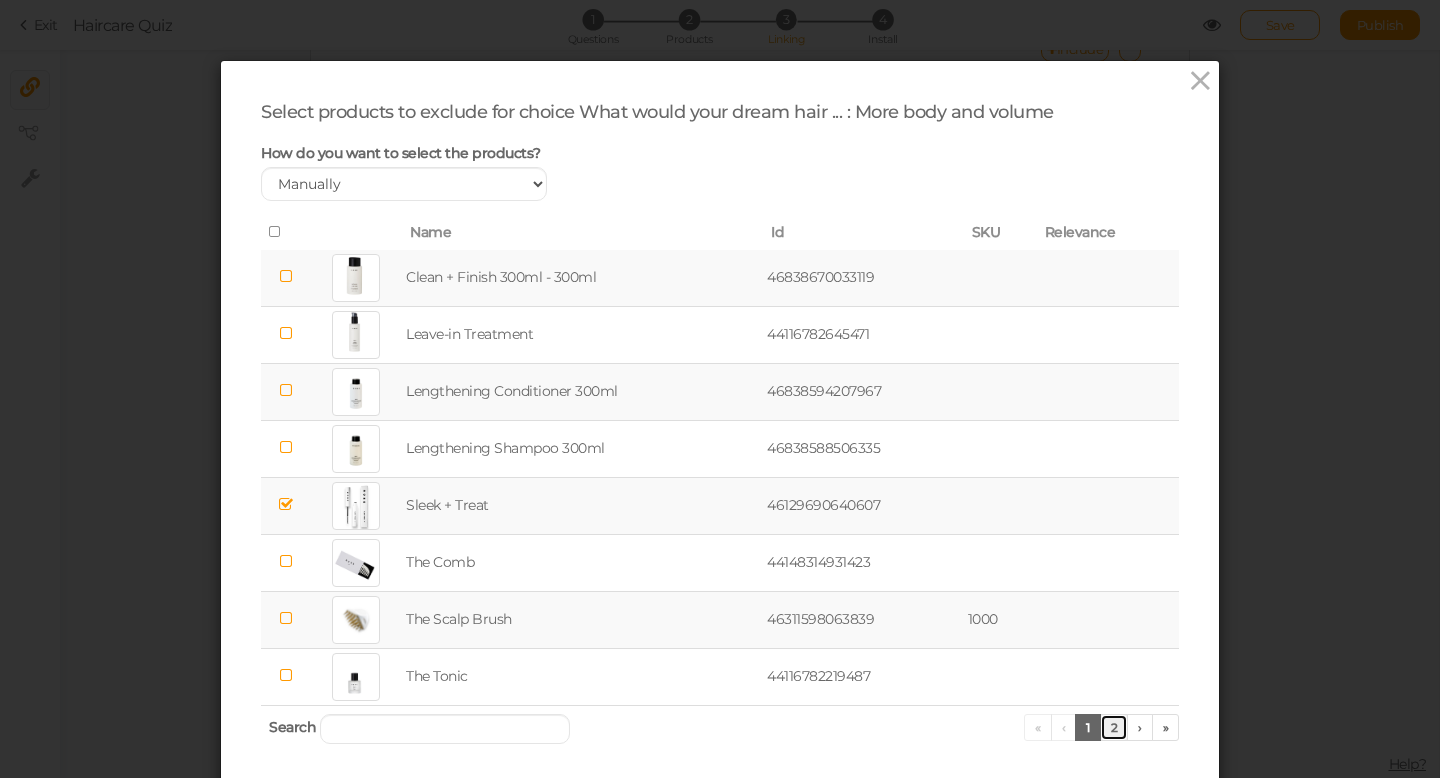 click on "2" at bounding box center [1114, 727] 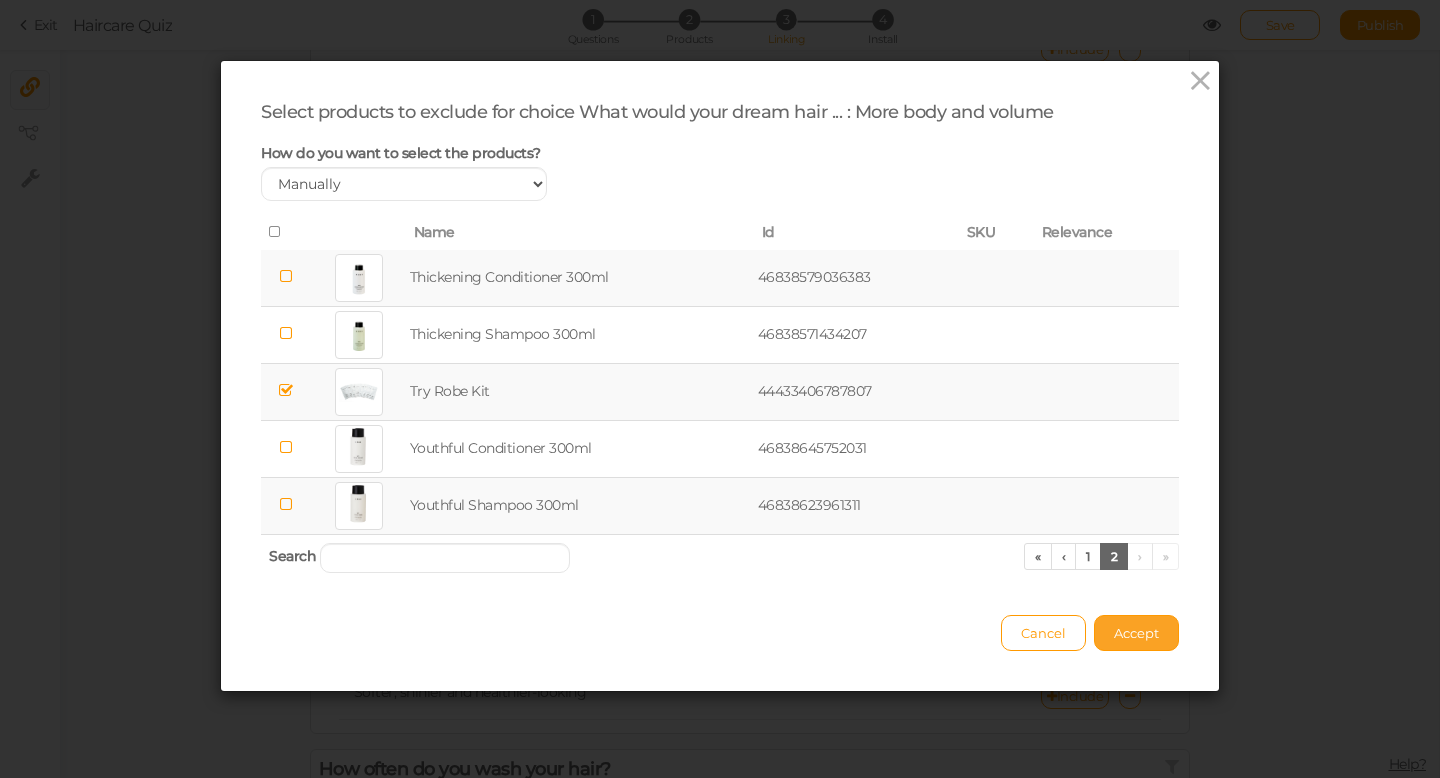 click on "Accept" at bounding box center [1136, 633] 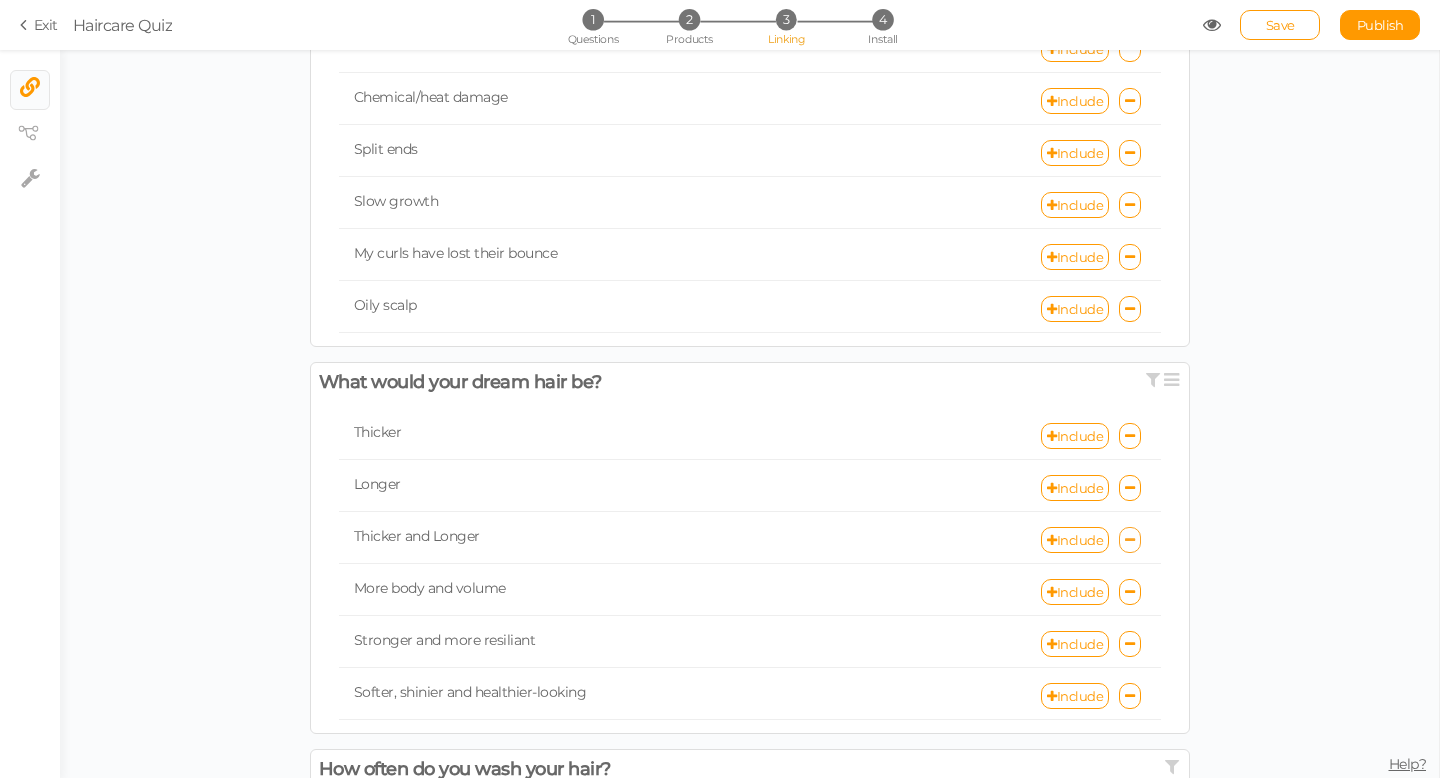click at bounding box center (1130, 540) 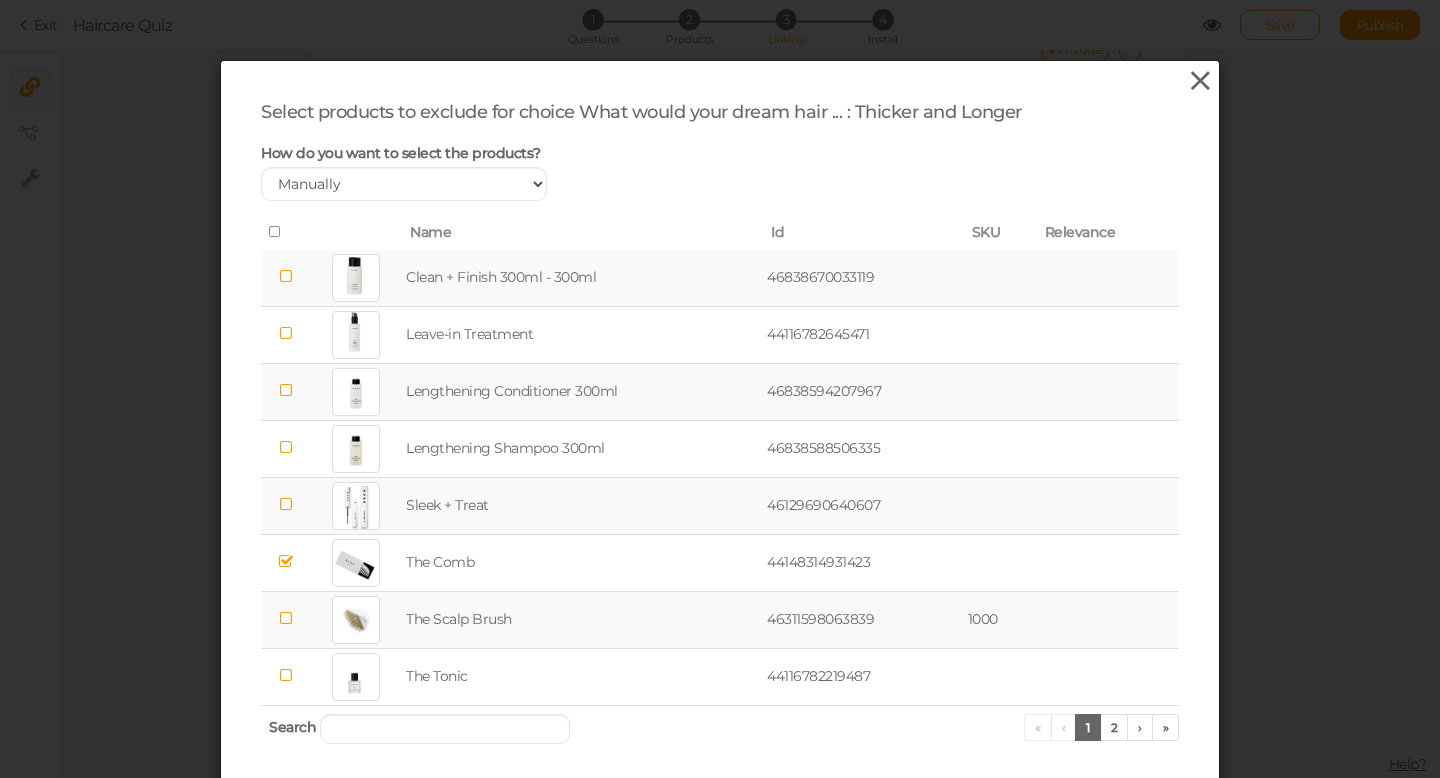 click at bounding box center (1200, 81) 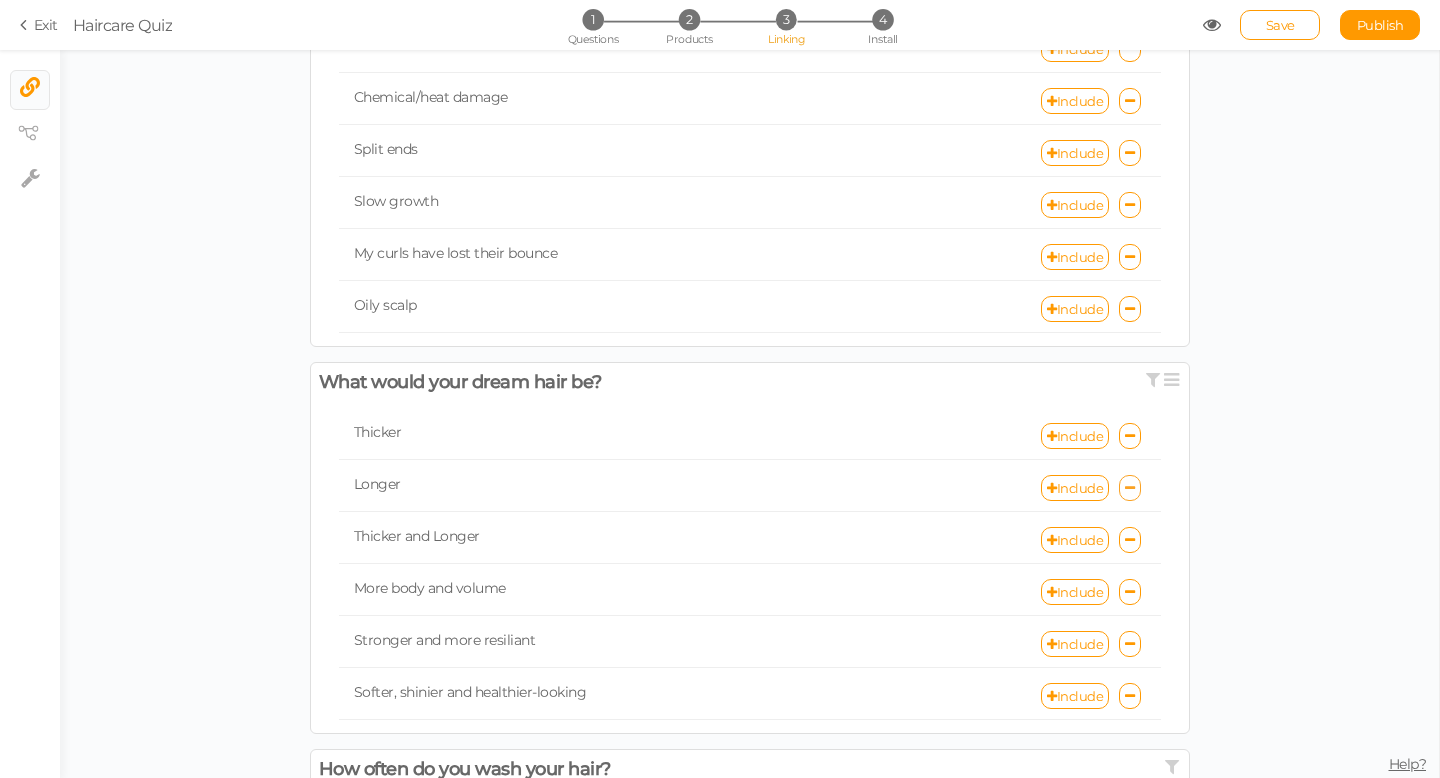 click at bounding box center [1130, 488] 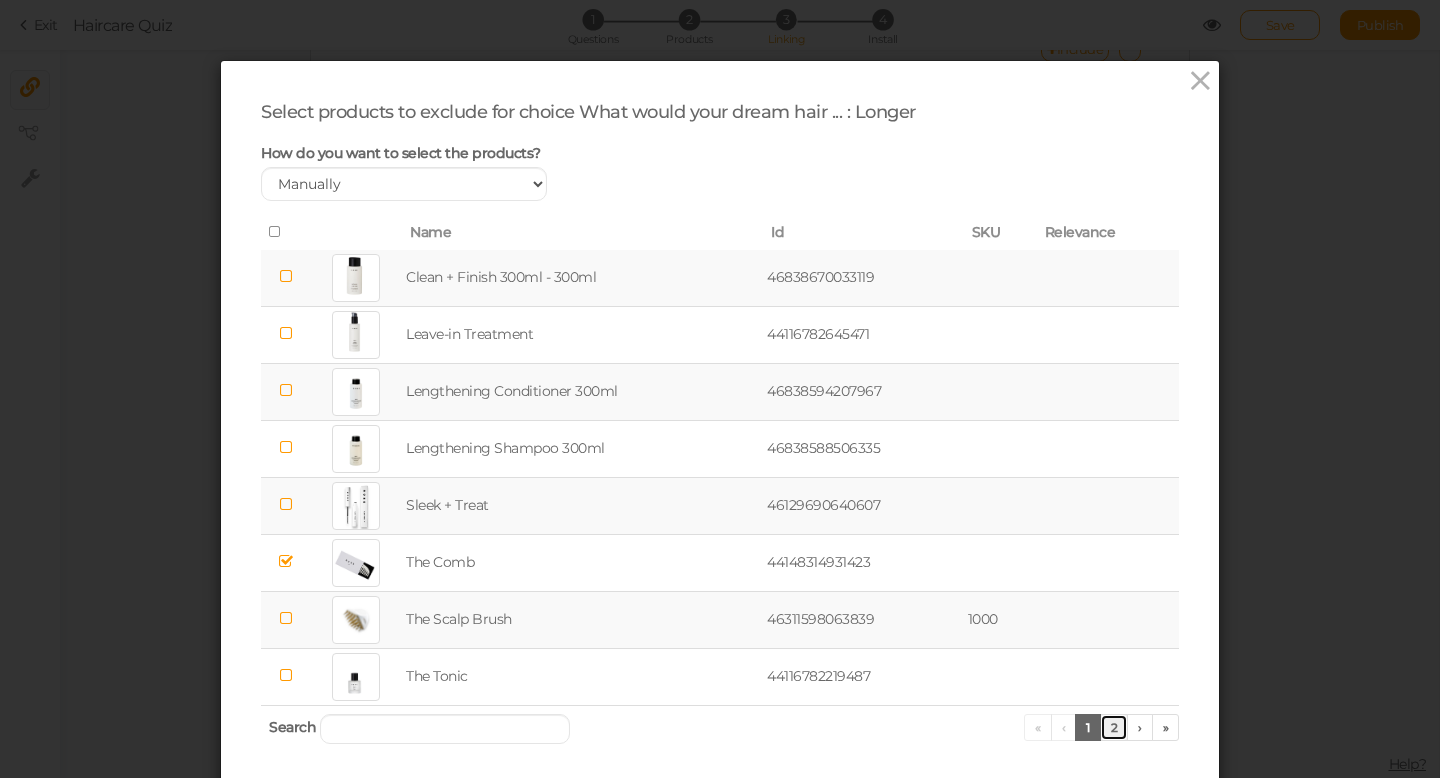 click on "2" at bounding box center [1114, 727] 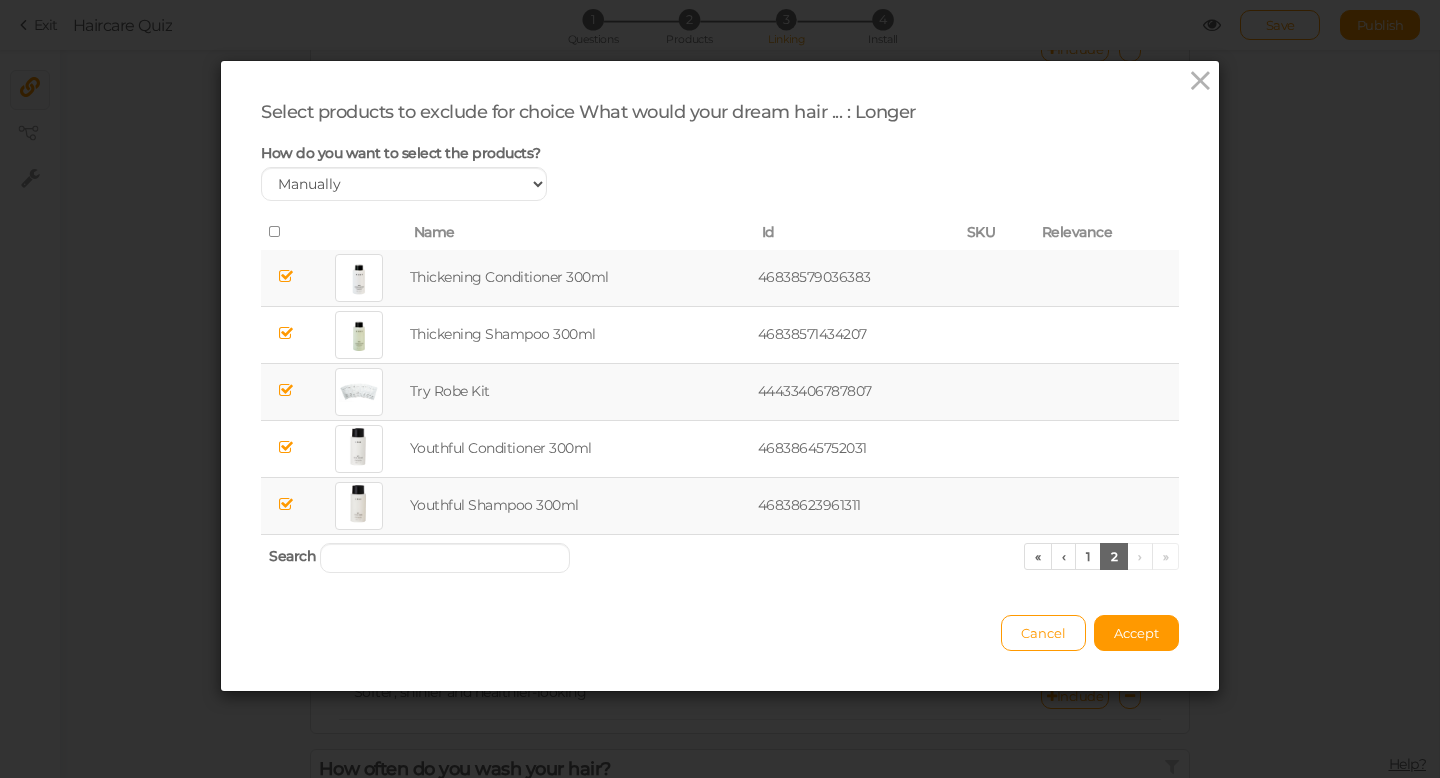 click at bounding box center [286, 504] 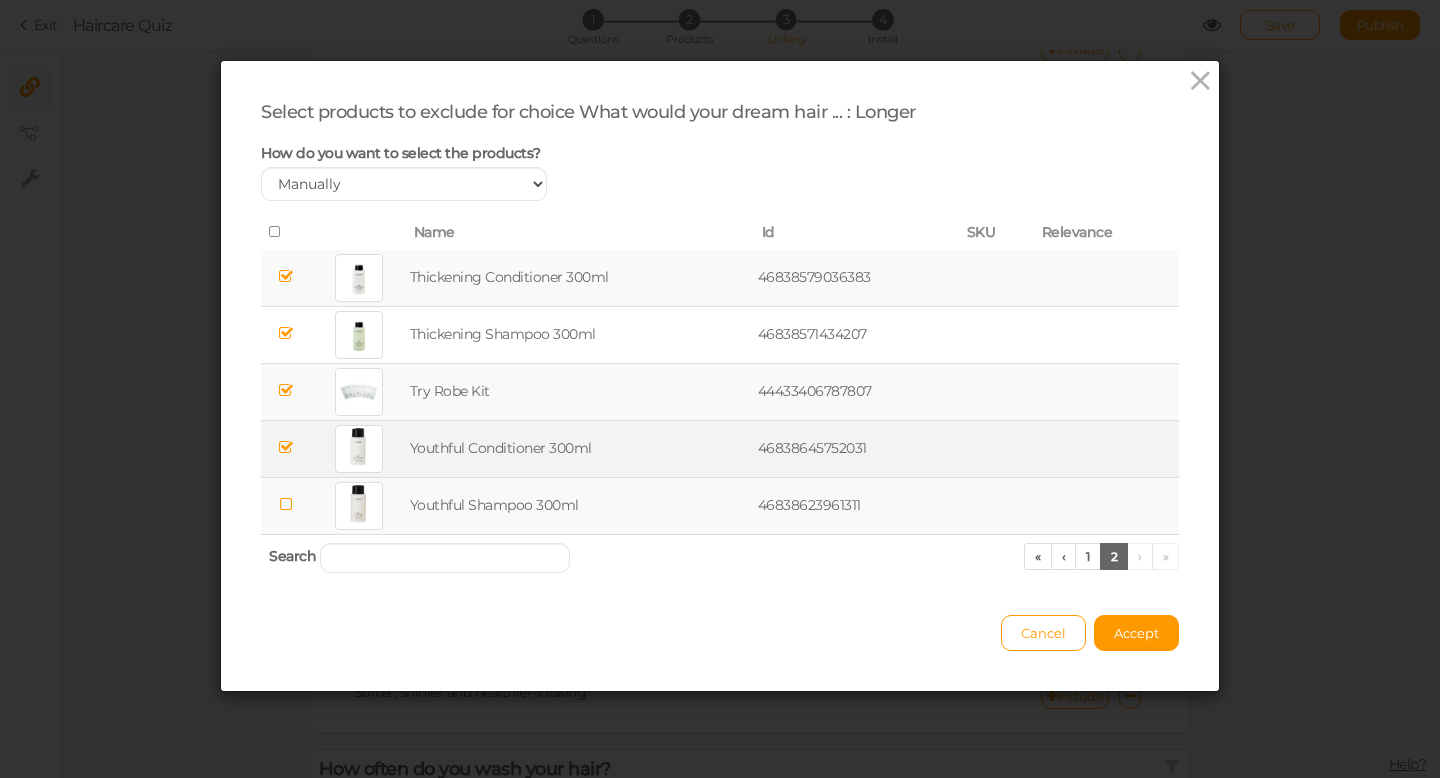 click at bounding box center (286, 447) 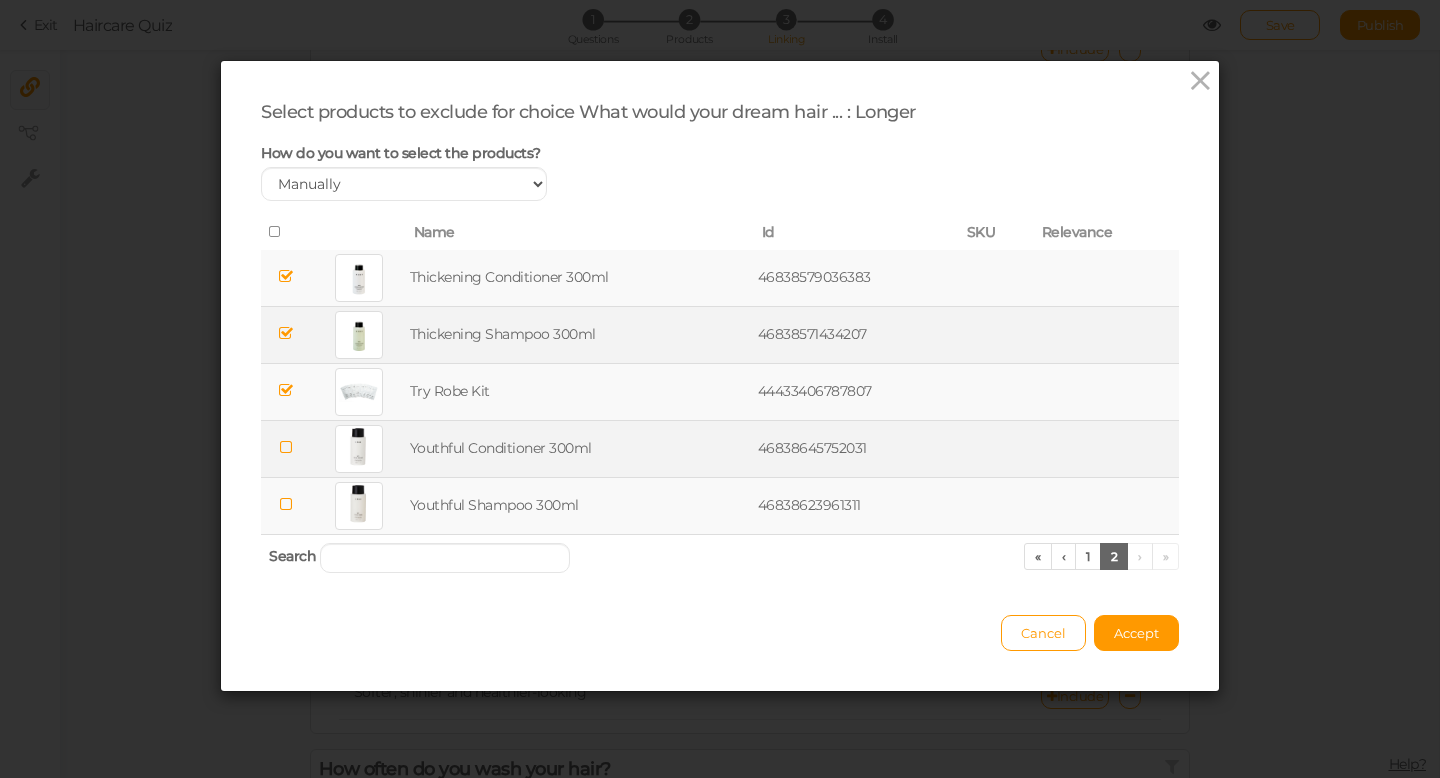click at bounding box center (286, 333) 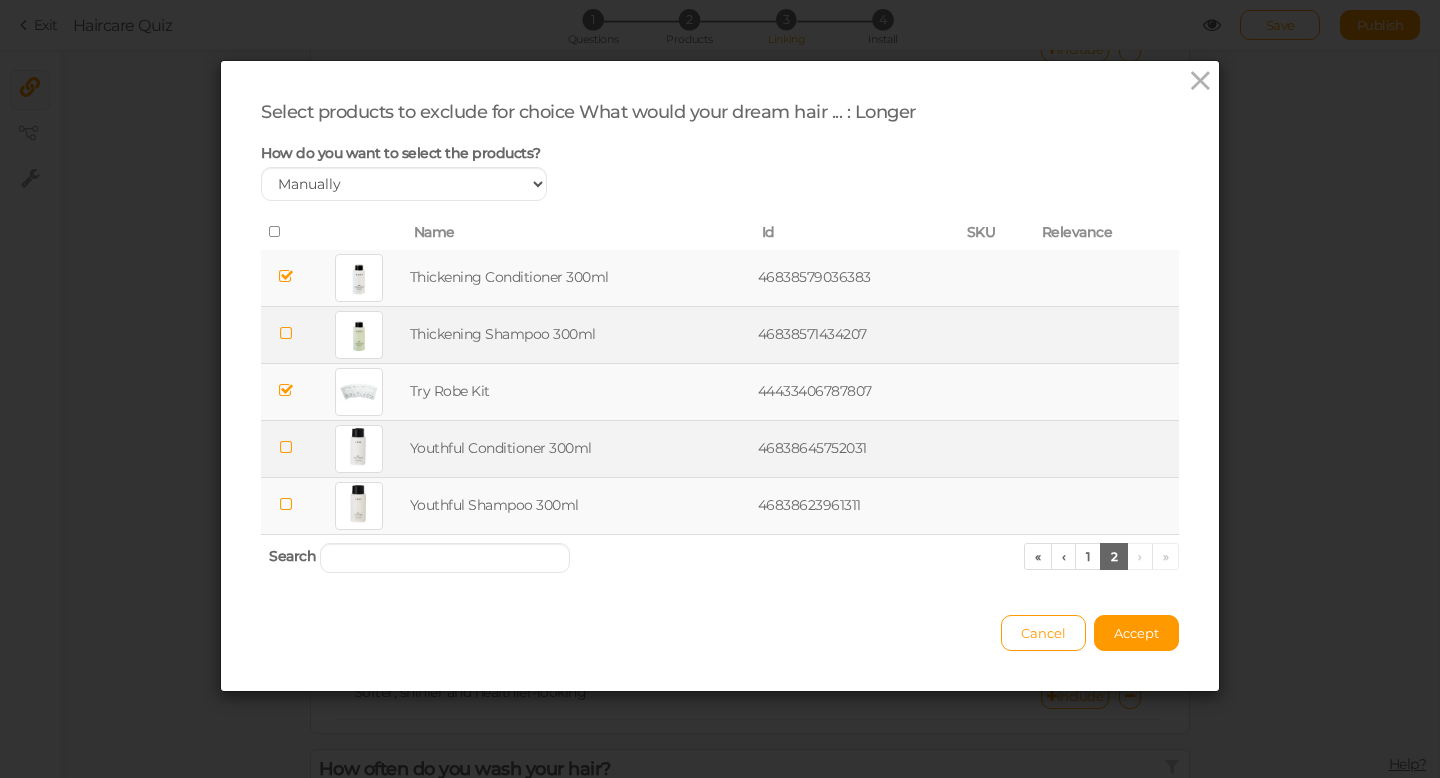 click at bounding box center (286, 276) 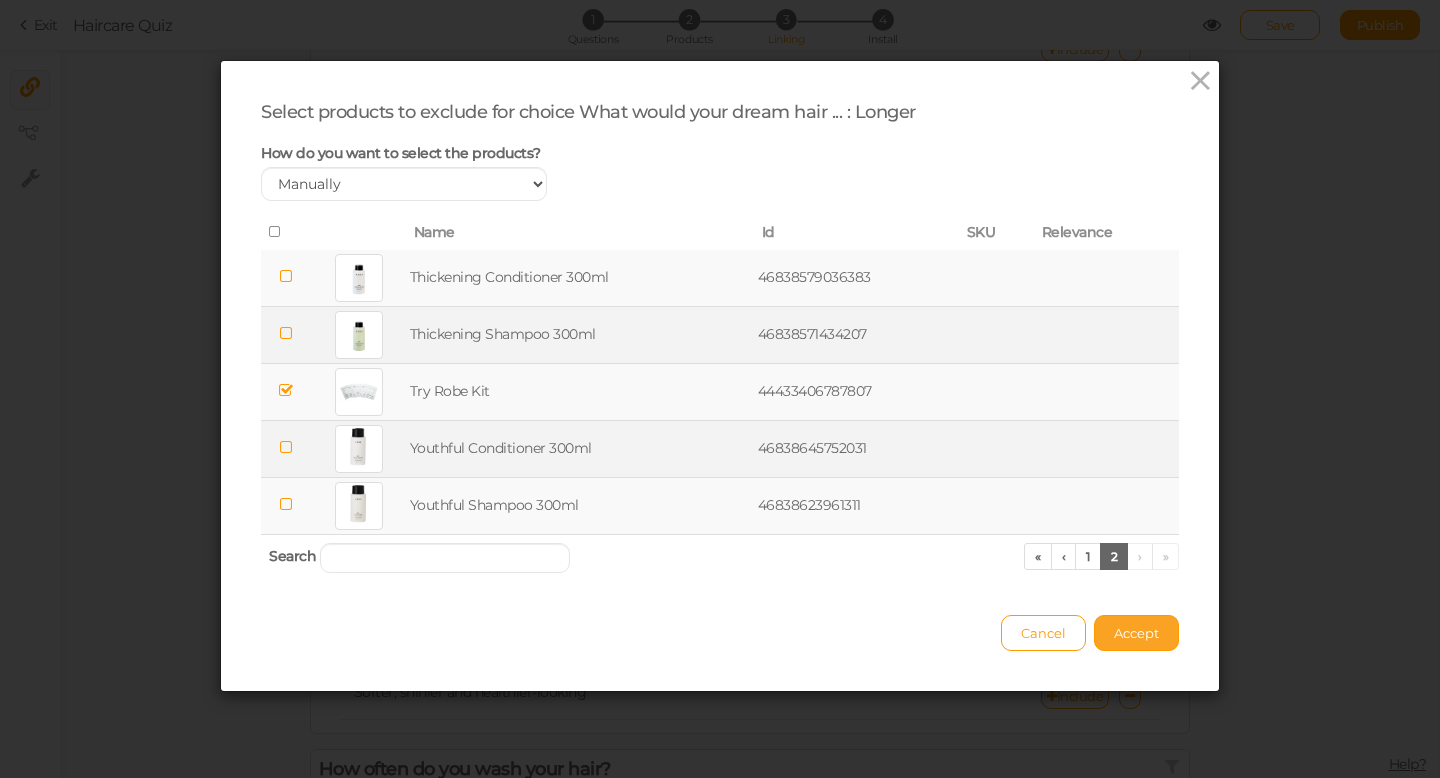 click on "Accept" at bounding box center (1136, 633) 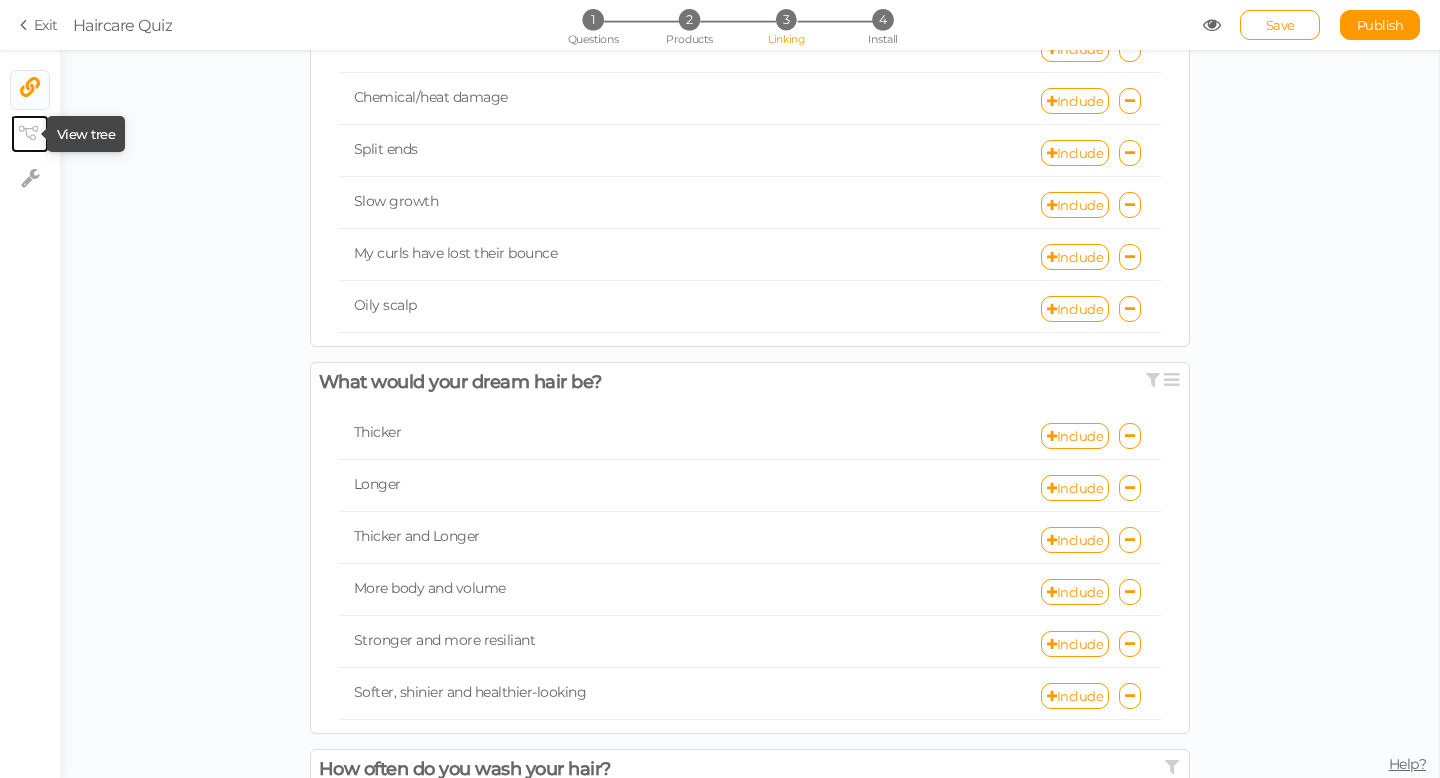 click 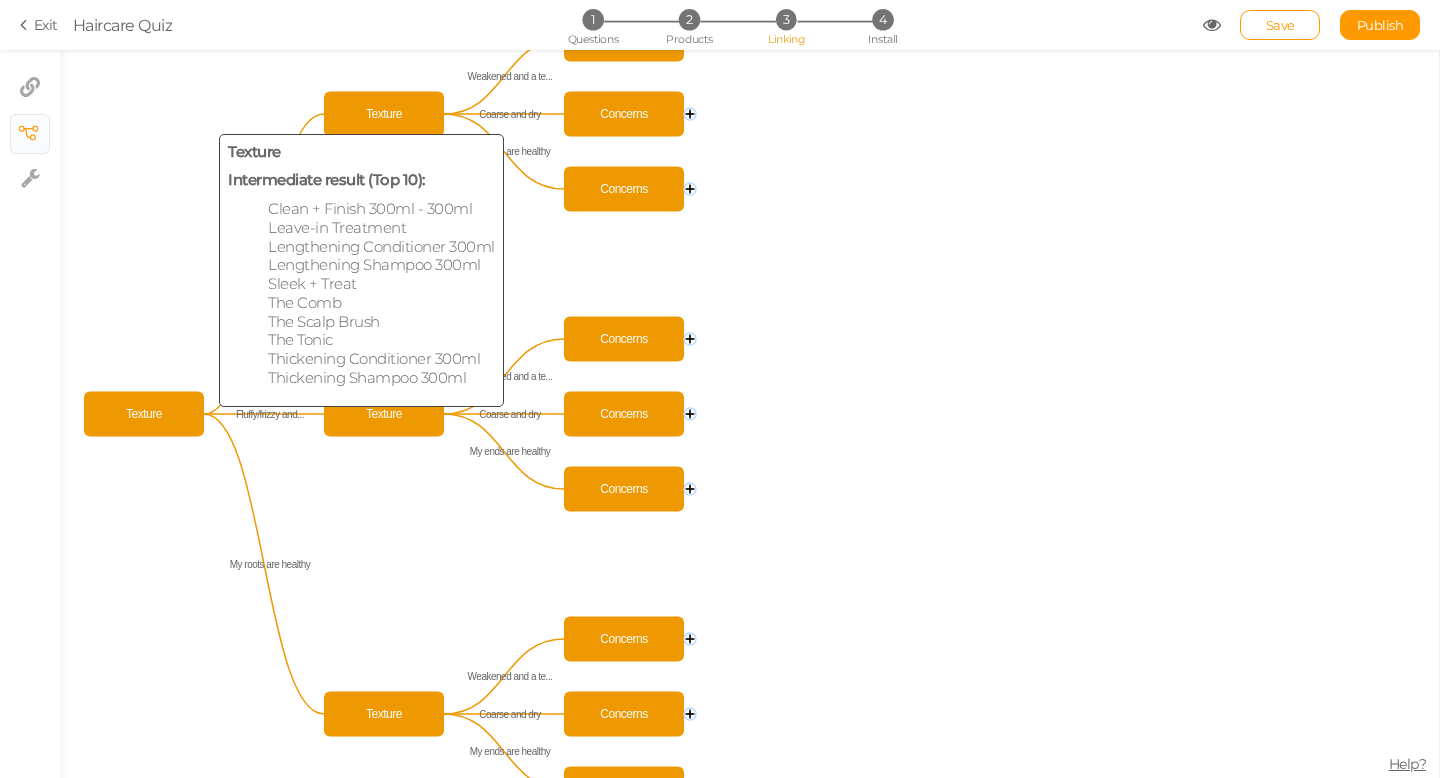 click on "Texture" 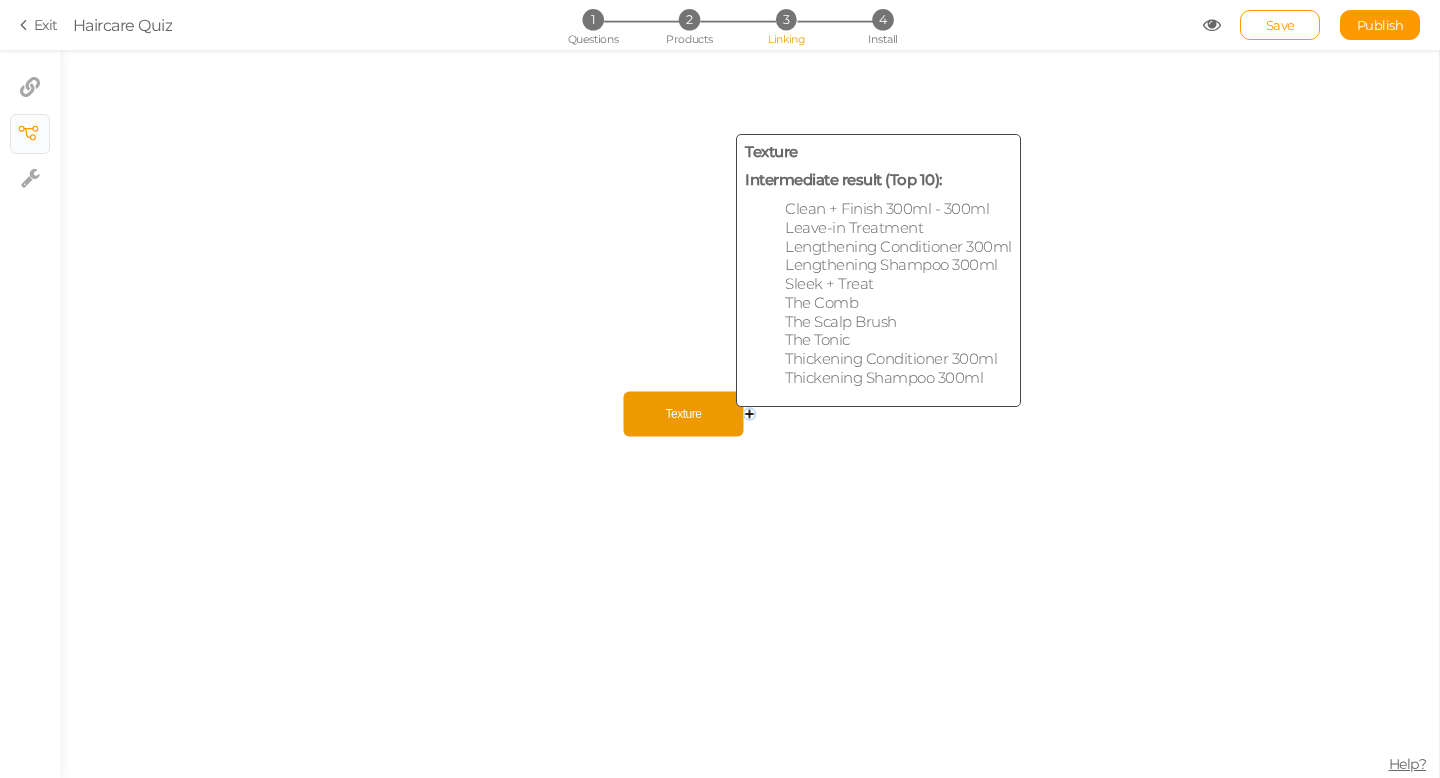 click on "Texture" 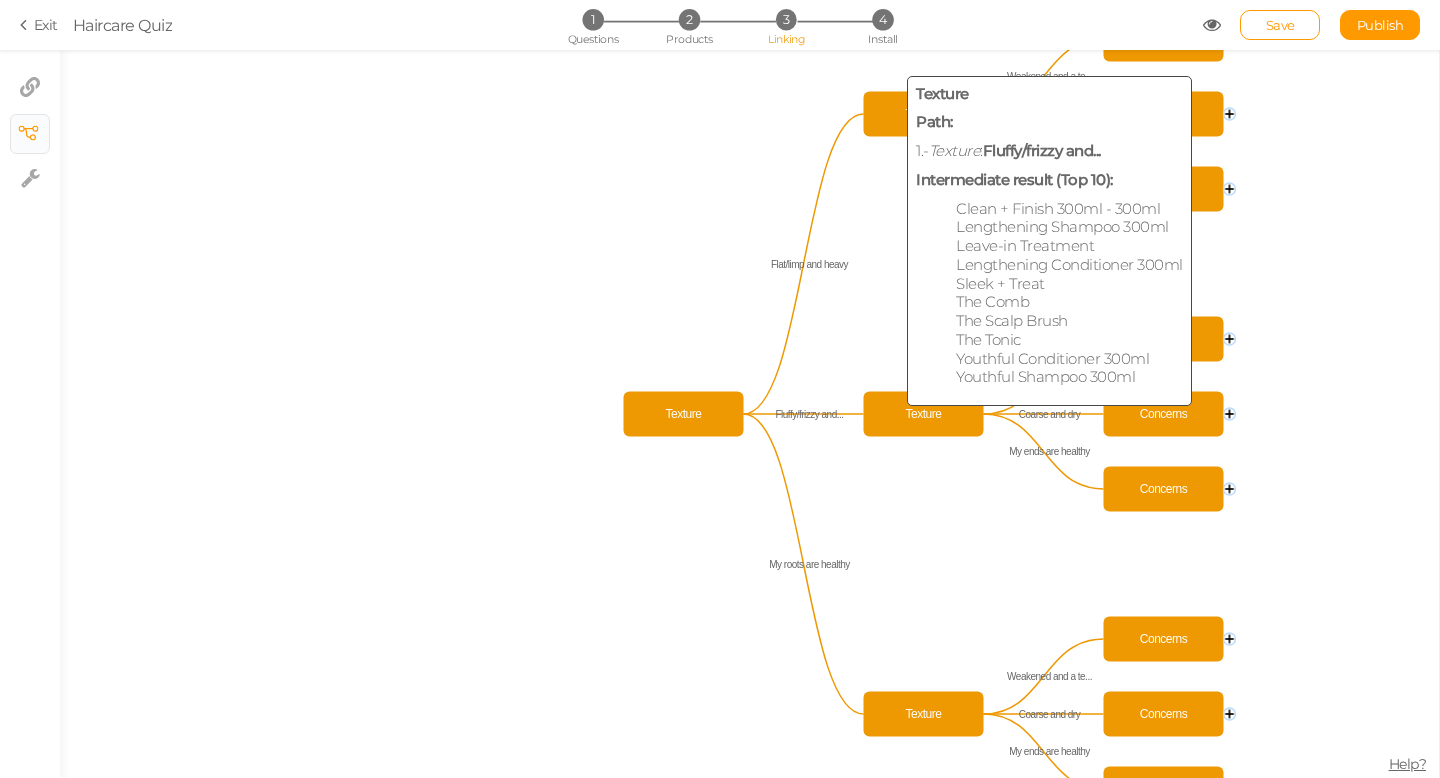 click on "Texture" 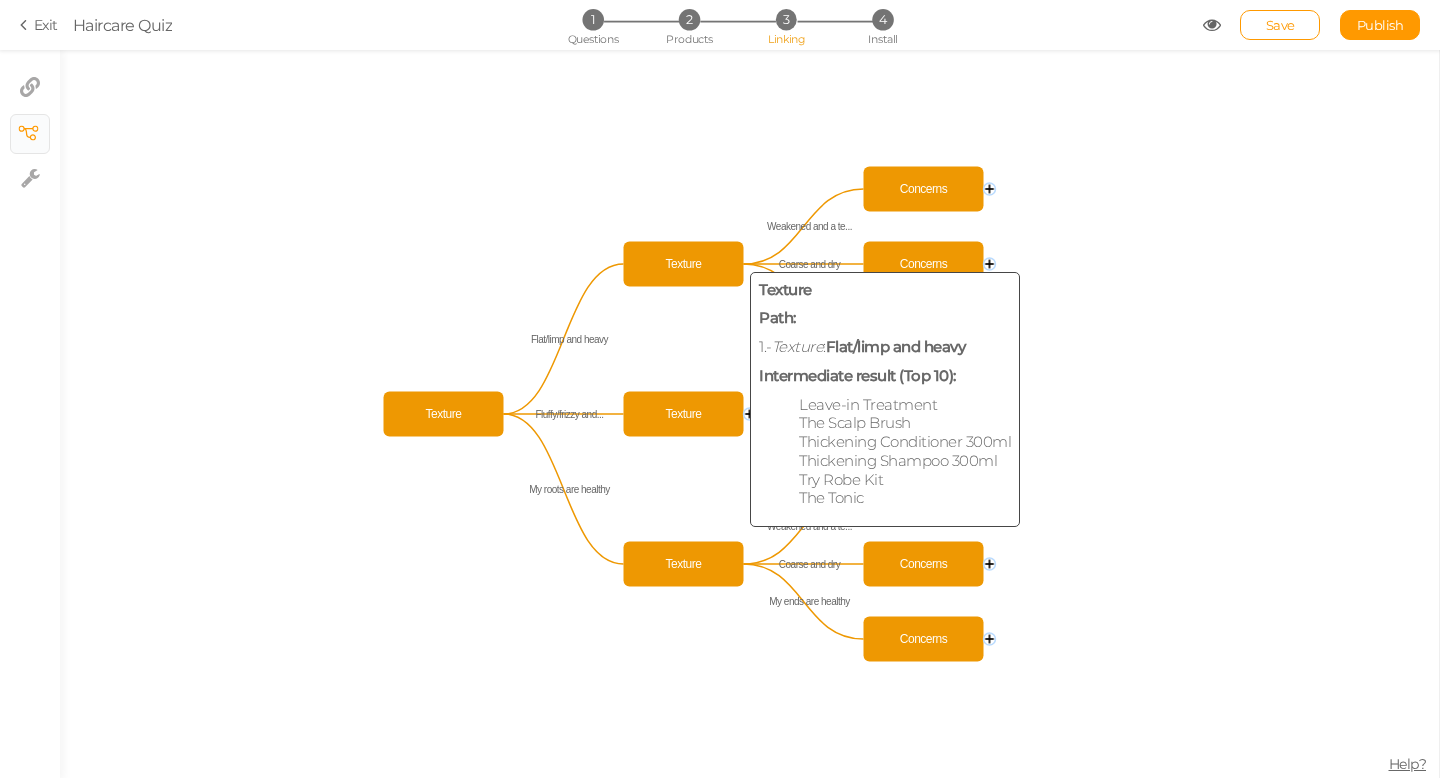 click on "Texture" 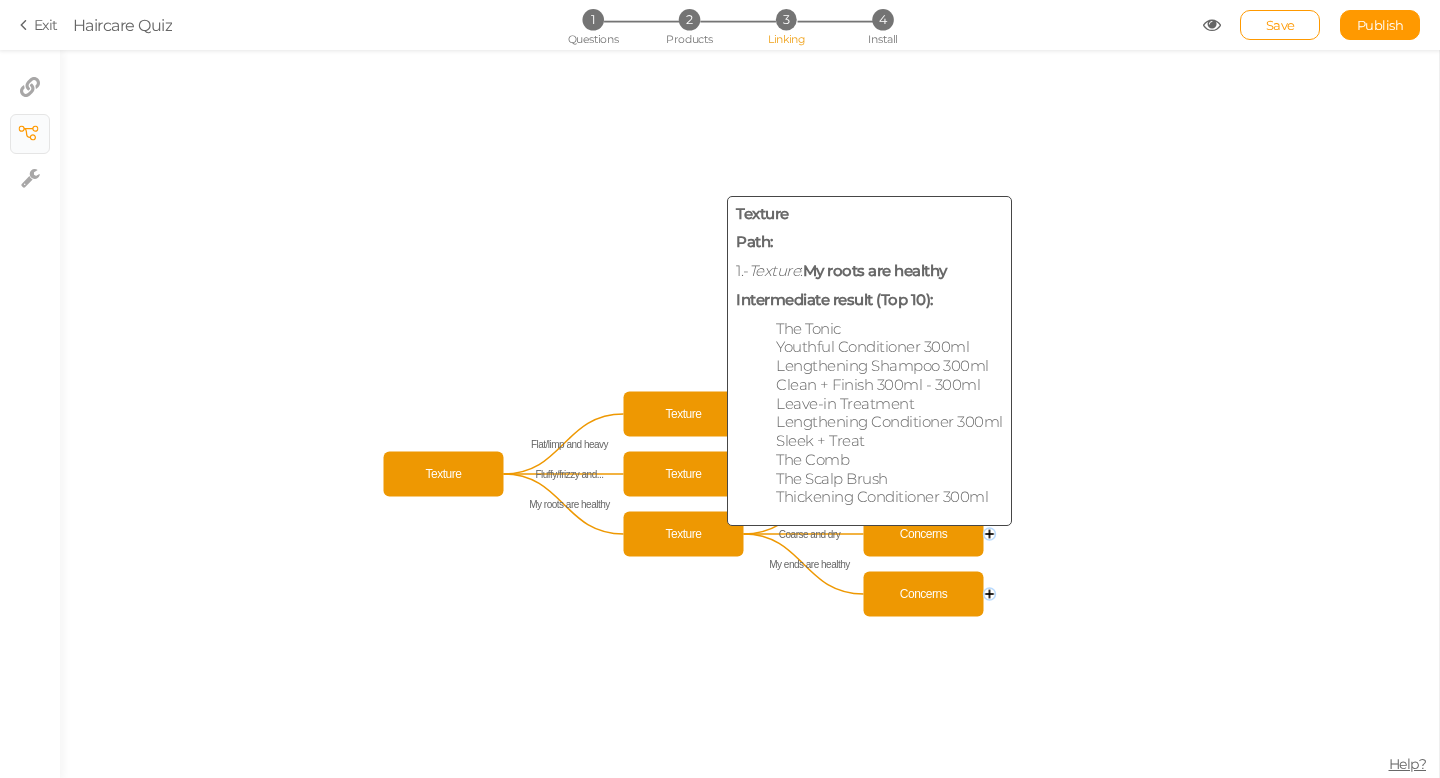 click on "Texture" 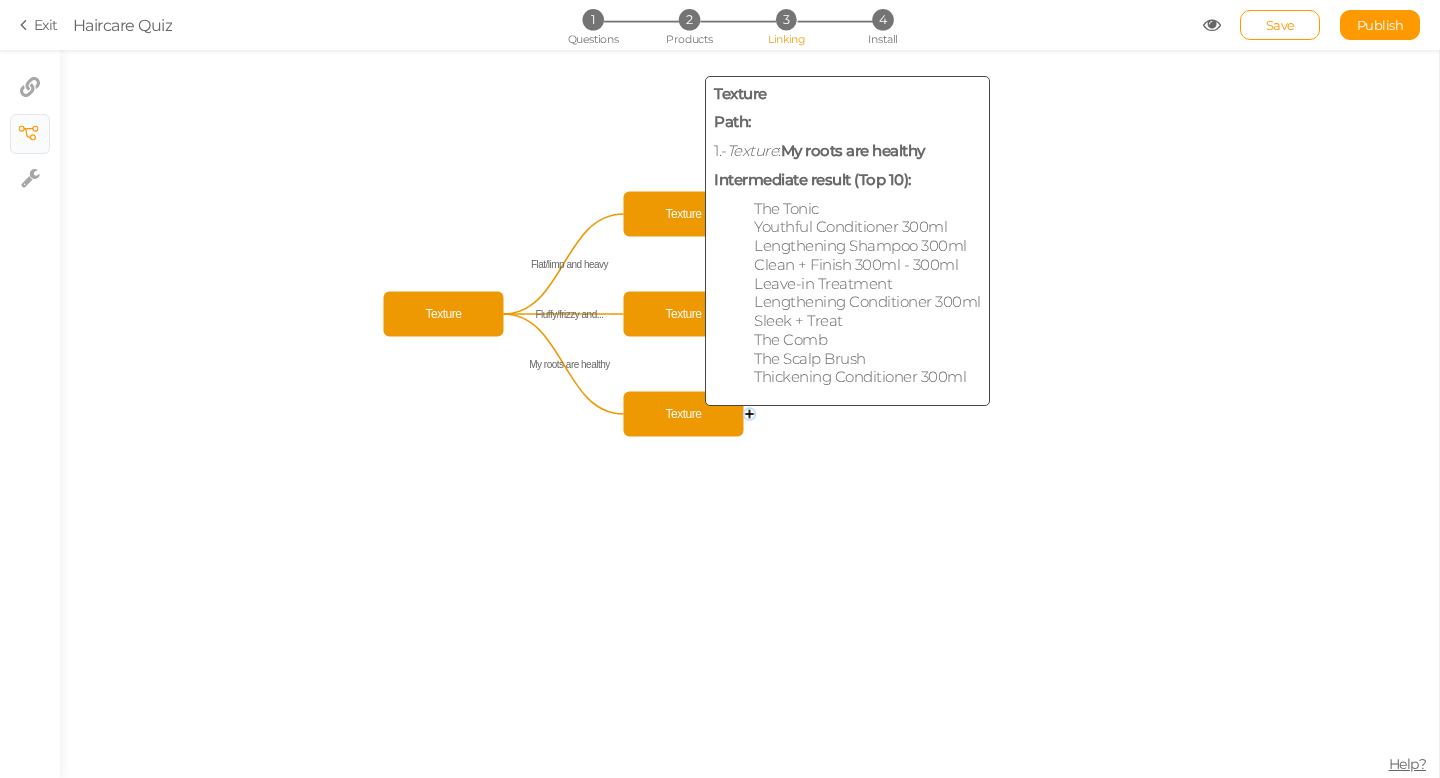 click on "Texture" 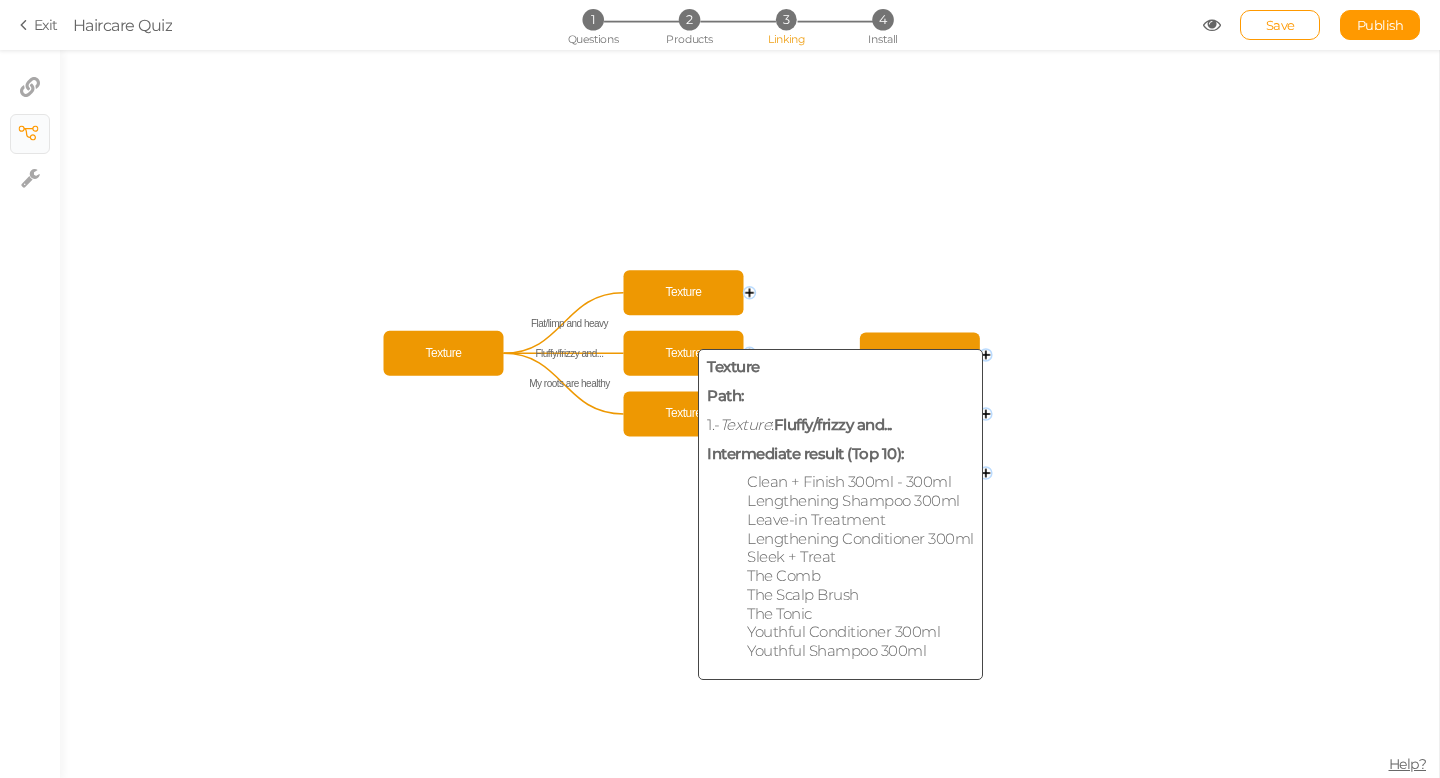 click on "Texture" 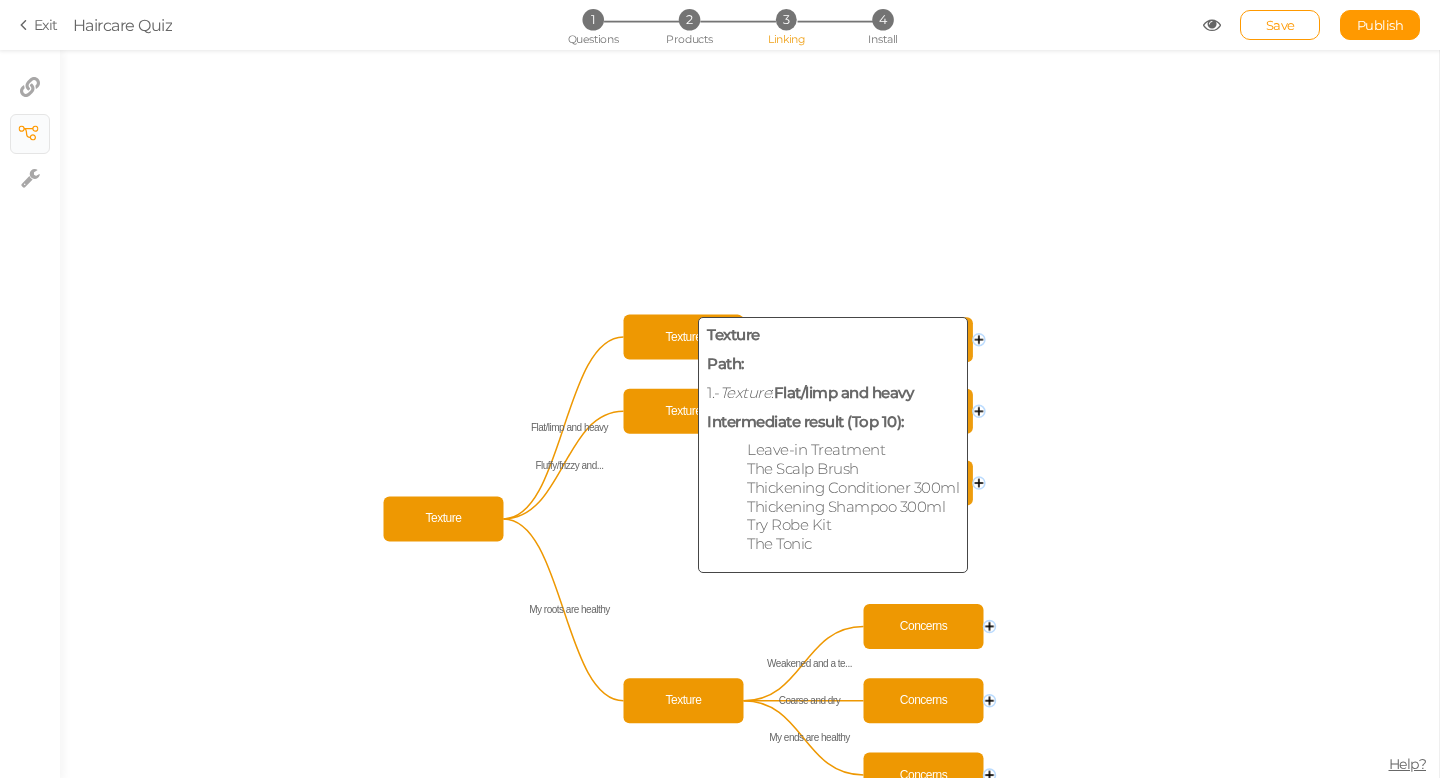 click 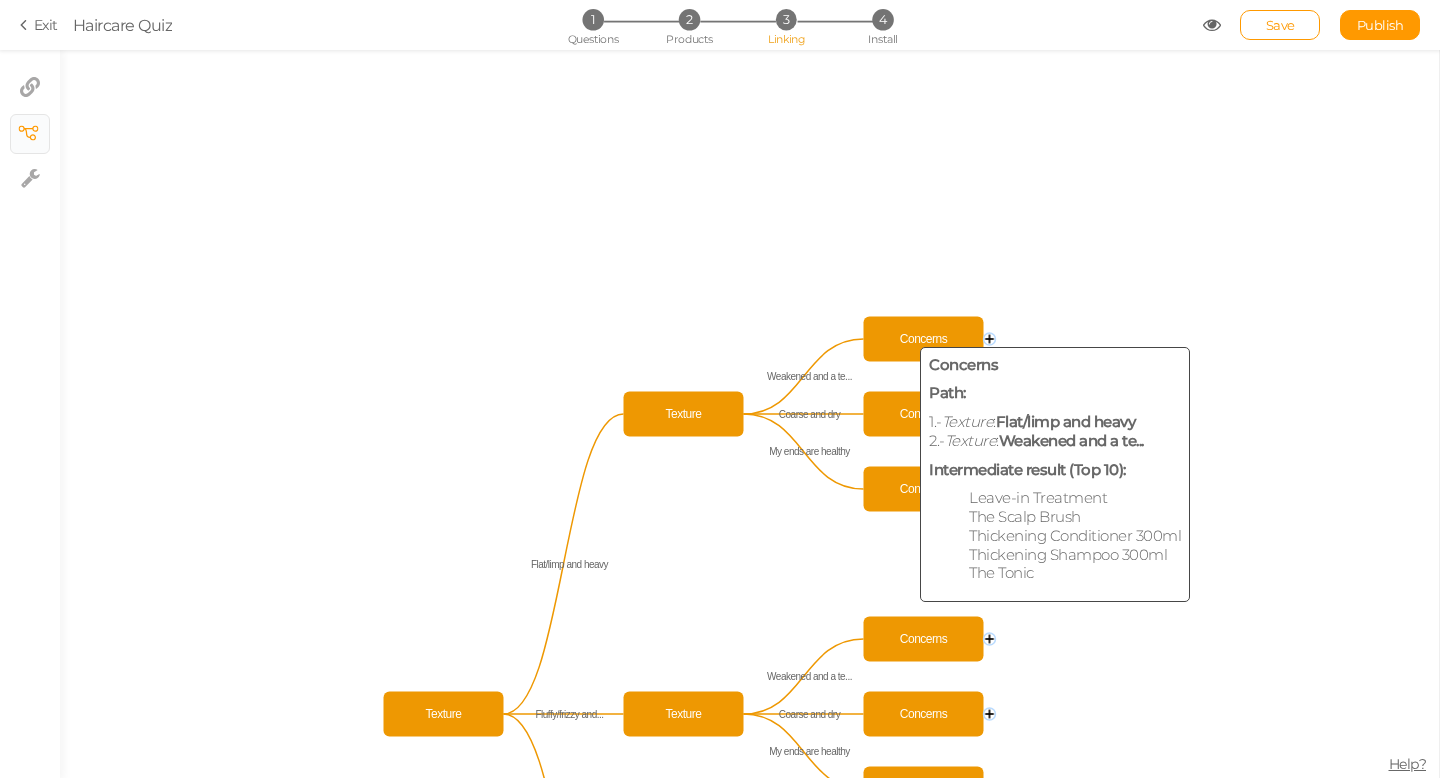 click on "Concerns" 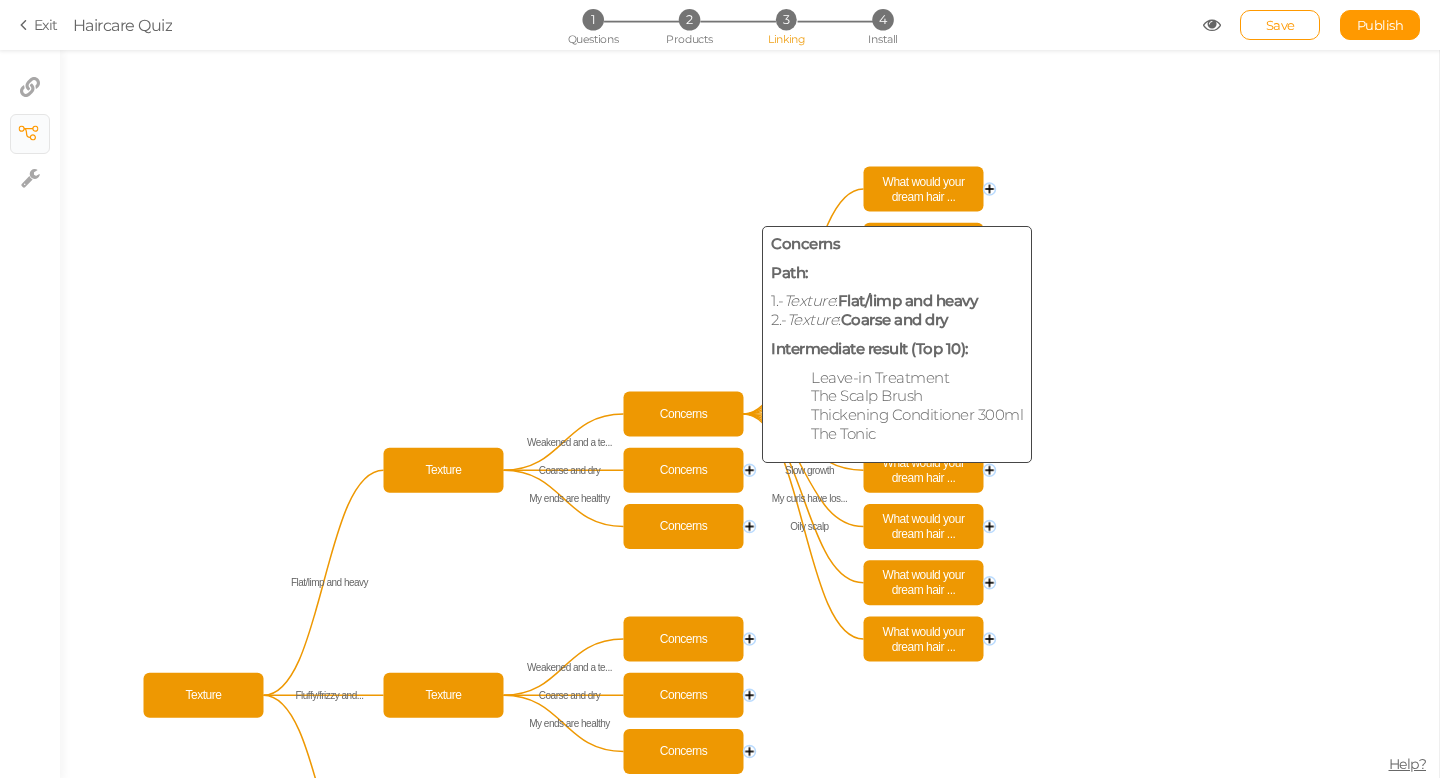 click on "Concerns" 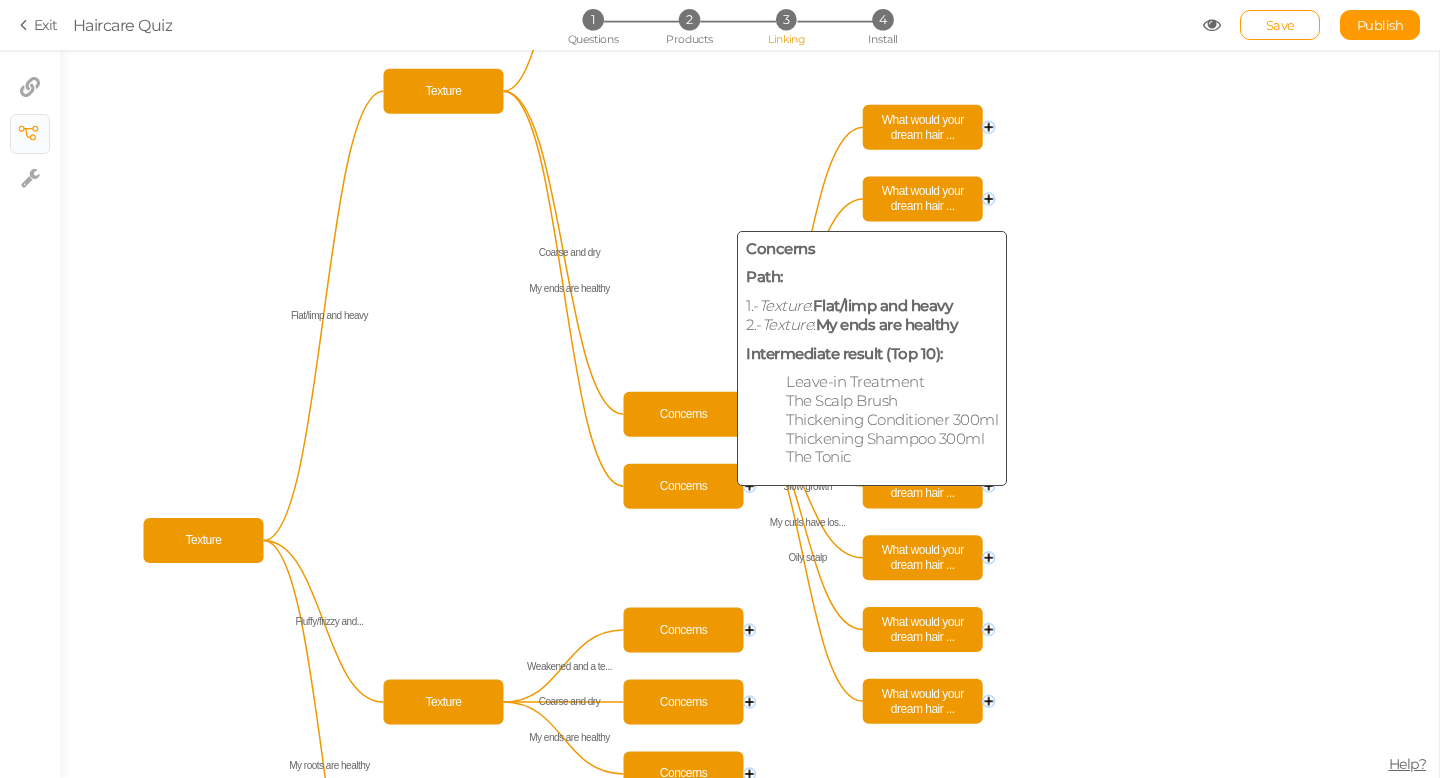 click on "Concerns" 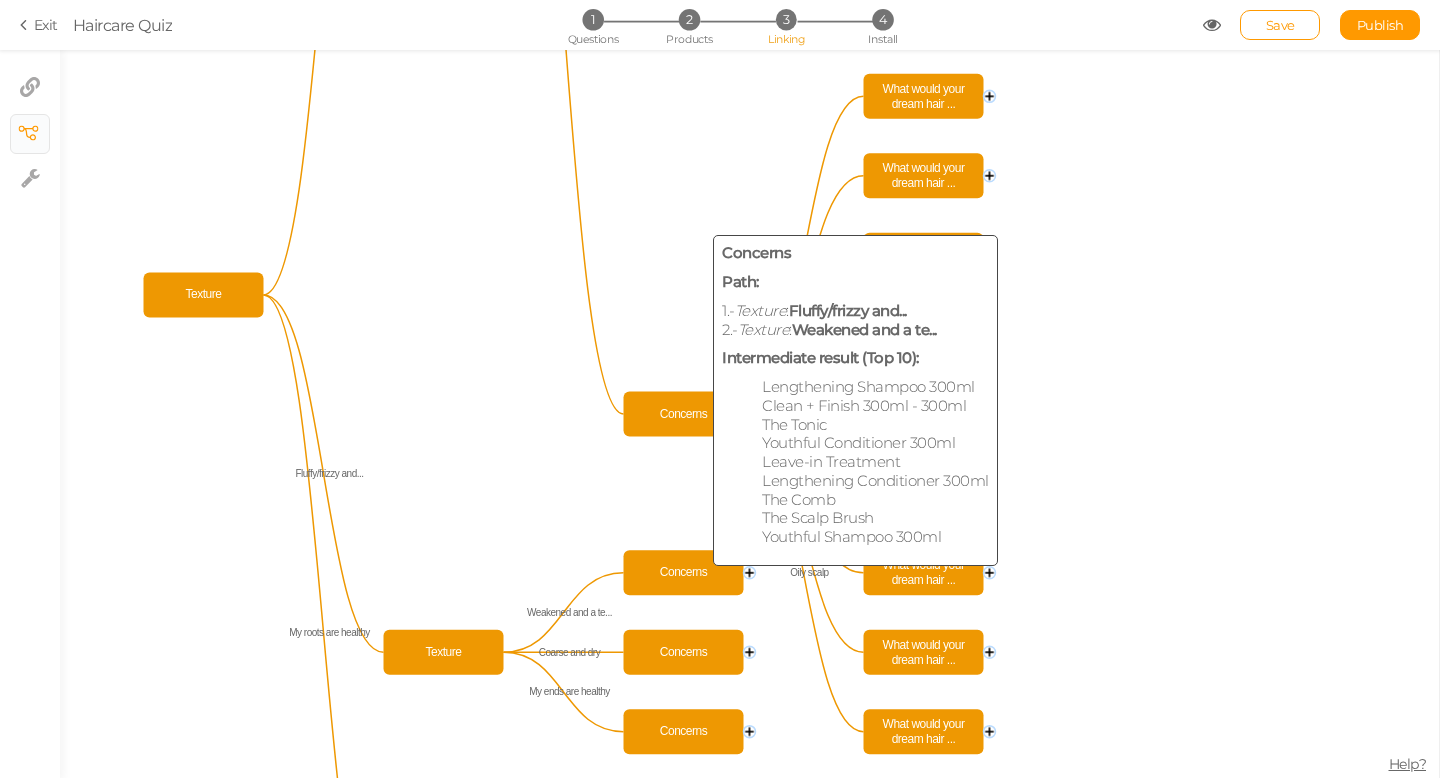click on "Concerns" 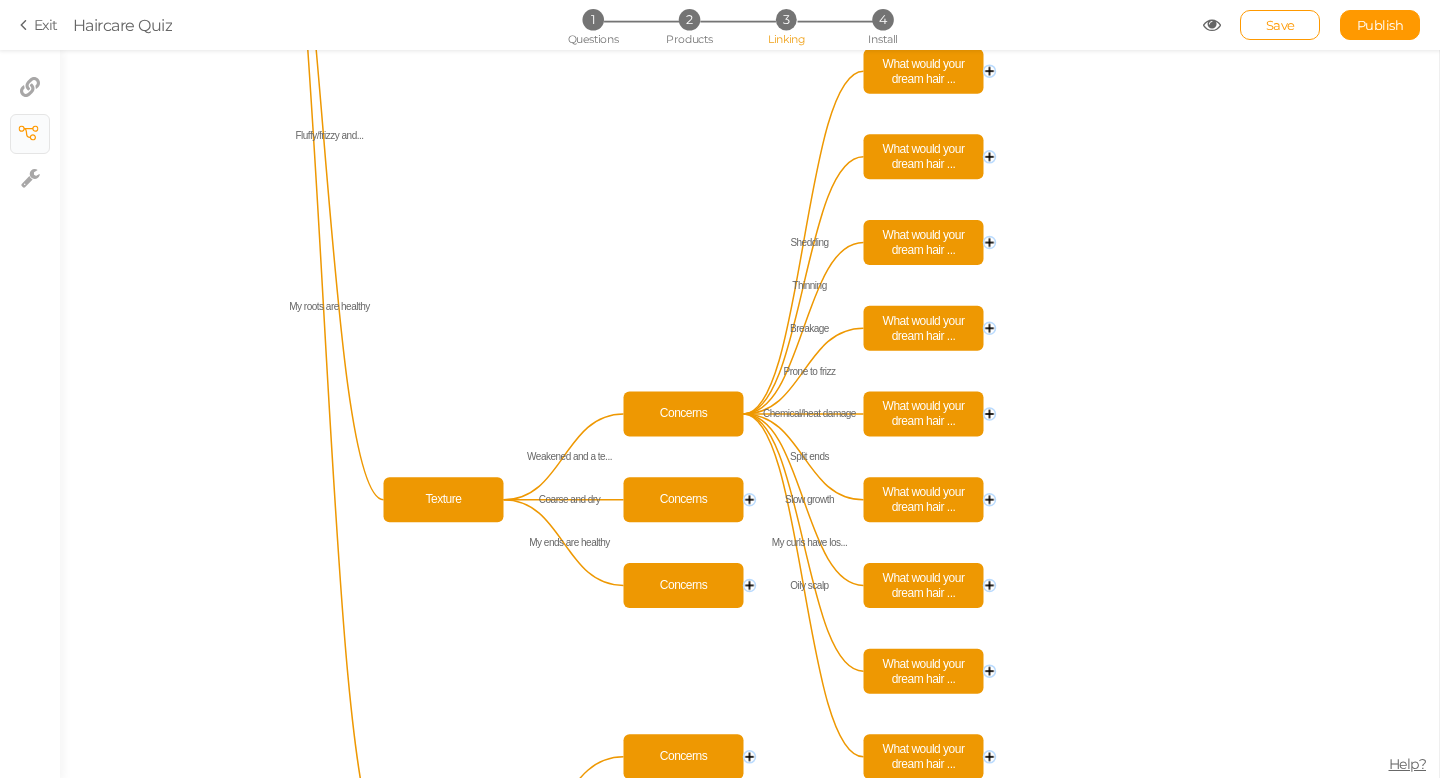 click on "Texture Texture Texture Texture Weakened and a te... Coarse and dry My ends are healthy Shedding Thinning Breakage Prone to frizz Chemical/heat damage Split ends Slow growth My curls have los... Oily scalp Weakened and a te... Coarse and dry My ends are healthy Shedding Thinning Breakage Prone to frizz Chemical/heat damage Split ends Slow growth My curls have los... Oily scalp Shedding Thinning Breakage Prone to frizz Chemical/heat damage Split ends Slow growth My curls have los... Oily scalp Shedding Thinning Breakage Prone to frizz Chemical/heat damage Split ends Slow growth My curls have los... Oily scalp Weakened and a te... Coarse and dry My ends are healthy Flat/limp and heavy Fluffy/frizzy and... My roots are healthy Concerns Concerns Concerns Concerns Concerns Concerns Concerns Concerns Concerns What would your dream hair ... What would your dream hair ... What would your dream hair ... What would your dream hair ... What would your dream hair ... What would your dream hair ..." 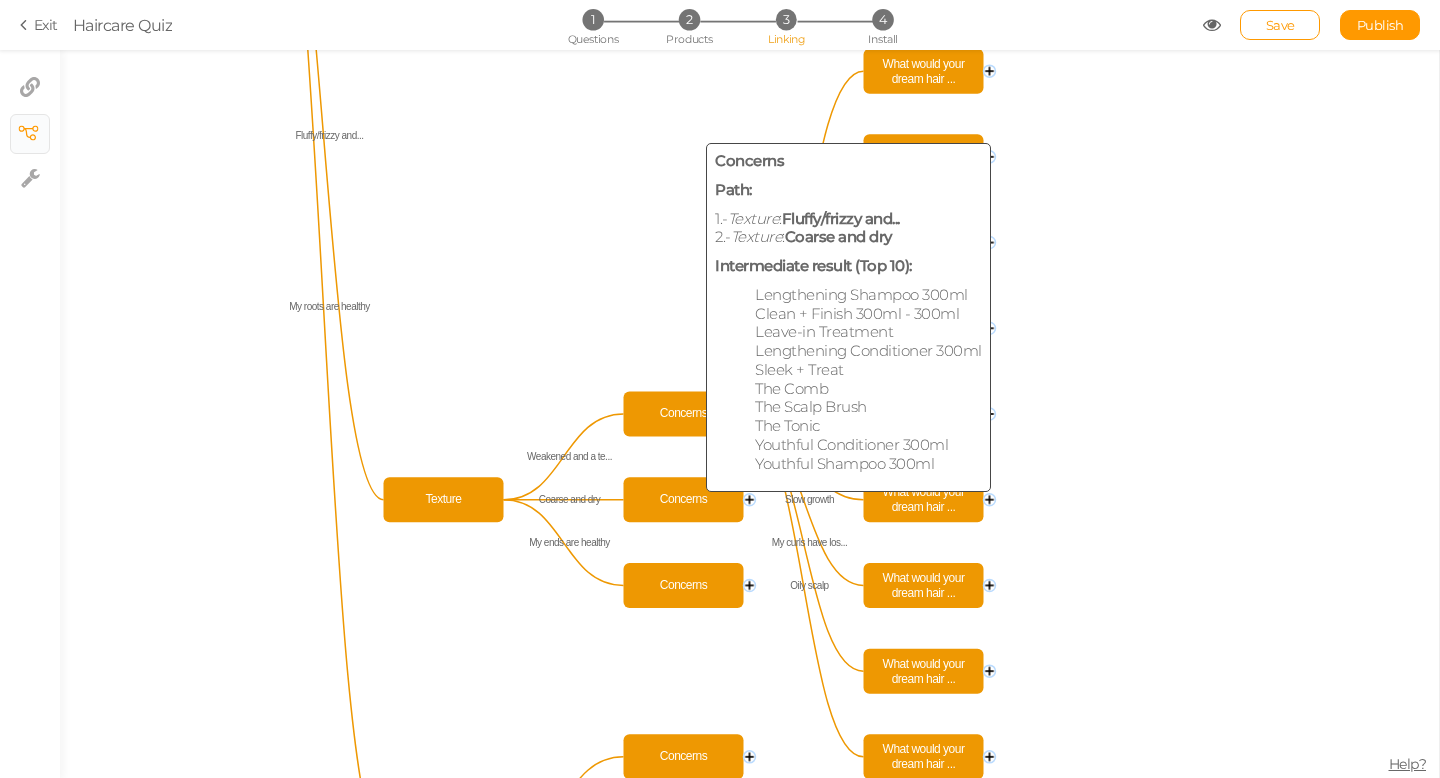 click on "Concerns" 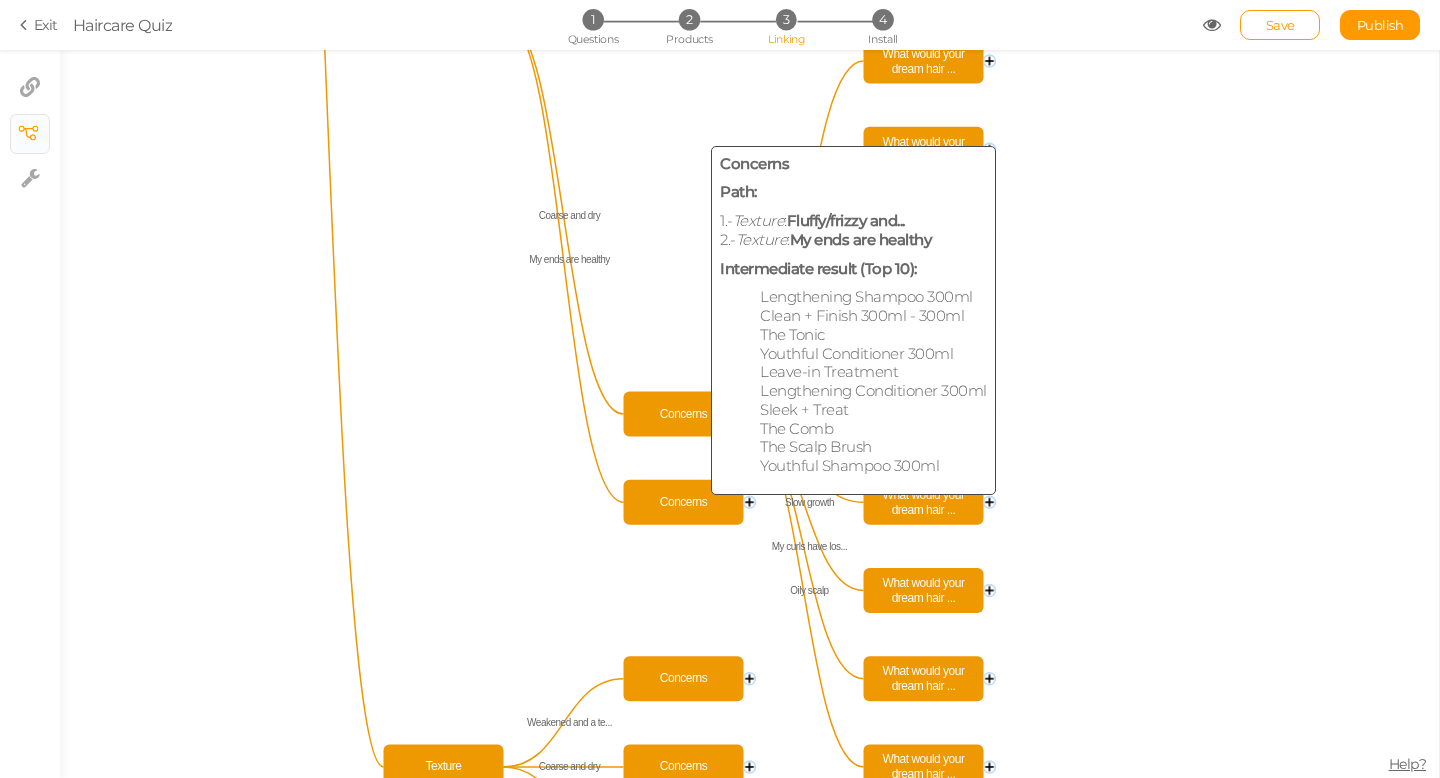 click on "Concerns" 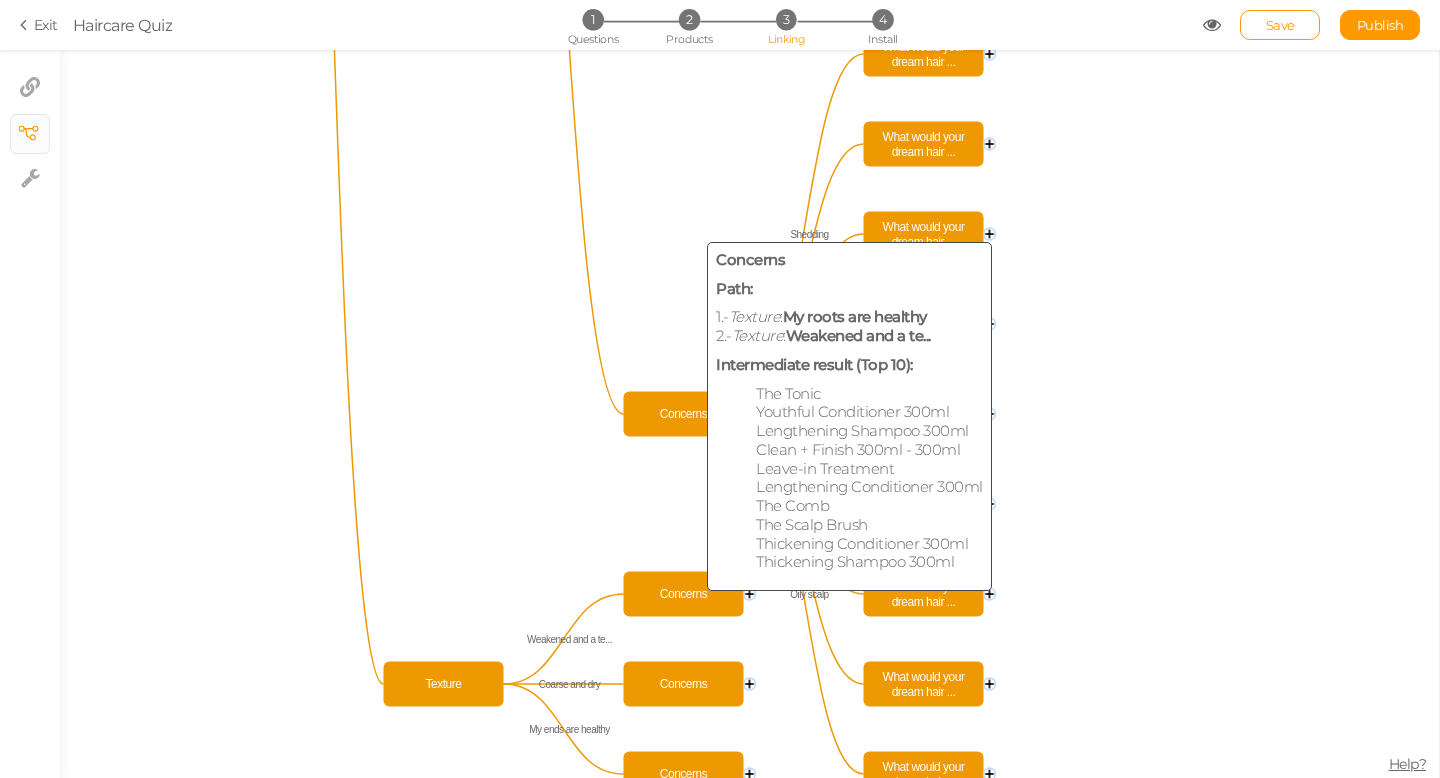click on "Concerns" 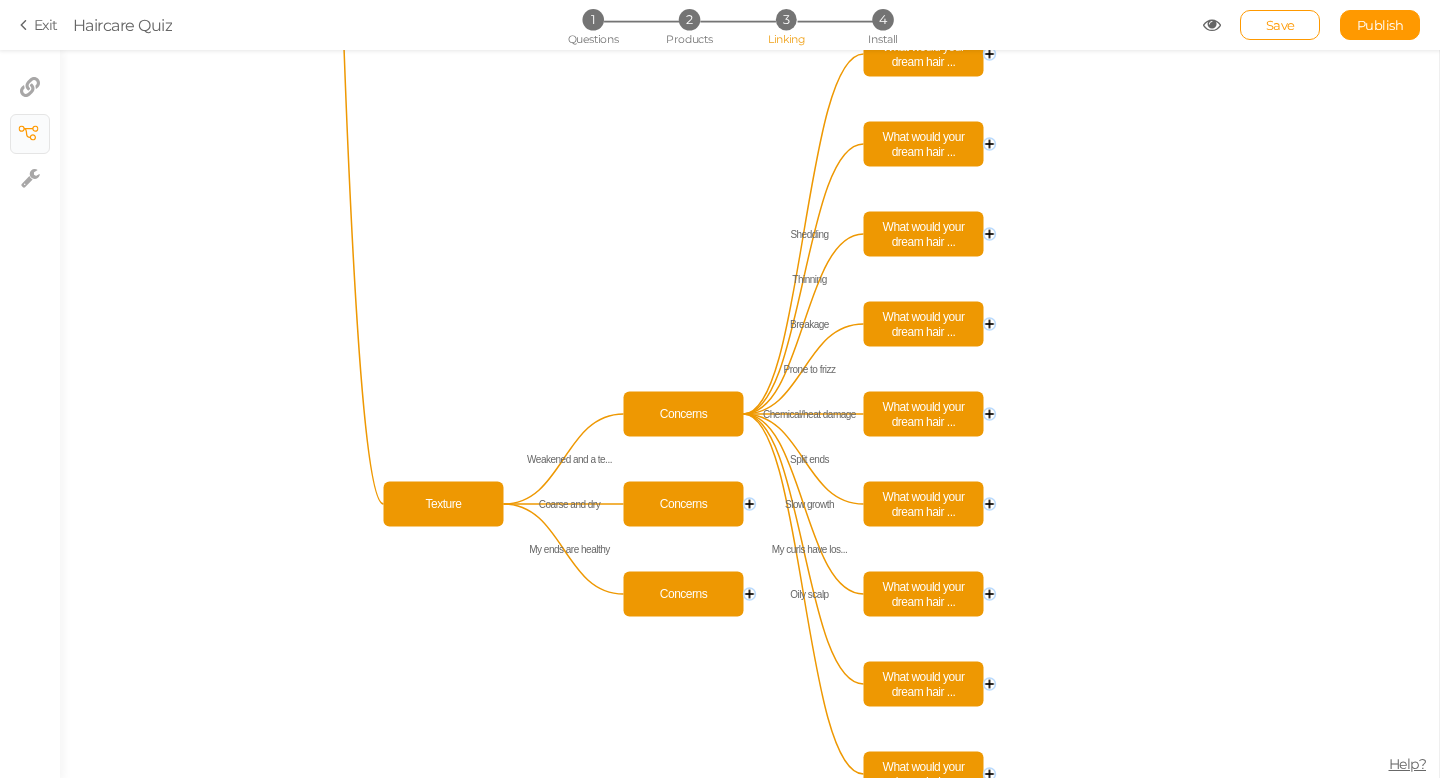 click on "Texture Texture Texture Texture Shedding Thinning Breakage Prone to frizz Chemical/heat damage Split ends Slow growth My curls have los... Oily scalp Weakened and a te... Coarse and dry My ends are healthy Shedding Thinning Breakage Prone to frizz Chemical/heat damage Split ends Slow growth My curls have los... Oily scalp Shedding Thinning Breakage Prone to frizz Chemical/heat damage Split ends Slow growth My curls have los... Oily scalp Shedding Thinning Breakage Prone to frizz Chemical/heat damage Split ends Slow growth My curls have los... Oily scalp Weakened and a te... Coarse and dry My ends are healthy Shedding Thinning Breakage Prone to frizz Chemical/heat damage Split ends Slow growth My curls have los... Oily scalp Shedding Thinning Breakage Prone to frizz Chemical/heat damage Split ends Slow growth My curls have los... Oily scalp Shedding Thinning Breakage Prone to frizz Chemical/heat damage Split ends Slow growth My curls have los... Oily scalp Weakened and a te... Coarse and dry Concerns Concerns" 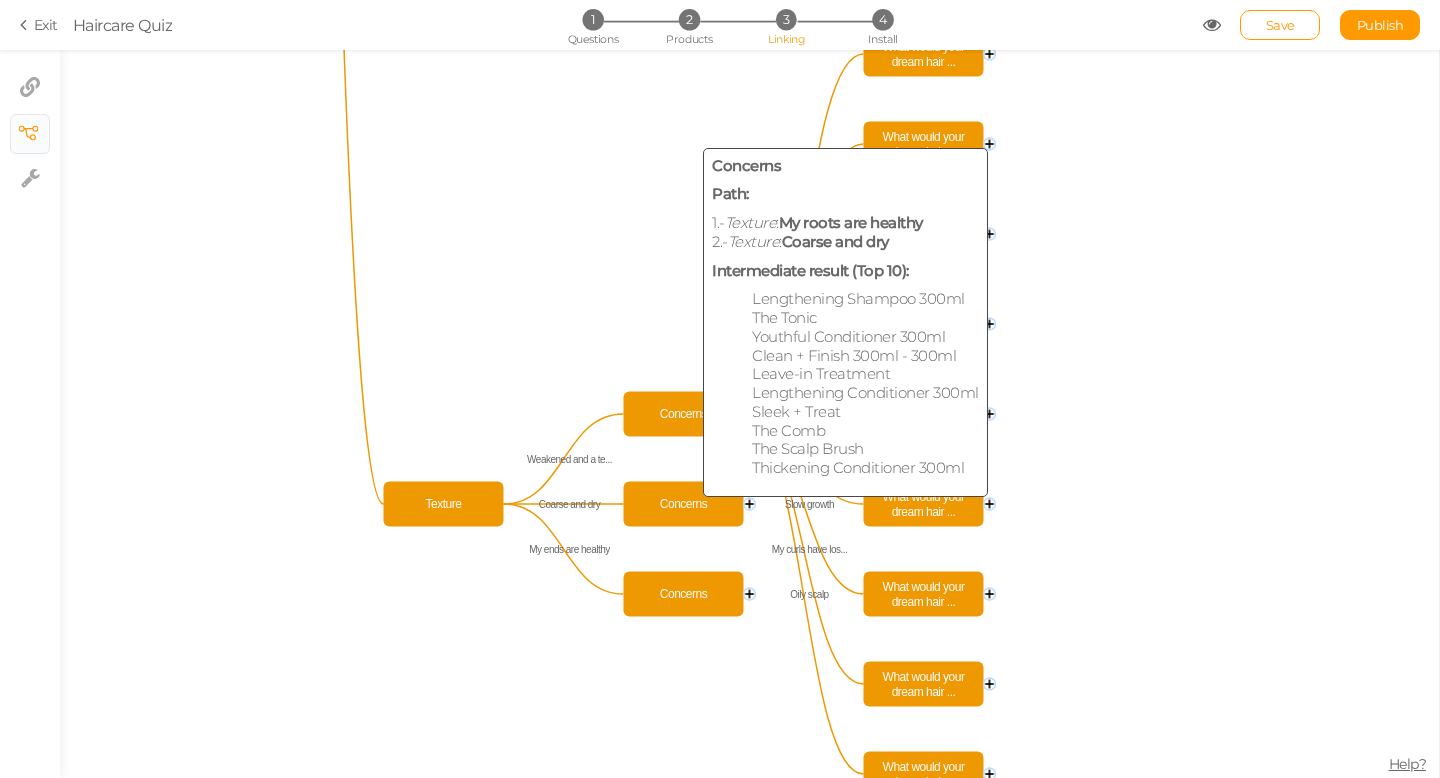 click on "Concerns" 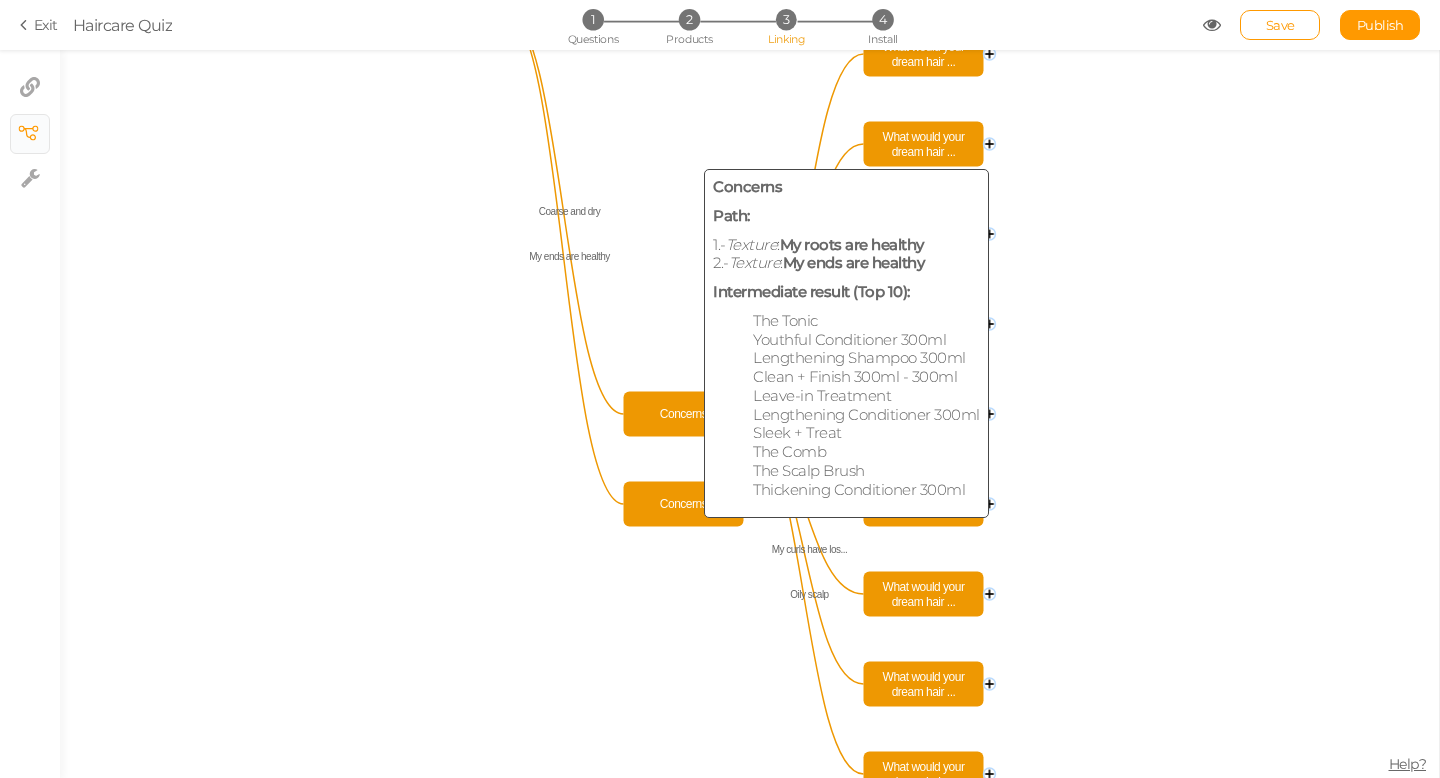click on "Concerns" 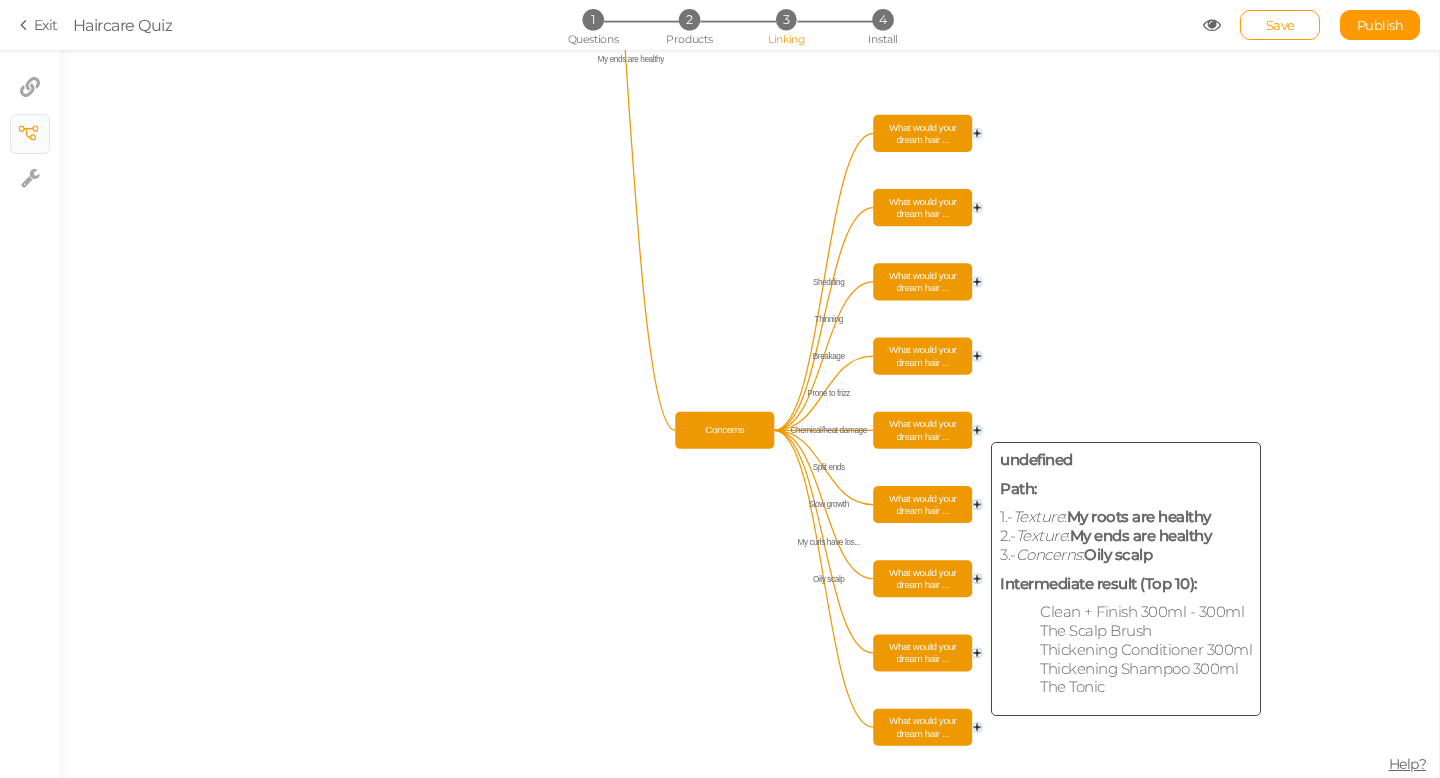 click on "What would your dream hair ..." 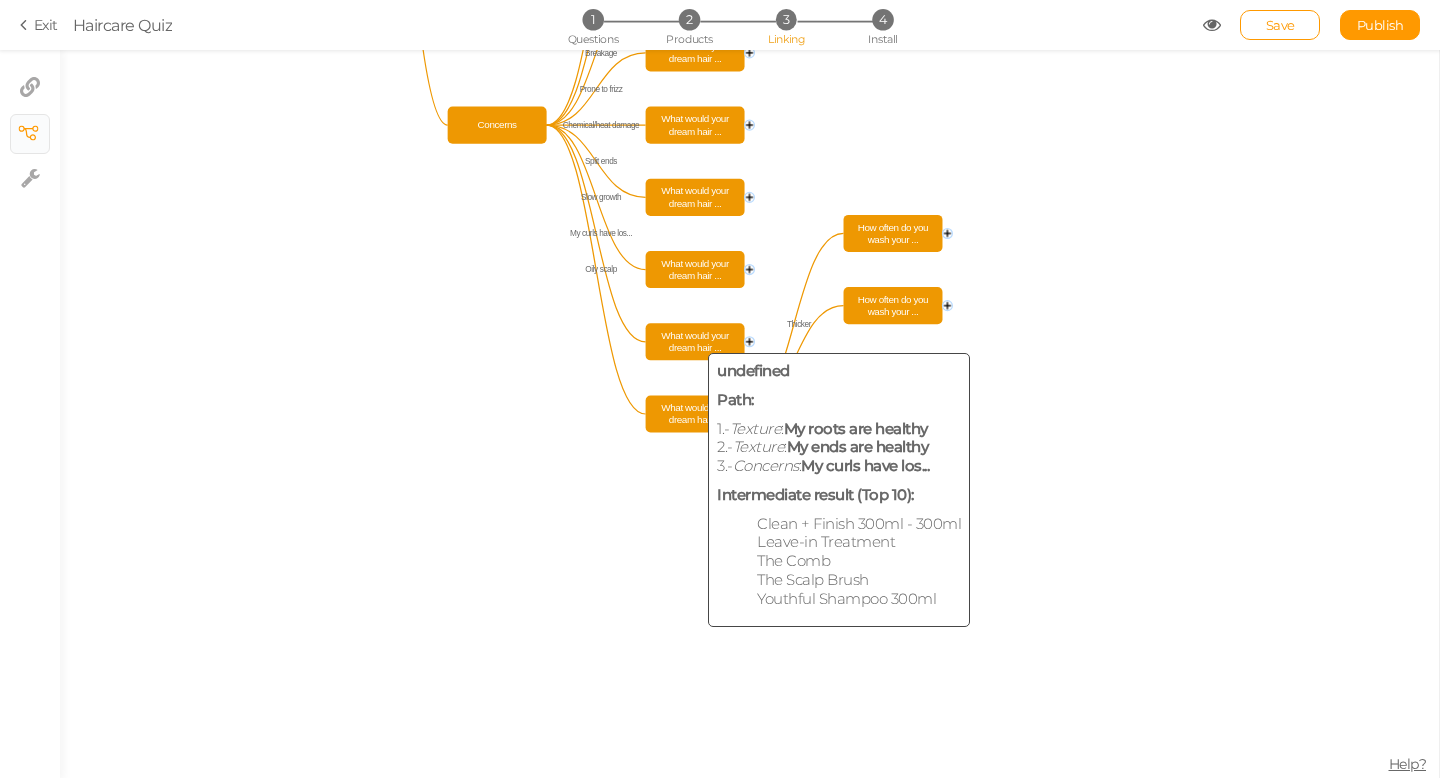 click on "What would your dream hair ..." 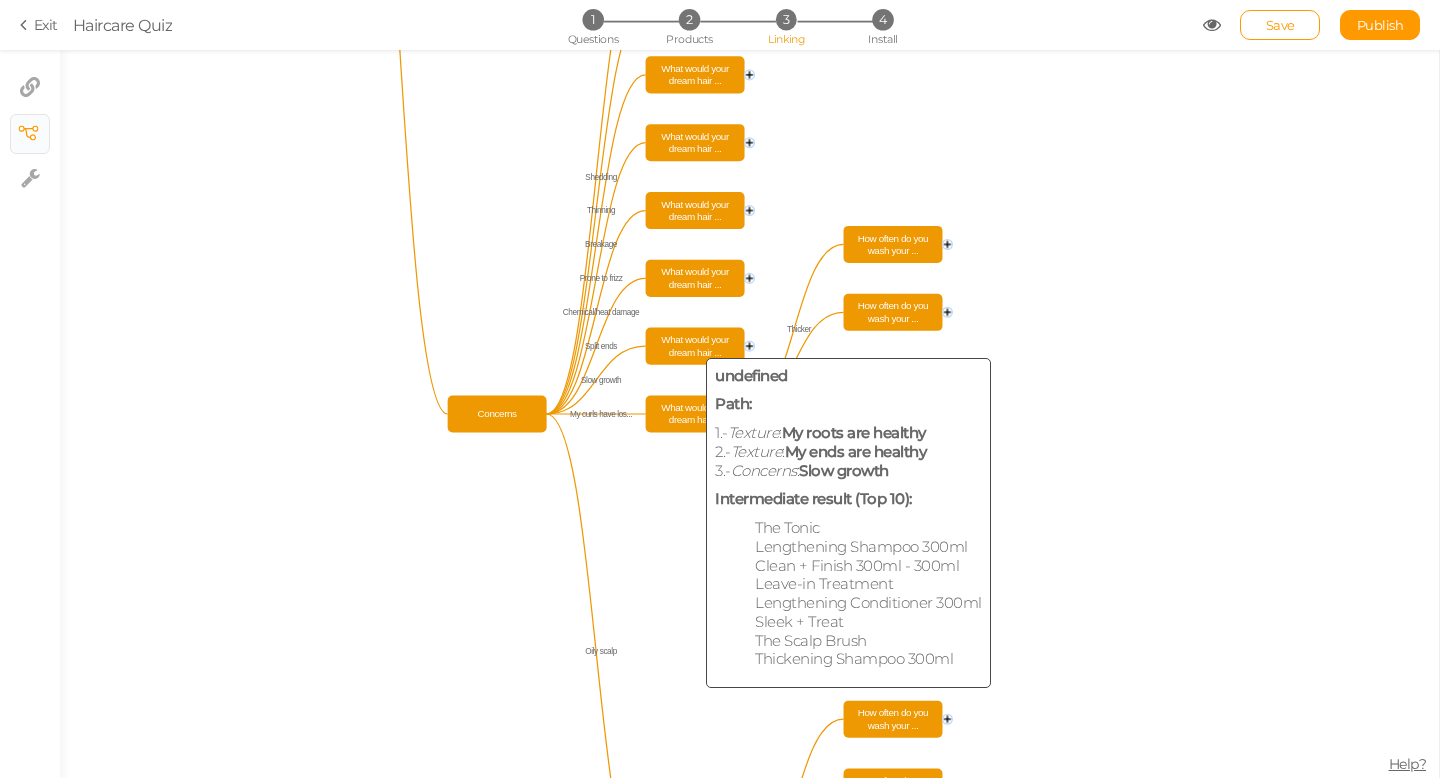click on "What would your dream hair ..." 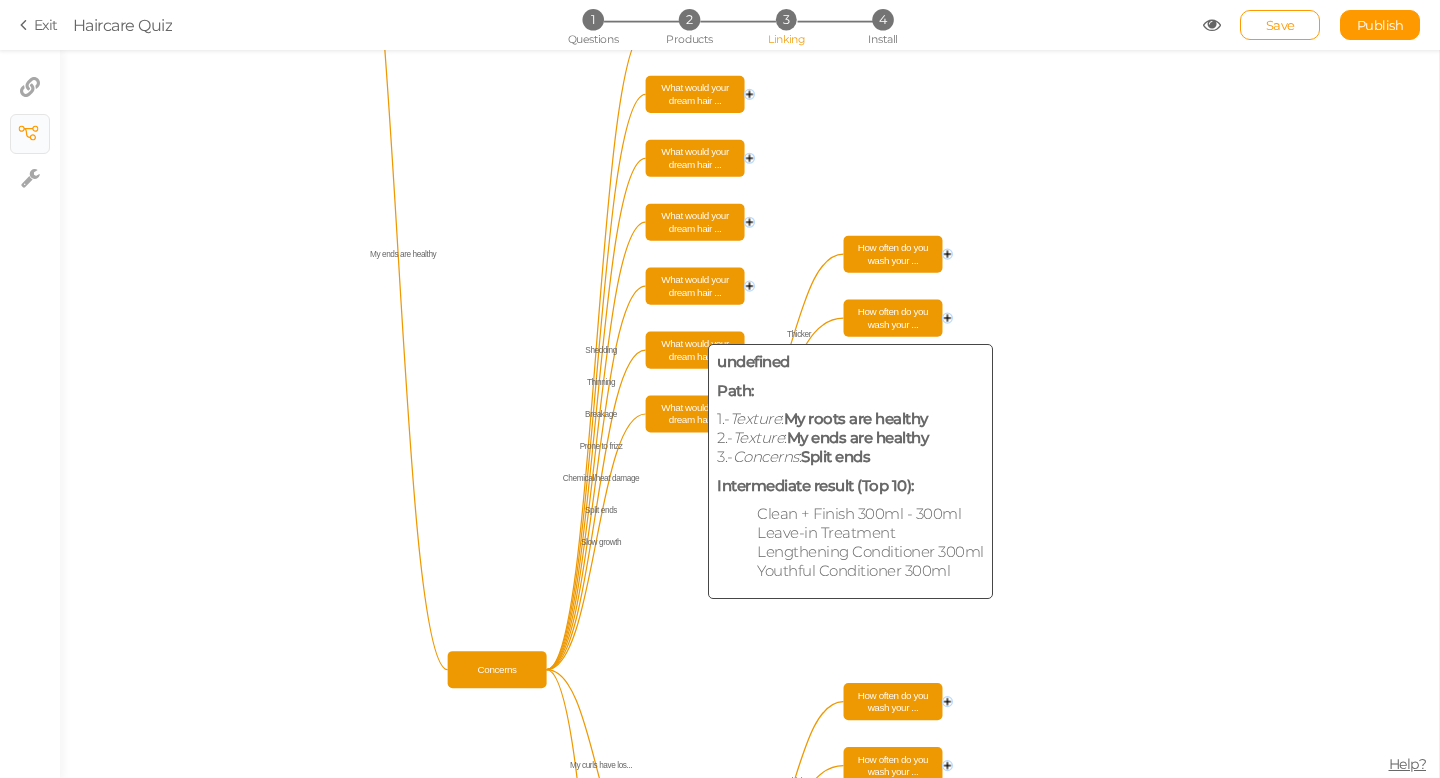 click on "What would your dream hair ..." 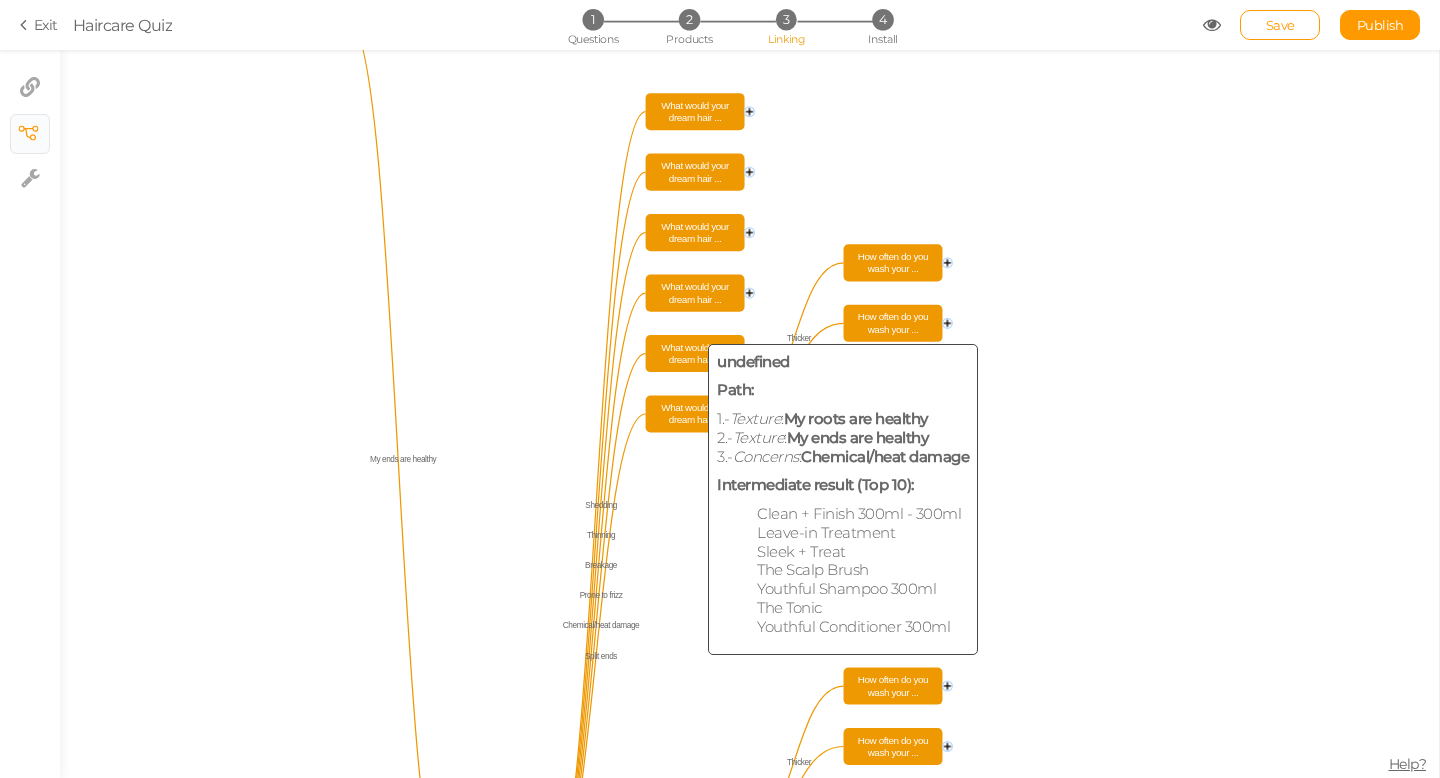 click on "What would your dream hair ..." 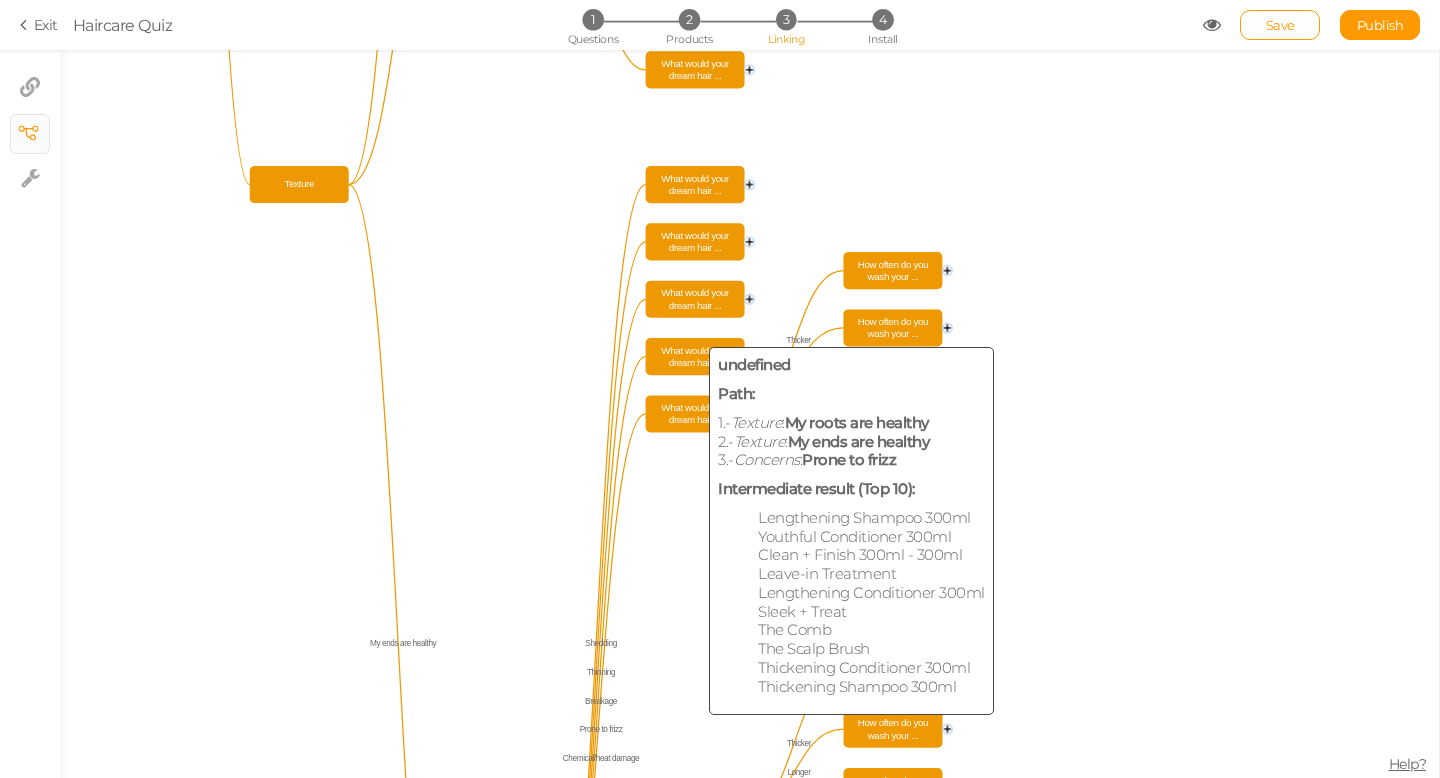 click on "What would your dream hair ..." 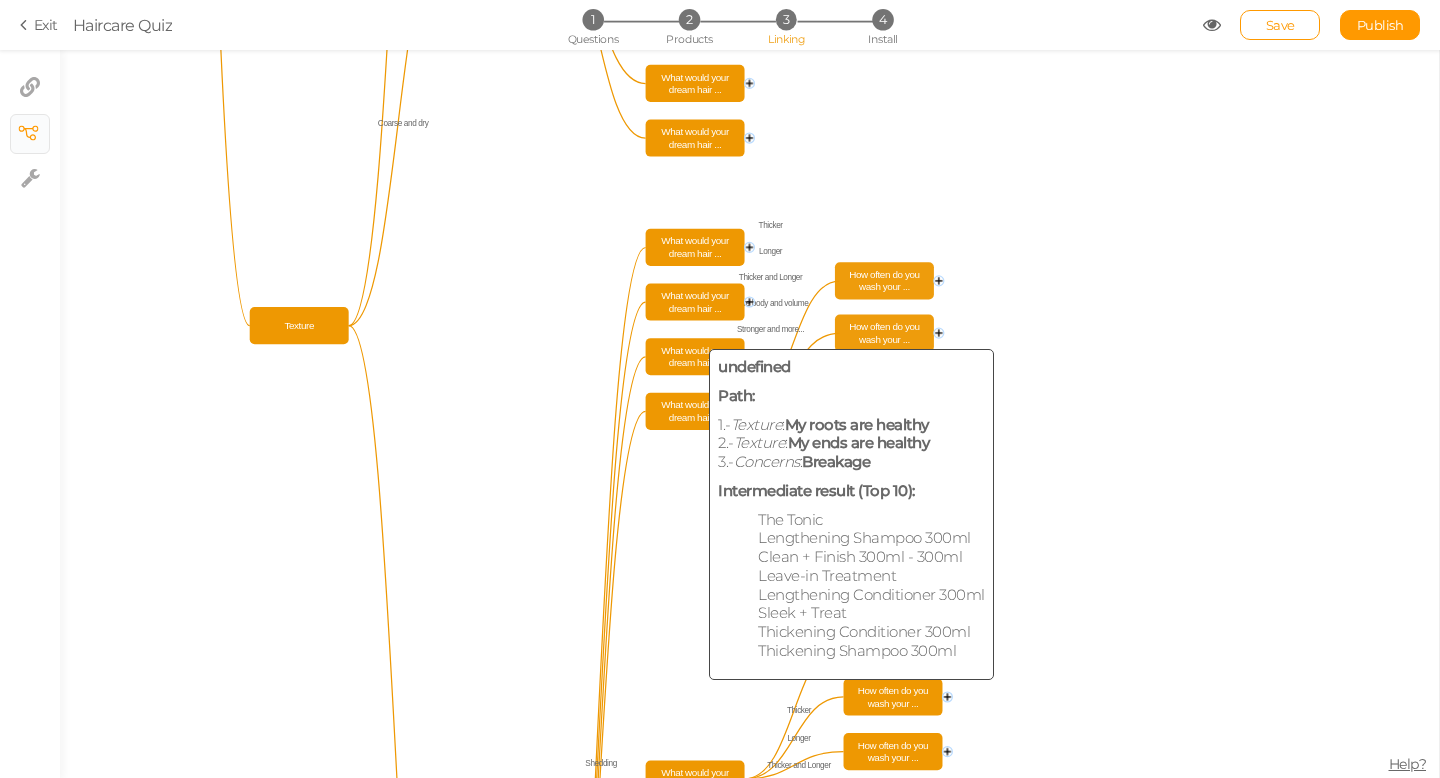 click 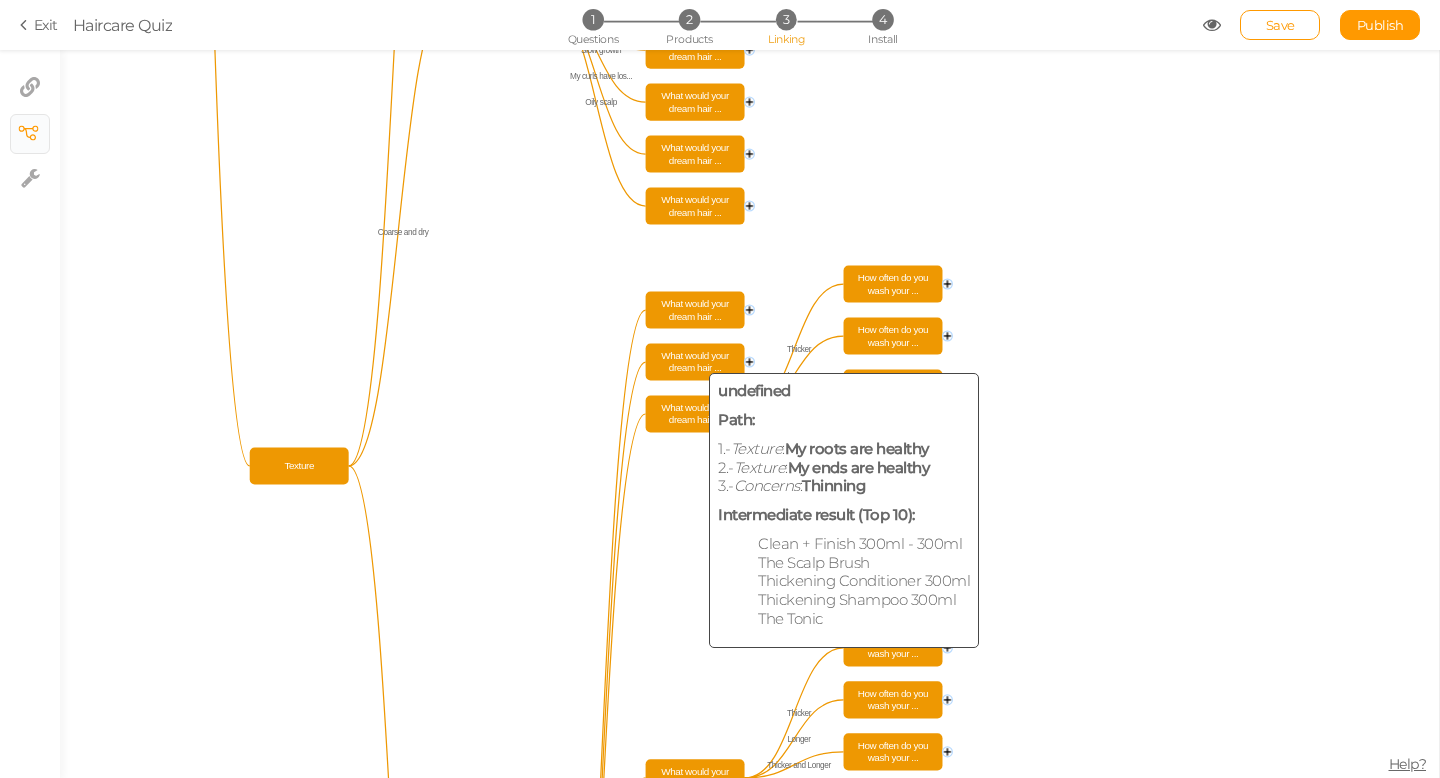click on "What would your dream hair ..." 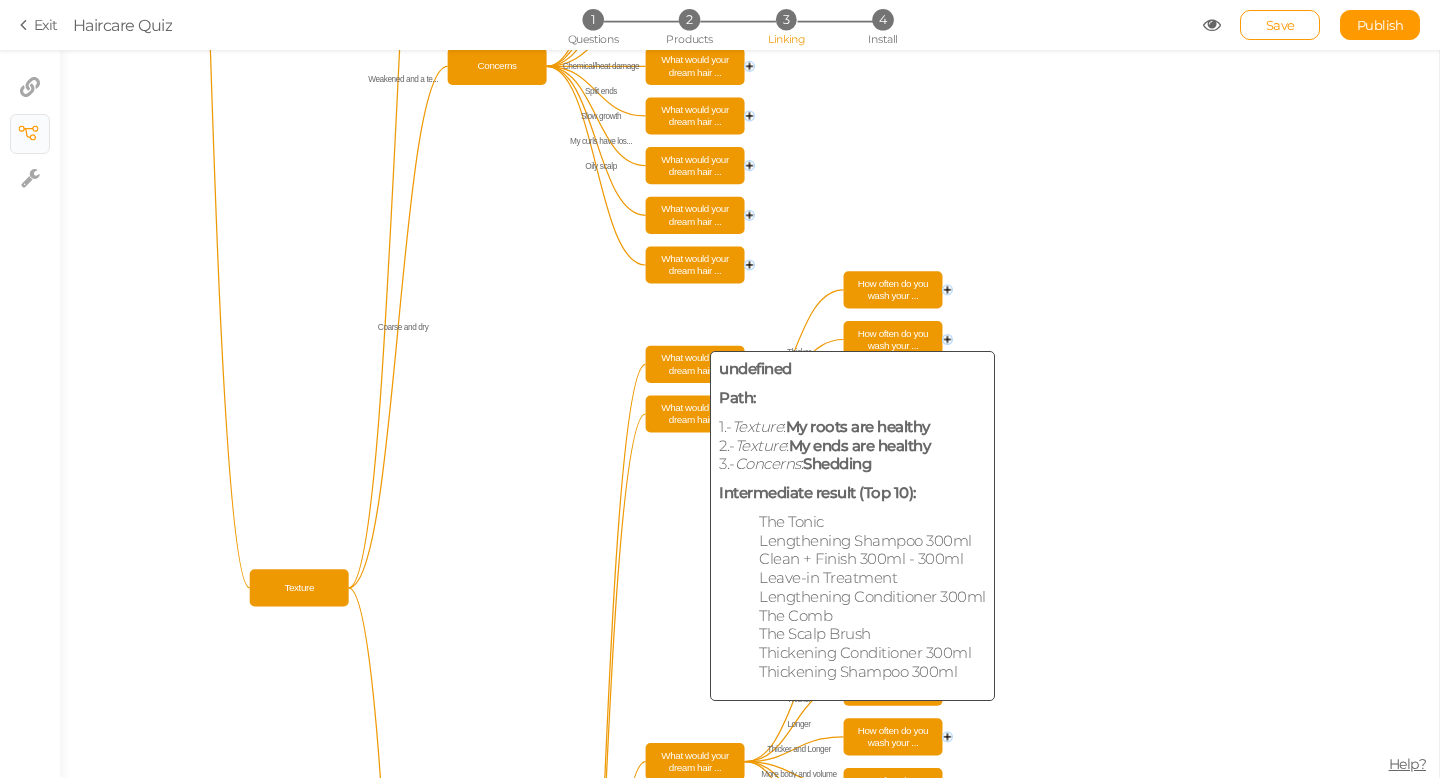click on "What would your dream hair ..." 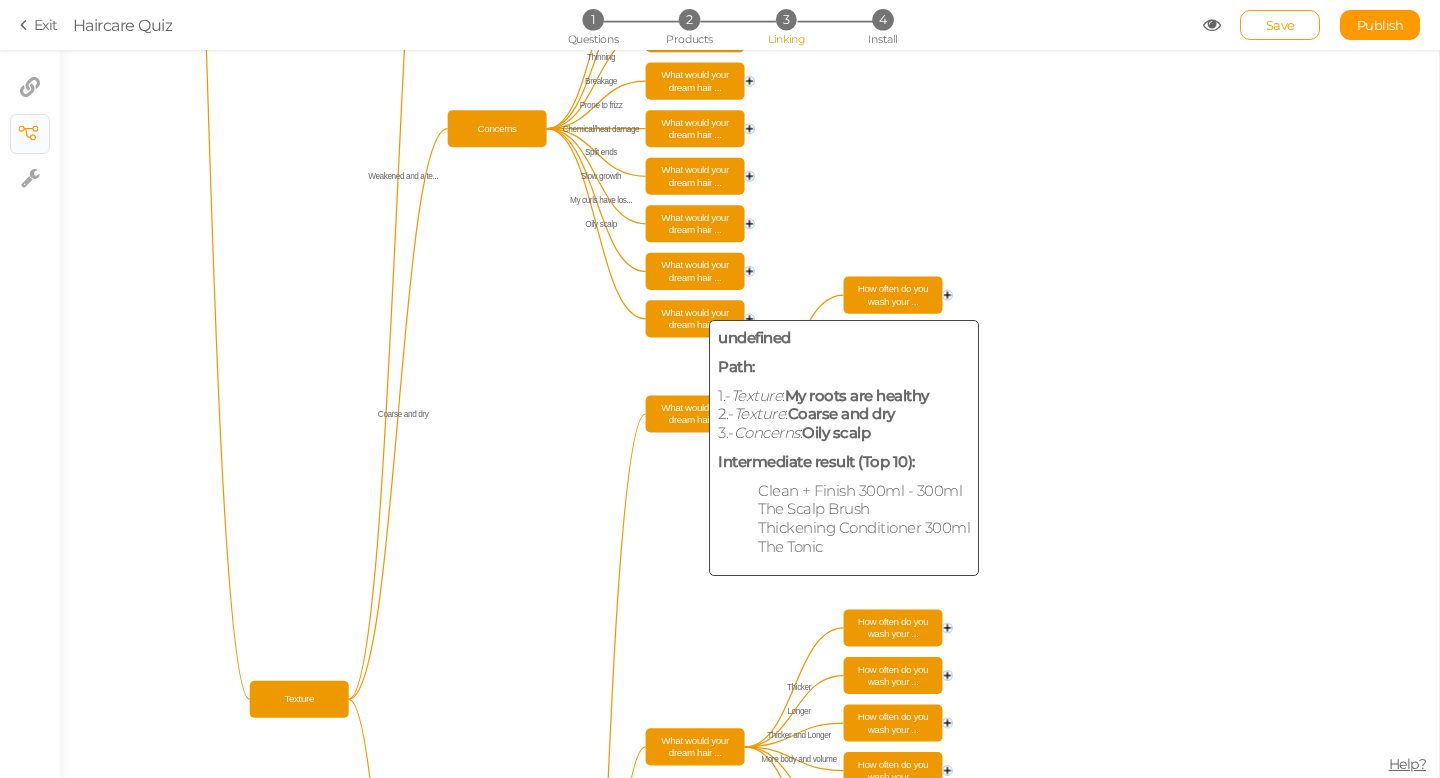 click on "What would your dream hair ..." 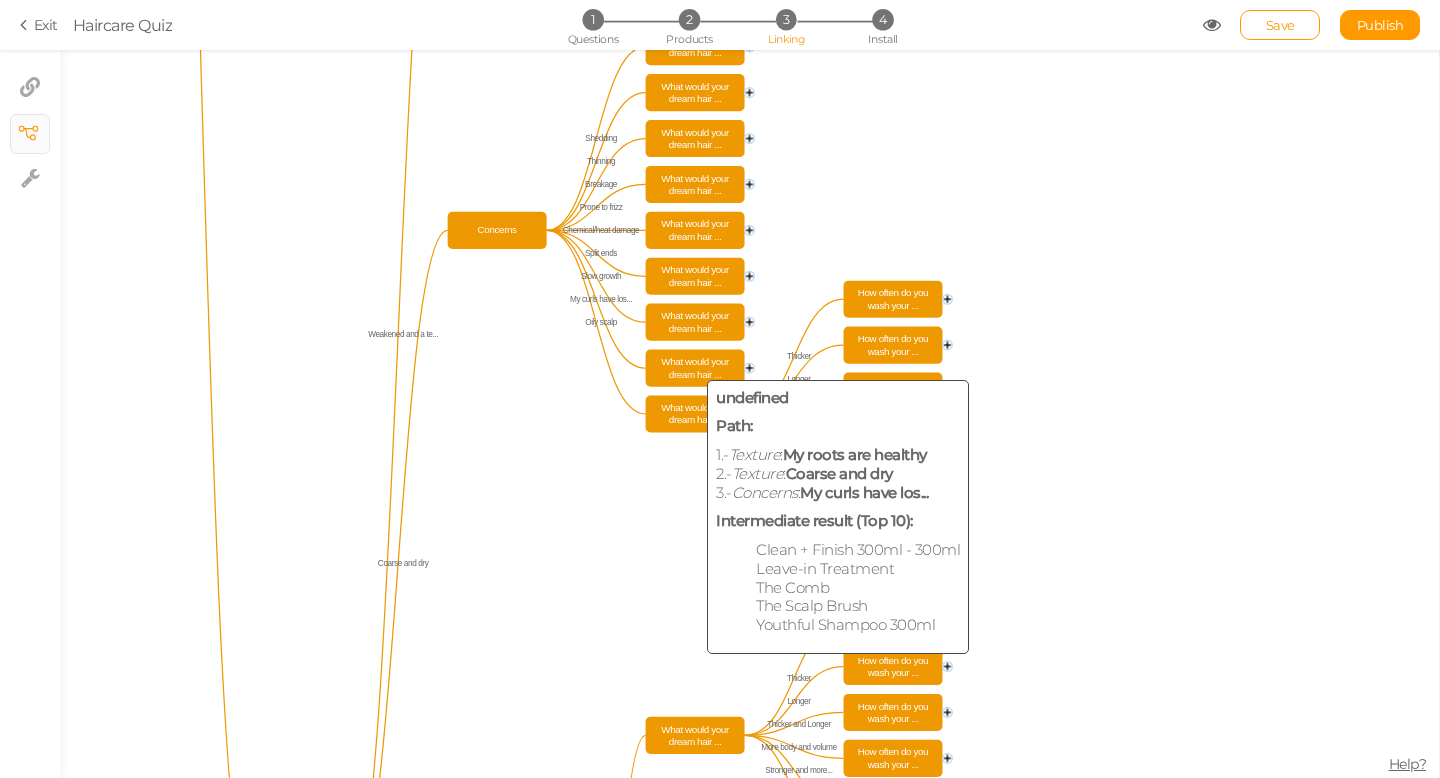 click 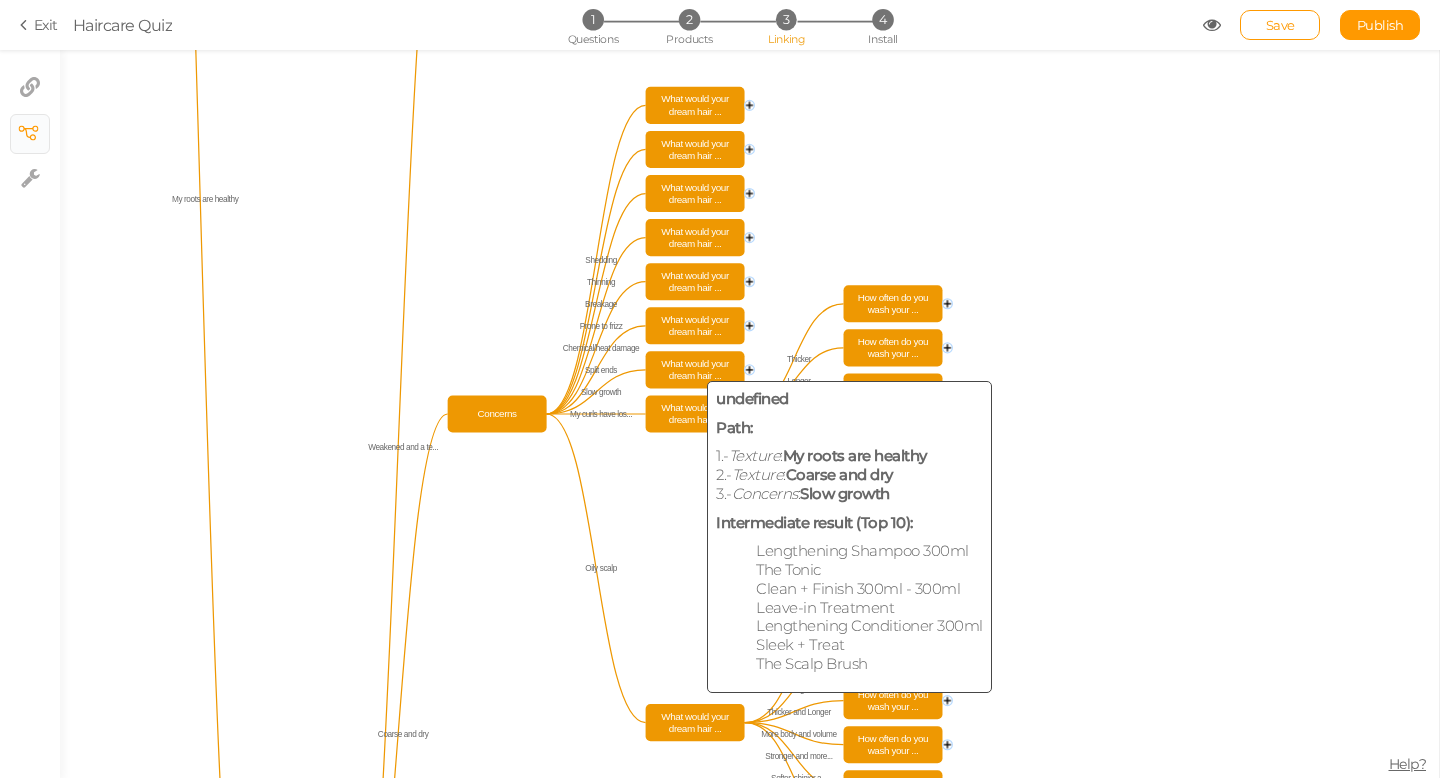click on "What would your dream hair ..." 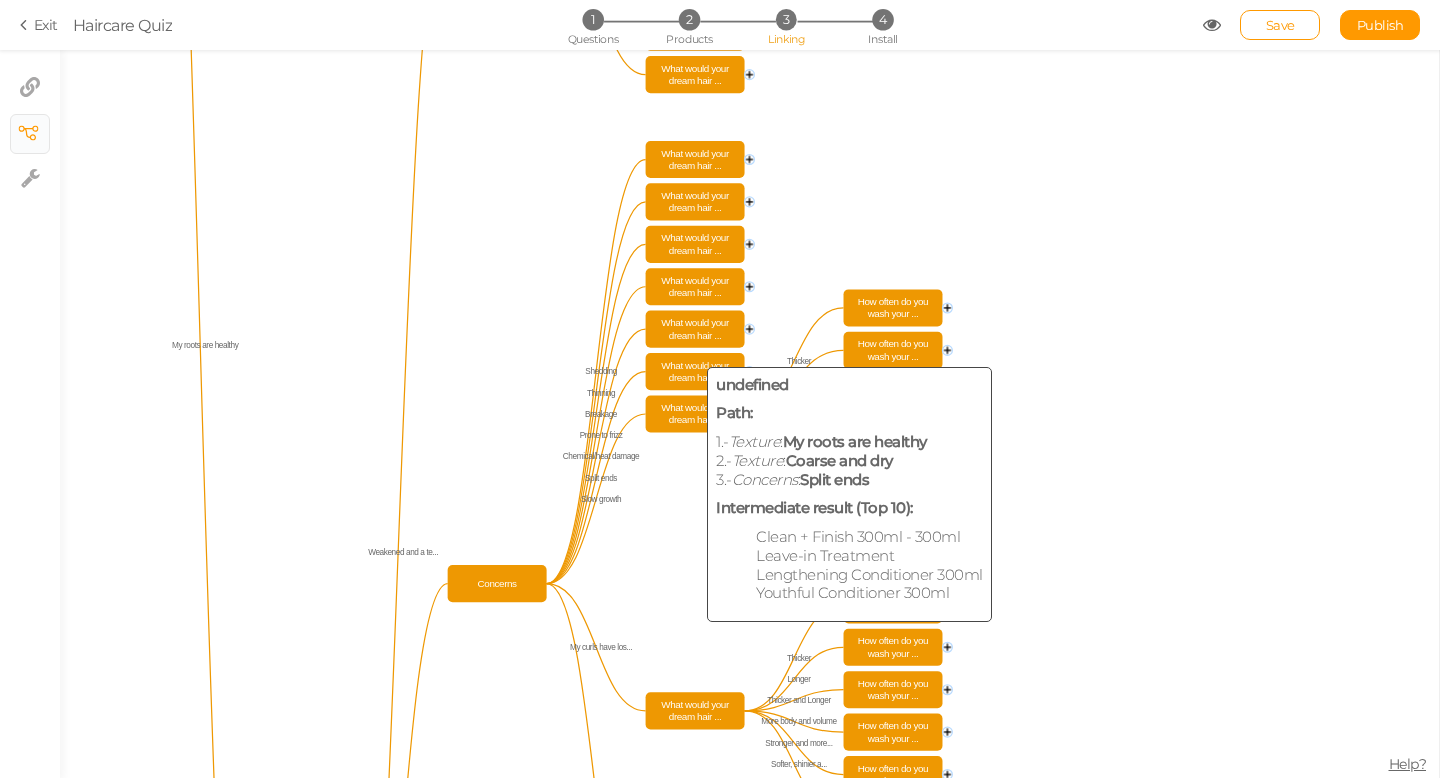 click on "What would your dream hair ..." 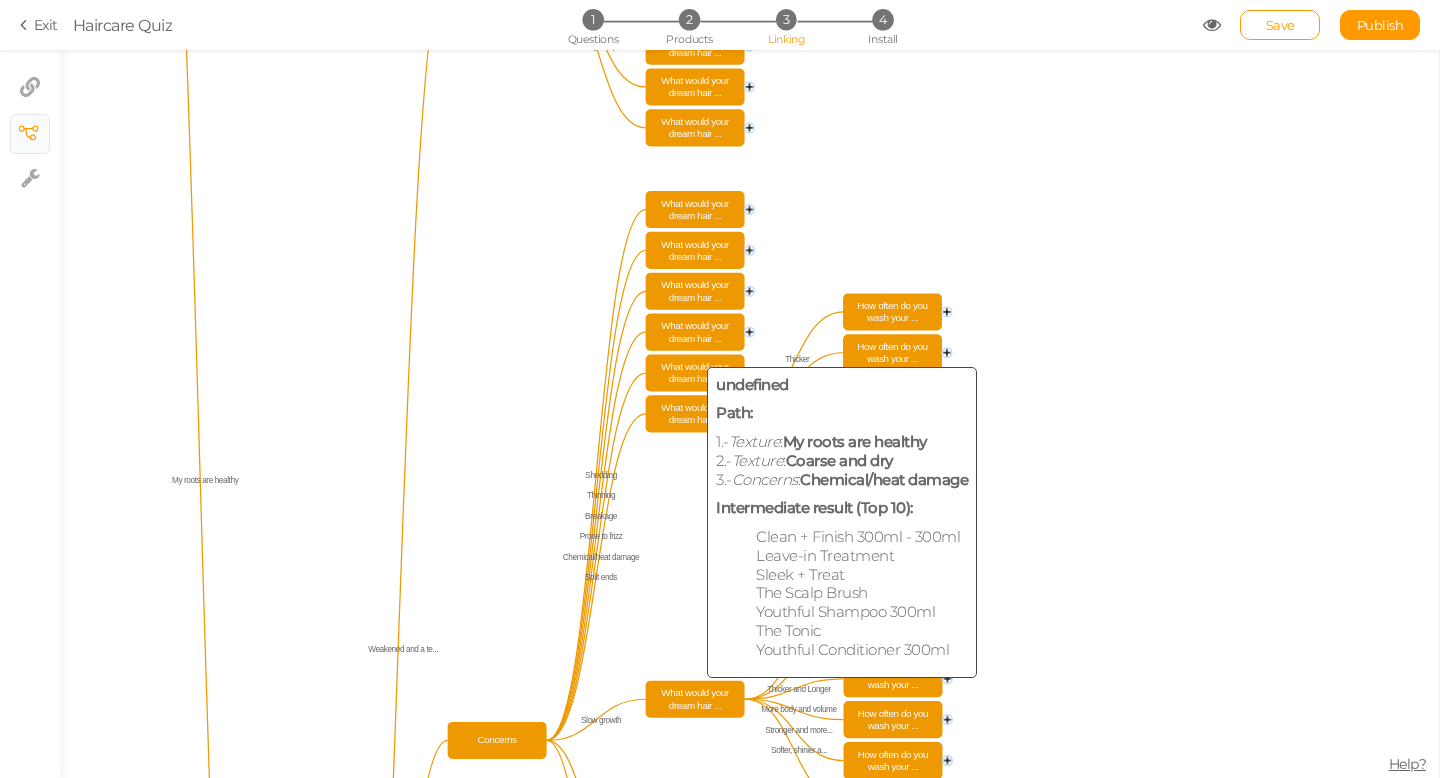click on "What would your dream hair ..." 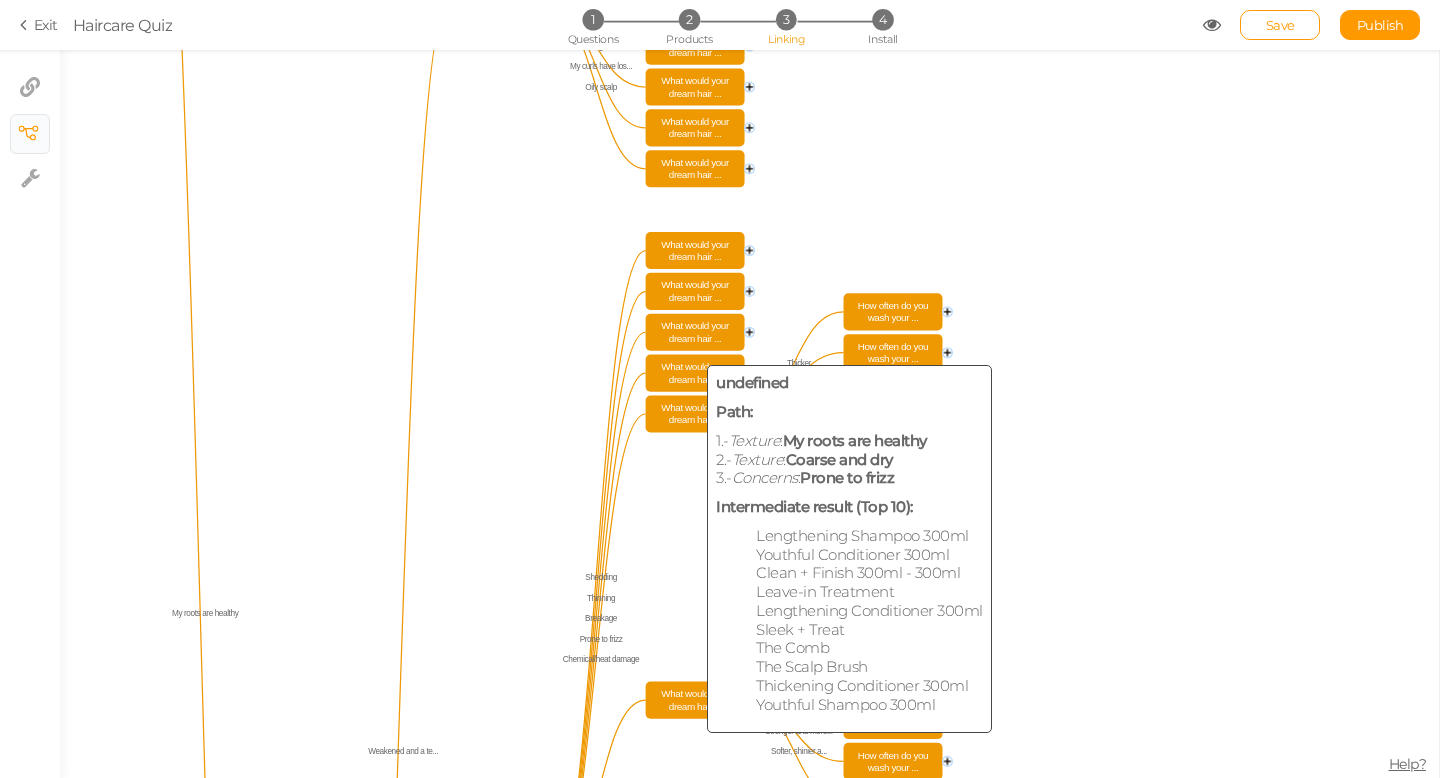 click on "What would your dream hair ..." 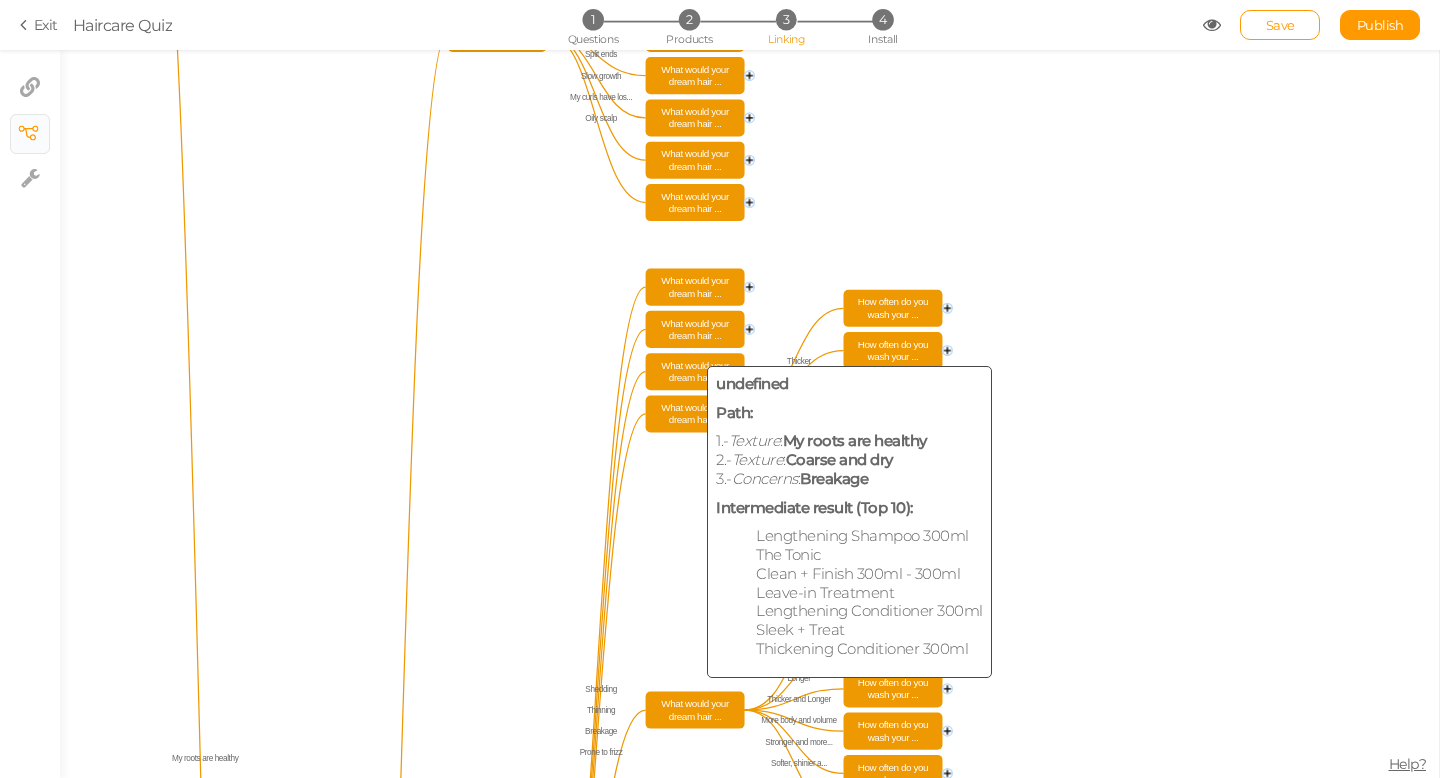 click on "What would your dream hair ..." 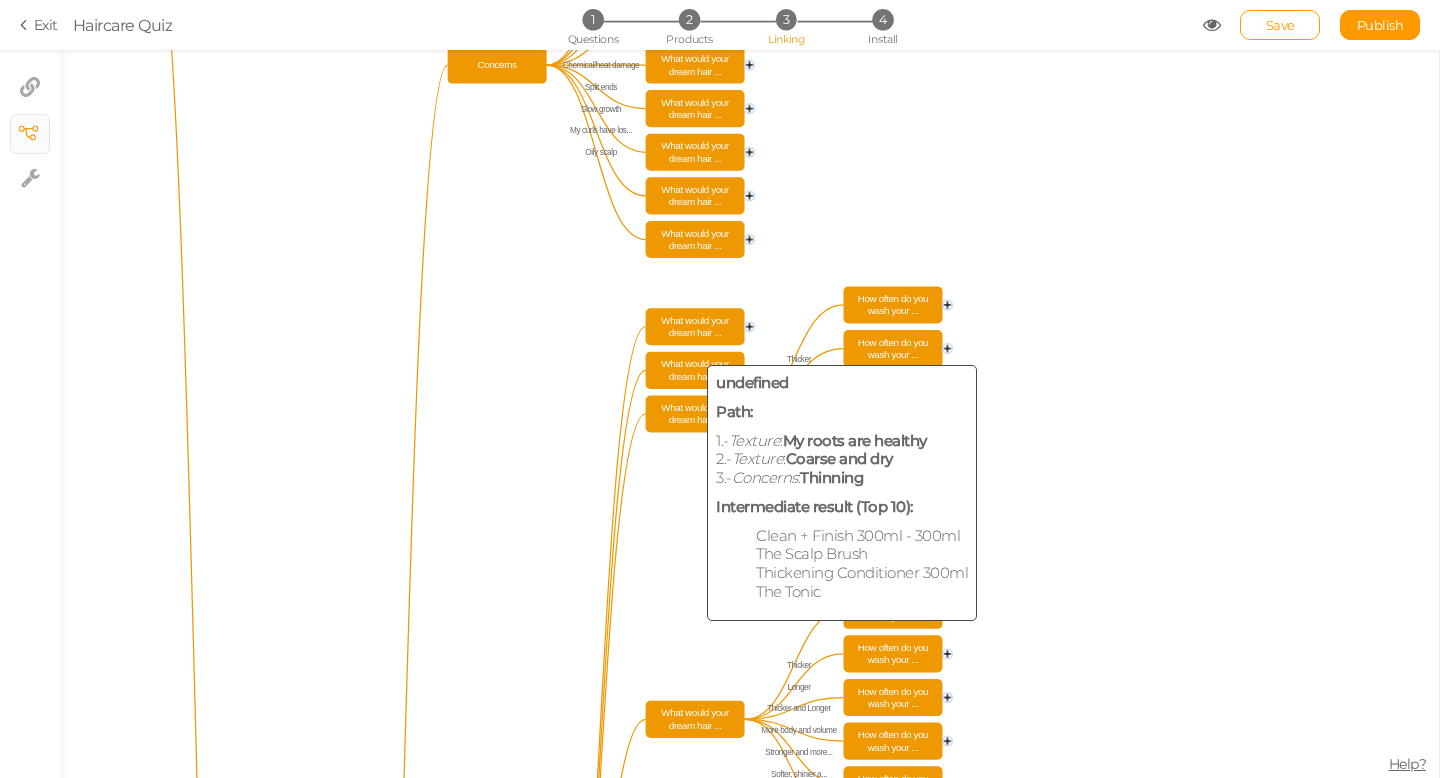 click on "What would your dream hair ..." 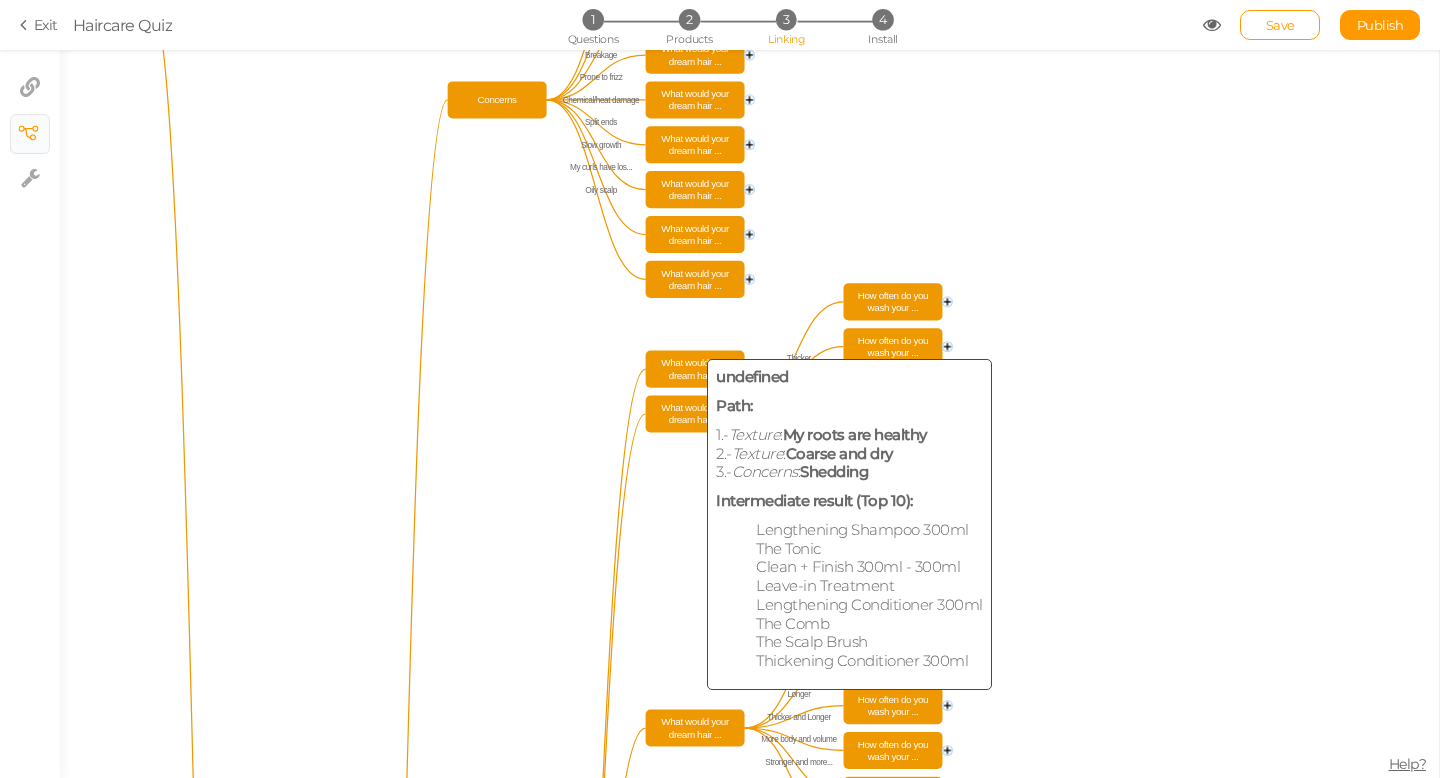 click on "What would your dream hair ..." 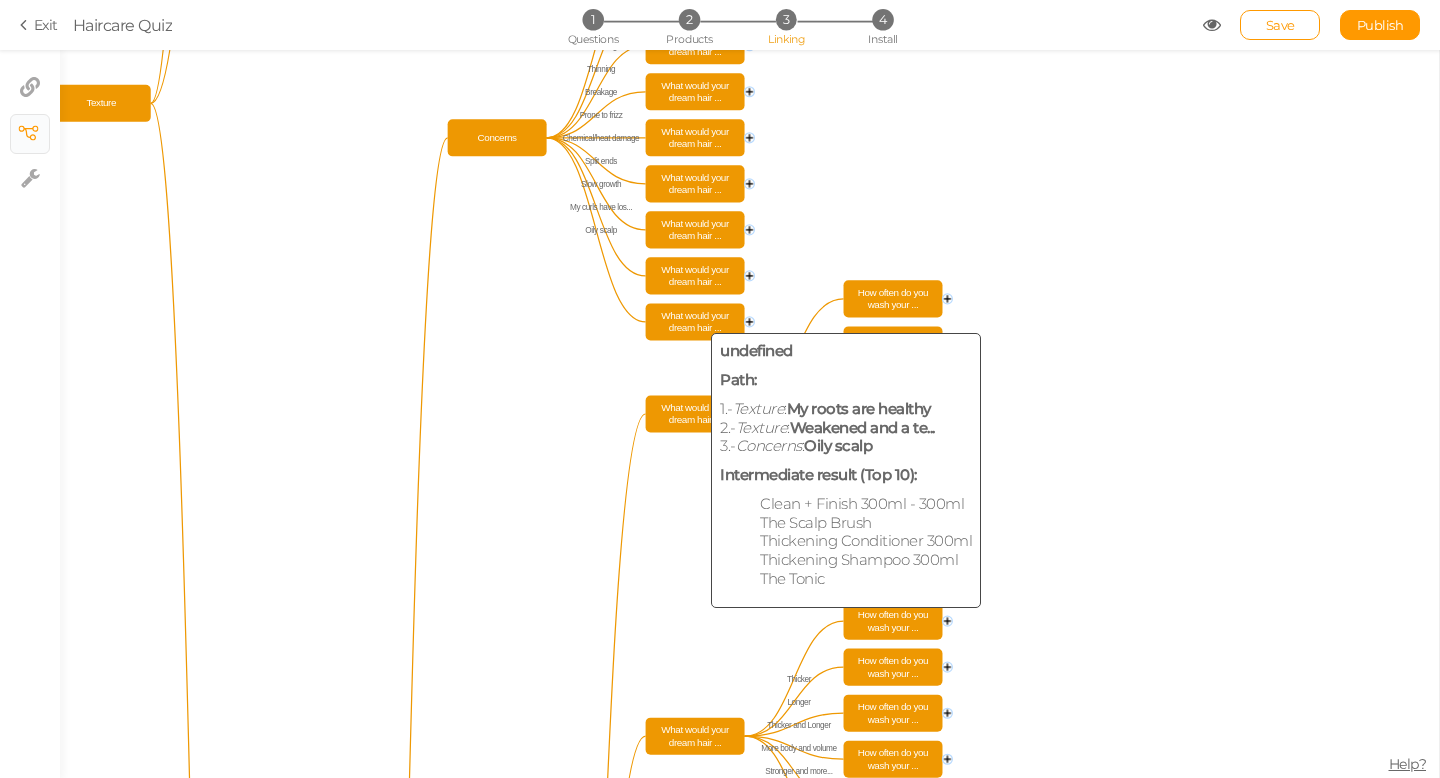 click on "What would your dream hair ..." 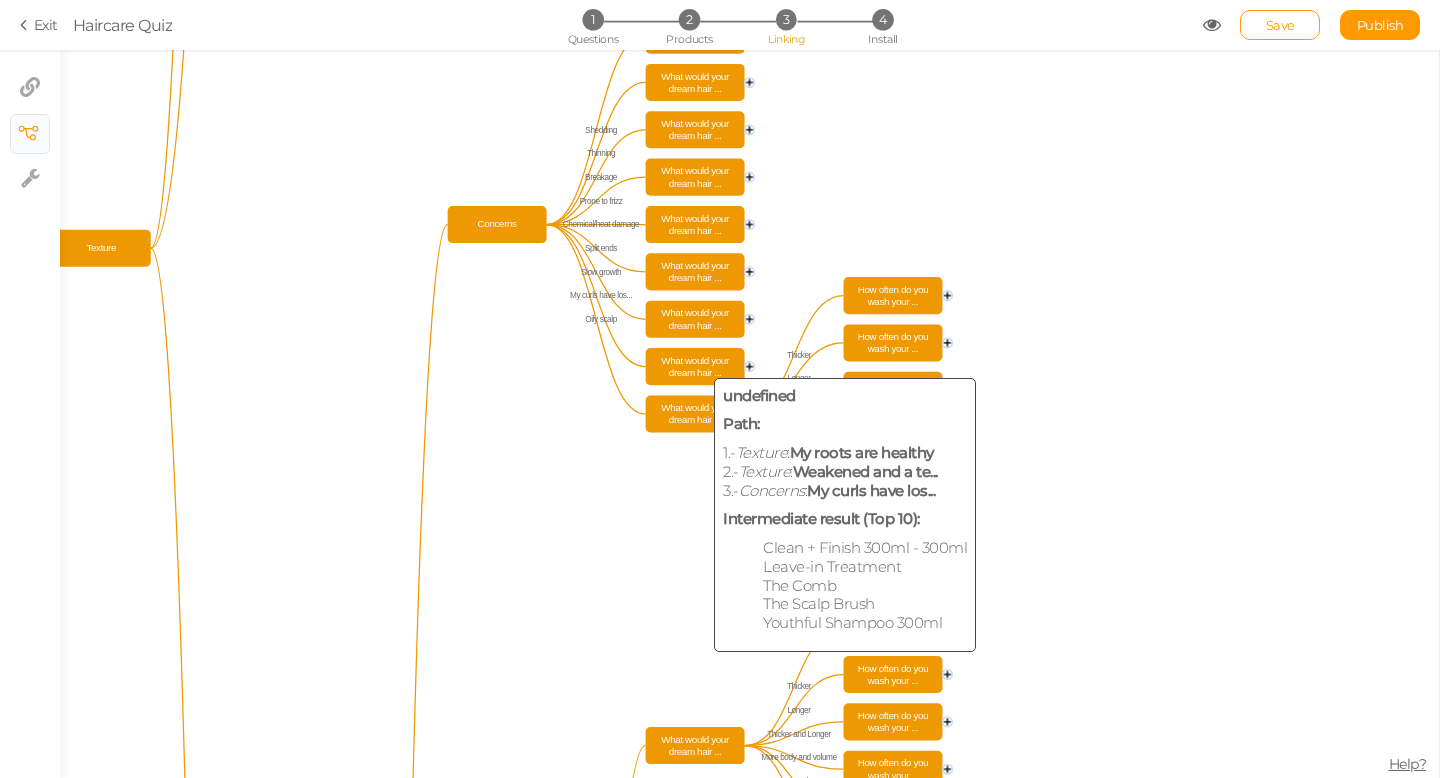 click 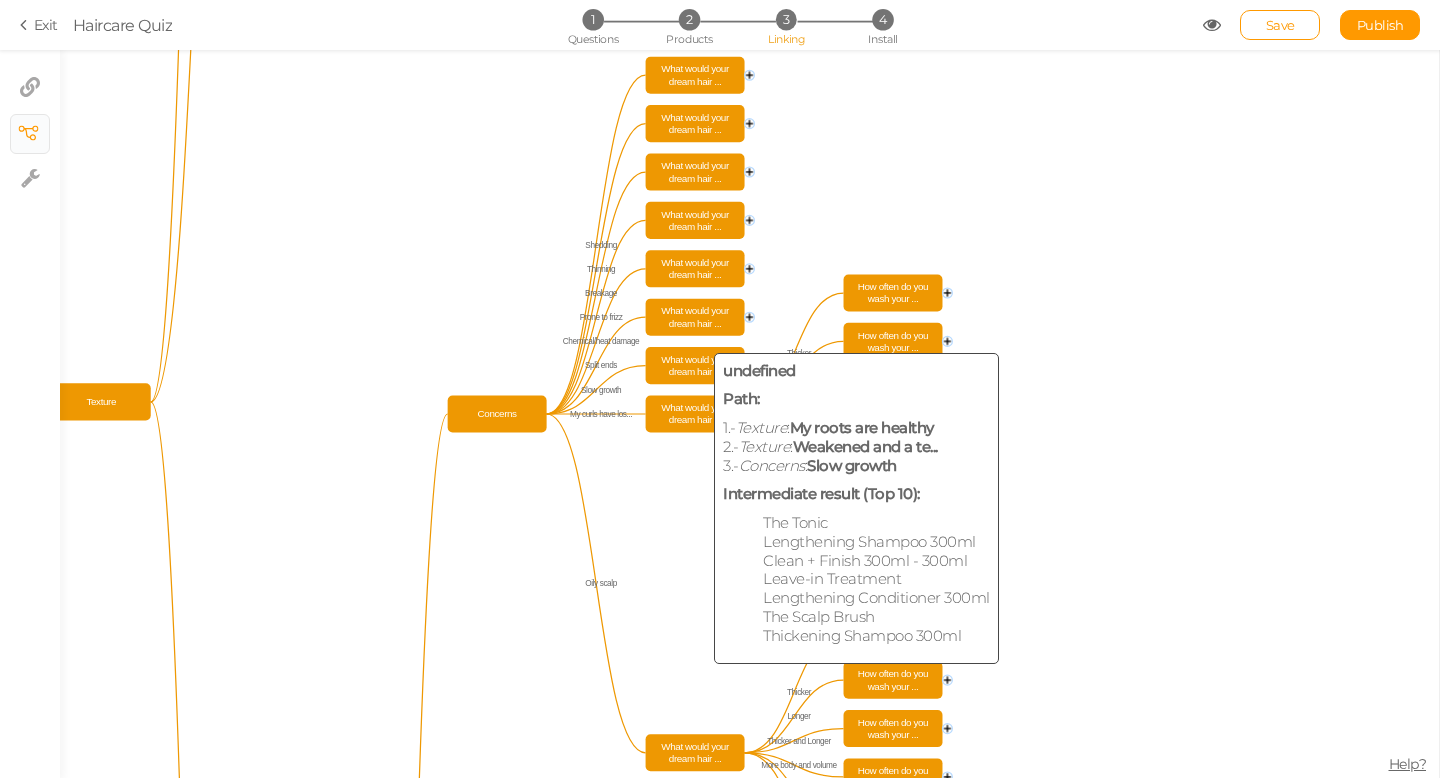 click on "What would your dream hair ..." 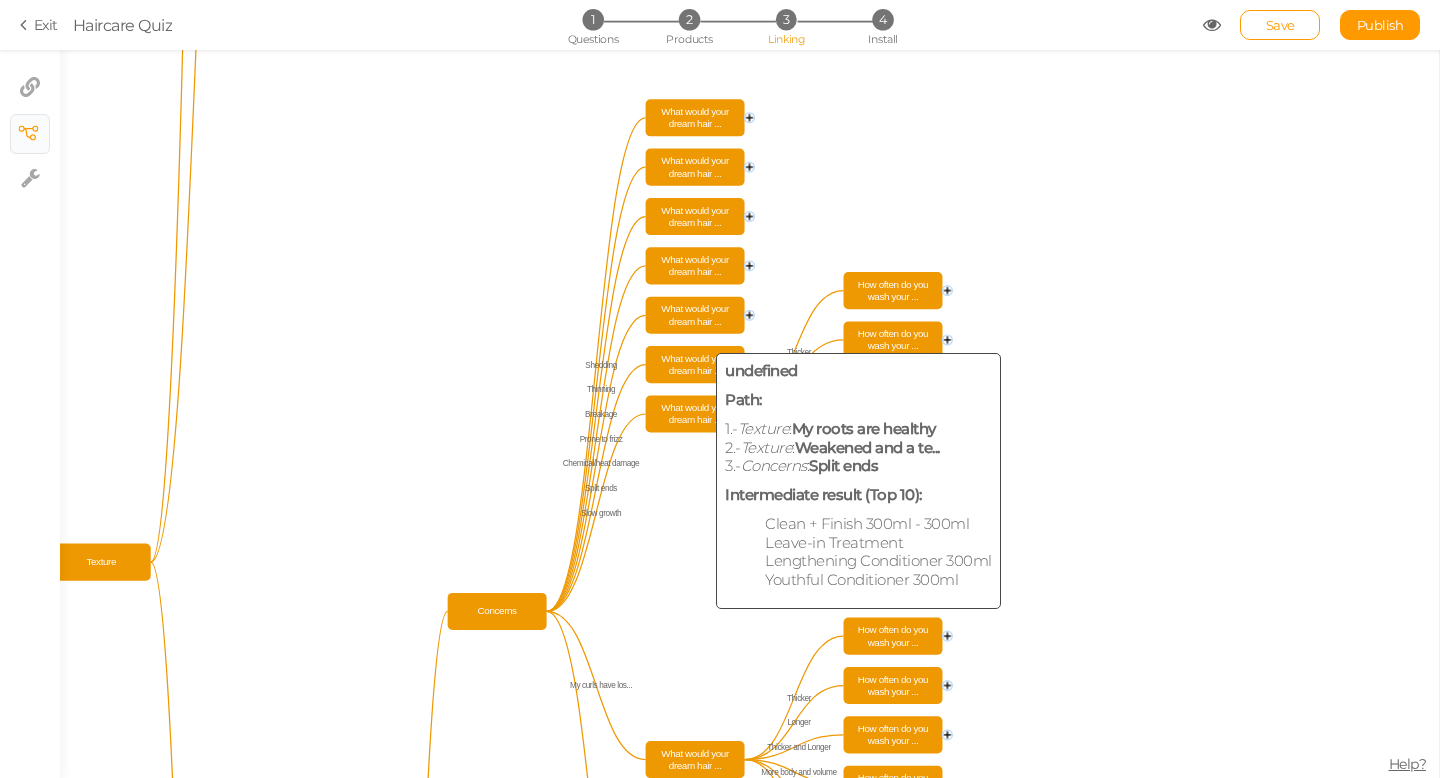 click on "What would your dream hair ..." 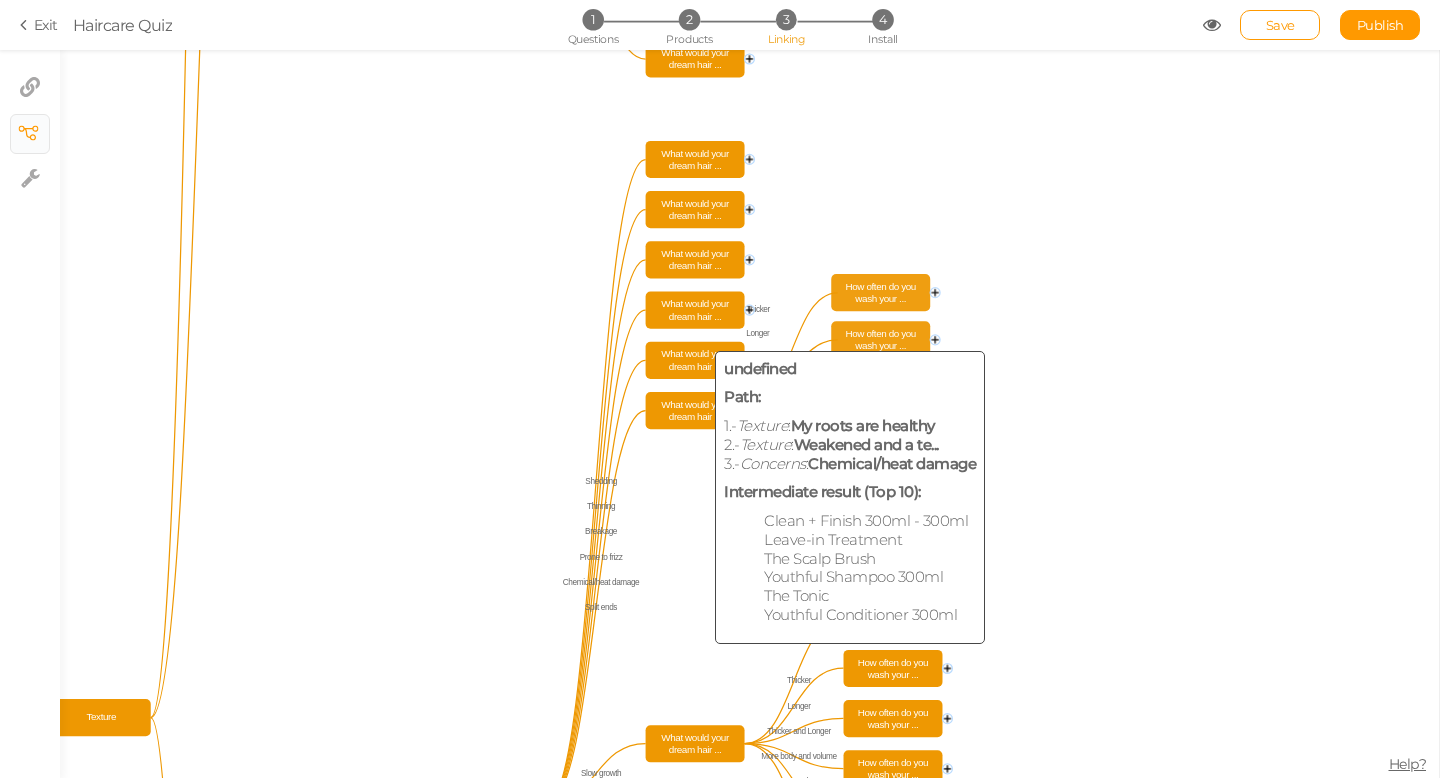 click on "What would your dream hair ..." 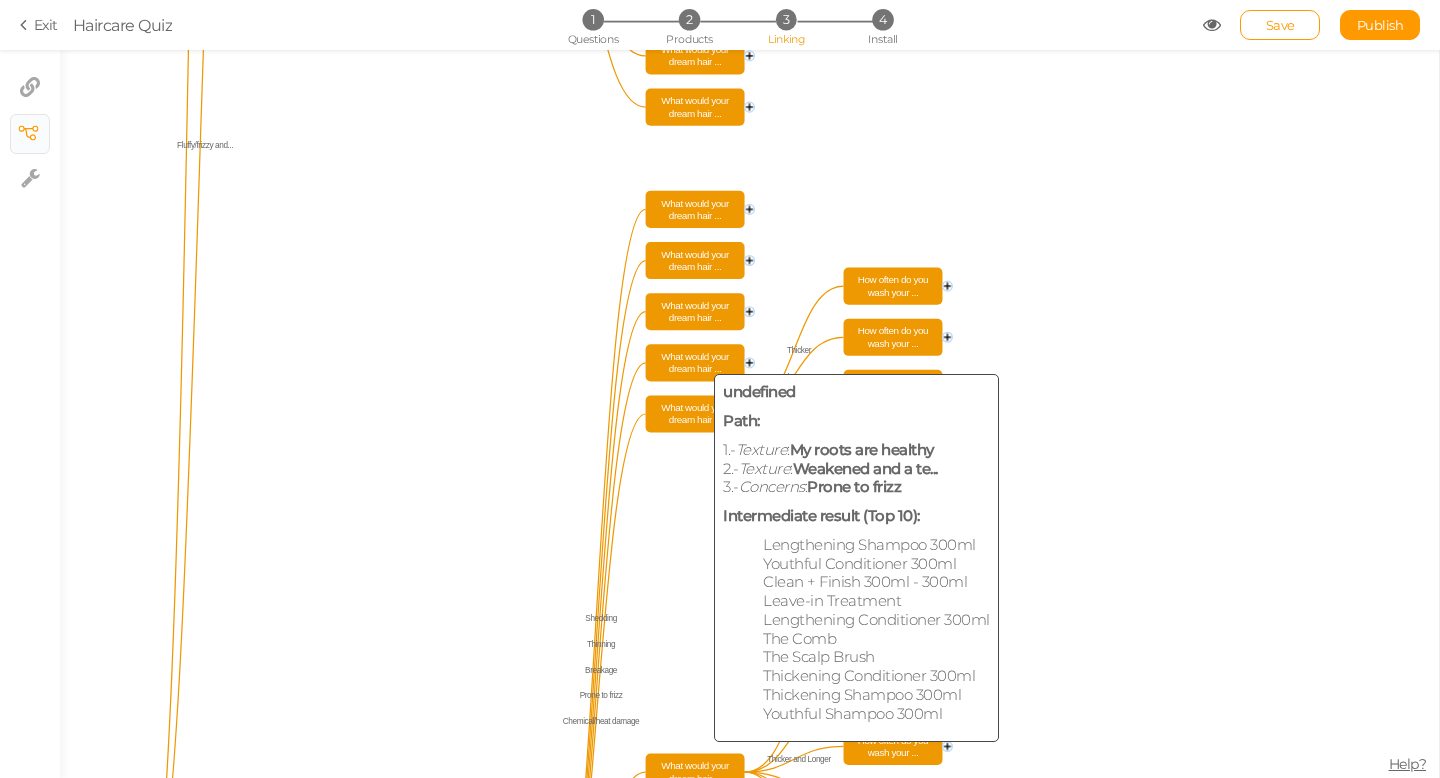 click on "What would your dream hair ..." 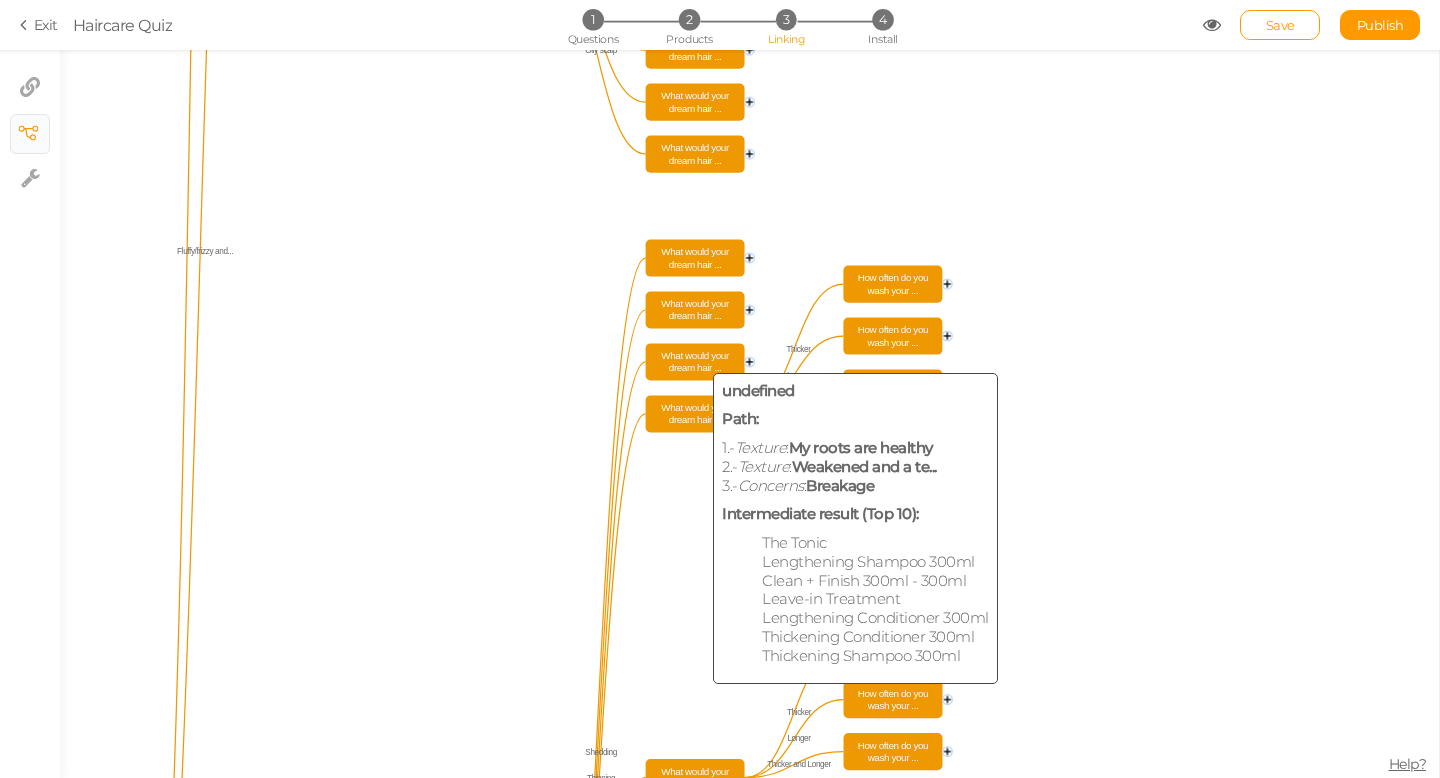 click 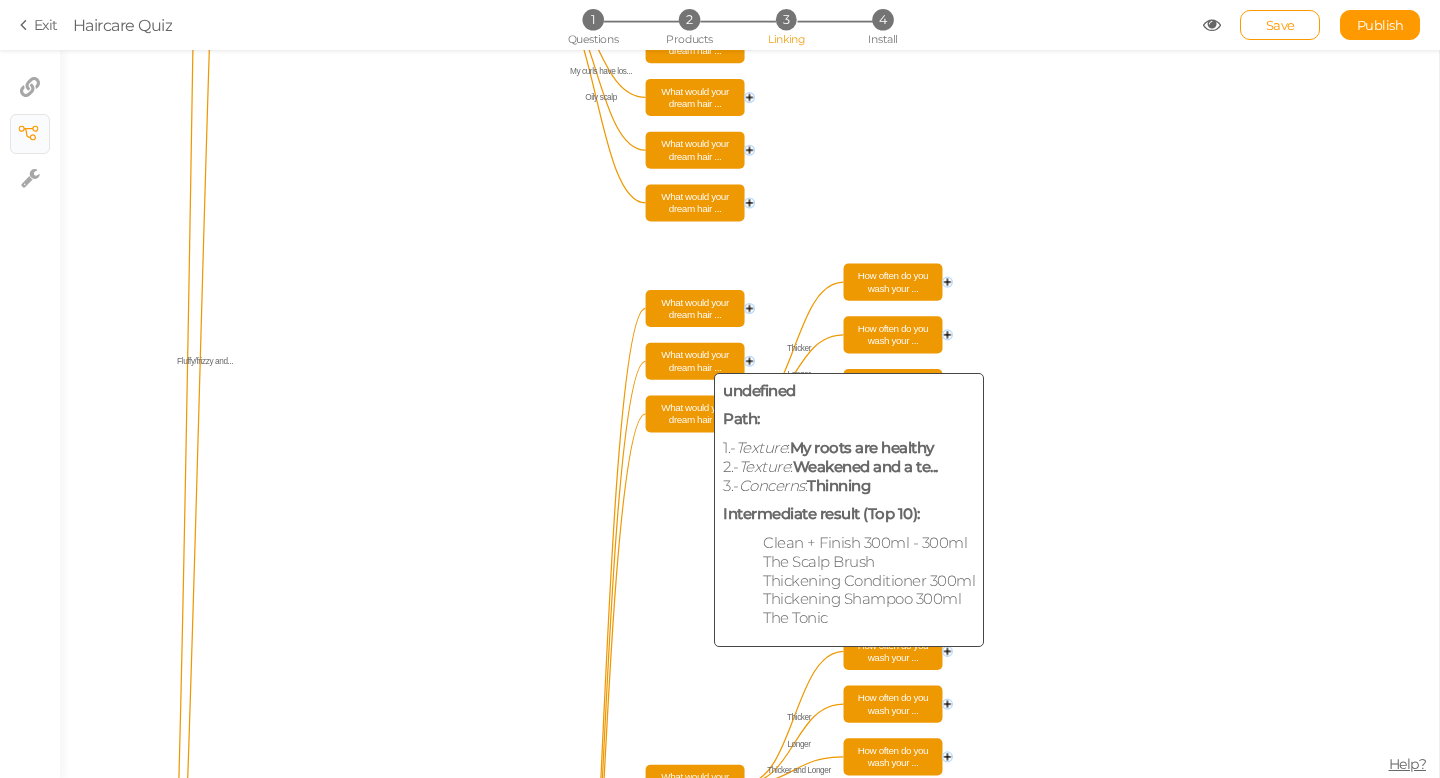 click on "What would your dream hair ..." 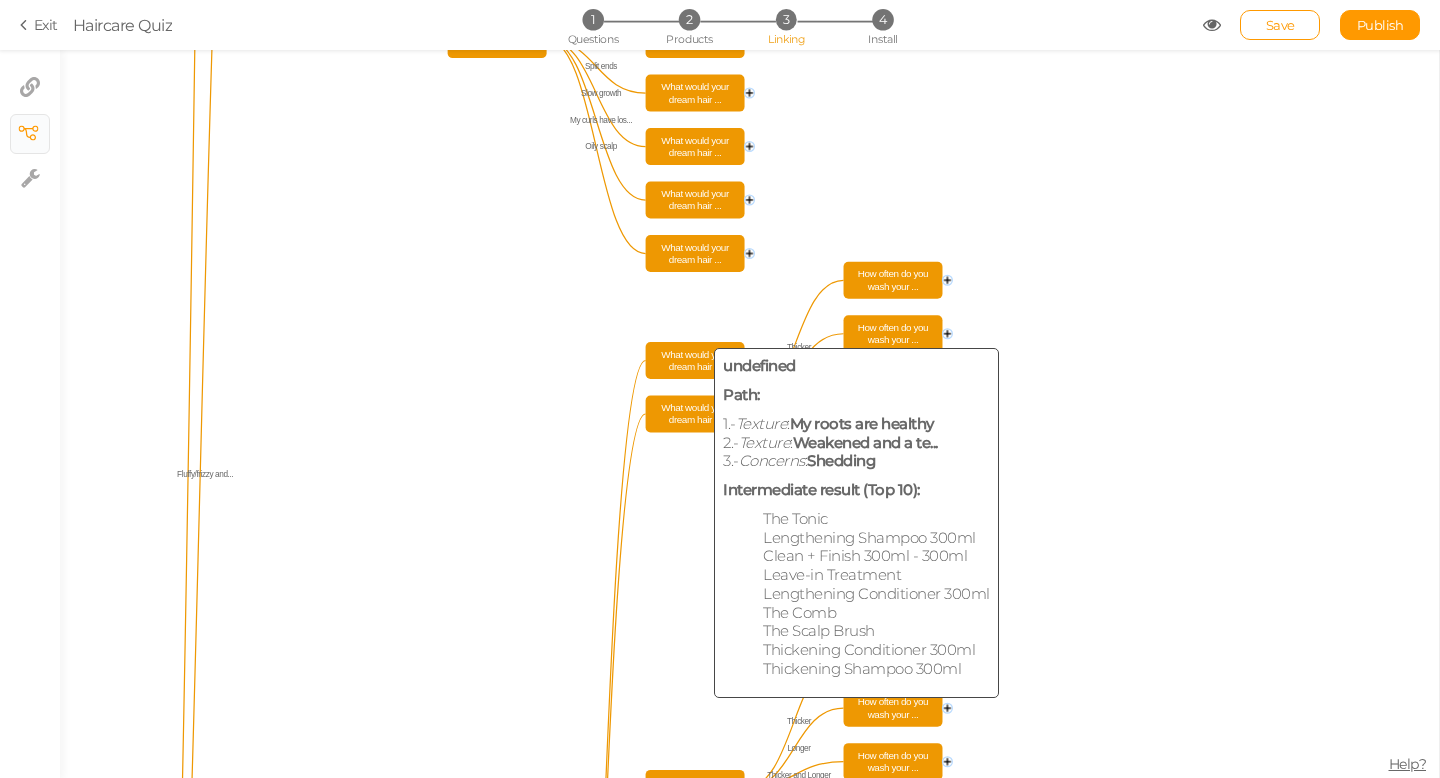 click on "What would your dream hair ..." 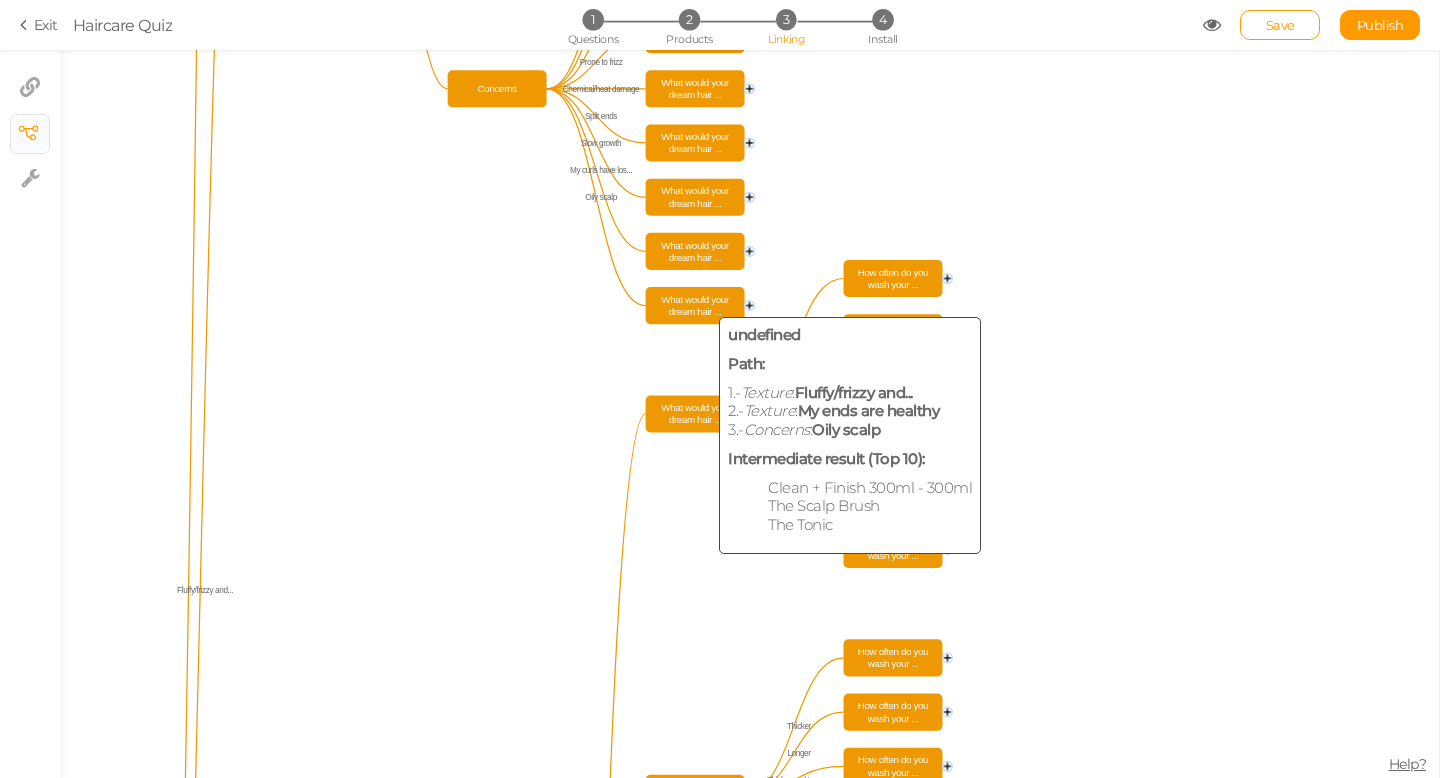 click on "What would your dream hair ..." 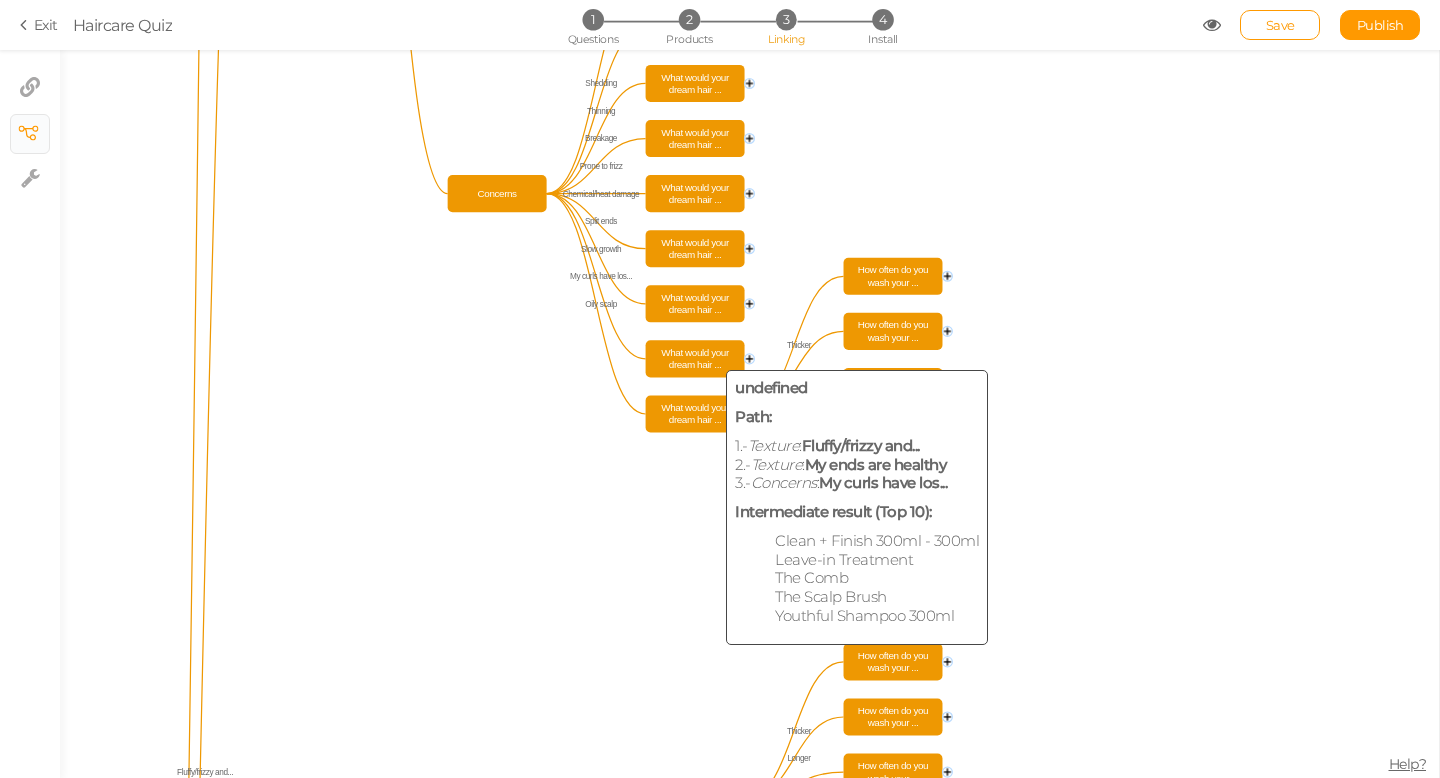 click on "What would your dream hair ..." 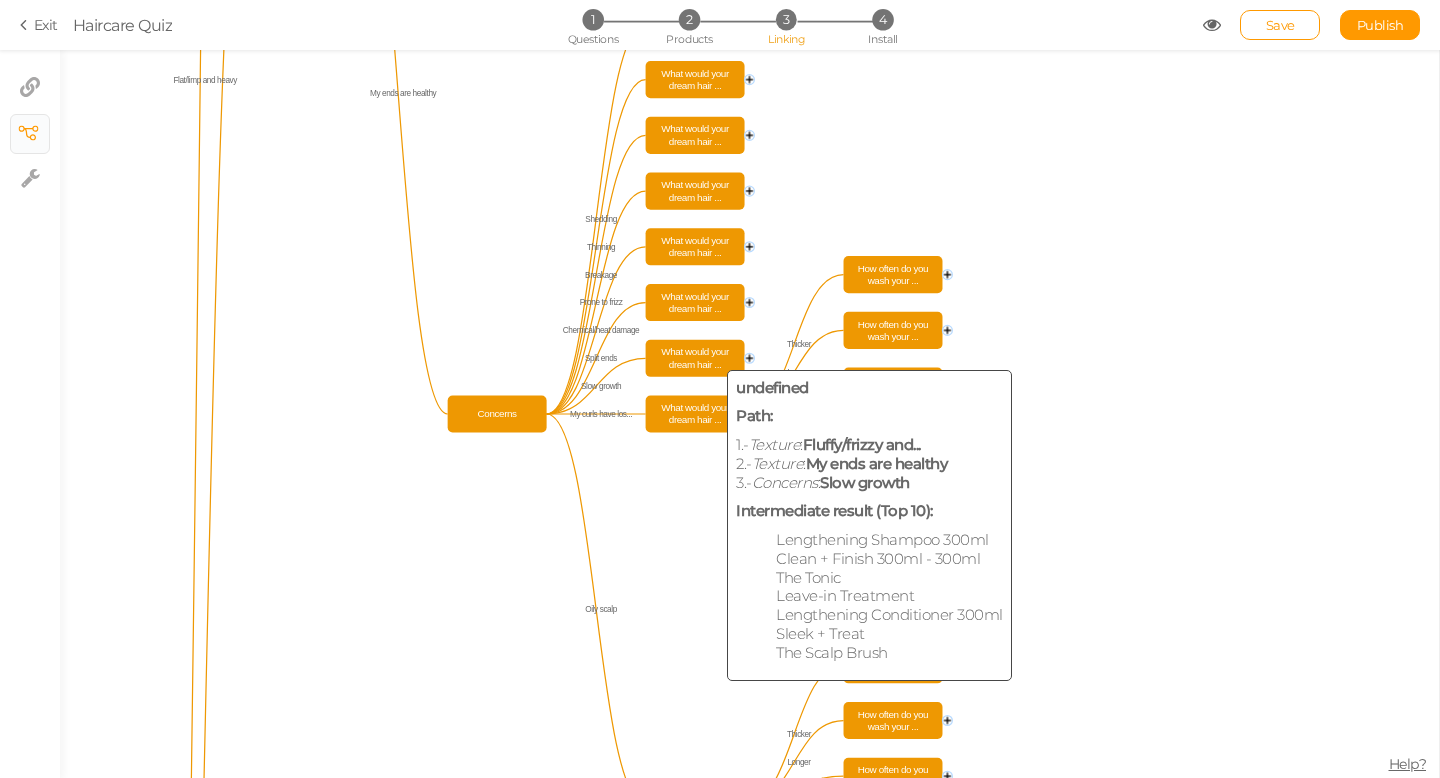 click on "What would your dream hair ..." 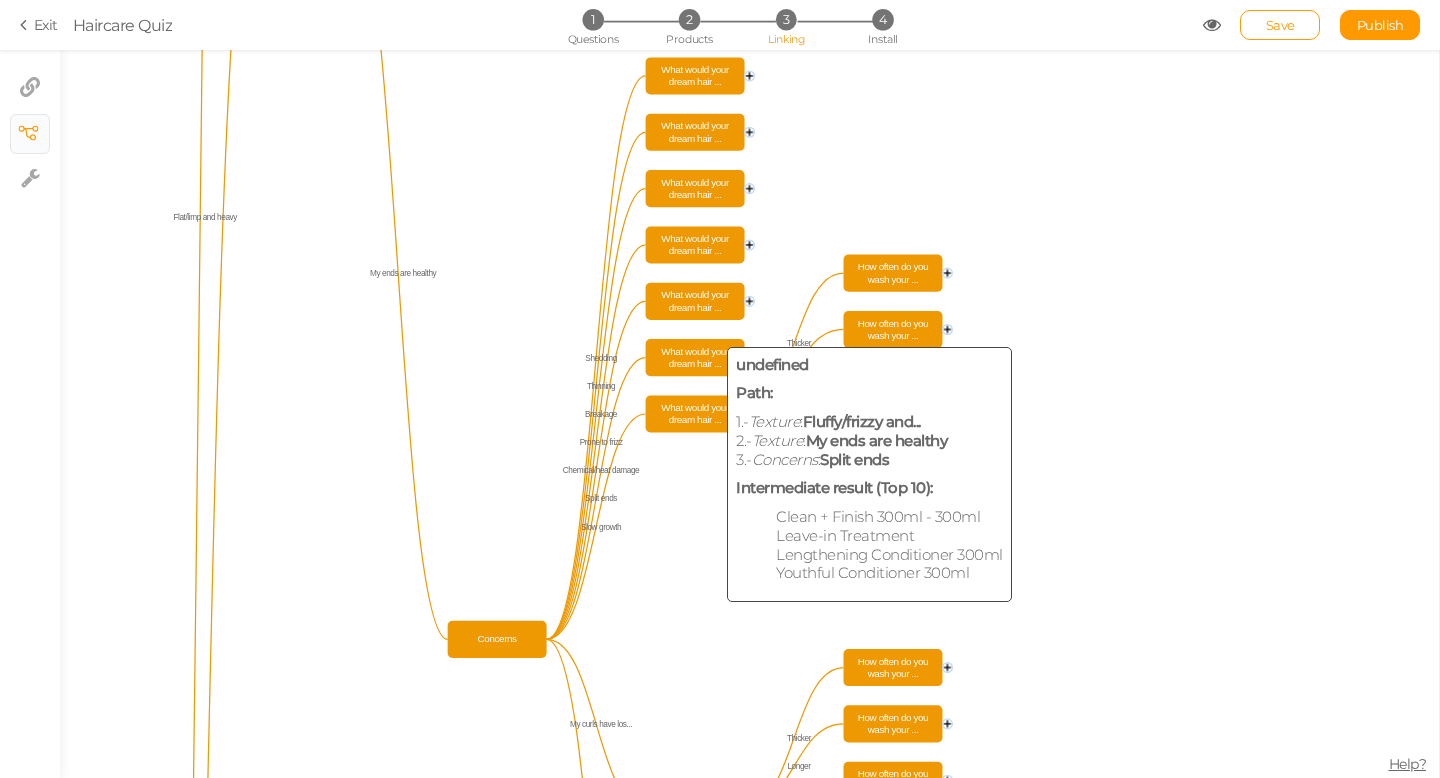 click on "What would your dream hair ..." 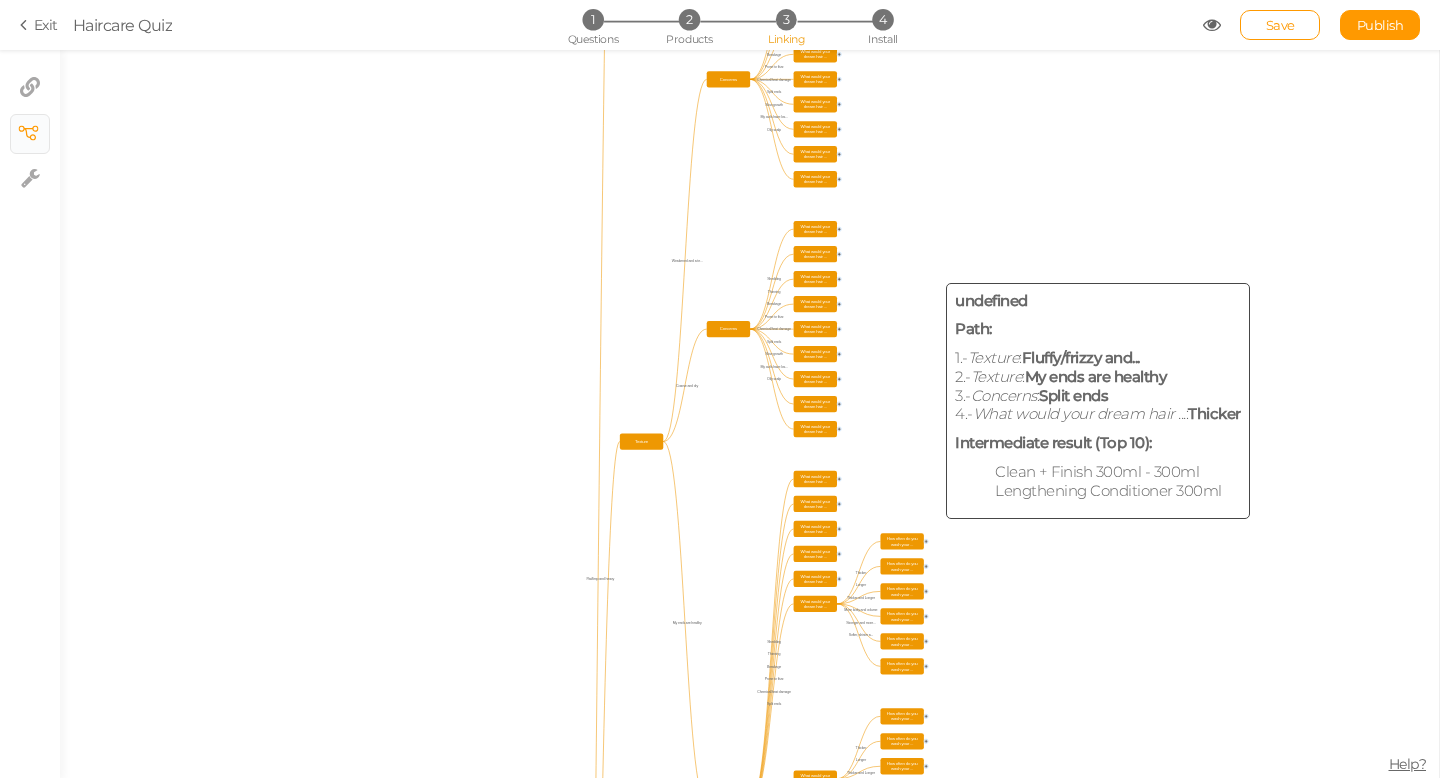 click on "How often do you wash your ..." 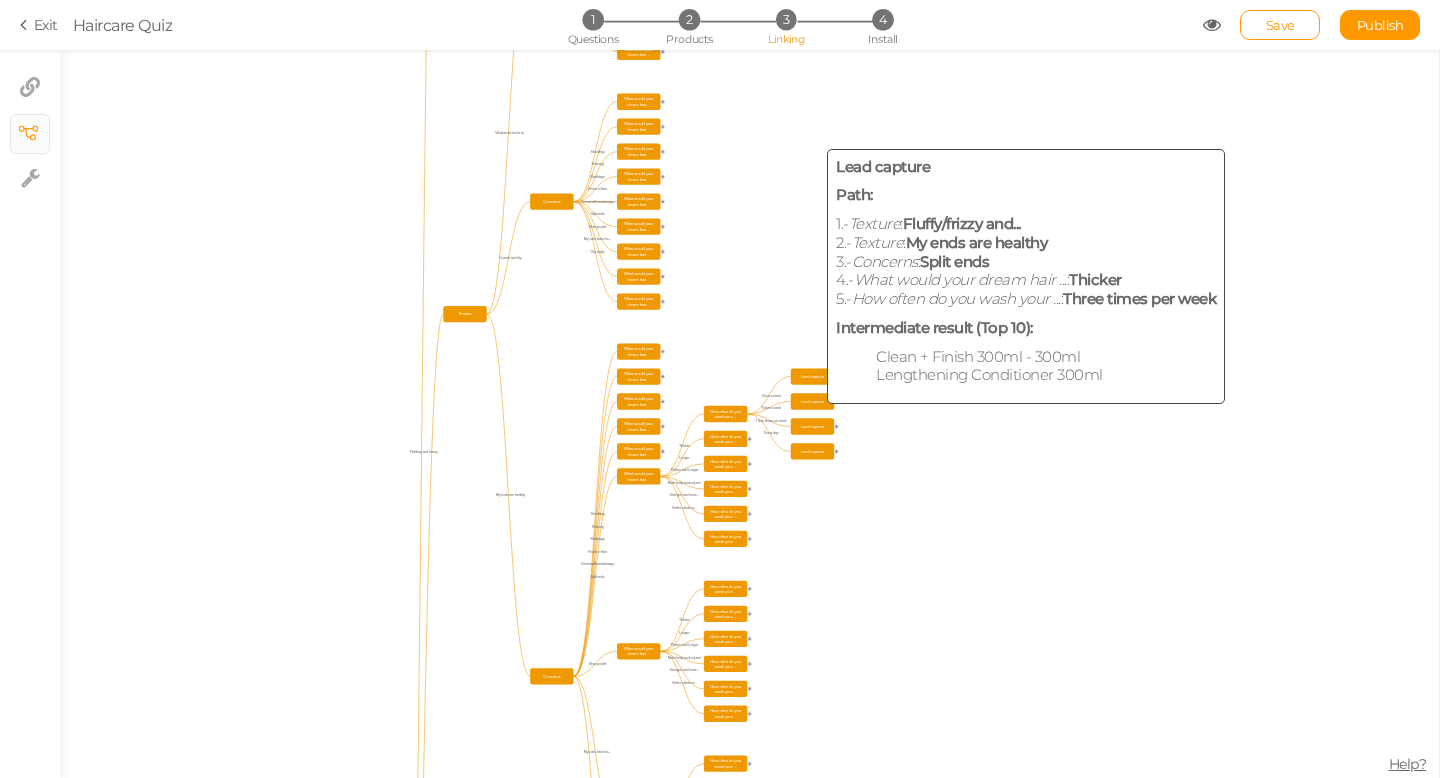 click on "Lead capture" 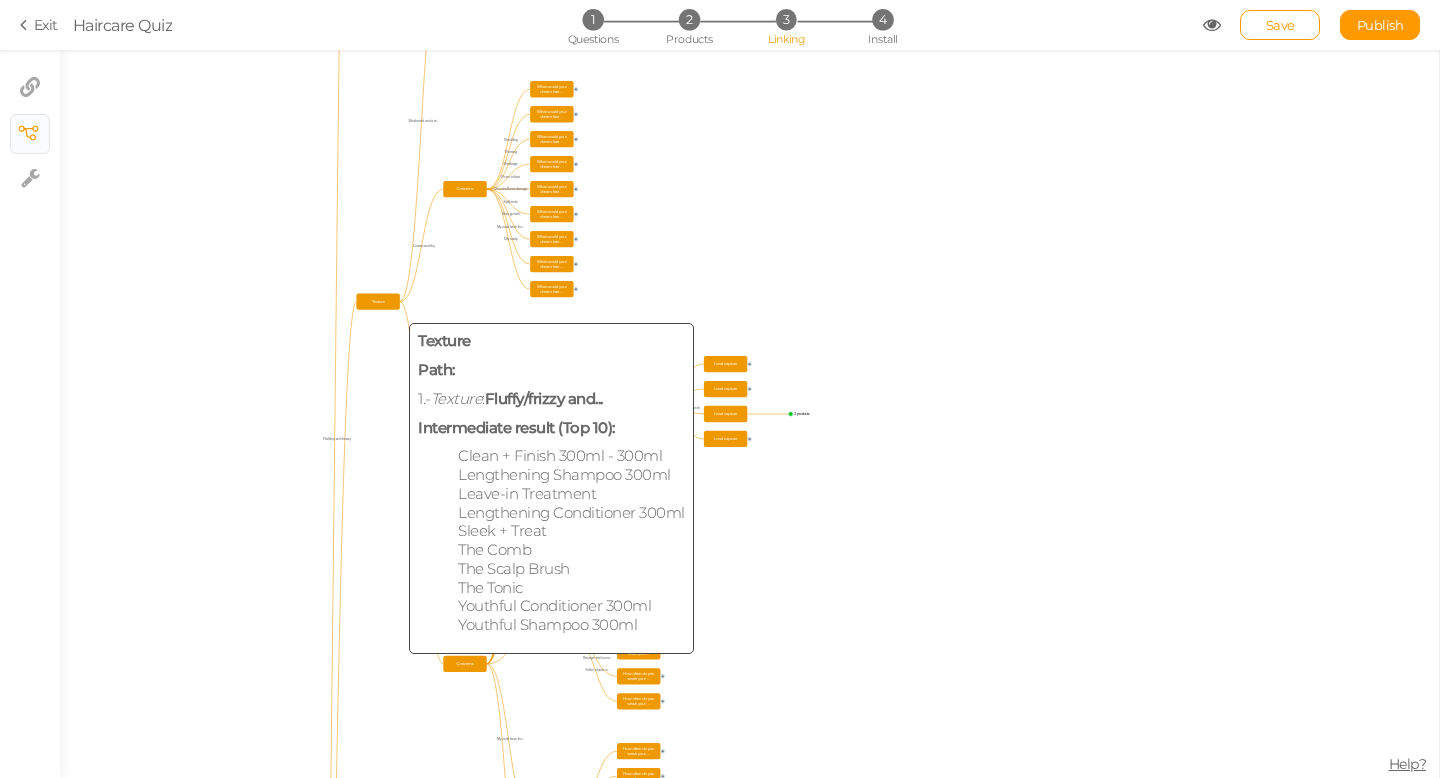 click on "Texture" 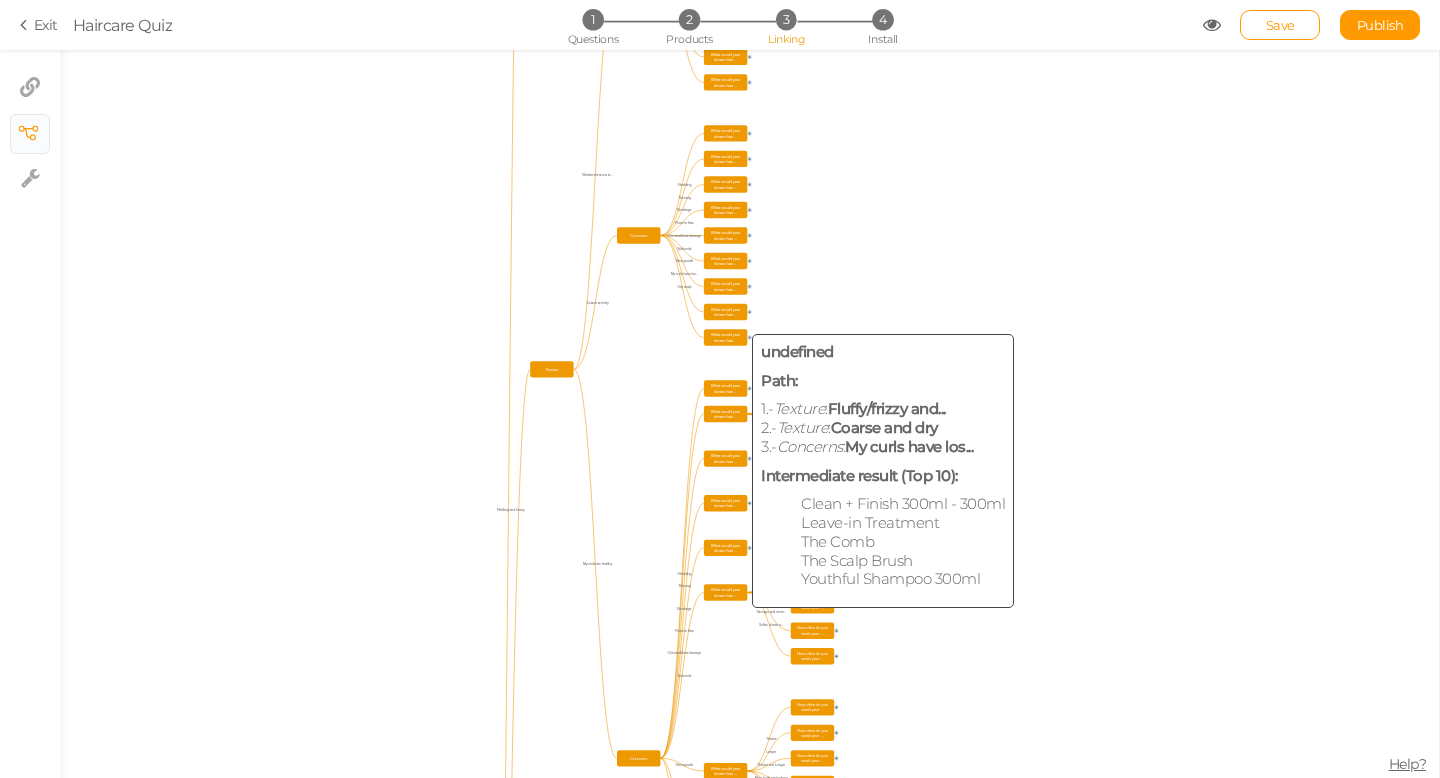 scroll, scrollTop: 0, scrollLeft: 0, axis: both 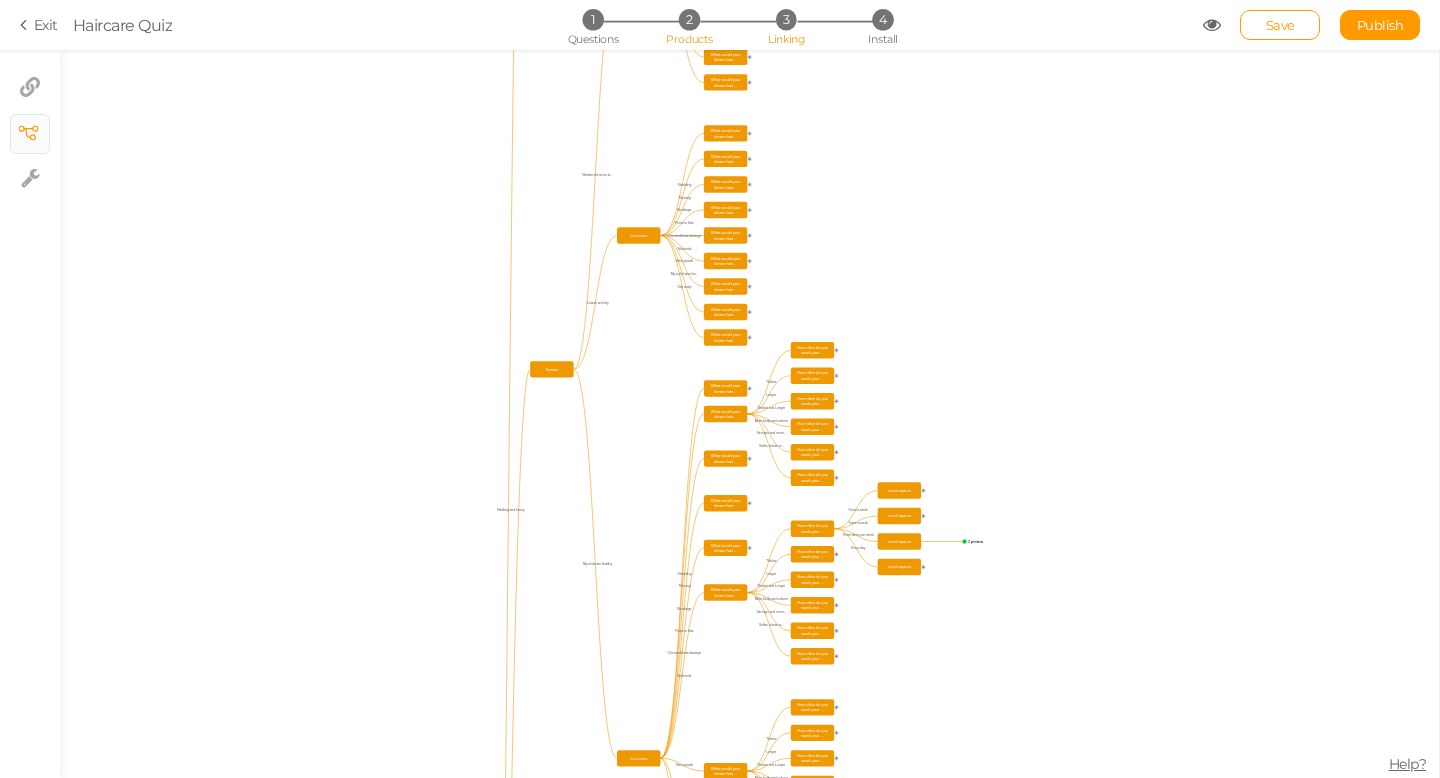 click on "2" at bounding box center [689, 19] 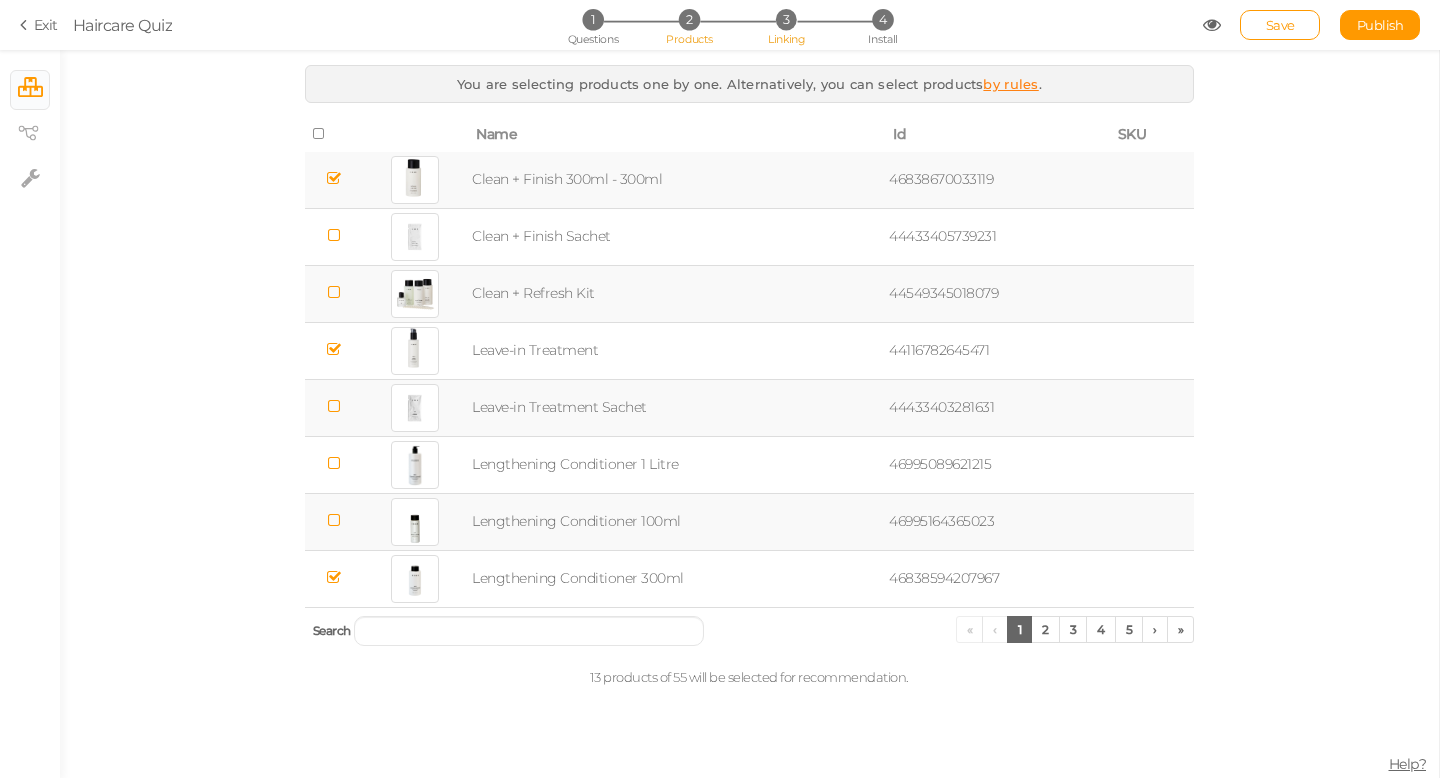 click on "3" at bounding box center [786, 19] 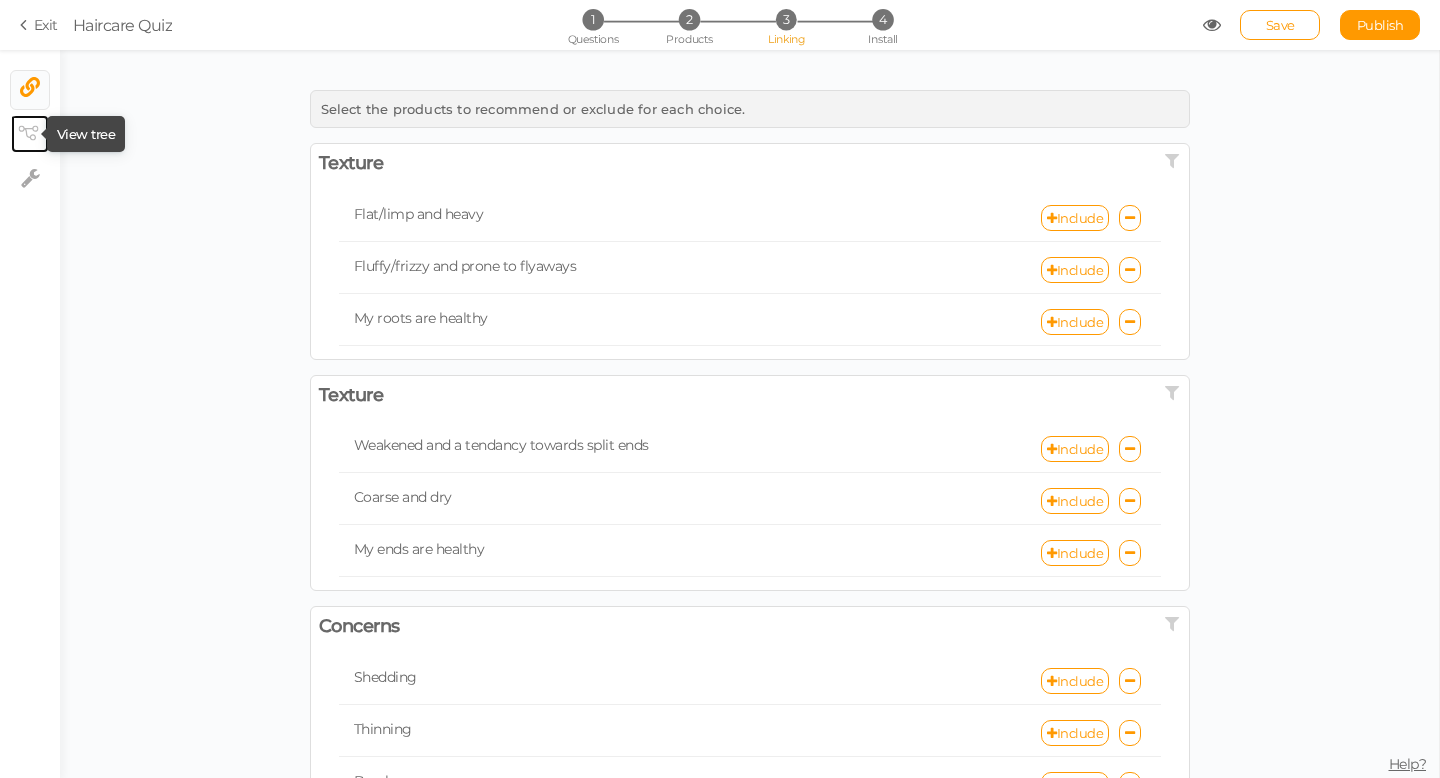 click 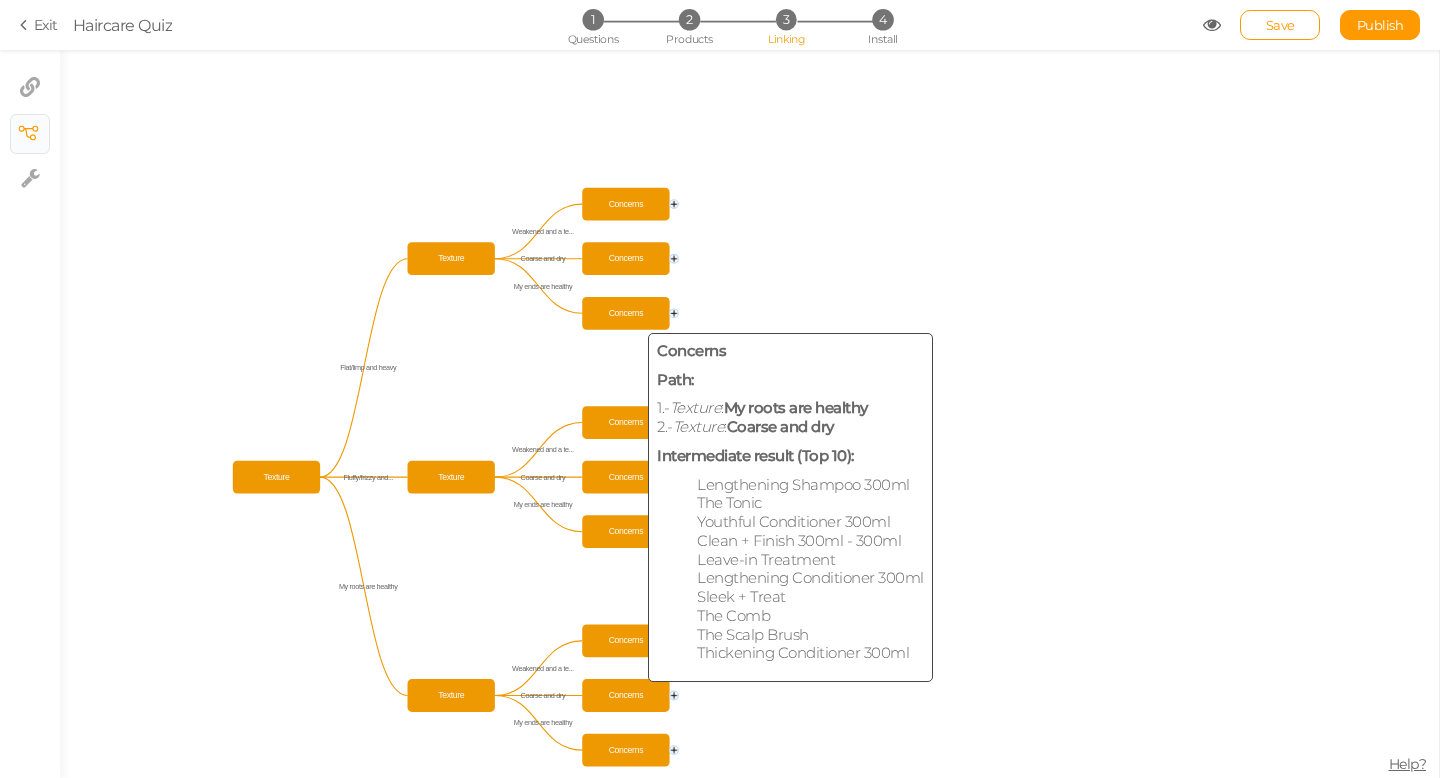 click on "Concerns" 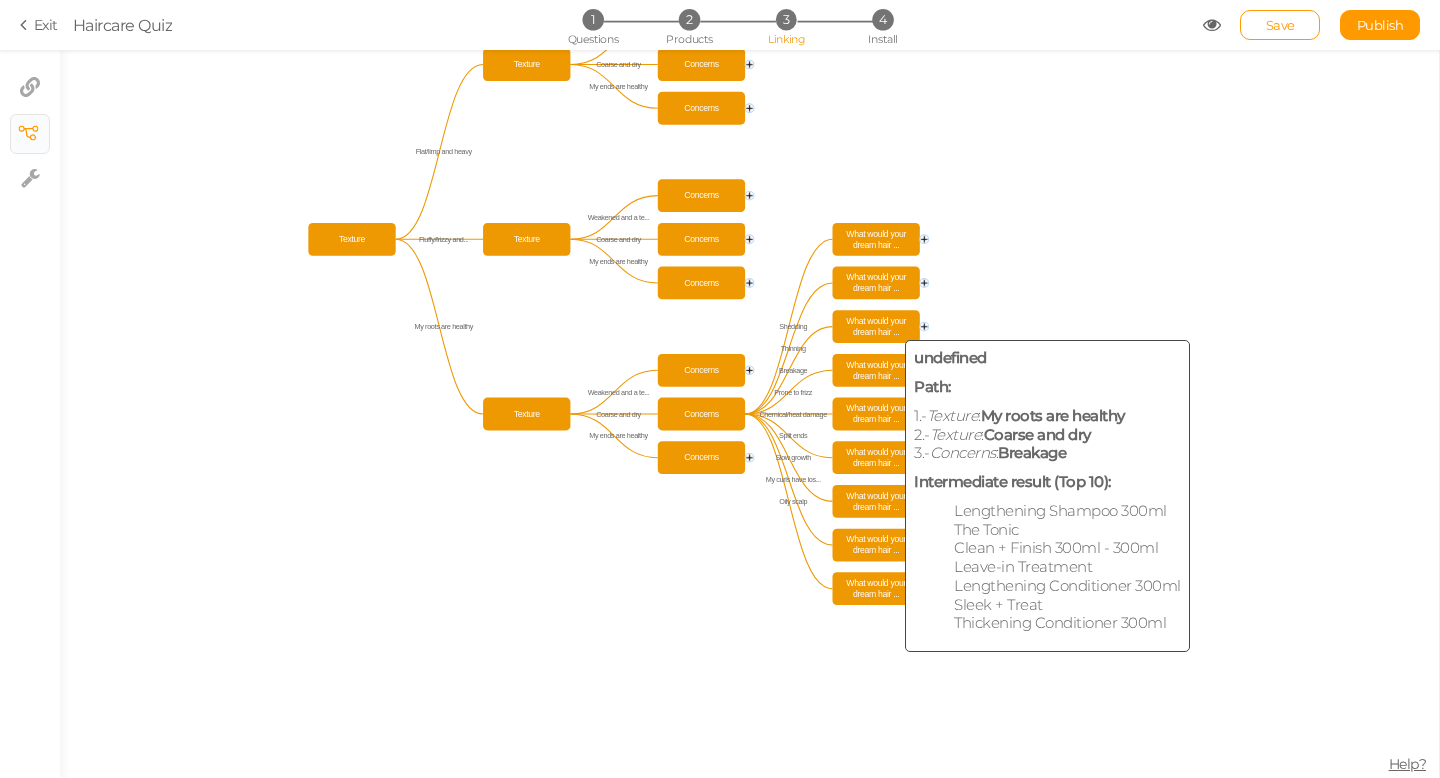 click on "What would your dream hair ..." 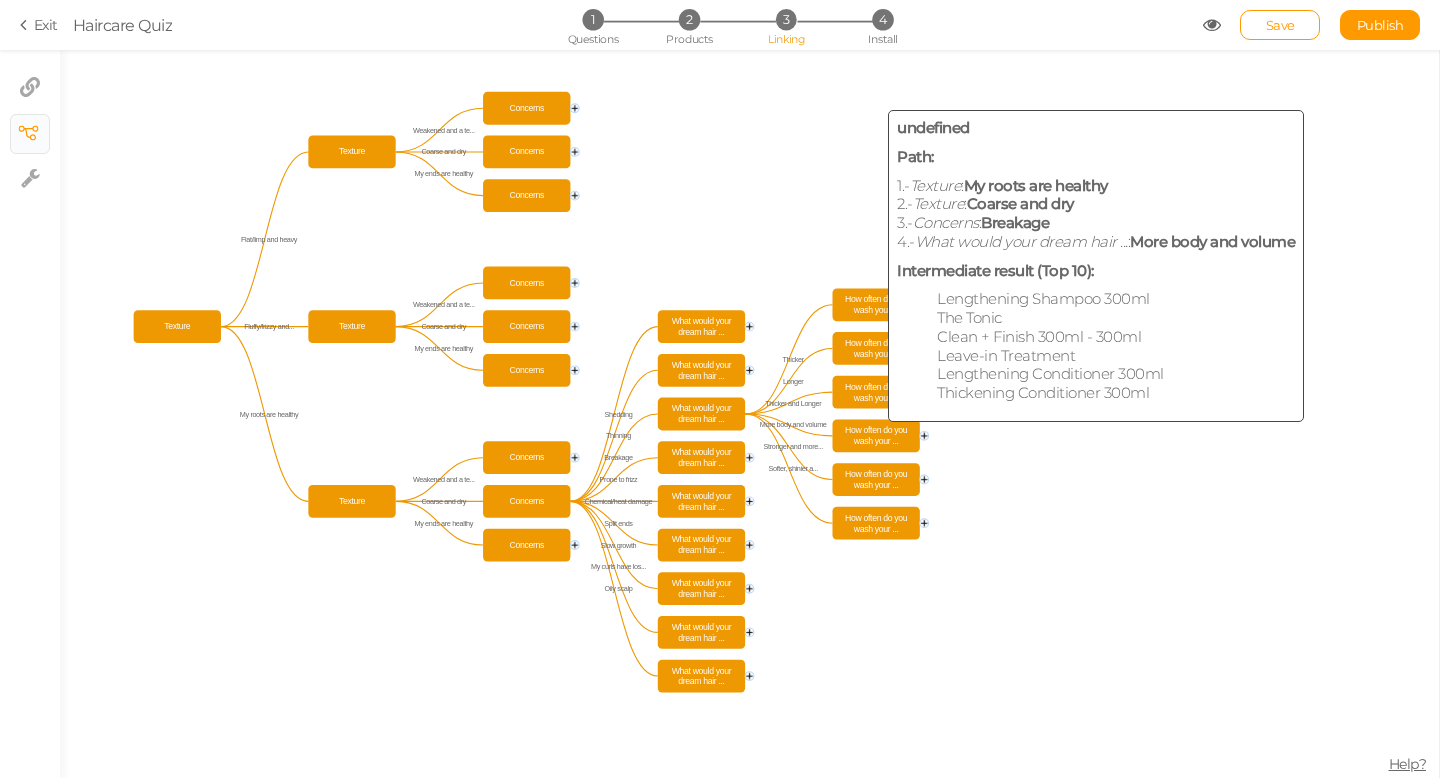 click on "How often do you wash your ..." 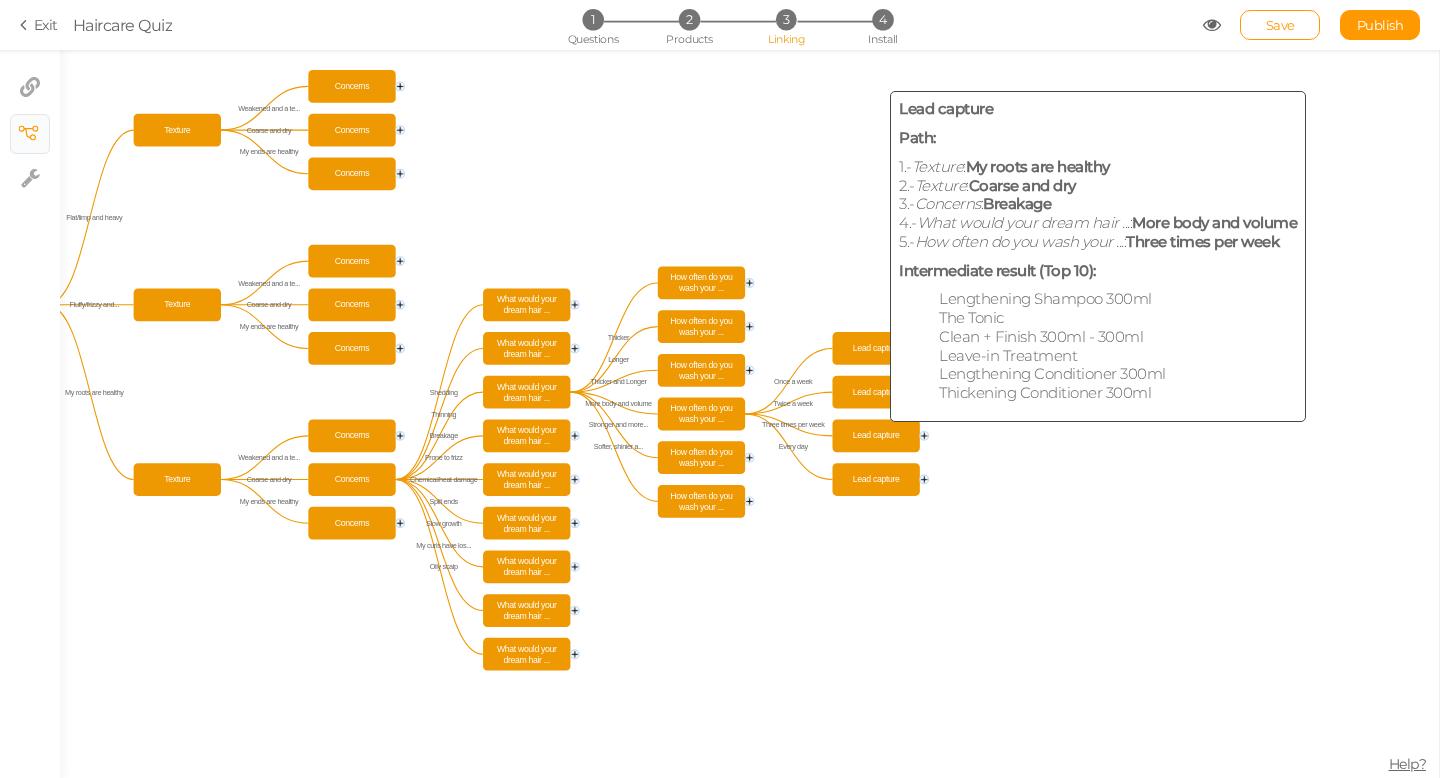 click on "Lead capture" 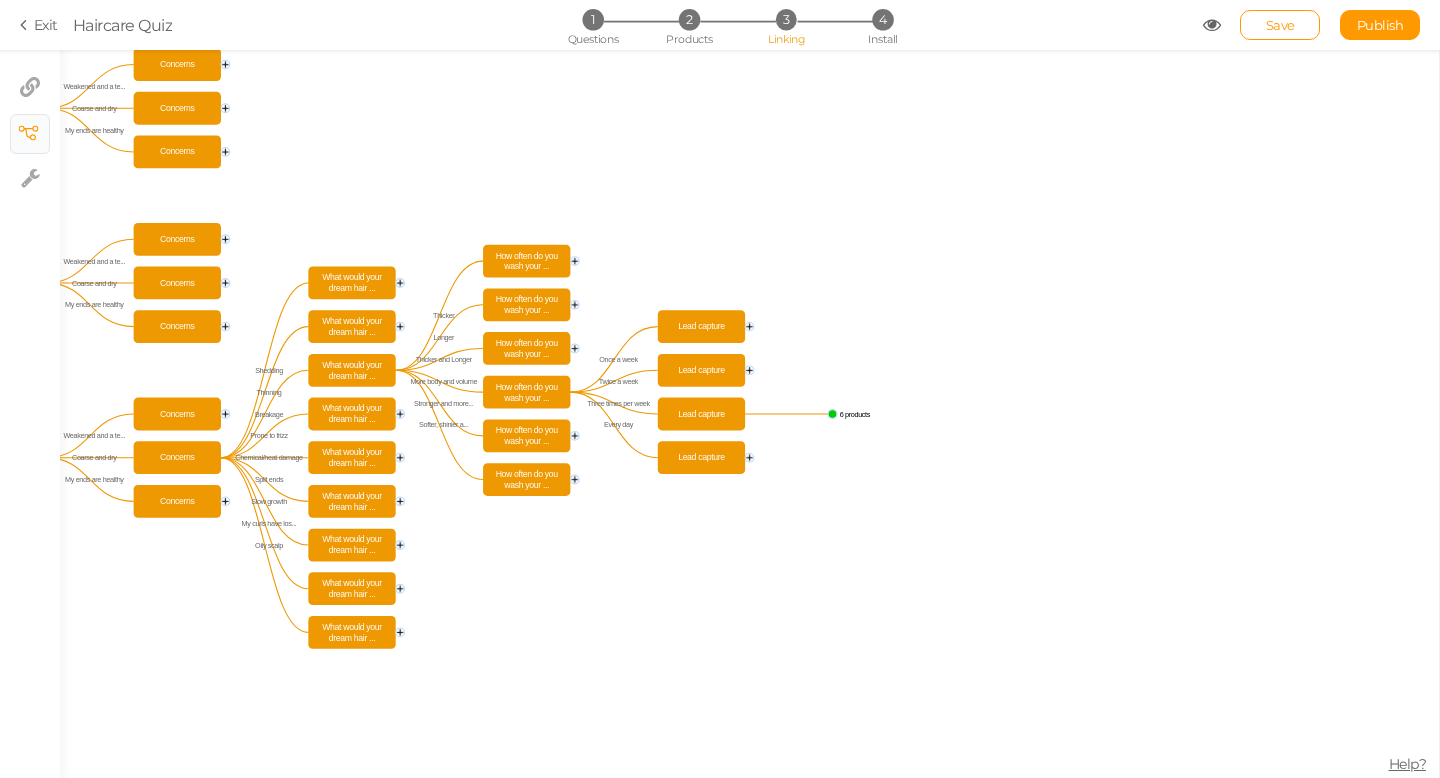 click on "Concerns Concerns Concerns Texture Concerns Concerns Concerns Texture Concerns Concerns Concerns Texture Texture Once a week Twice a week Three times per week Every day Thicker Longer Thicker and Longer More body and volume Stronger and more... Softer, shinier a... Shedding Thinning Breakage Prone to frizz Chemical/heat damage Split ends Slow growth My curls have los... Oily scalp Weakened and a te... Coarse and dry My ends are healthy Weakened and a te... Coarse and dry My ends are healthy Weakened and a te... Coarse and dry My ends are healthy Flat/limp and heavy Fluffy/frizzy and... My roots are healthy What would your dream hair ... What would your dream hair ... What would your dream hair ... What would your dream hair ... What would your dream hair ... What would your dream hair ... What would your dream hair ... What would your dream hair ... What would your dream hair ... How often do you wash your ... How often do you wash your ... How often do you wash your ... How often do you wash your ..." 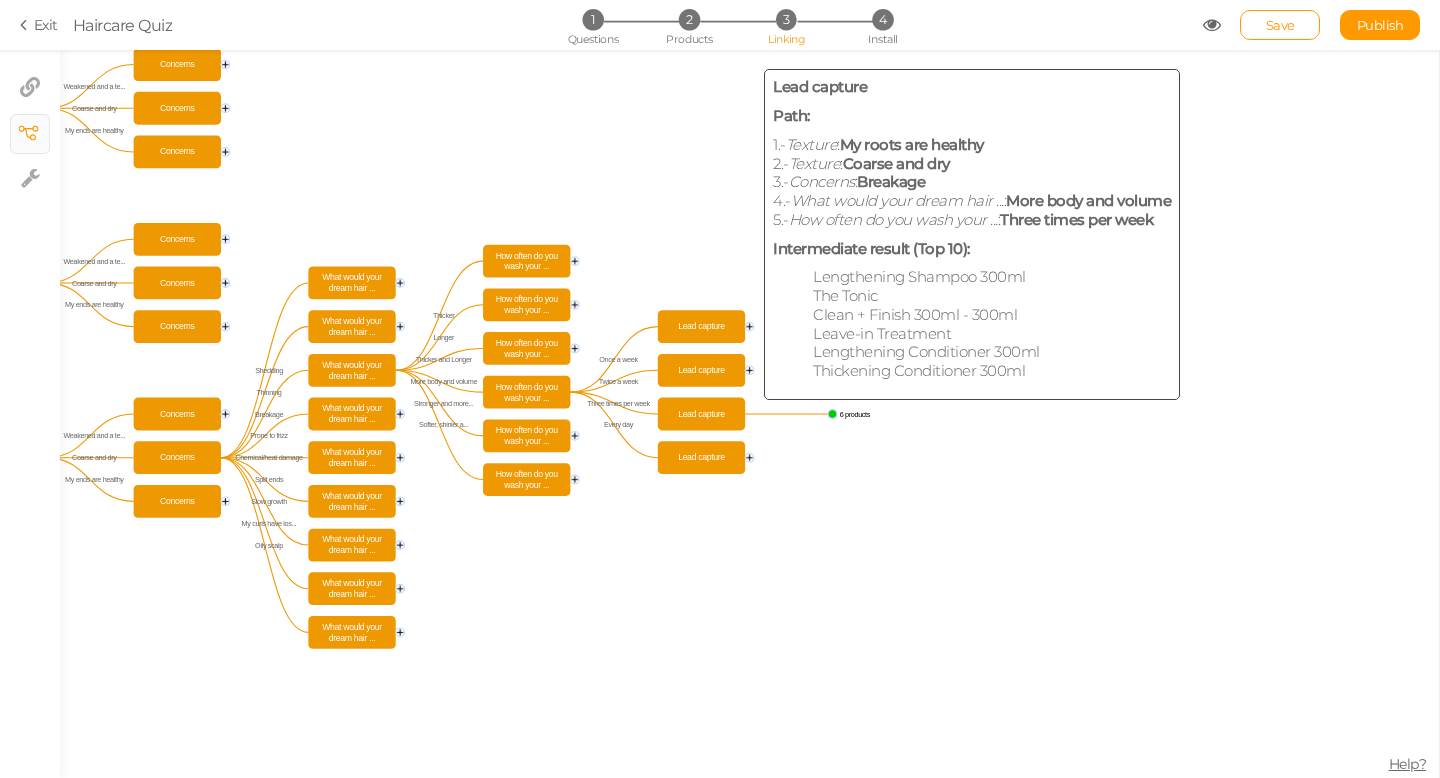 click on "Lead capture" 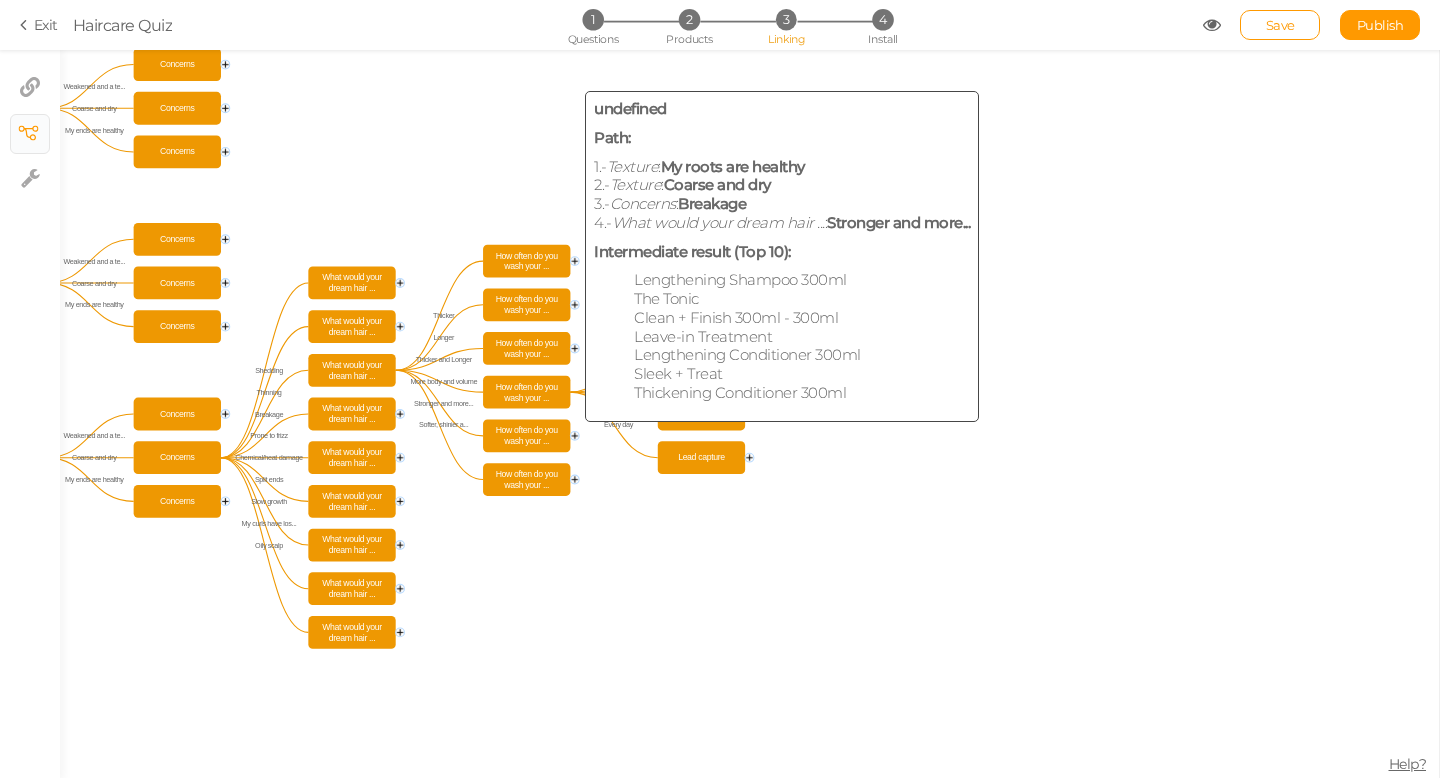 click on "How often do you wash your ..." 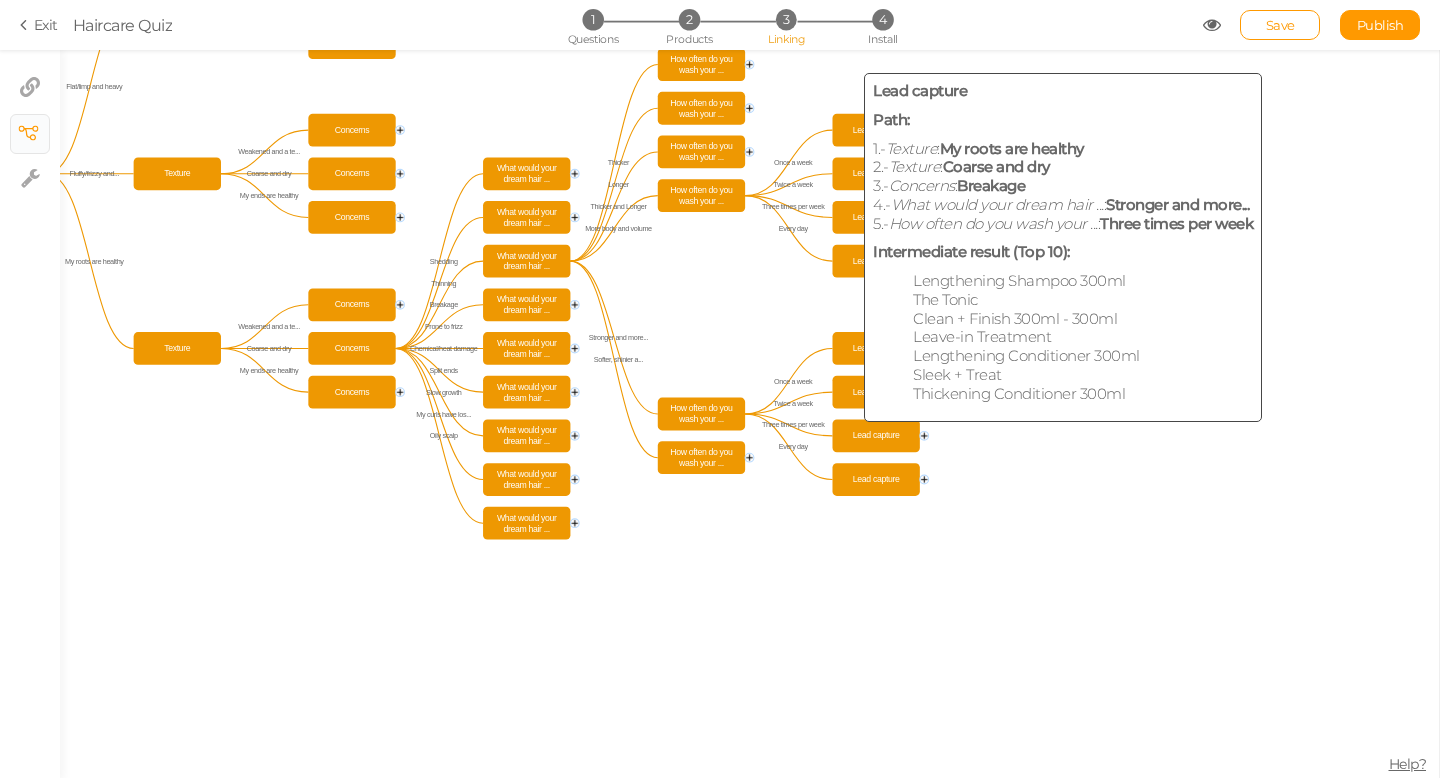 click on "Lead capture" 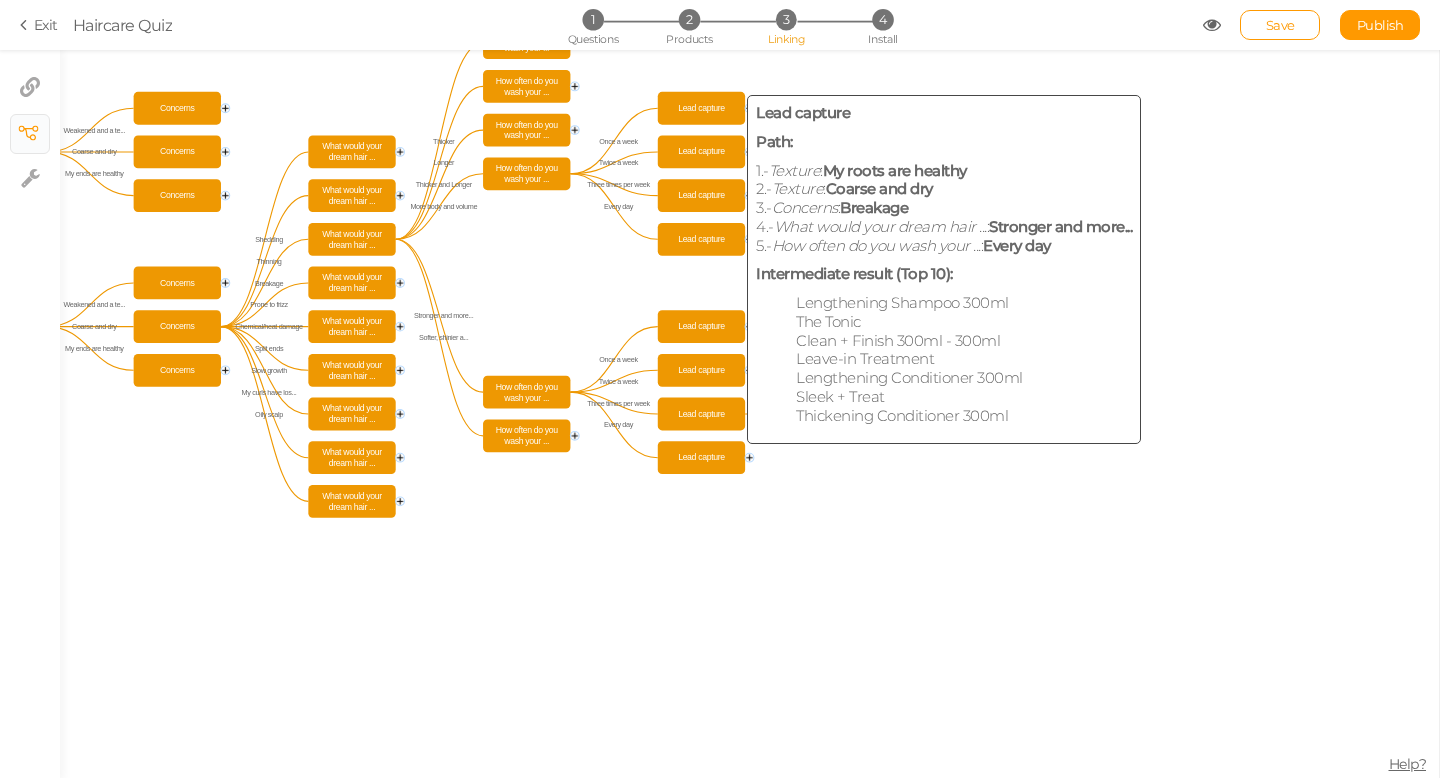 click on "Lead capture" 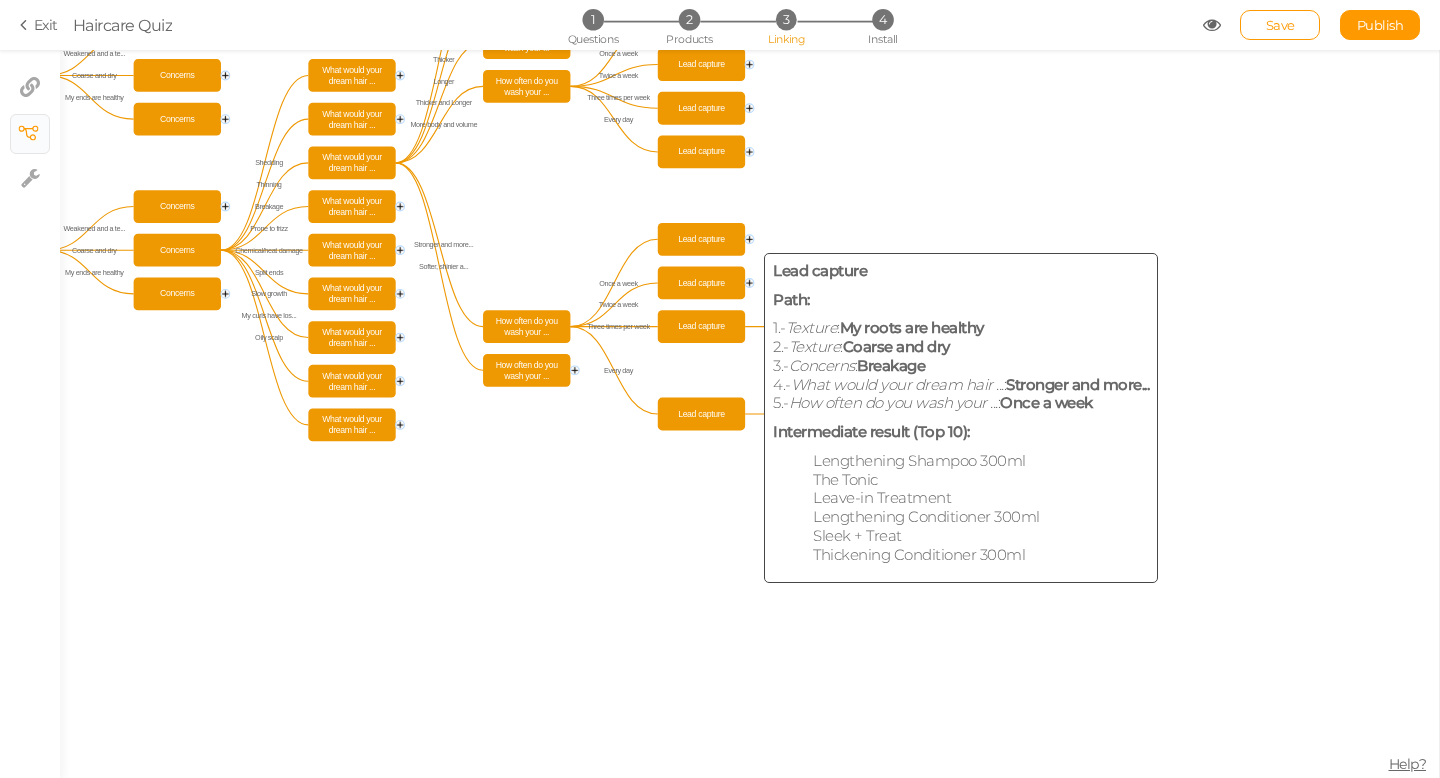 click on "Lead capture" 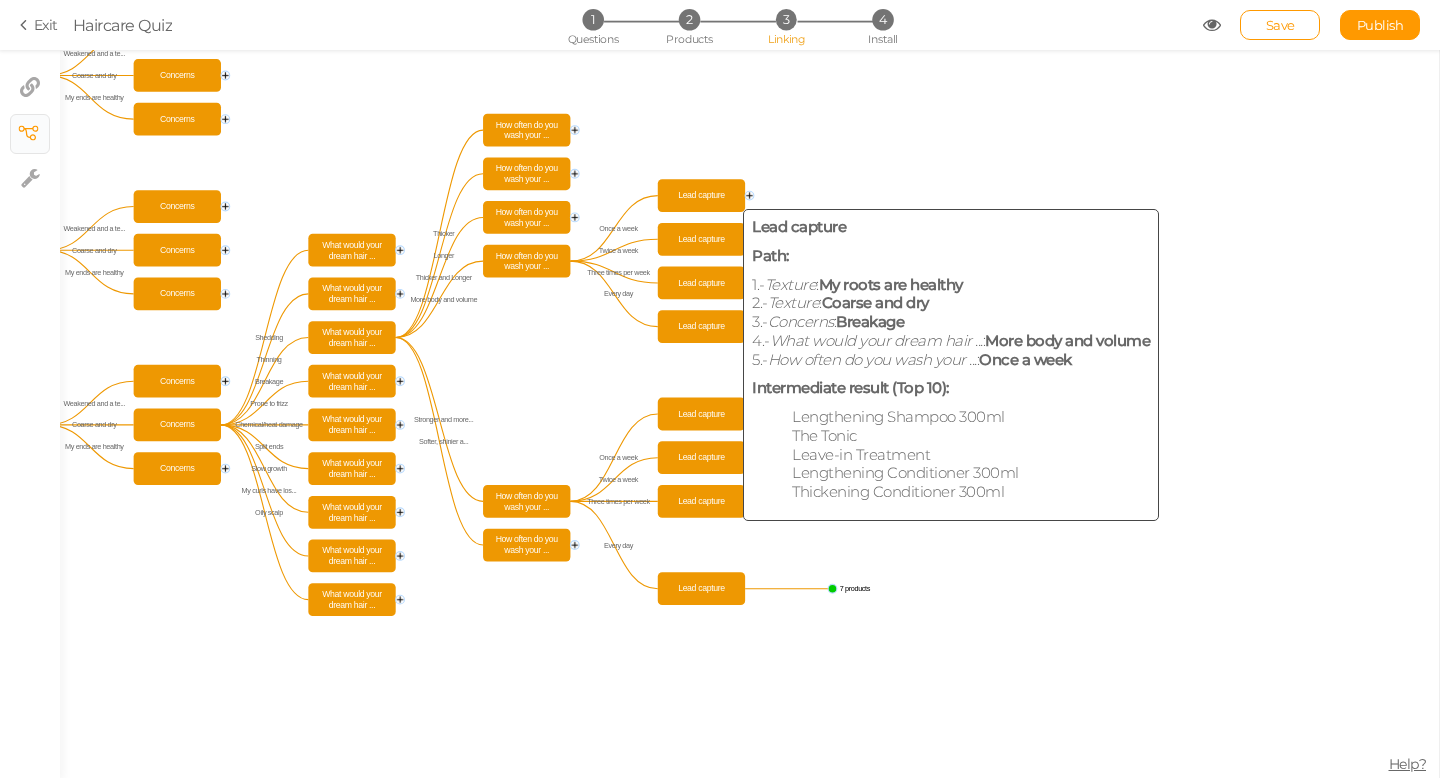 click on "Lead capture" 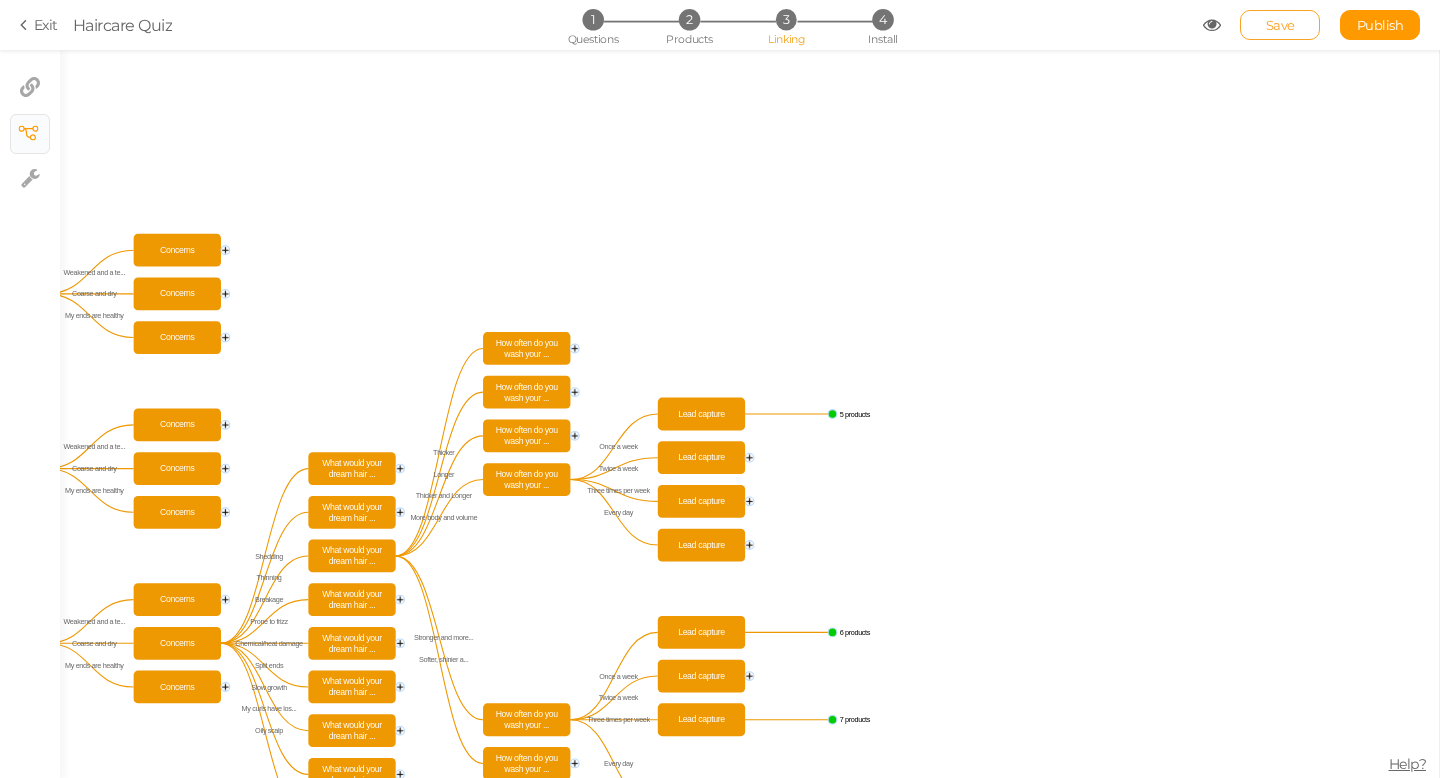 click on "Save" at bounding box center [1280, 25] 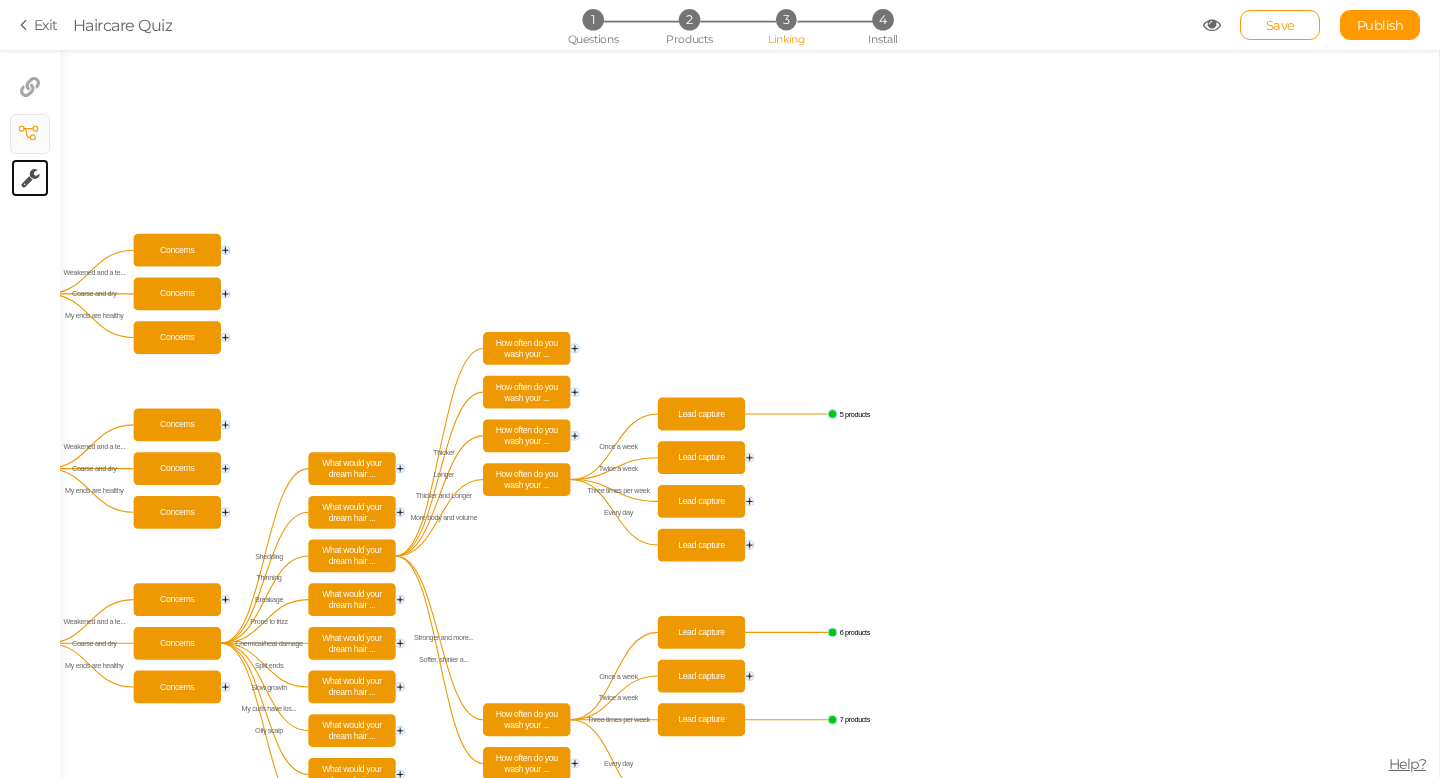 click on "× Settings" at bounding box center [30, 178] 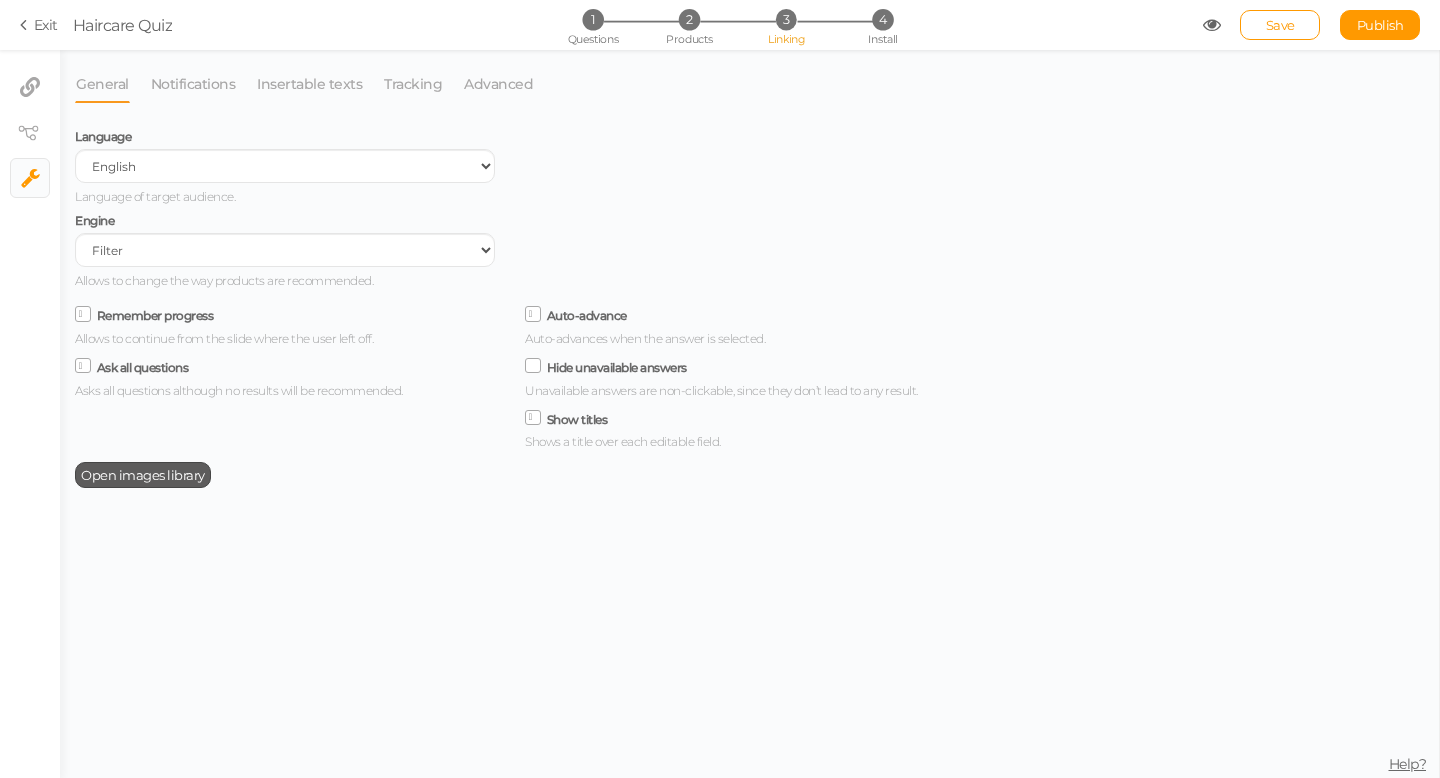 click on "Open images library" at bounding box center (143, 475) 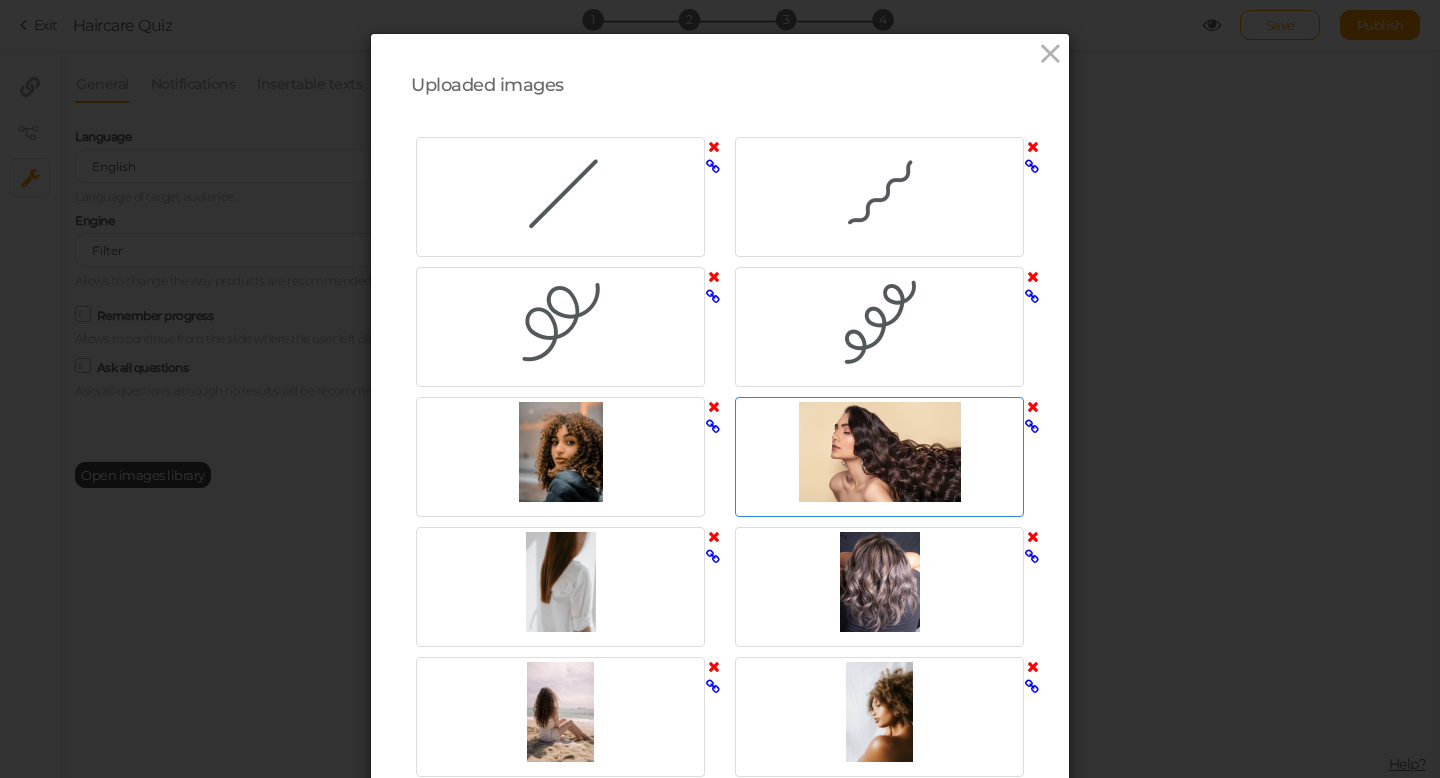 scroll, scrollTop: 0, scrollLeft: 0, axis: both 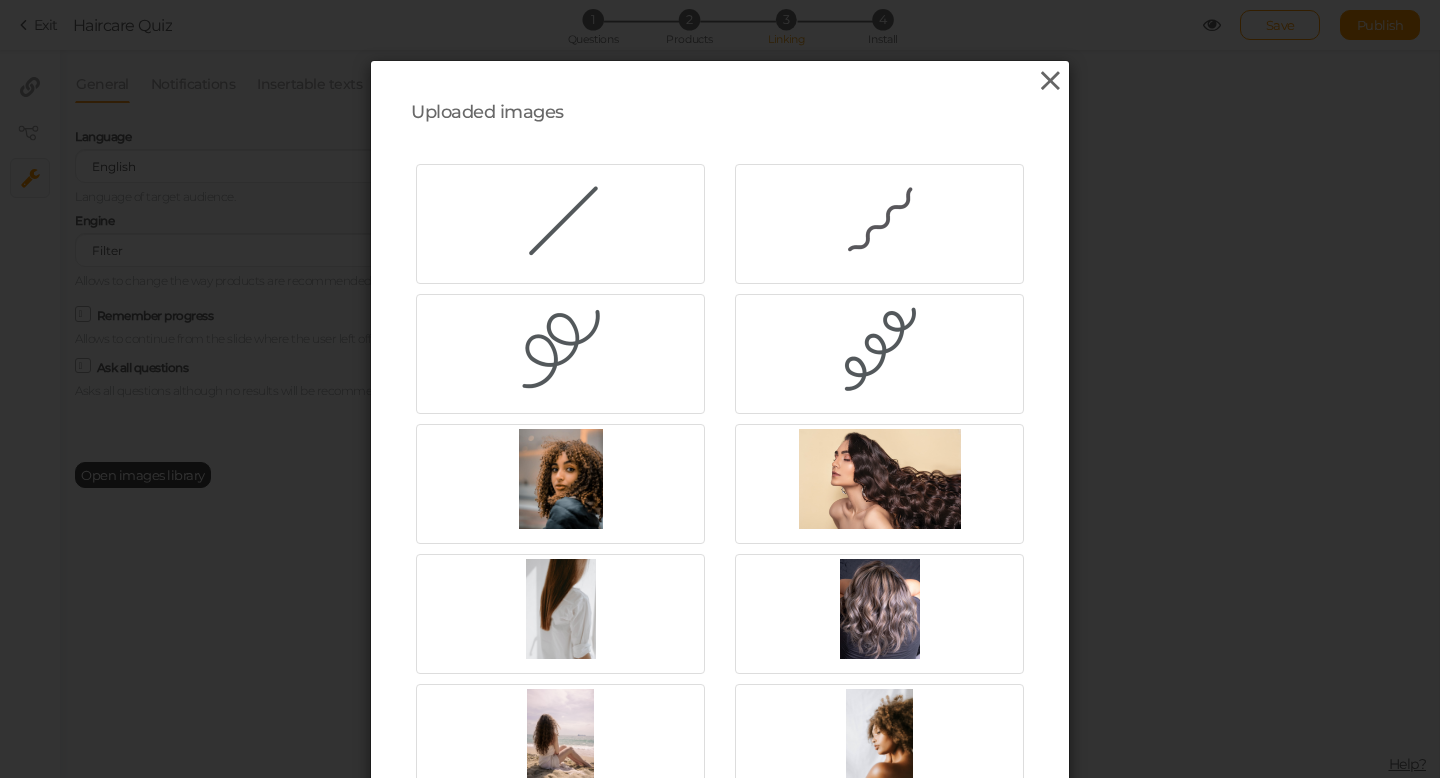 click at bounding box center (1050, 81) 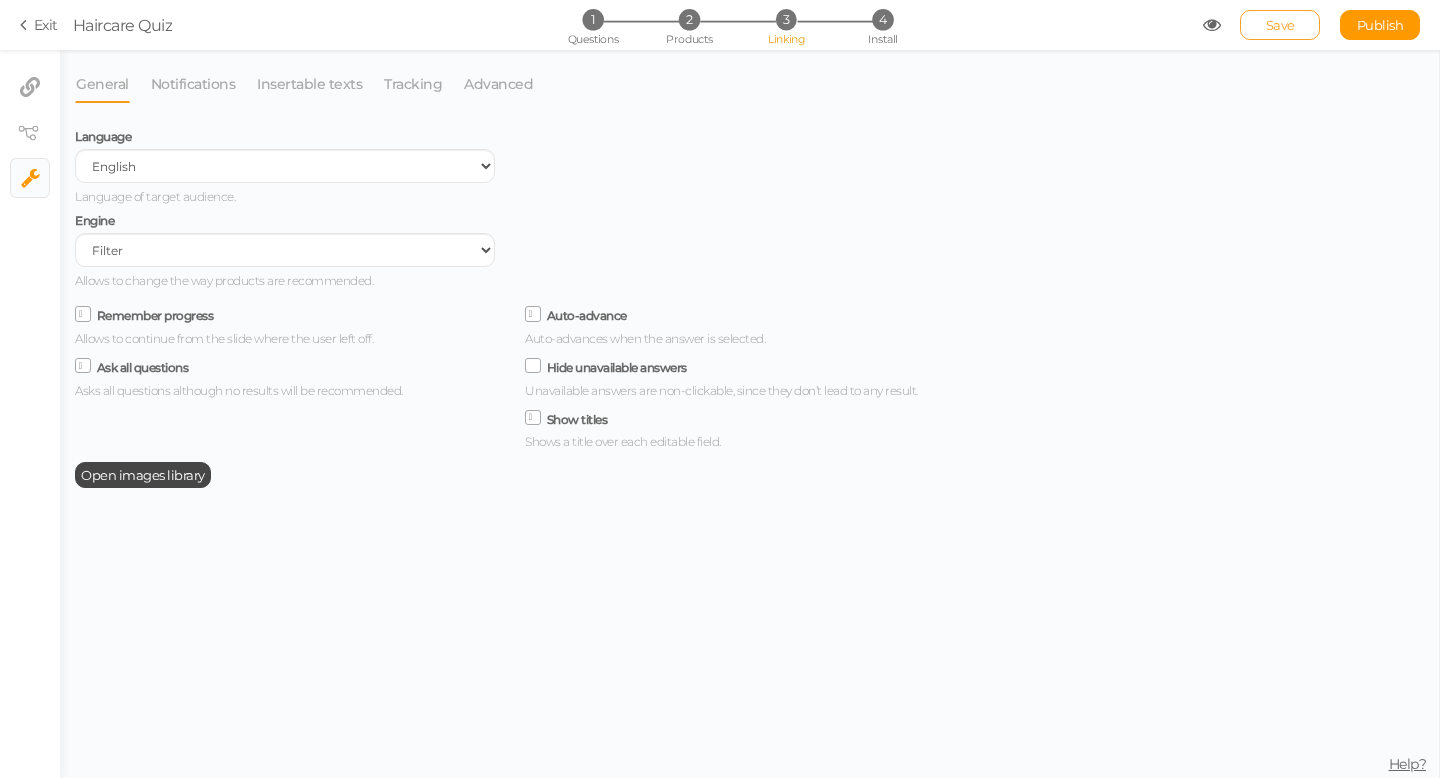 click on "Save" at bounding box center [1280, 25] 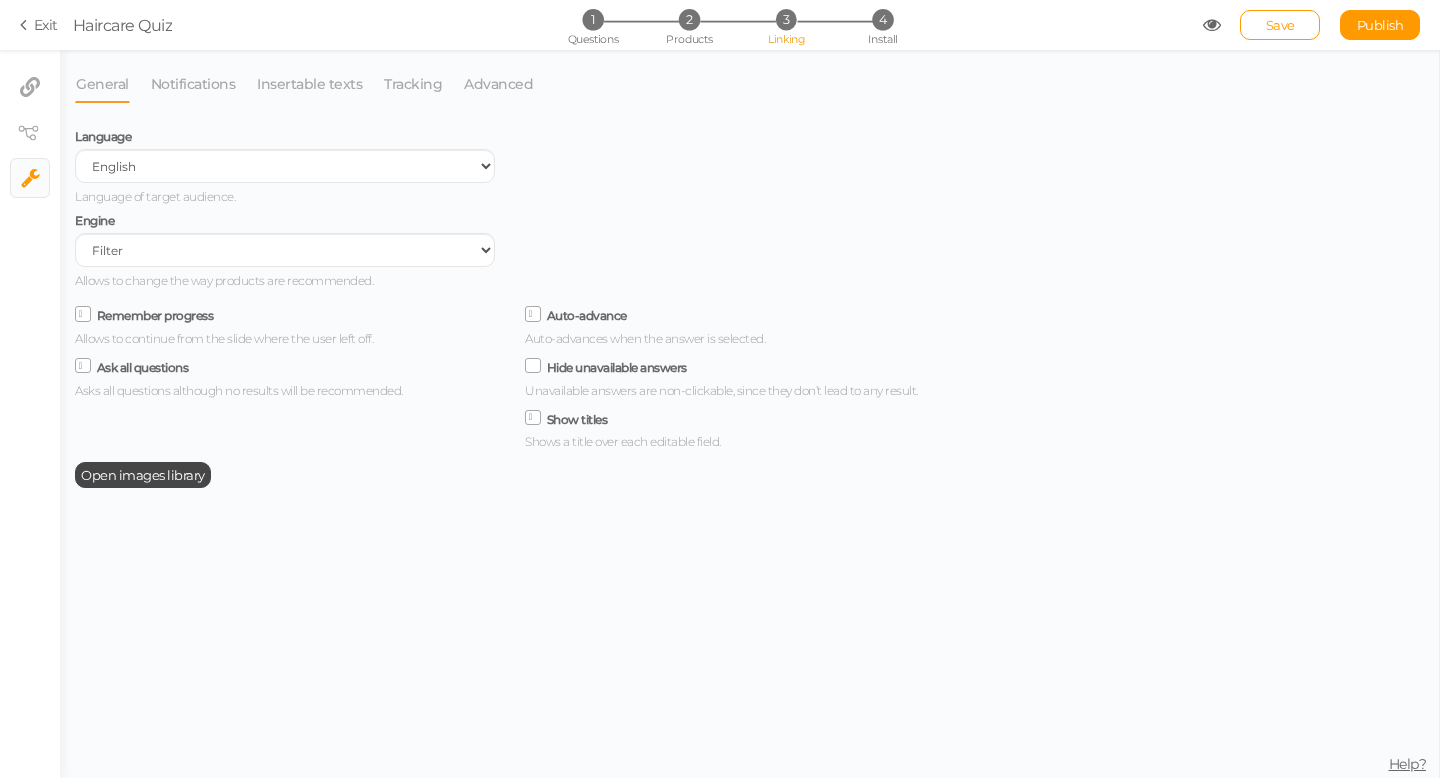 click on "Exit" at bounding box center (39, 25) 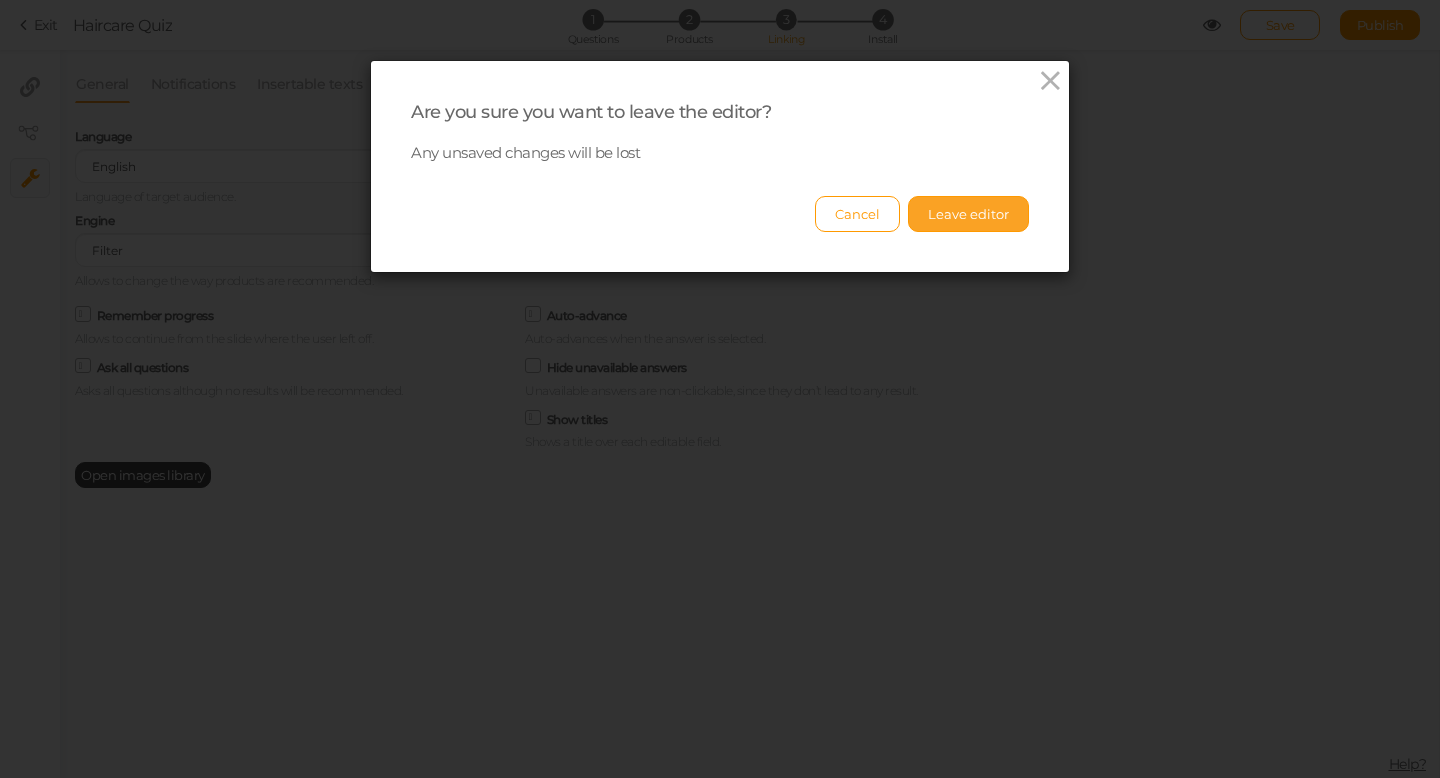 click on "Leave editor" at bounding box center (968, 214) 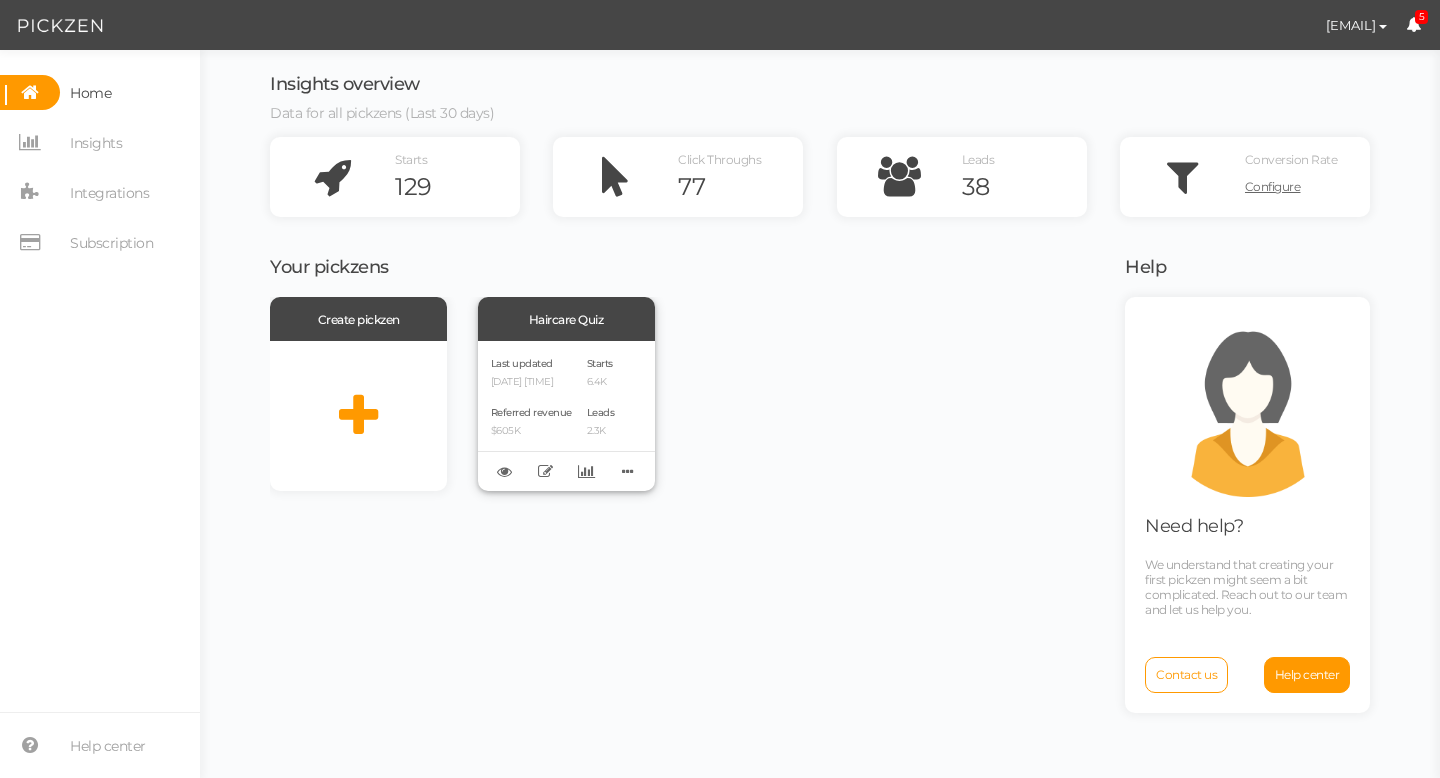 click on "Last updated   08/07/2025 6:17 AM       Referred revenue   $605K" at bounding box center [531, 416] 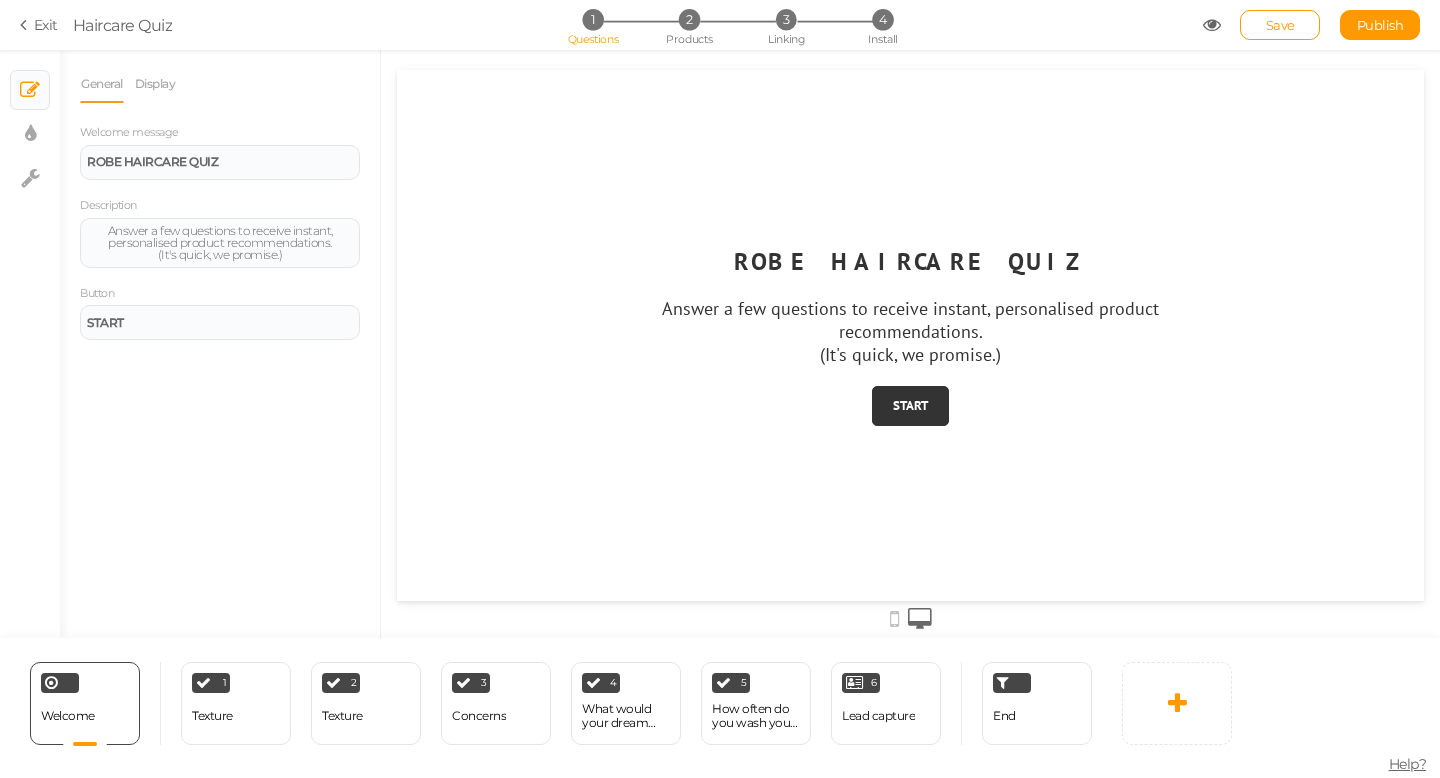 scroll, scrollTop: 0, scrollLeft: 0, axis: both 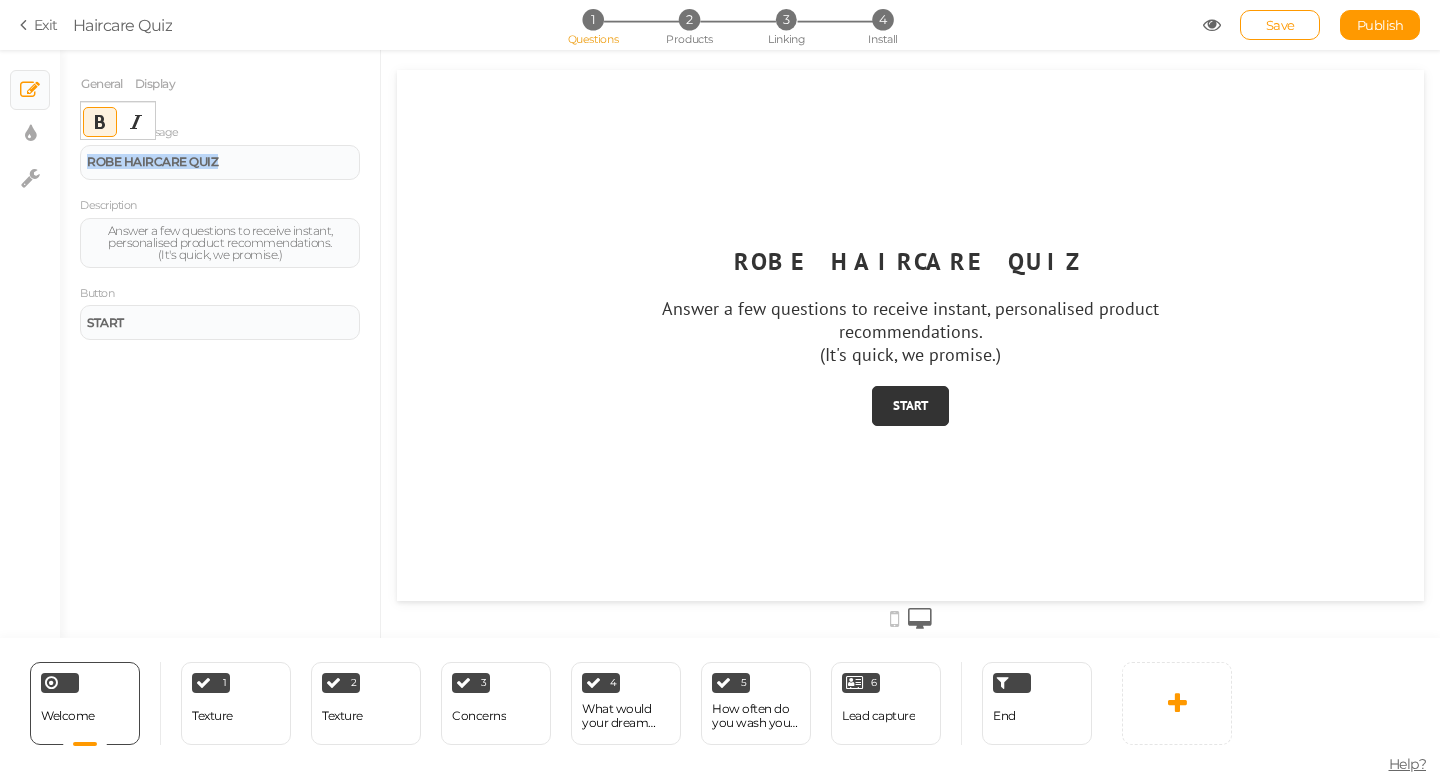 drag, startPoint x: 243, startPoint y: 162, endPoint x: 76, endPoint y: 161, distance: 167.00299 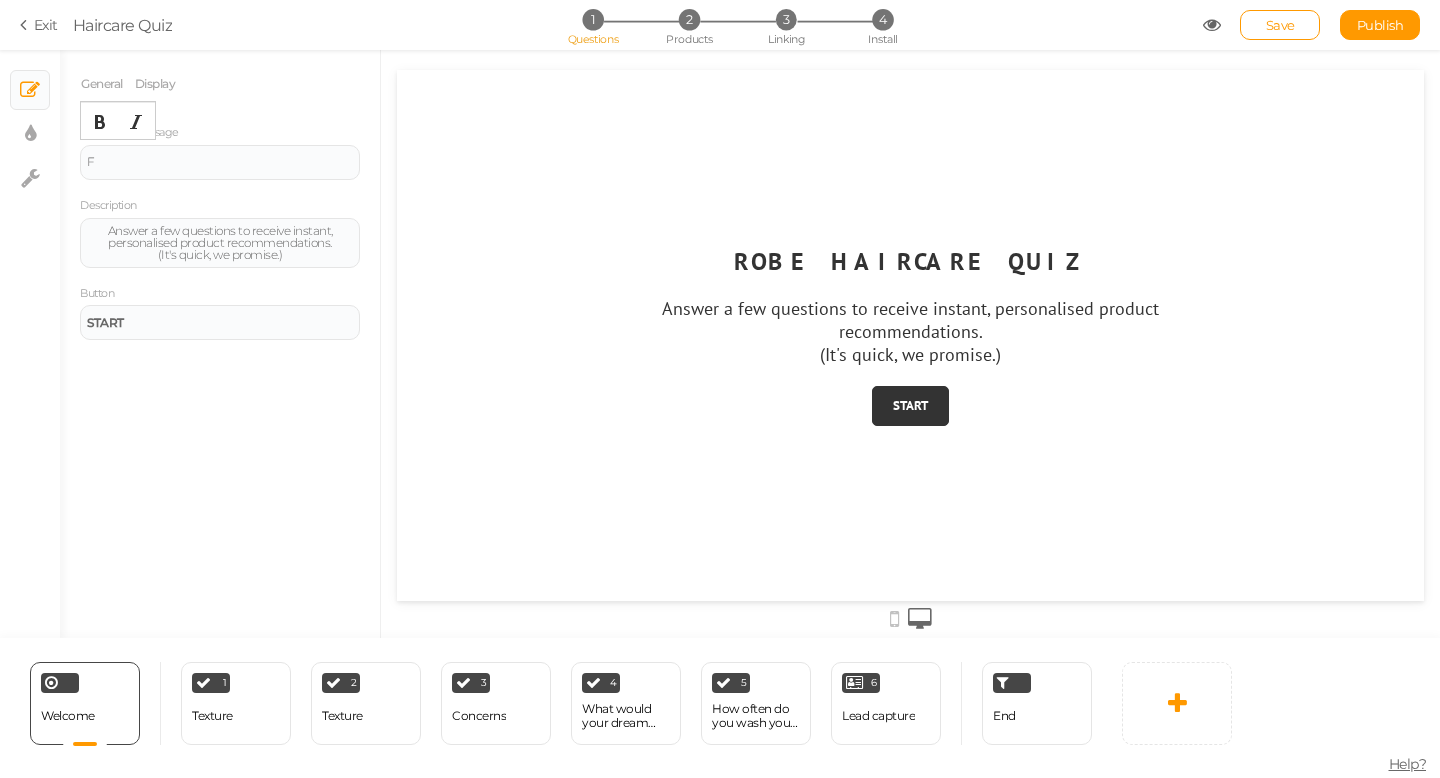 type 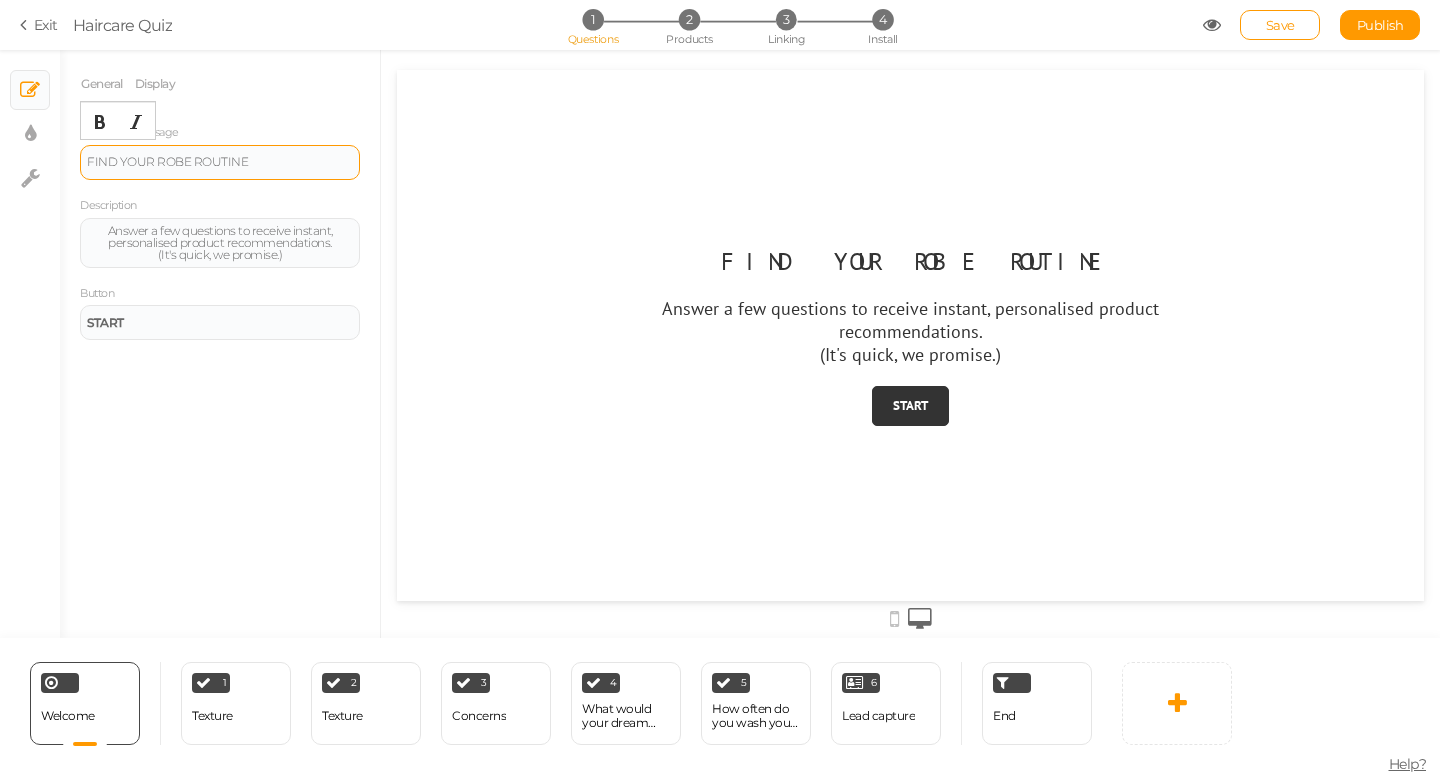 click on "FIND YOUR ROBE ROUTINE" at bounding box center [220, 162] 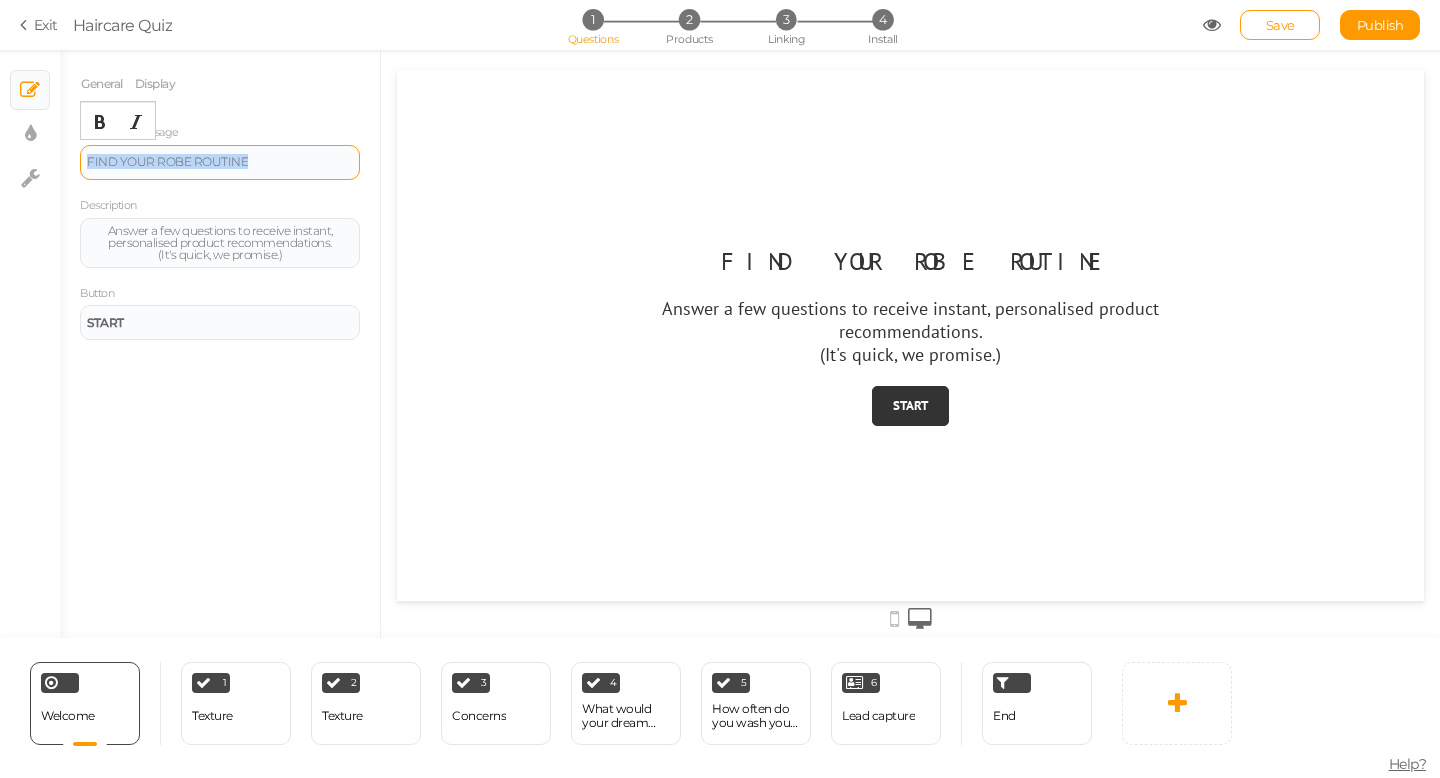 drag, startPoint x: 279, startPoint y: 167, endPoint x: 85, endPoint y: 166, distance: 194.00258 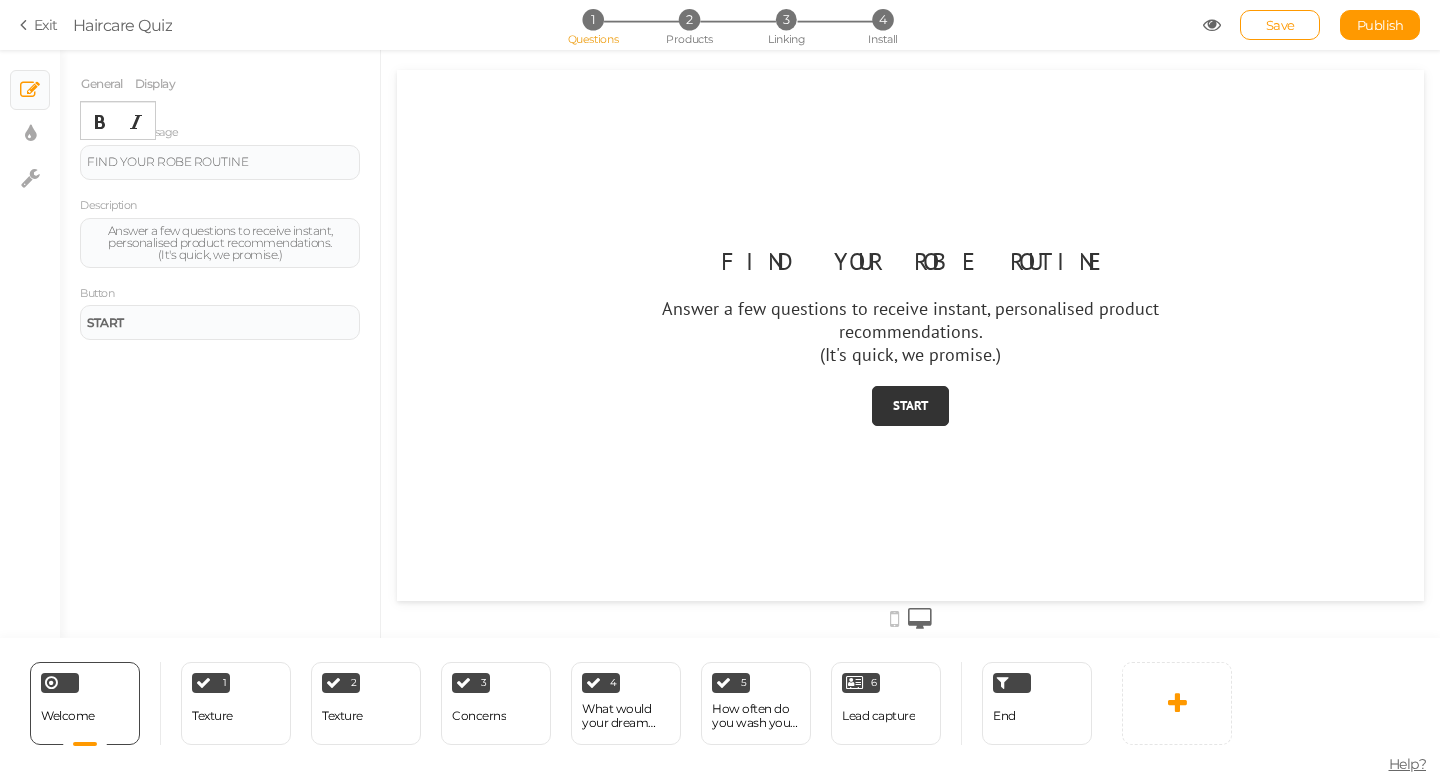 click on "General
Display
Welcome message   FIND YOUR ROBE ROUTINE                         Description   Answer a few questions to receive instant, personalised product recommendations. (It's quick, we promise.)                         Button   START
Background color         Set" at bounding box center (220, 202) 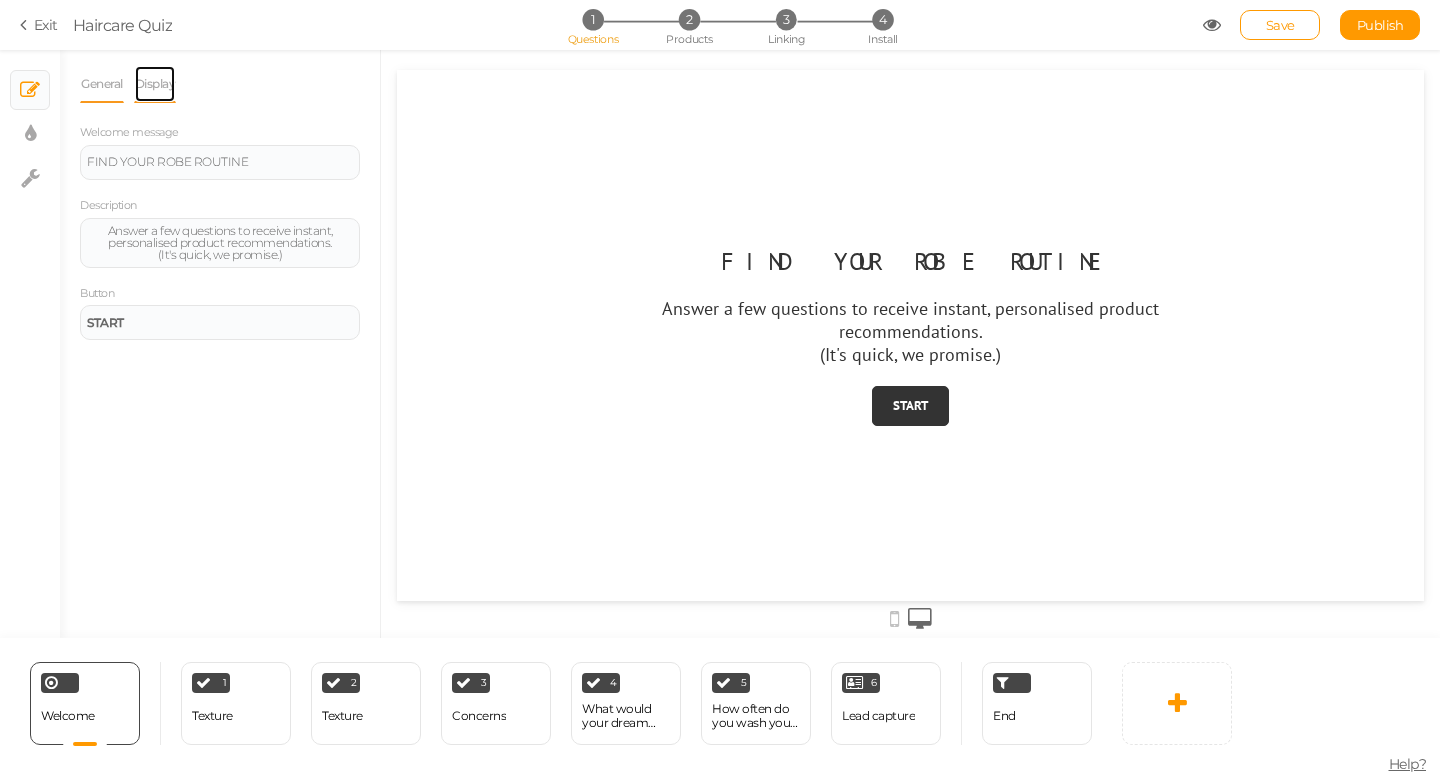 click on "Display" at bounding box center (155, 84) 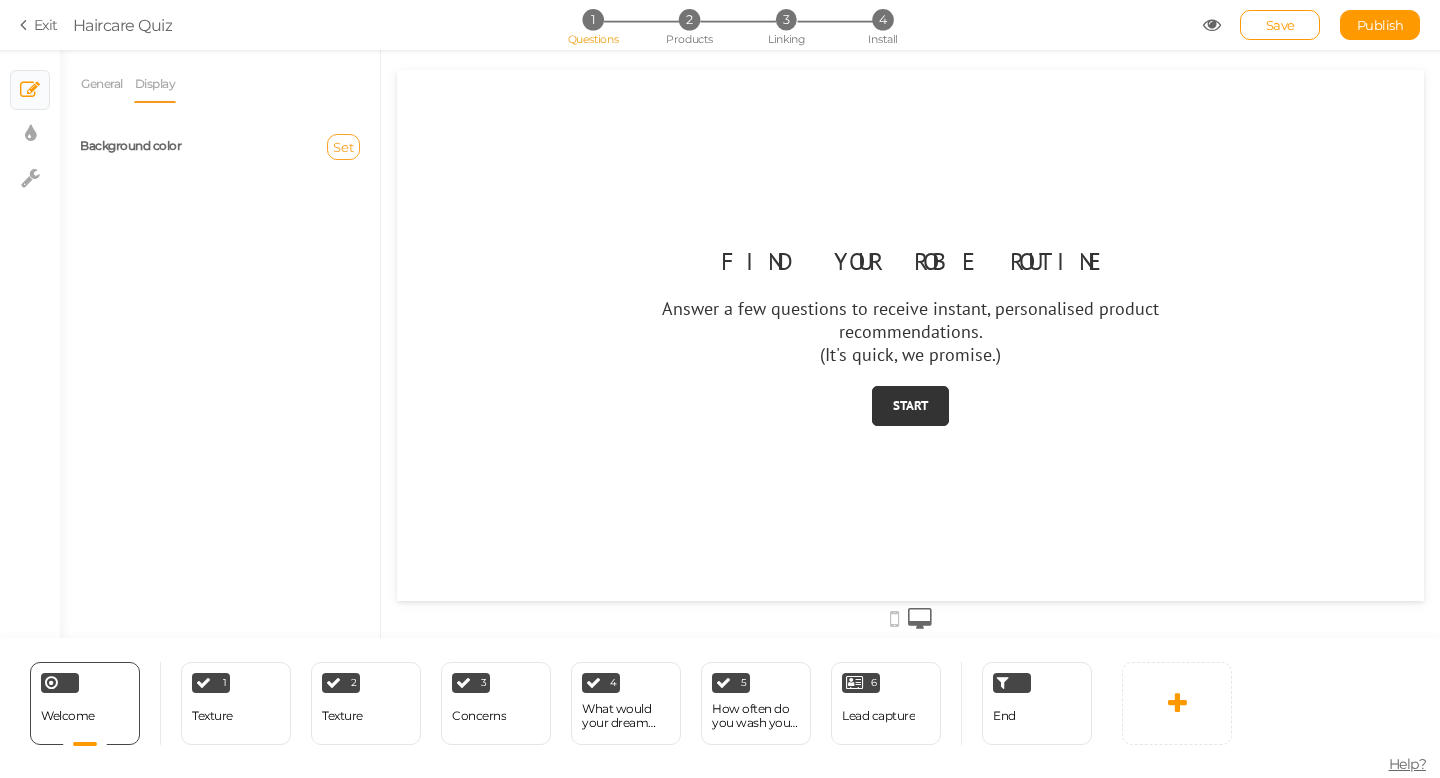 click on "Set" at bounding box center [343, 147] 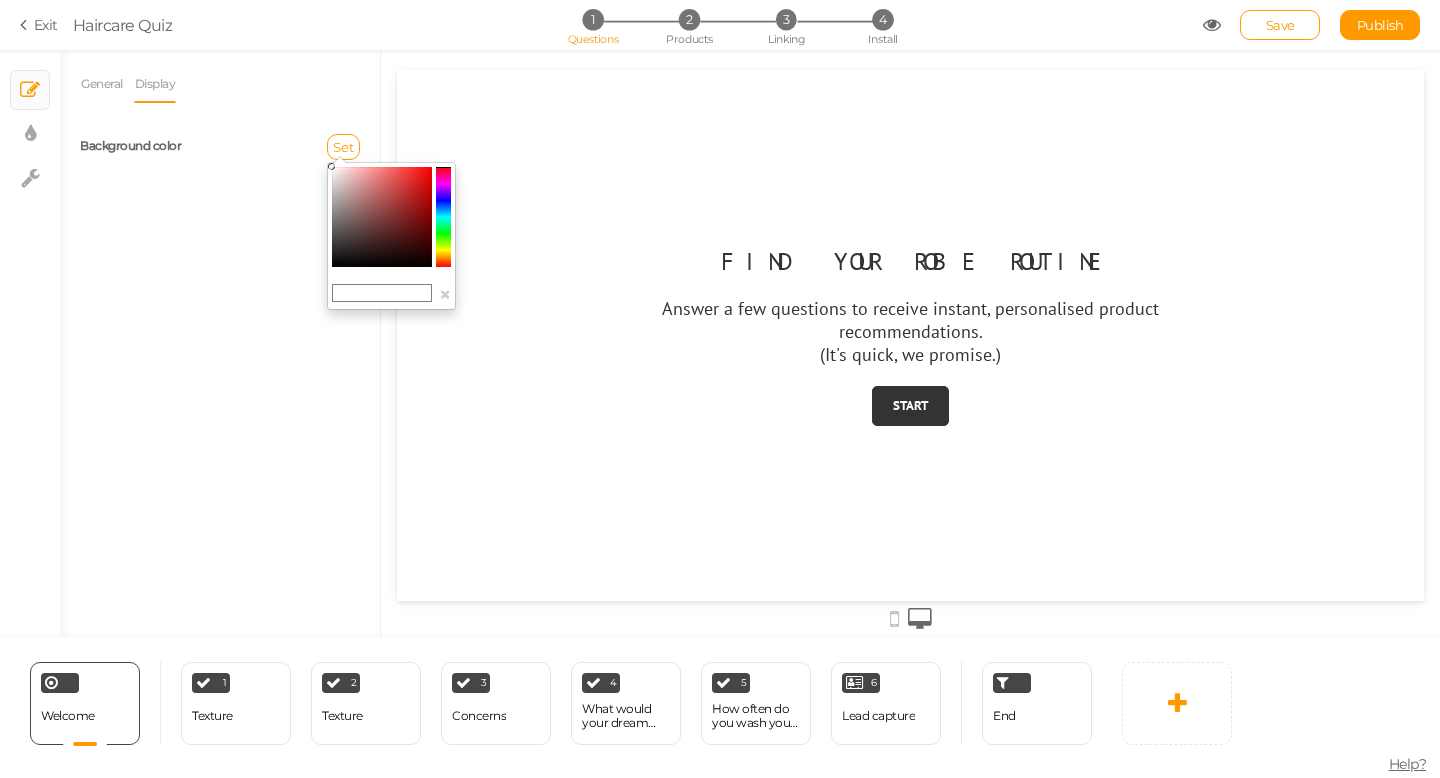 click at bounding box center (382, 217) 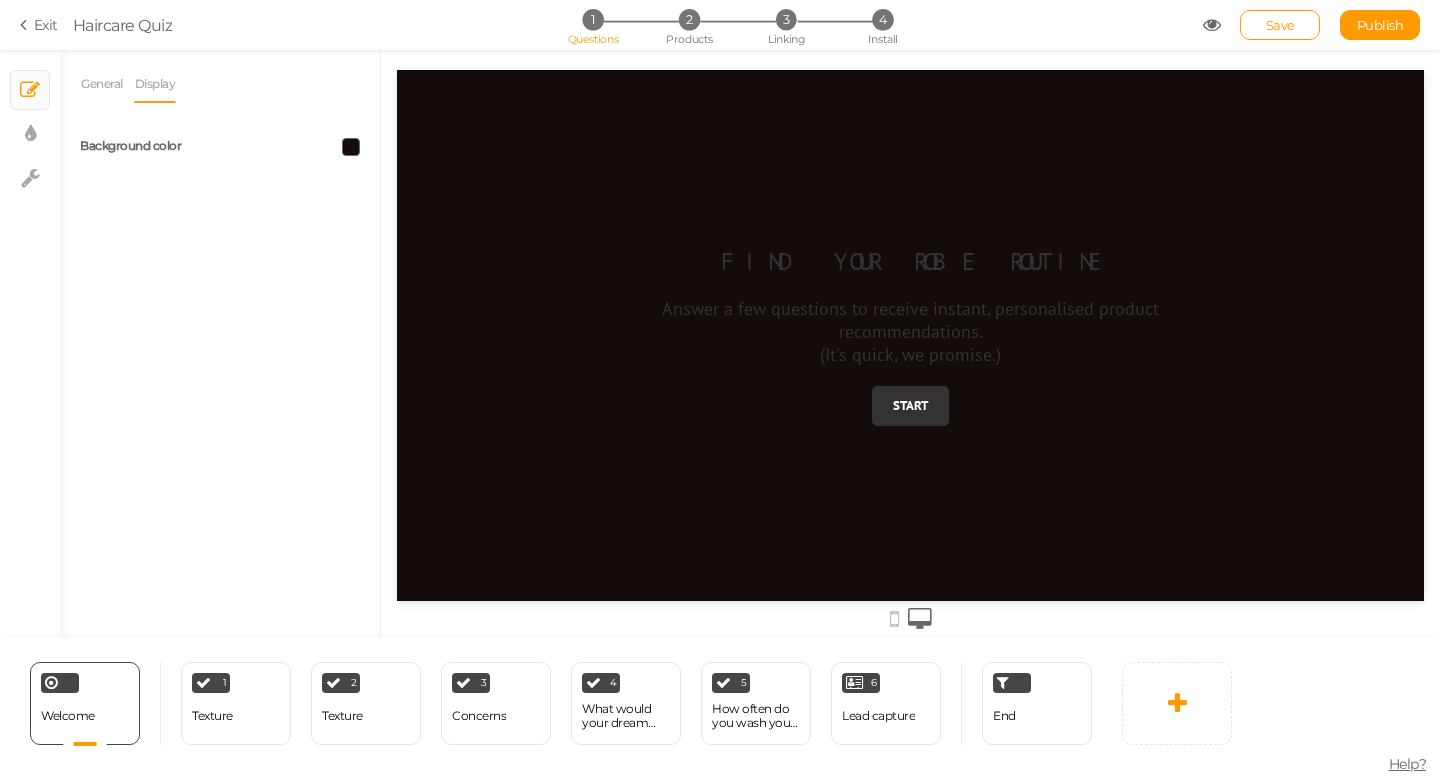 click at bounding box center [351, 147] 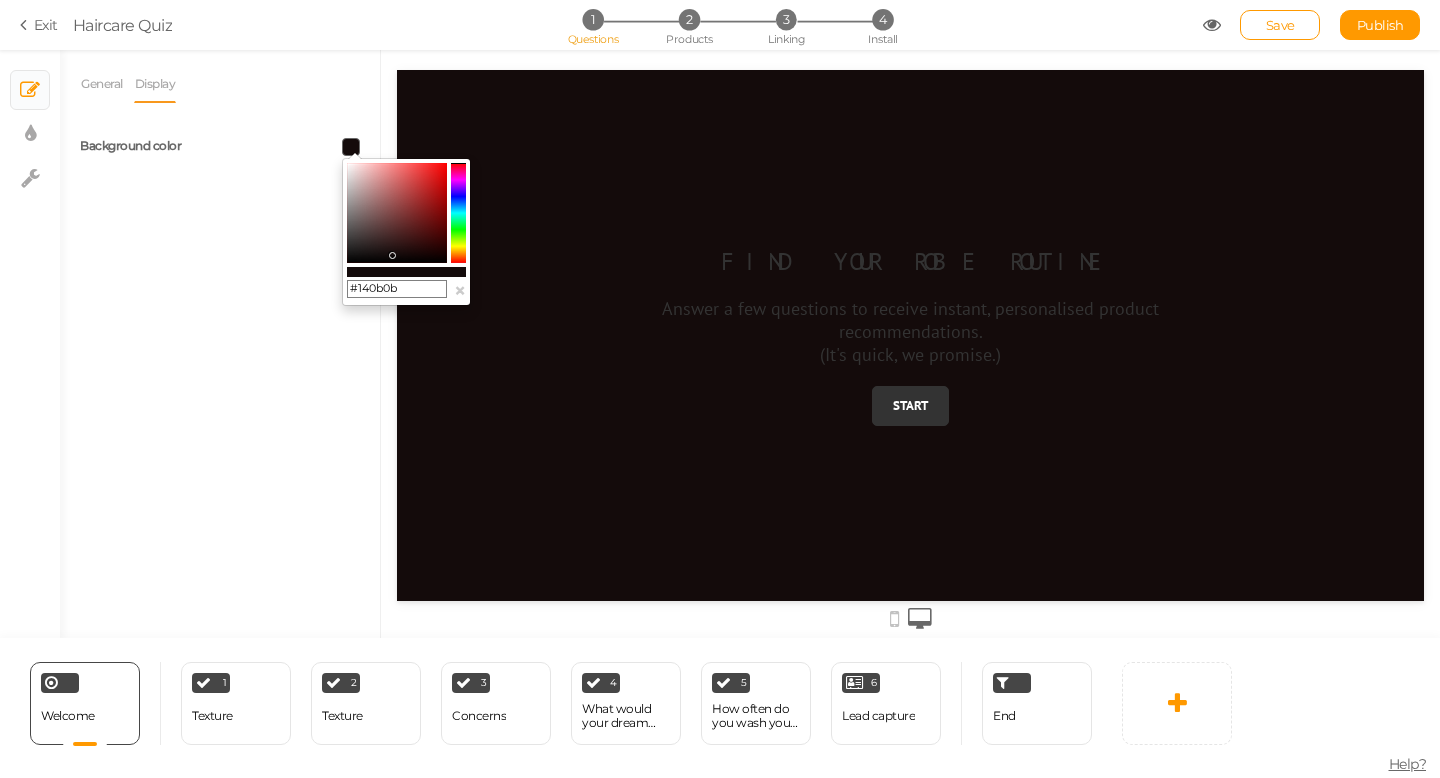 click at bounding box center (397, 213) 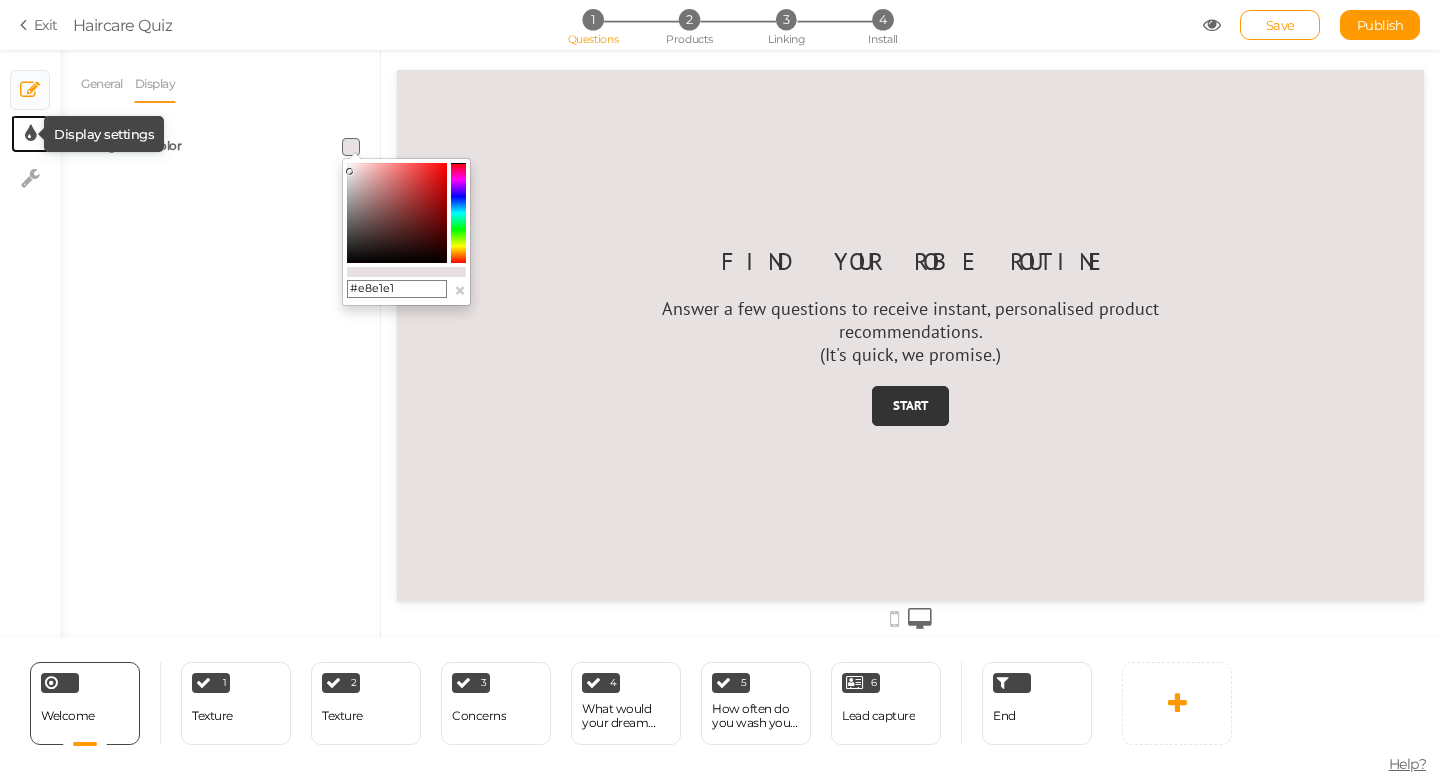click at bounding box center [30, 134] 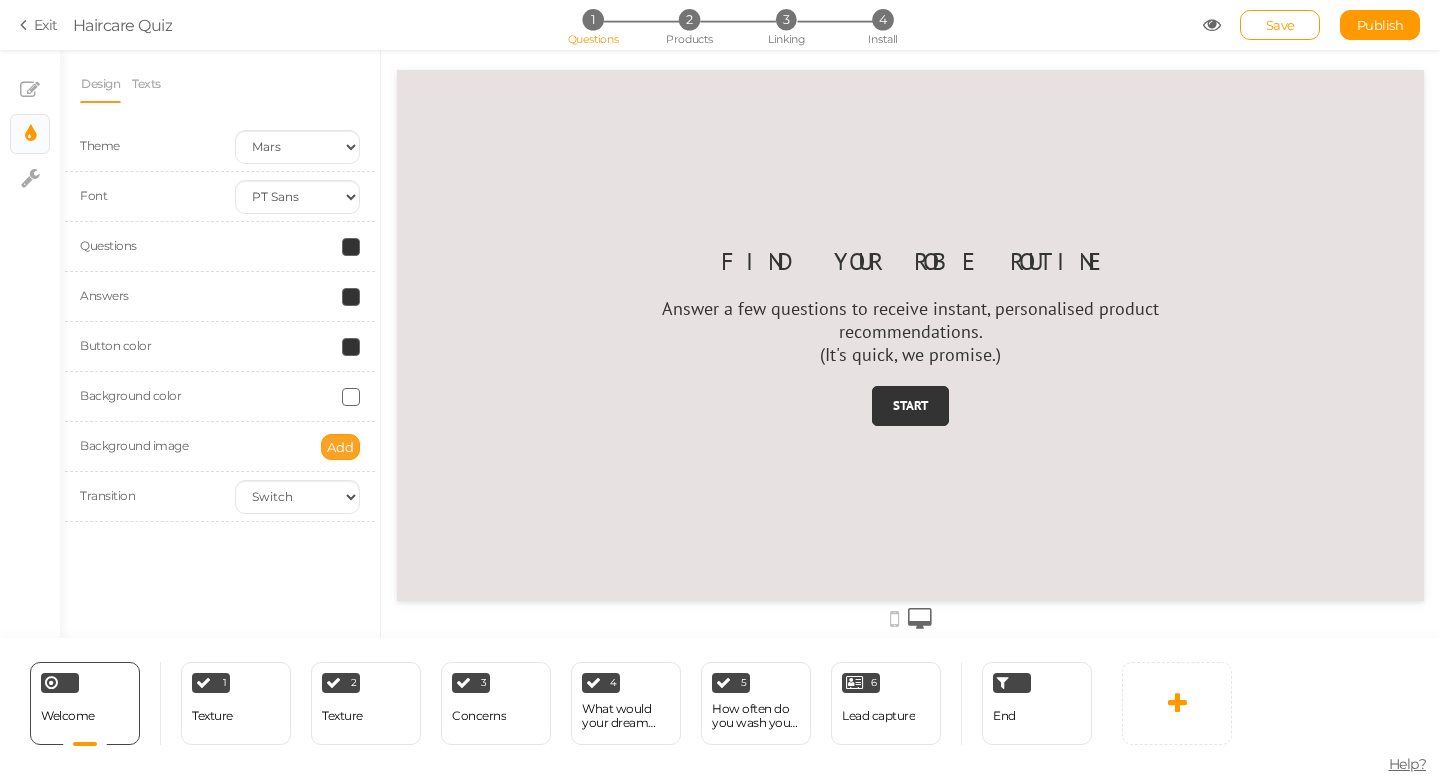 click on "Add" at bounding box center [340, 447] 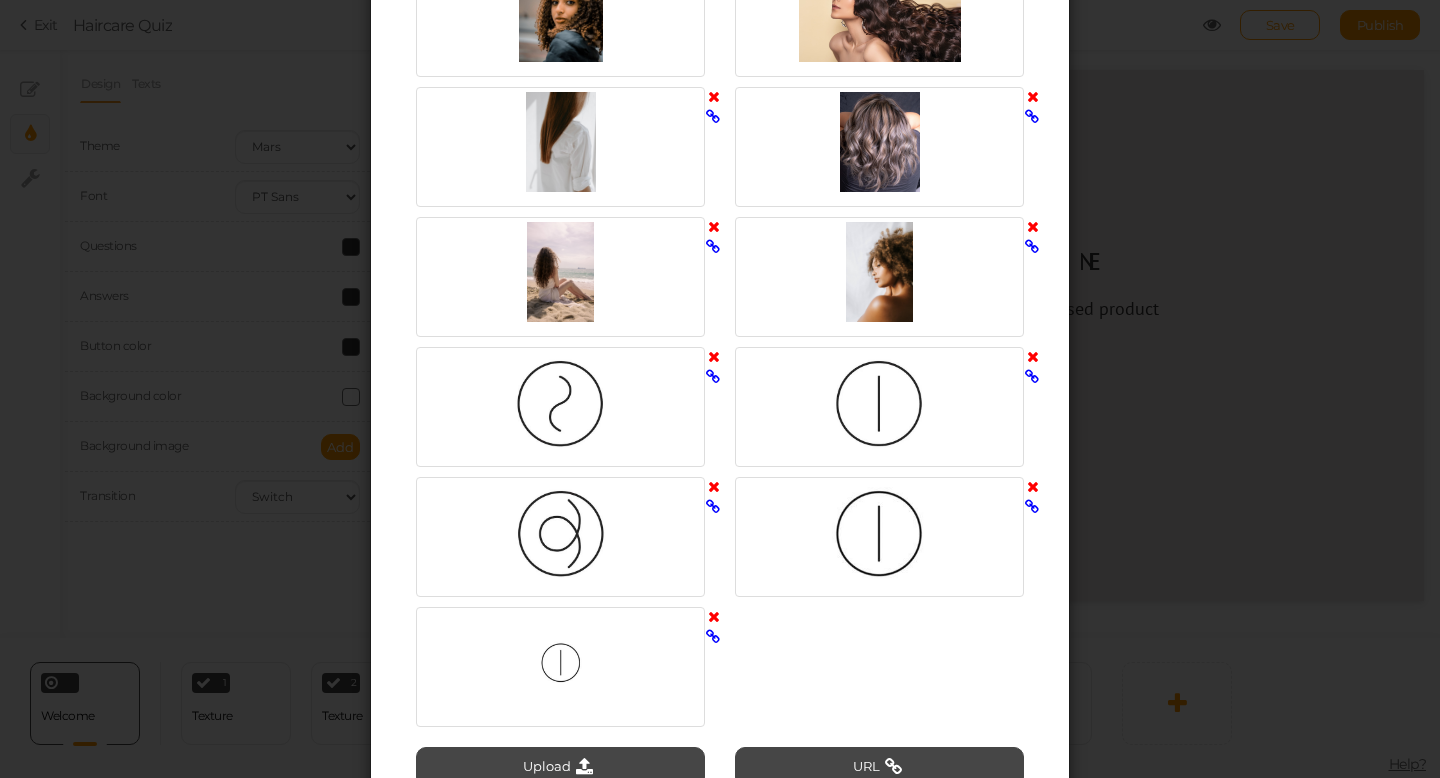 scroll, scrollTop: 690, scrollLeft: 0, axis: vertical 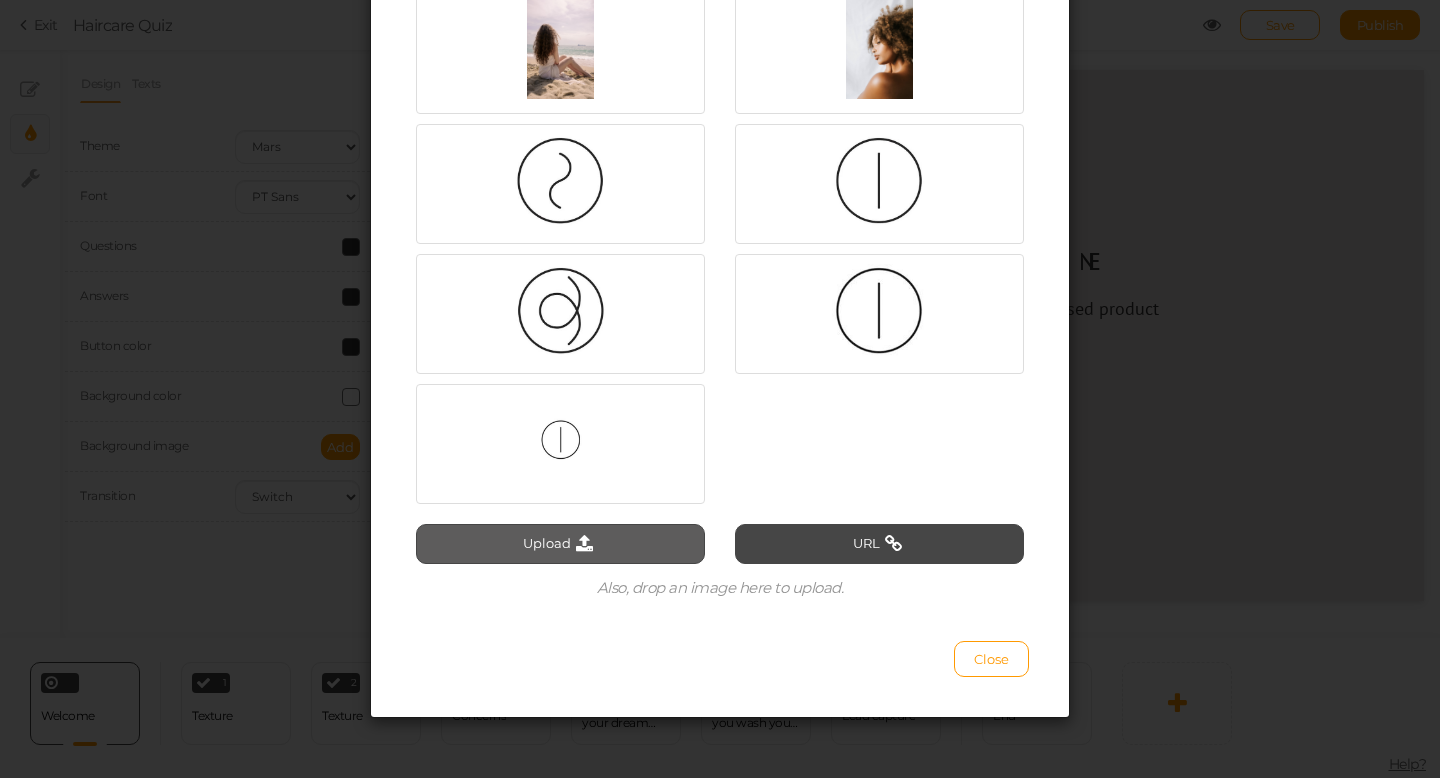 click on "Upload" at bounding box center (560, 544) 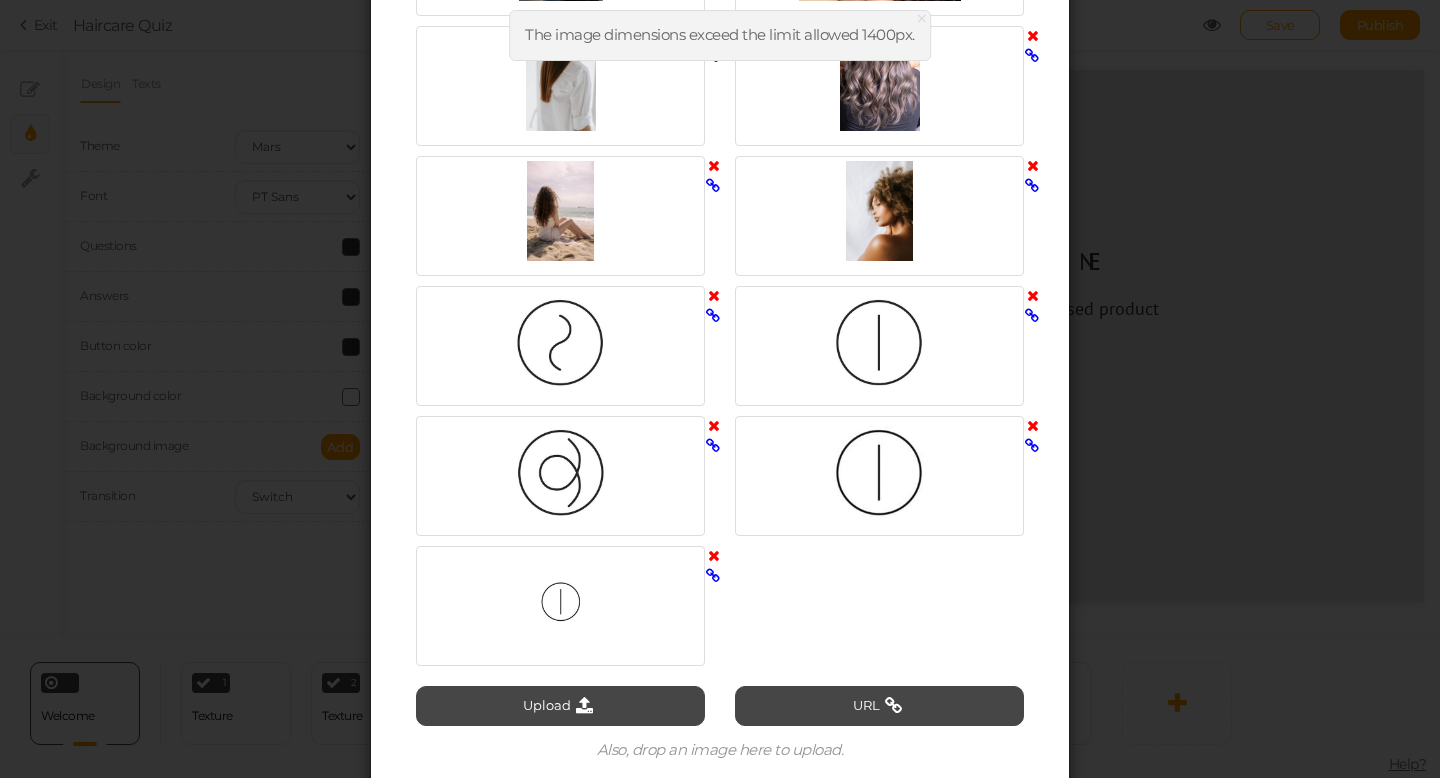 scroll, scrollTop: 690, scrollLeft: 0, axis: vertical 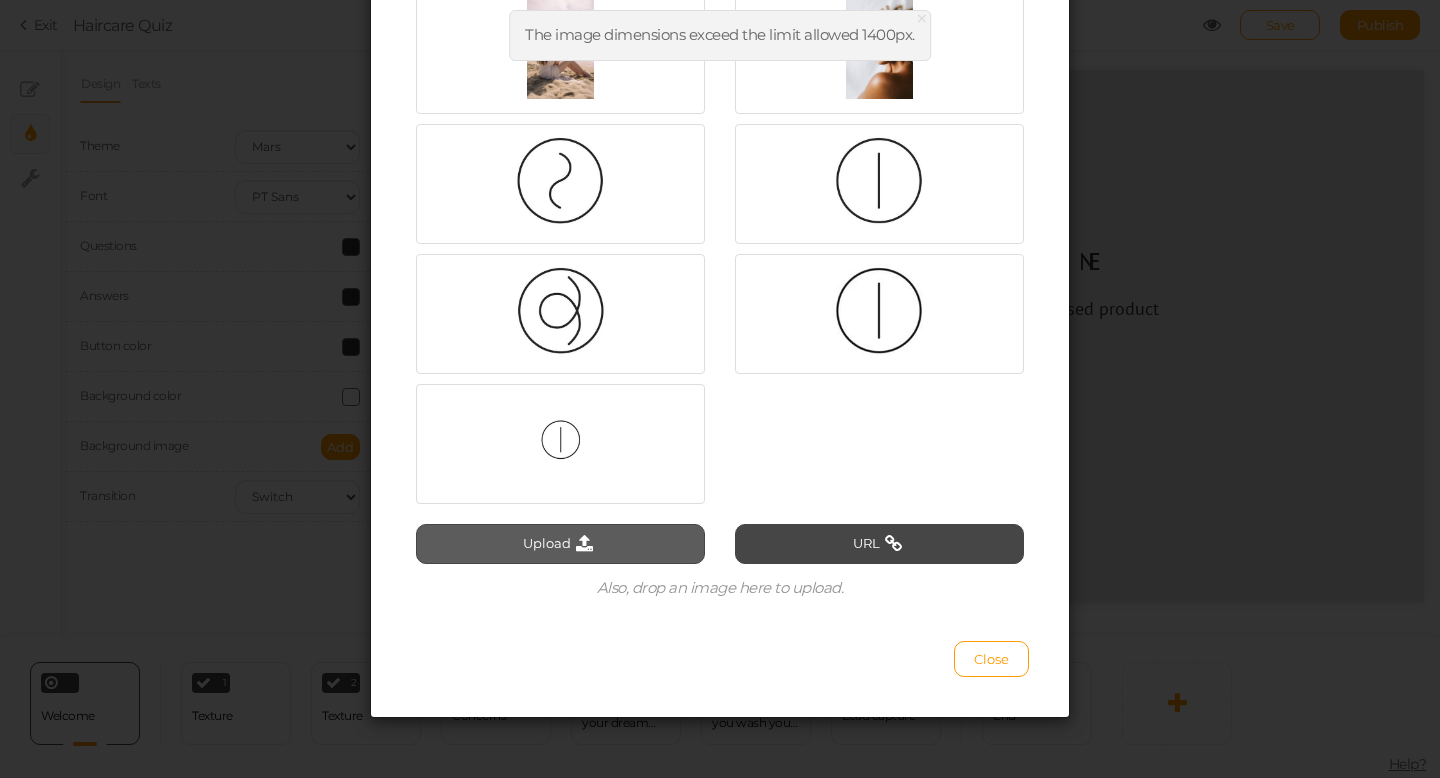 click at bounding box center (584, 544) 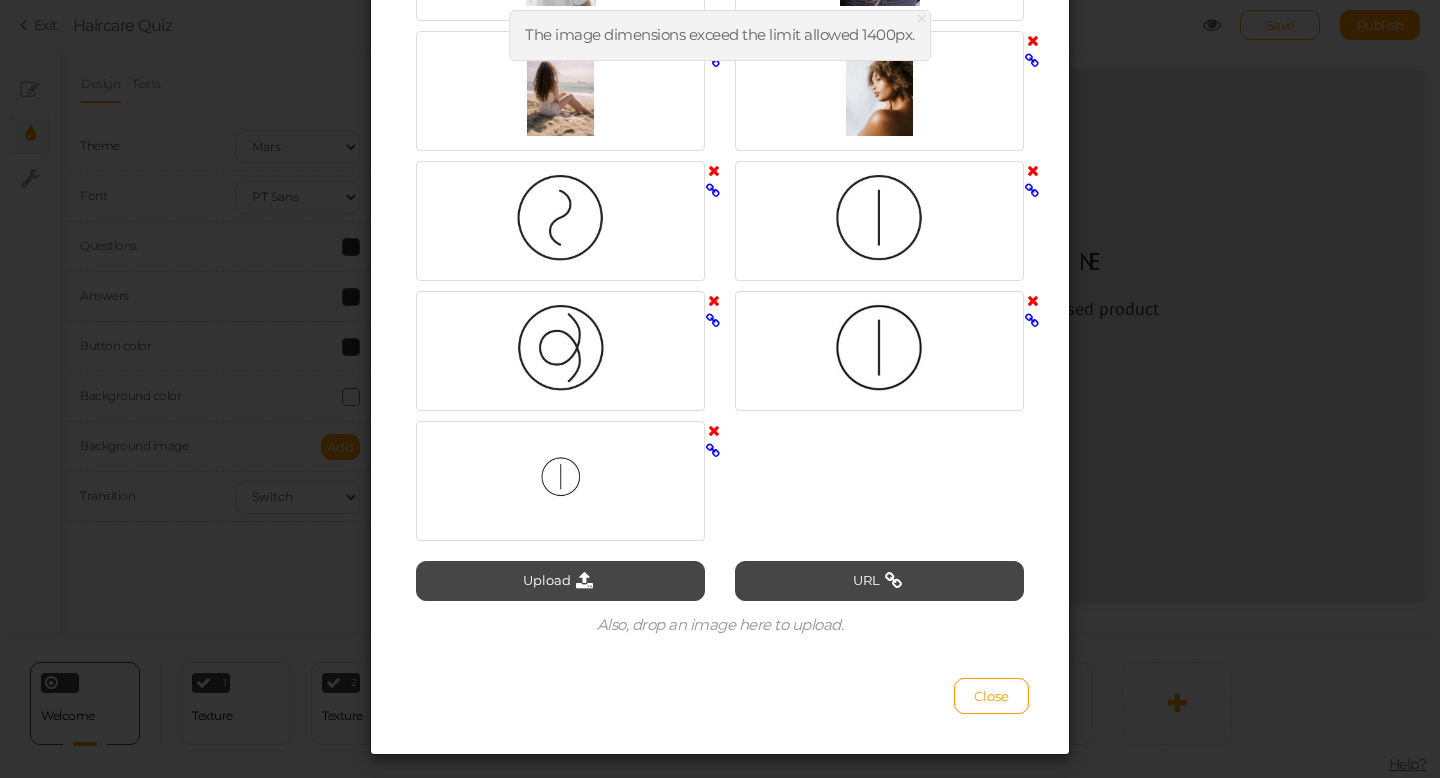 scroll, scrollTop: 690, scrollLeft: 0, axis: vertical 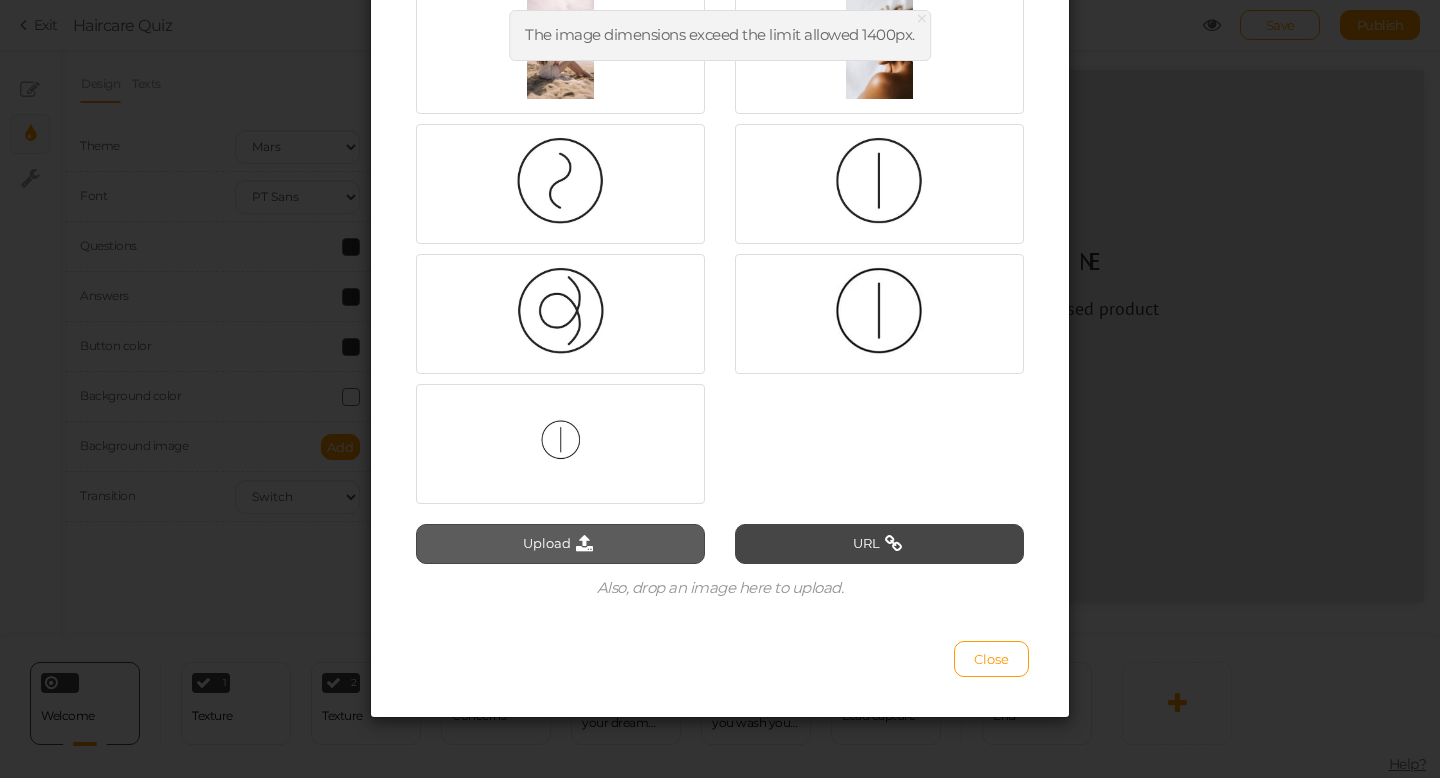 click on "Upload" at bounding box center [560, 544] 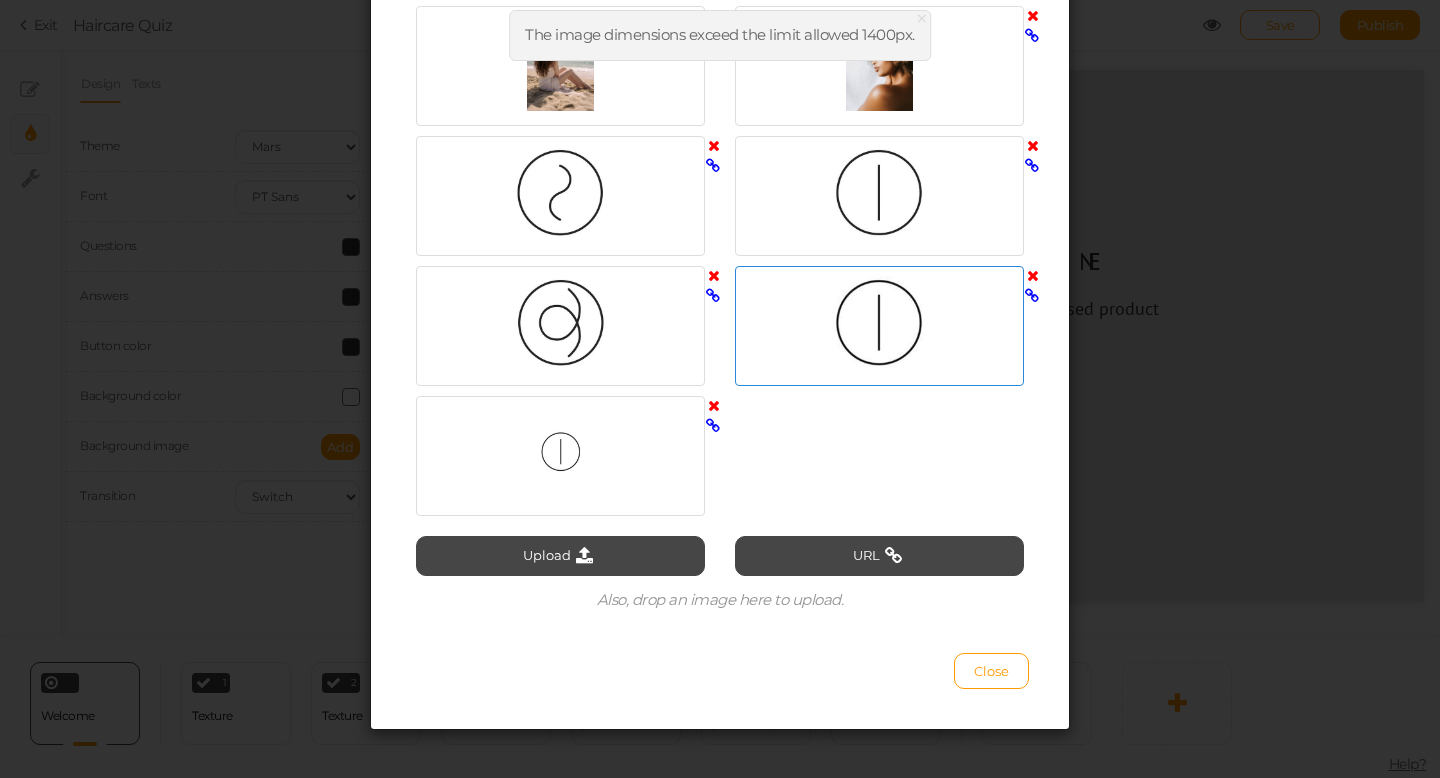 scroll, scrollTop: 690, scrollLeft: 0, axis: vertical 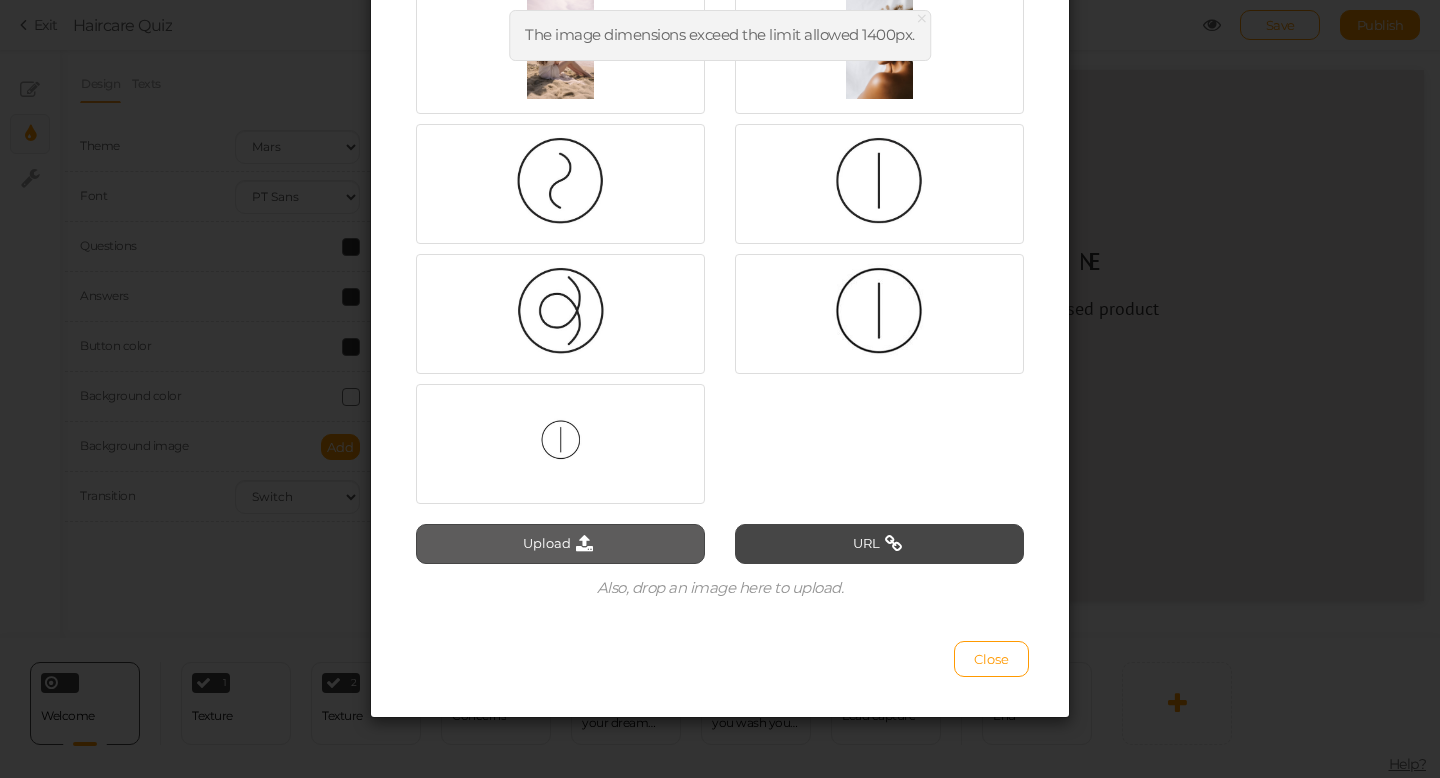 click at bounding box center (584, 544) 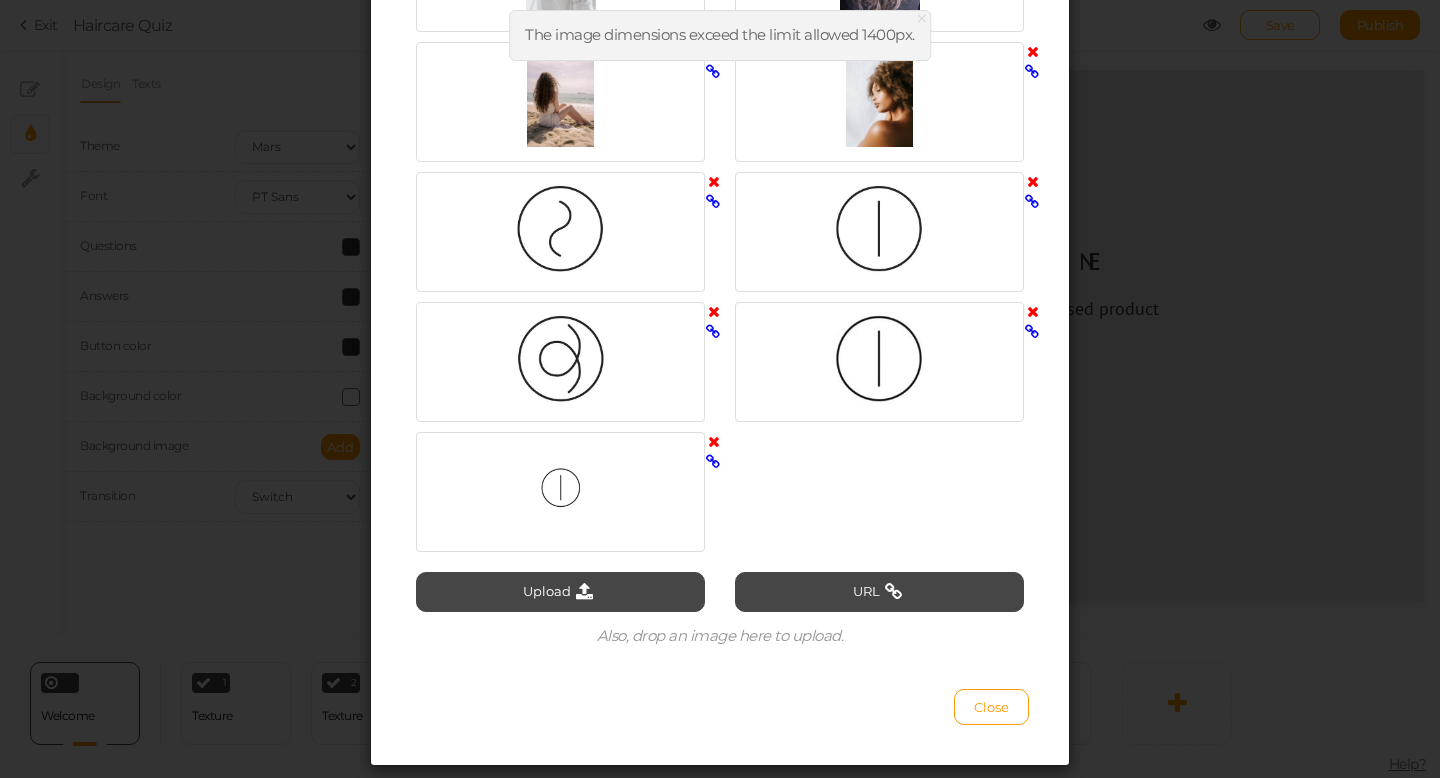 scroll, scrollTop: 690, scrollLeft: 0, axis: vertical 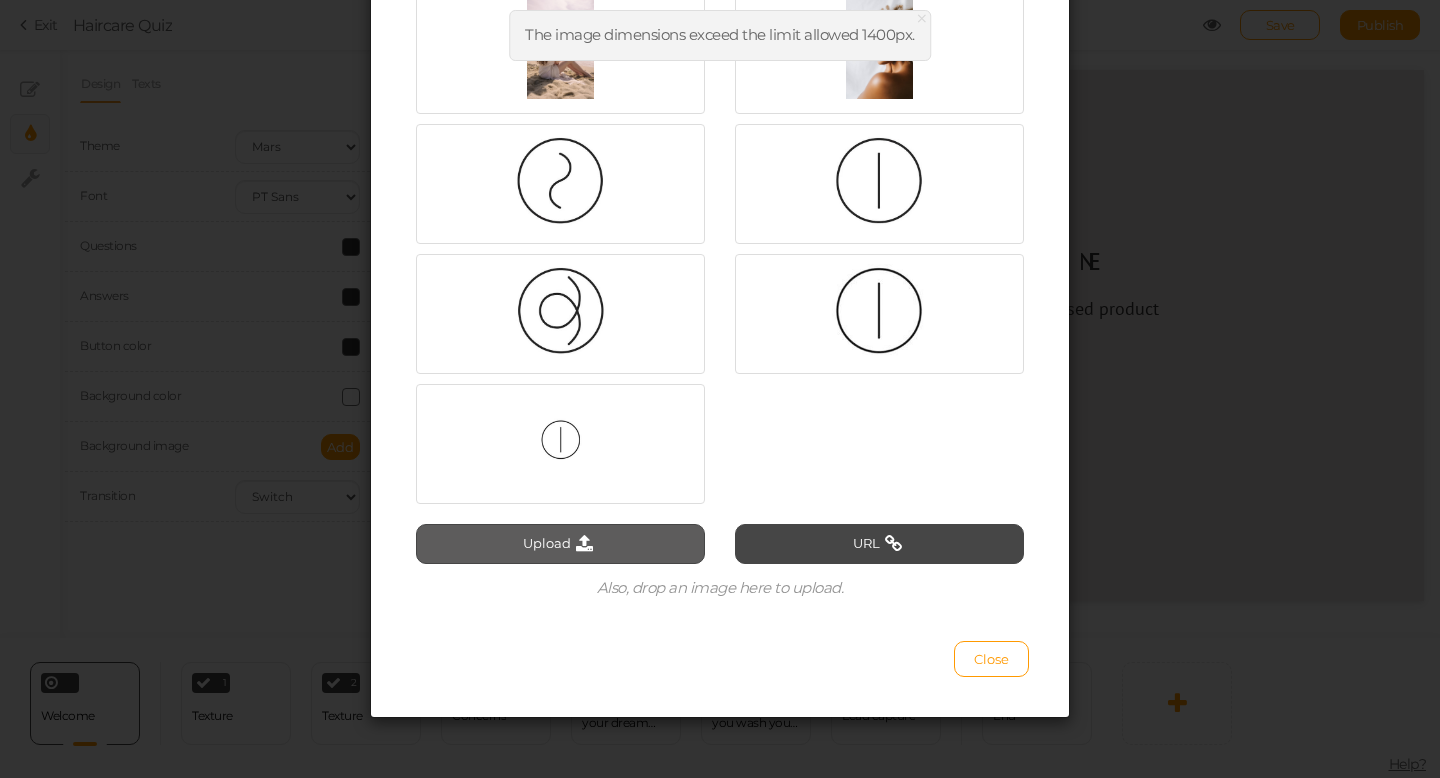 click on "Upload" at bounding box center (560, 544) 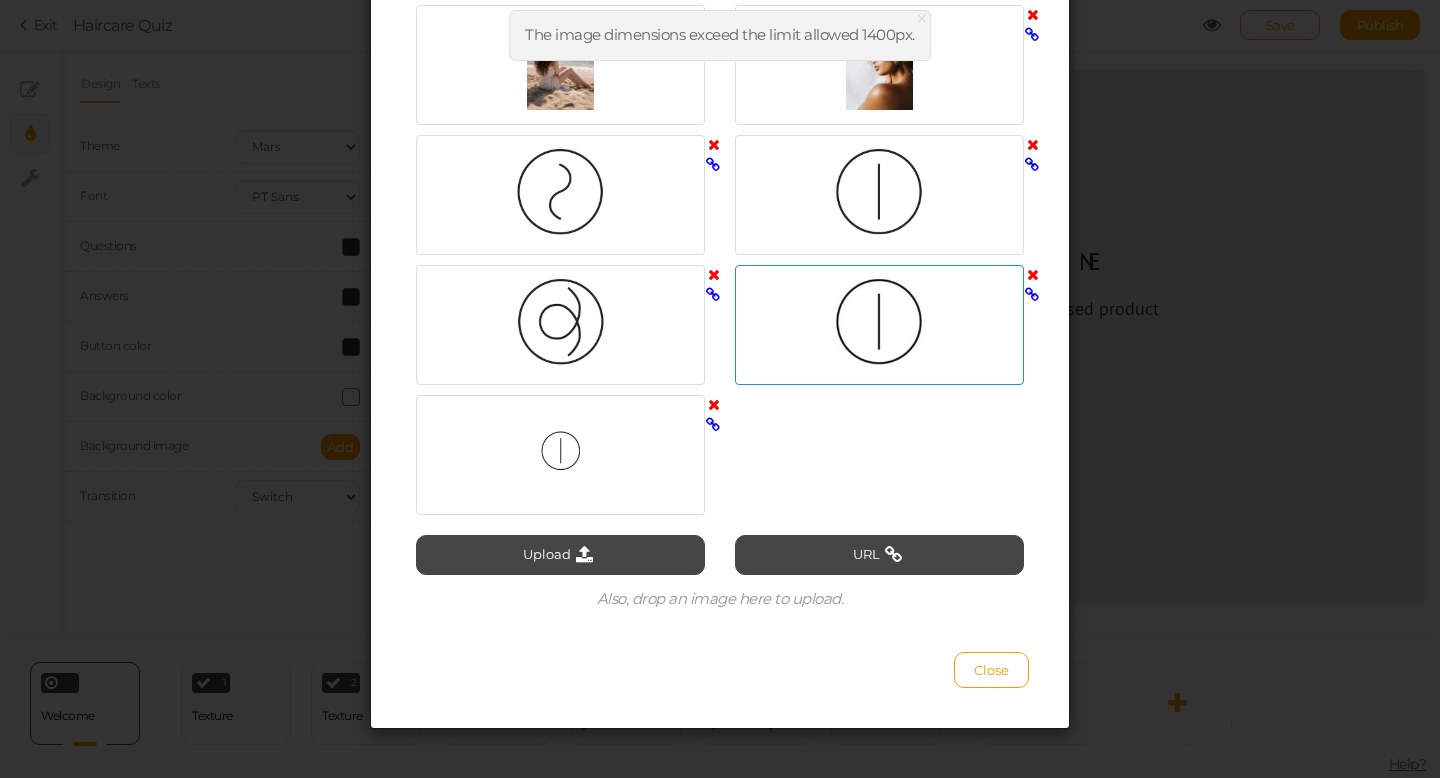 scroll, scrollTop: 681, scrollLeft: 0, axis: vertical 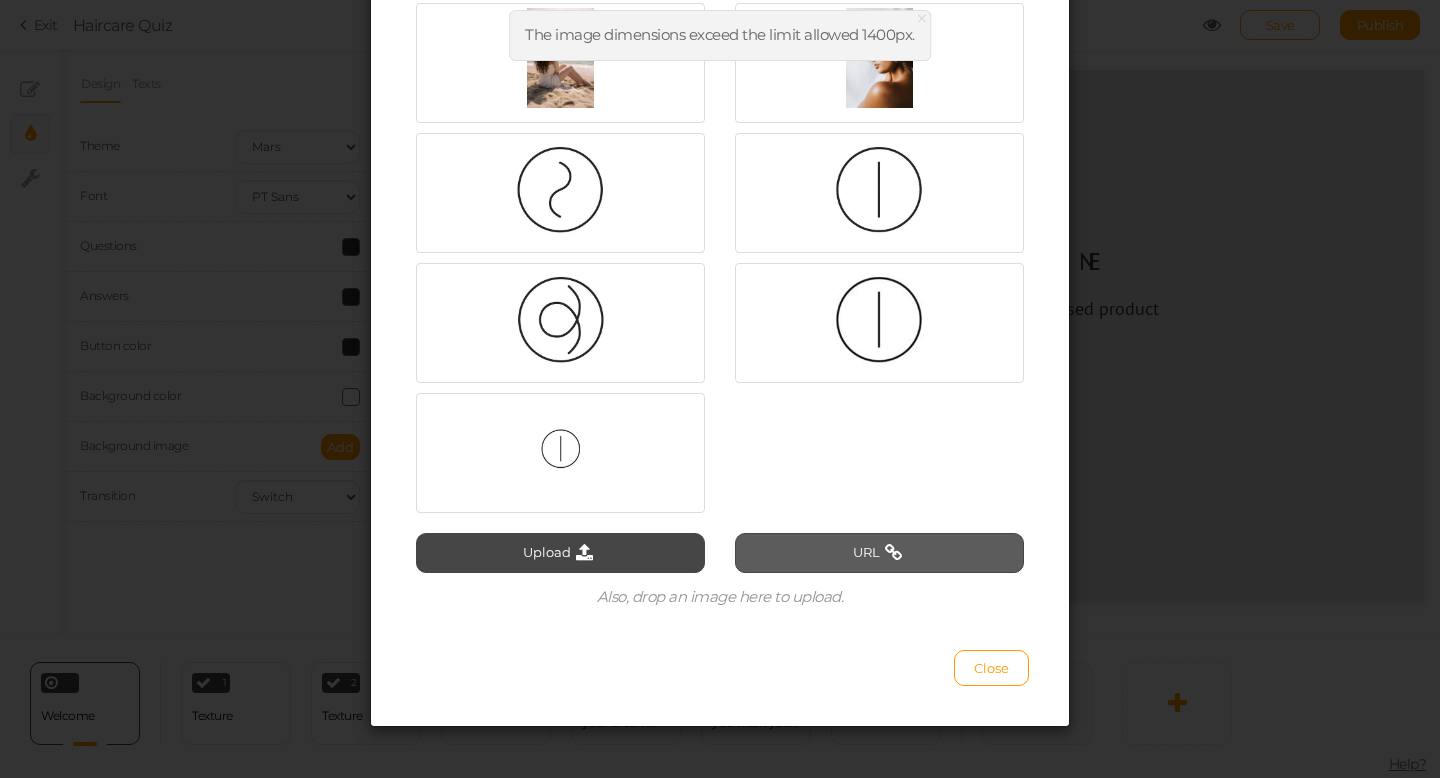 click at bounding box center (893, 553) 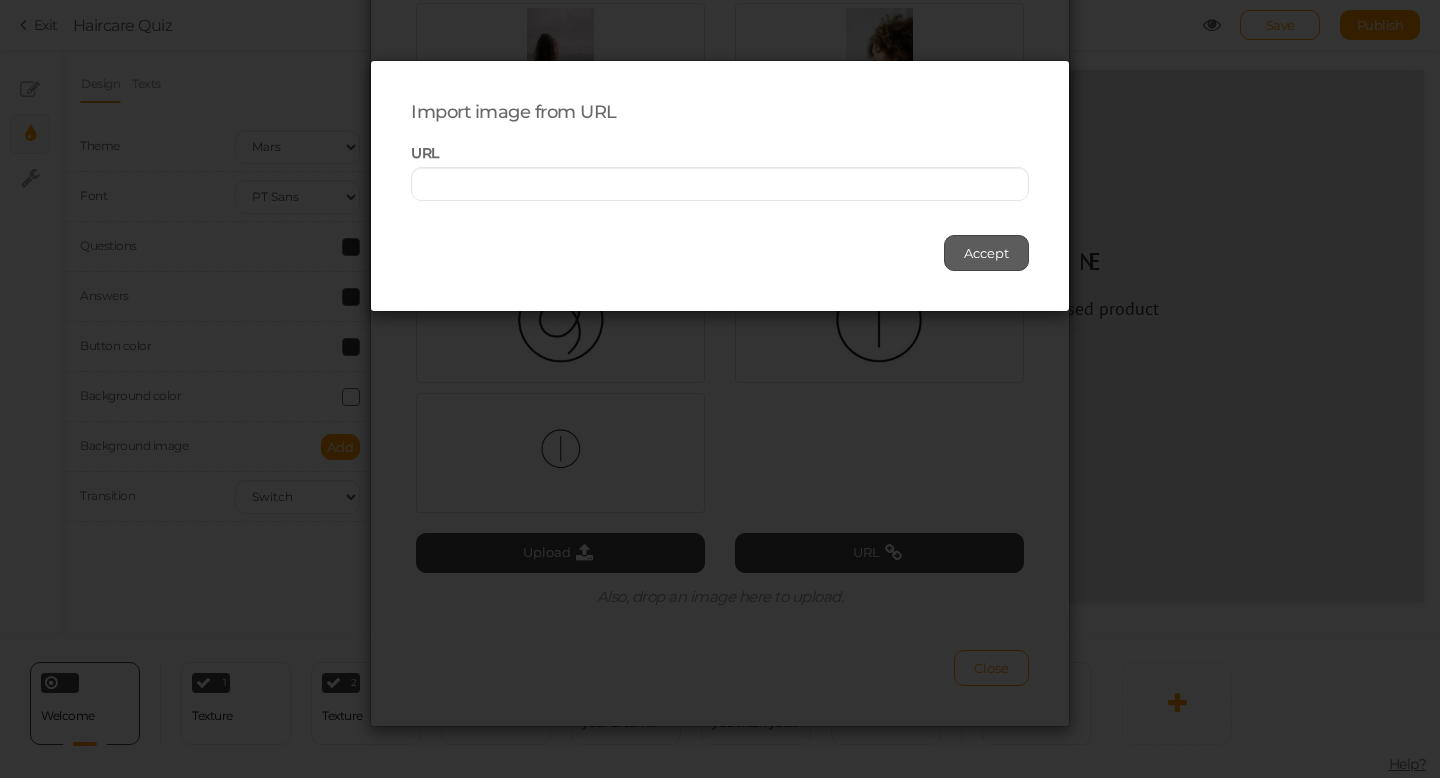 click on "Accept" at bounding box center [986, 253] 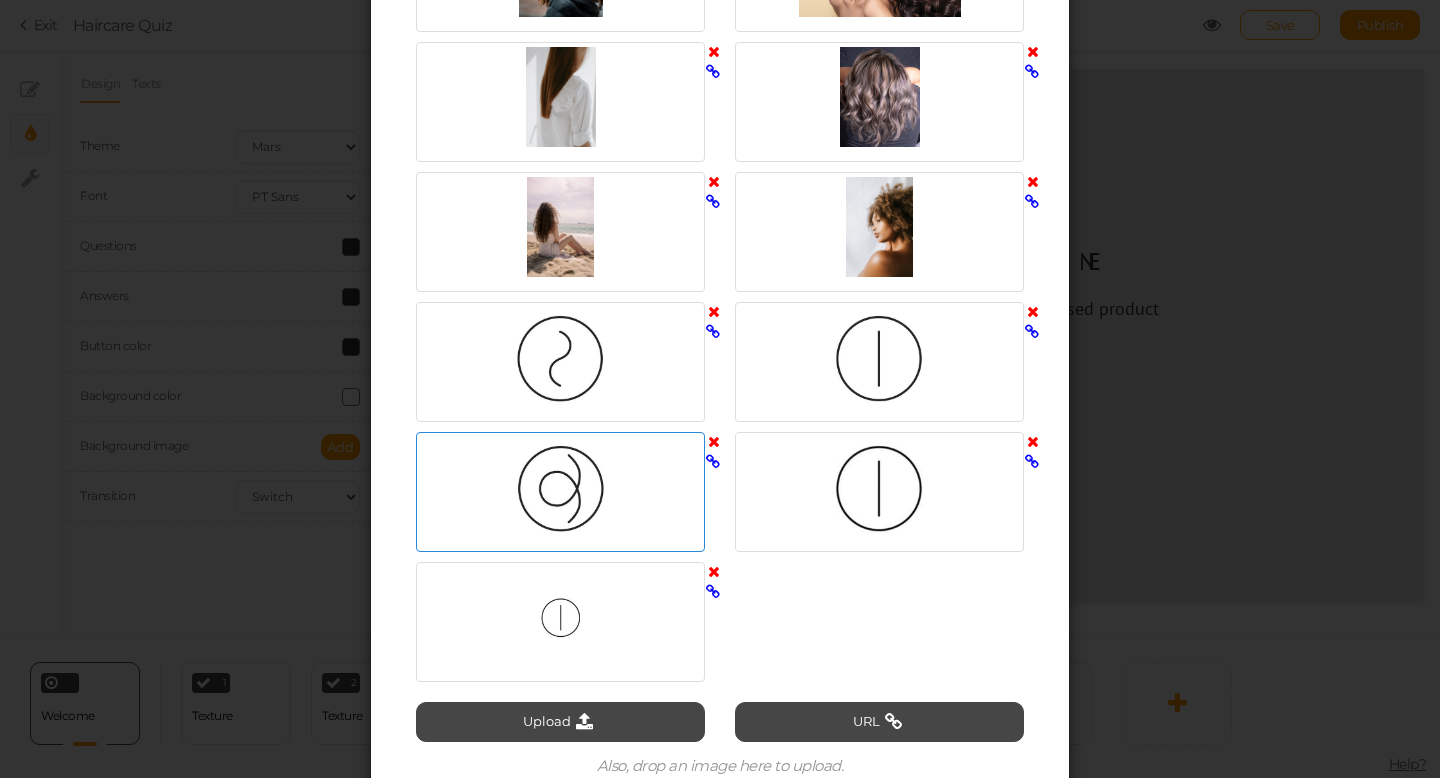 scroll, scrollTop: 690, scrollLeft: 0, axis: vertical 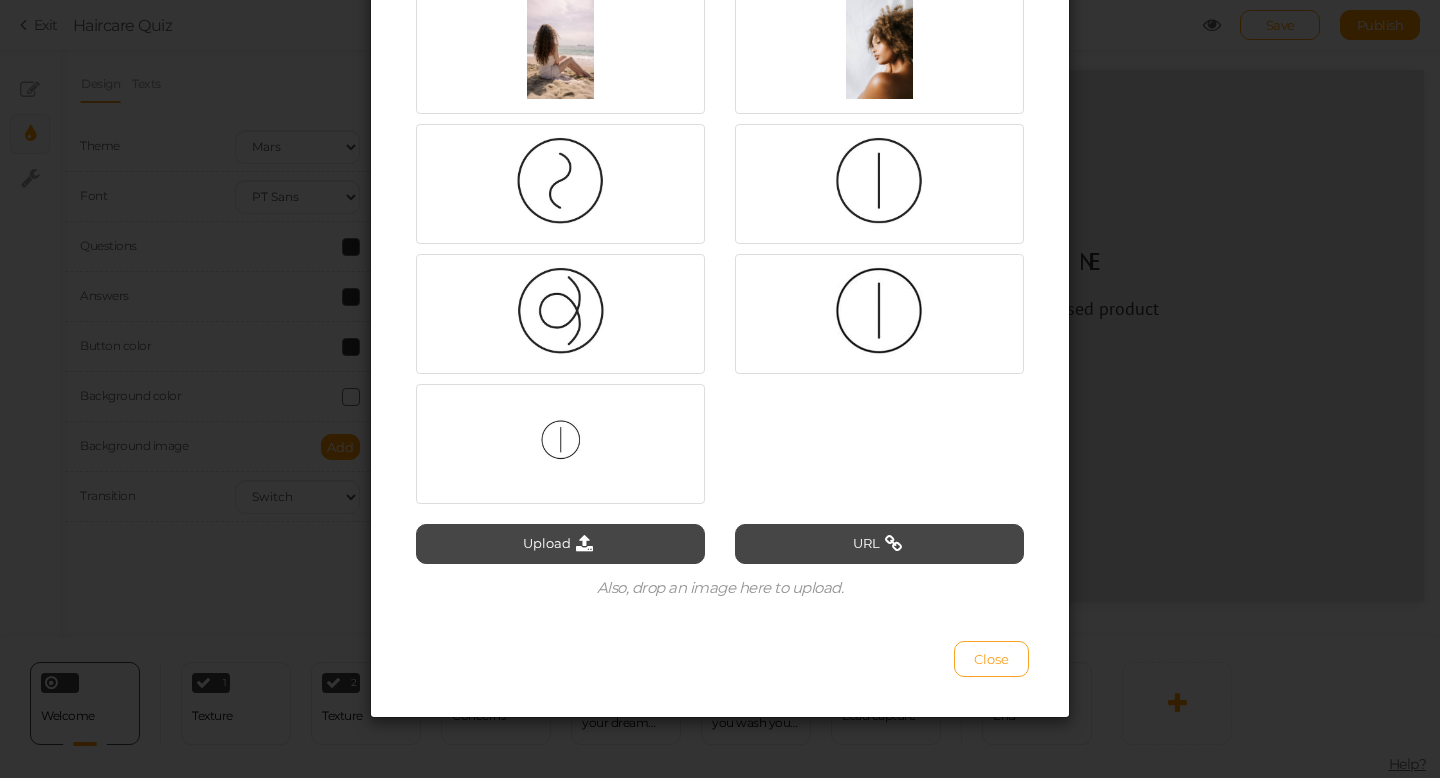 click on "Close" at bounding box center (991, 659) 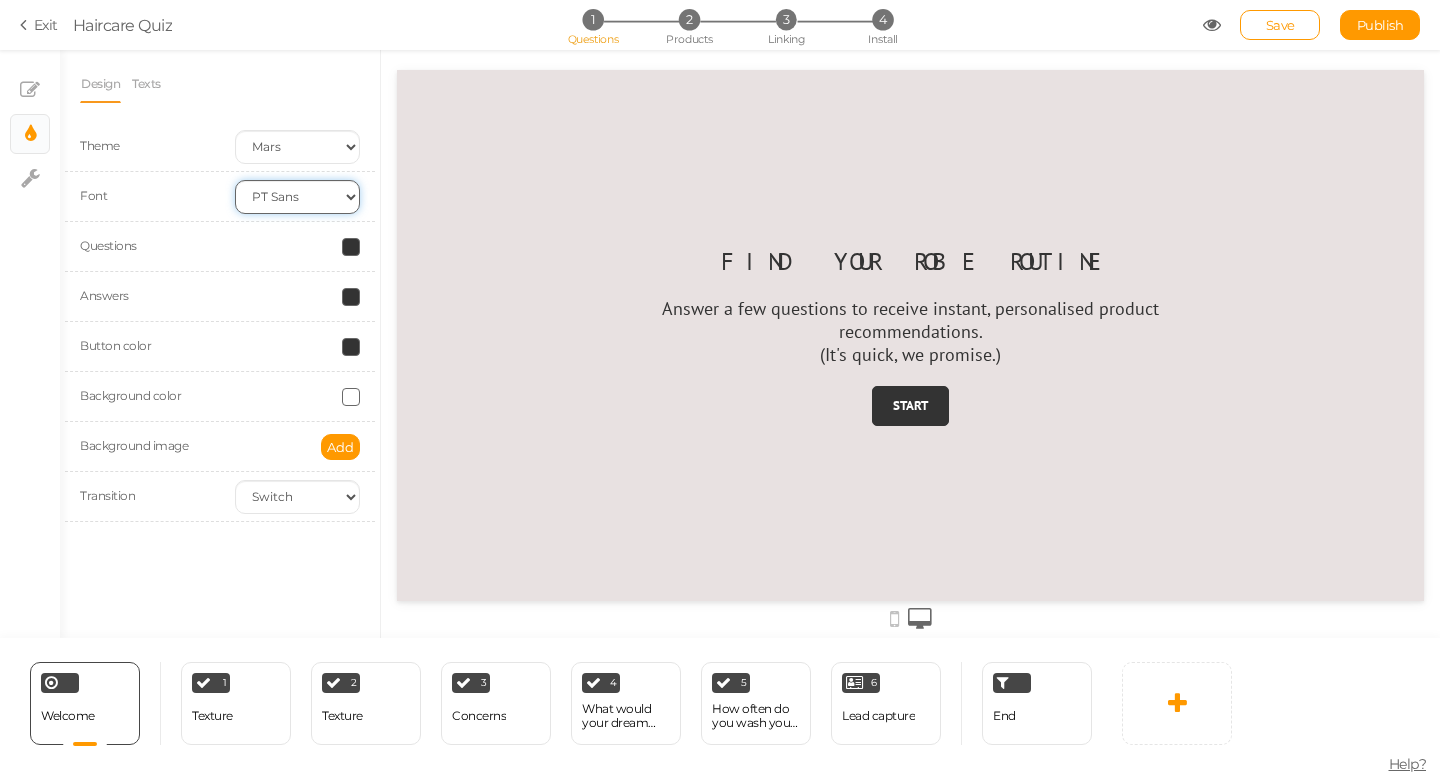 click on "Custom Default Lato Lora Montserrat Open Sans Oswald PT Sans Raleway Roboto Source Sans Pro" at bounding box center (297, 197) 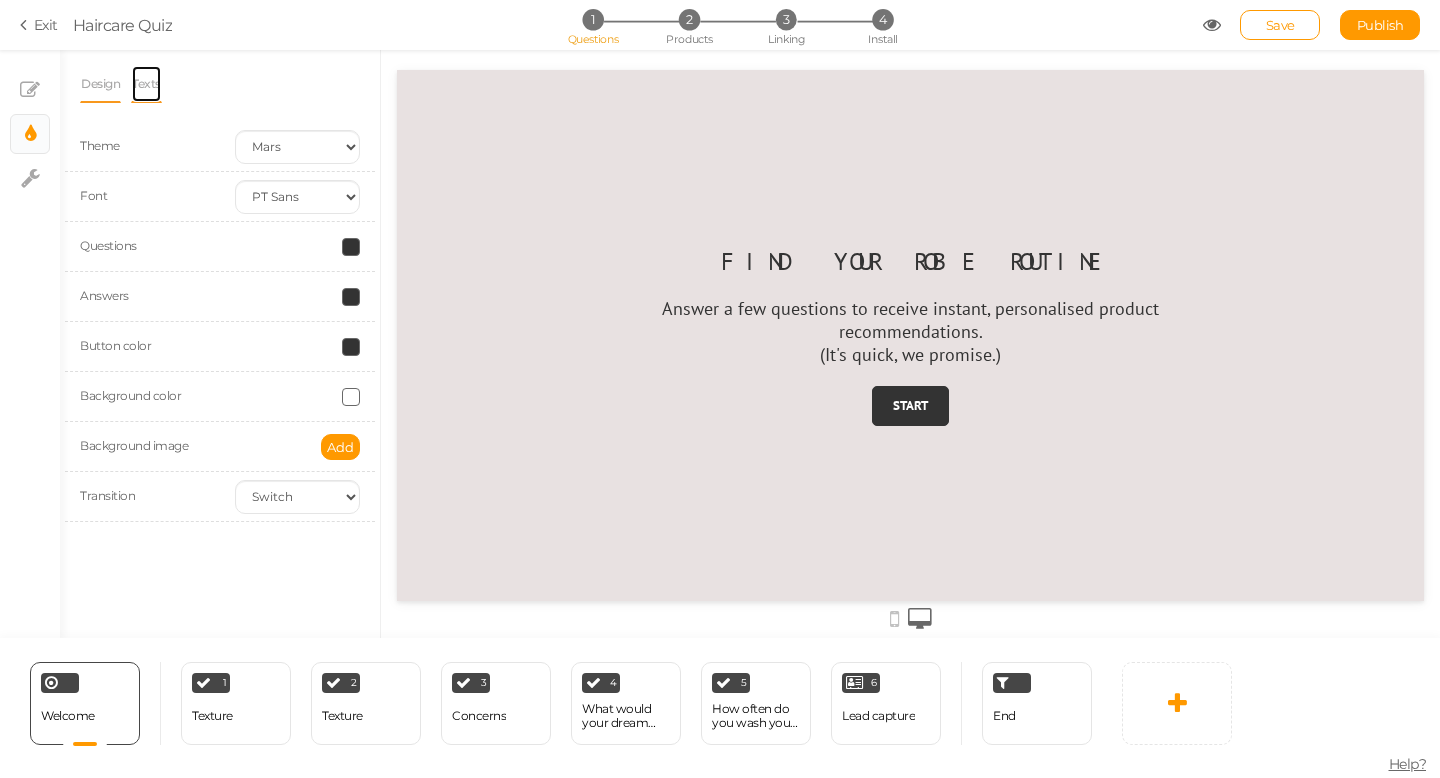 click on "Texts" at bounding box center [146, 84] 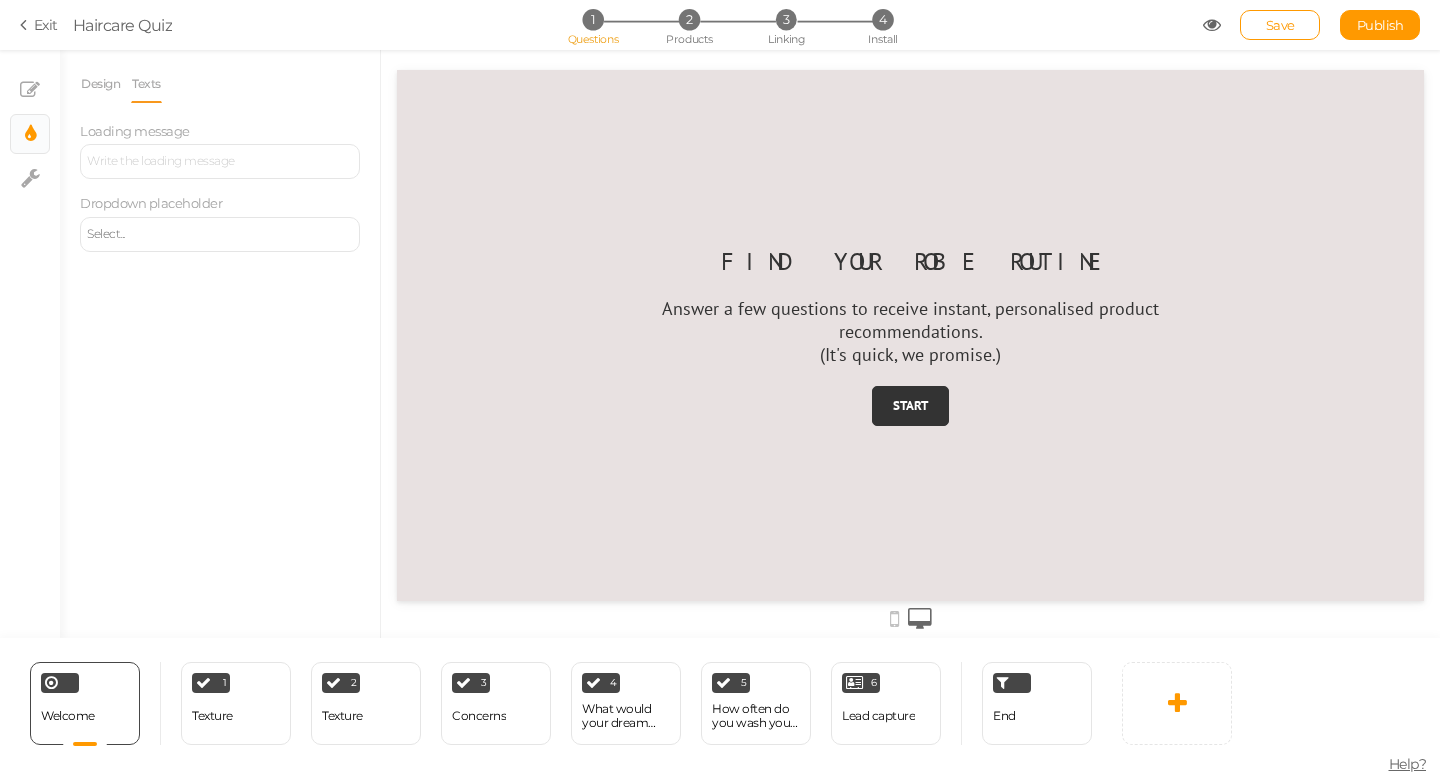click at bounding box center (220, 161) 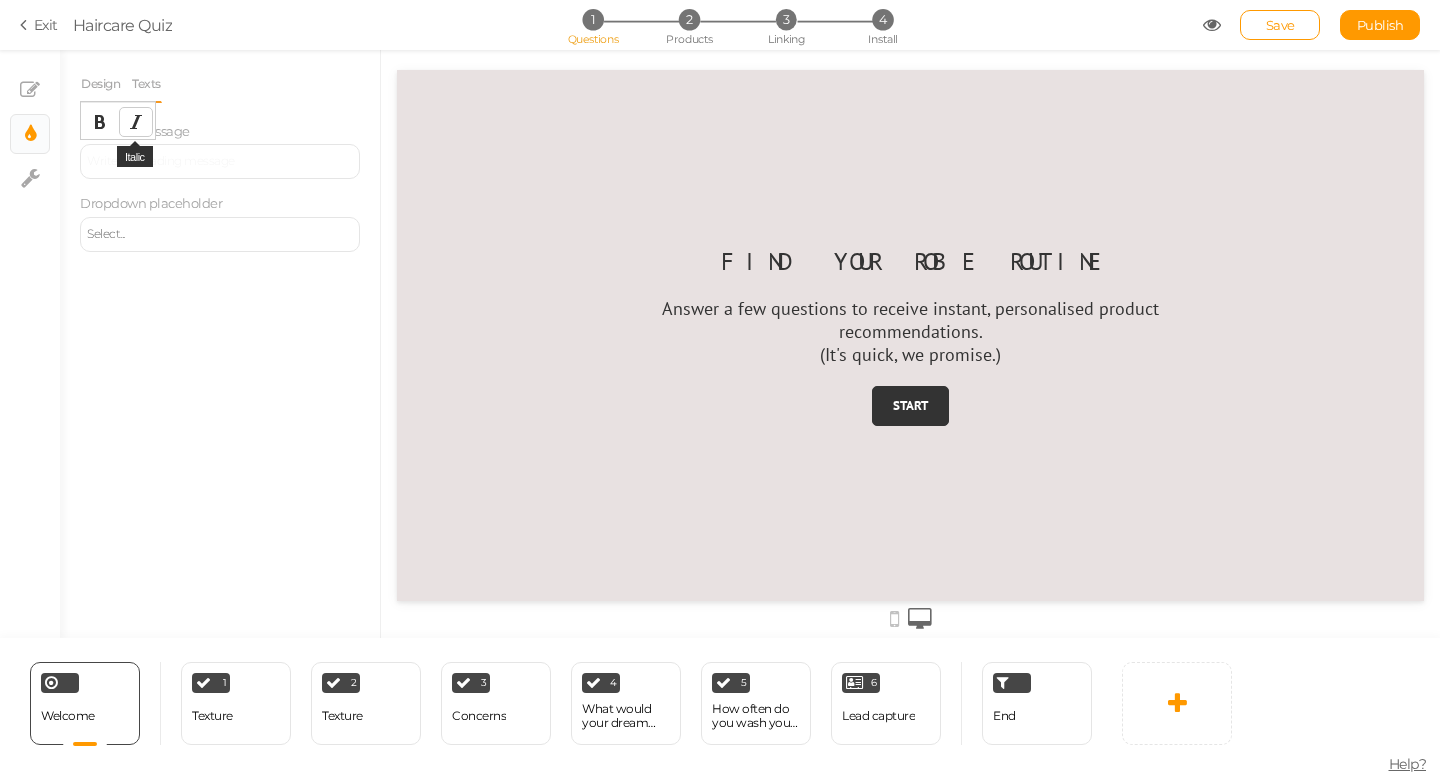 click at bounding box center [136, 122] 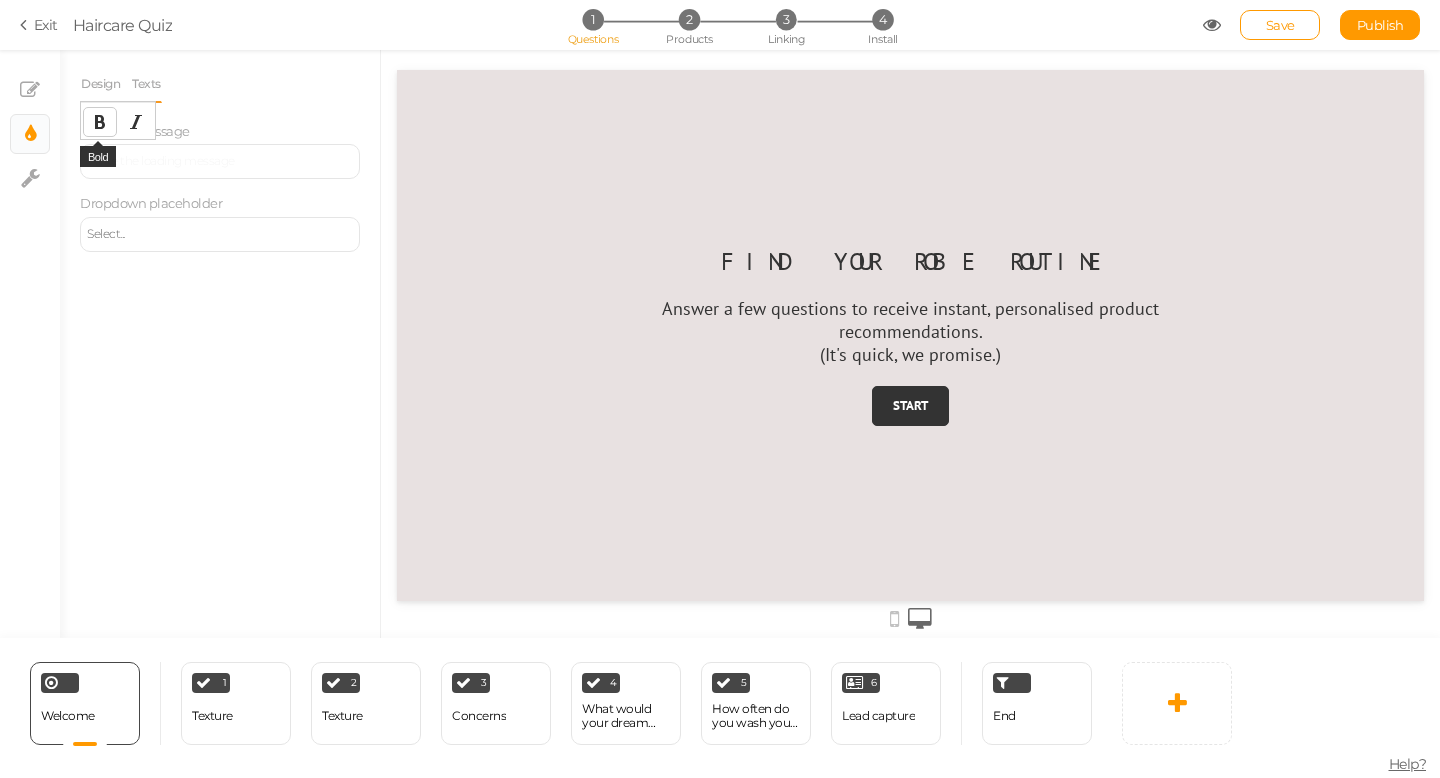 click at bounding box center (100, 122) 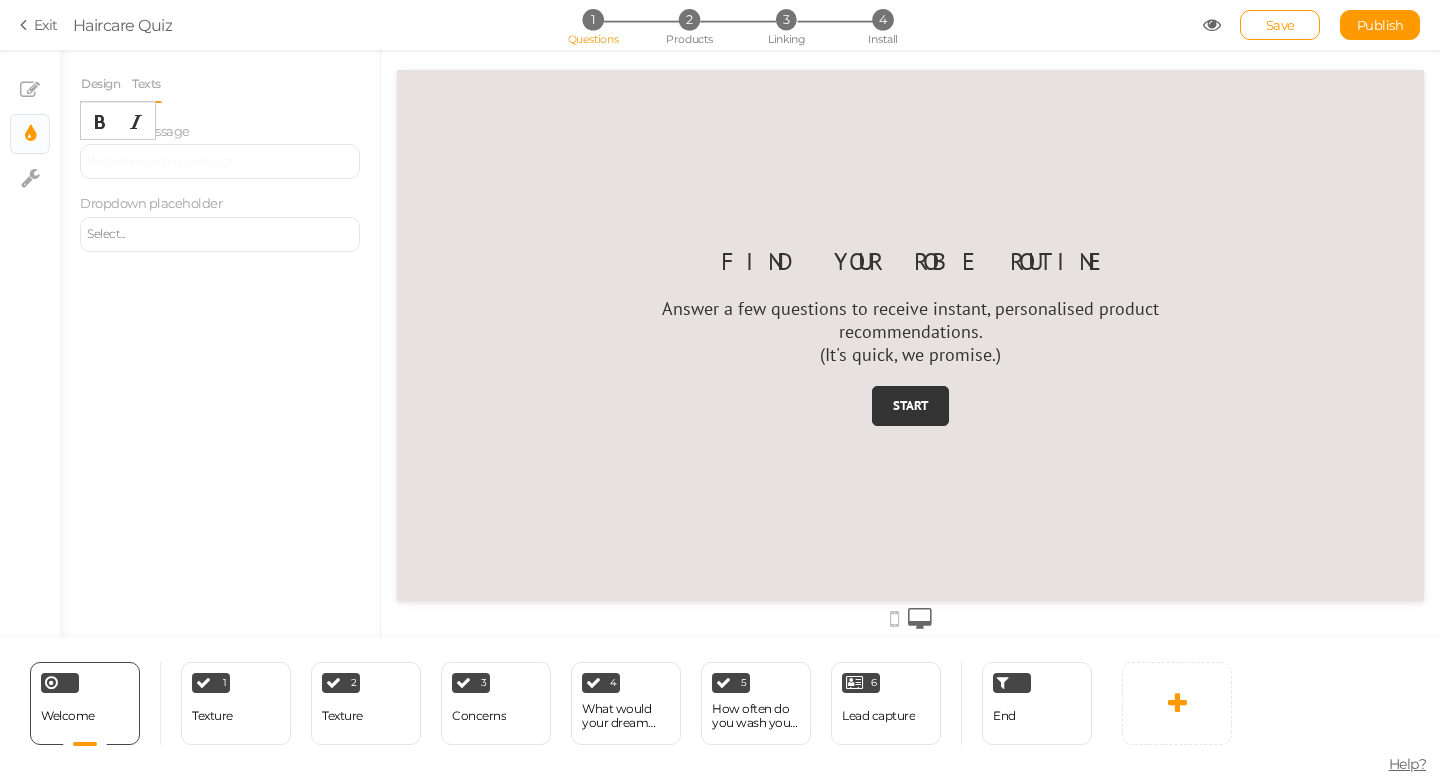 click on "Select..." at bounding box center [220, 234] 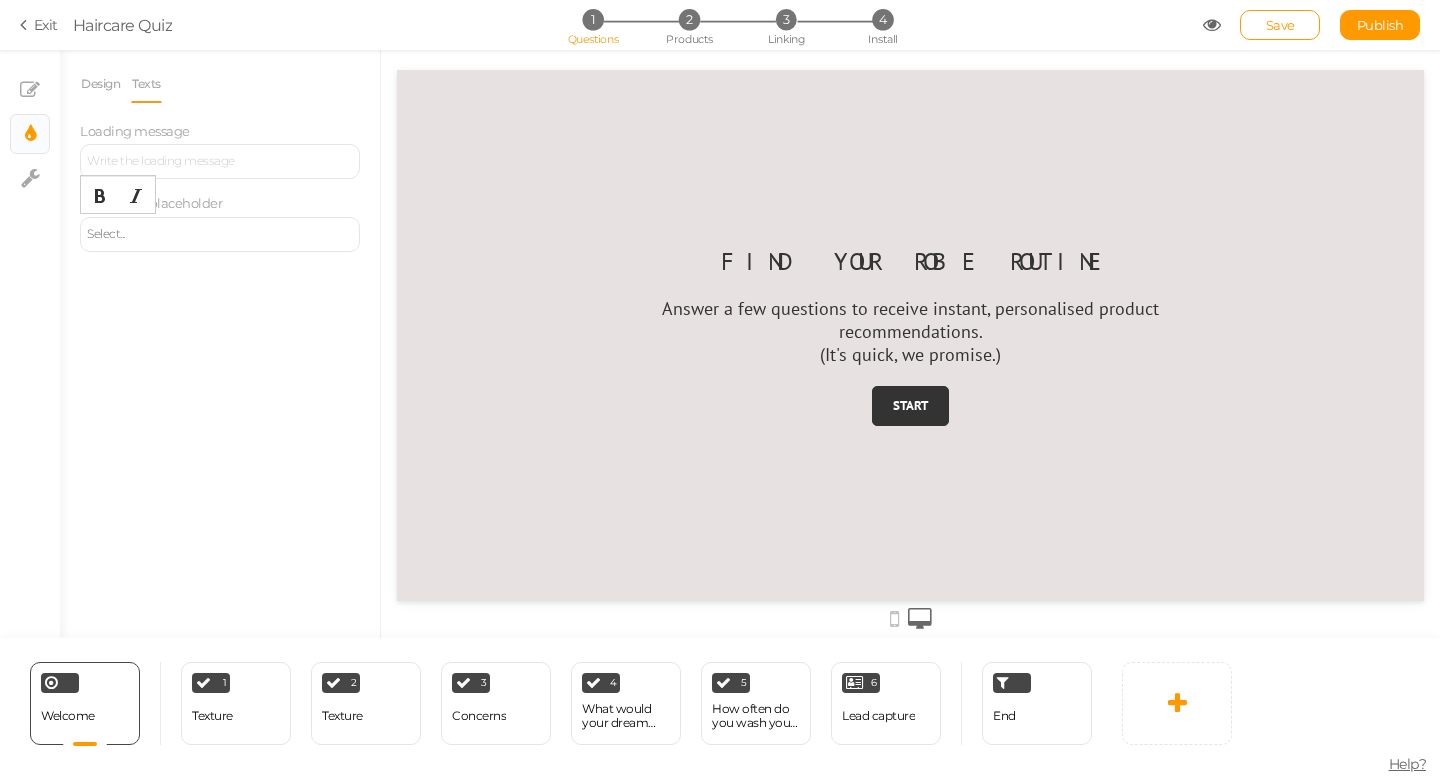 click on "Select..." at bounding box center [220, 234] 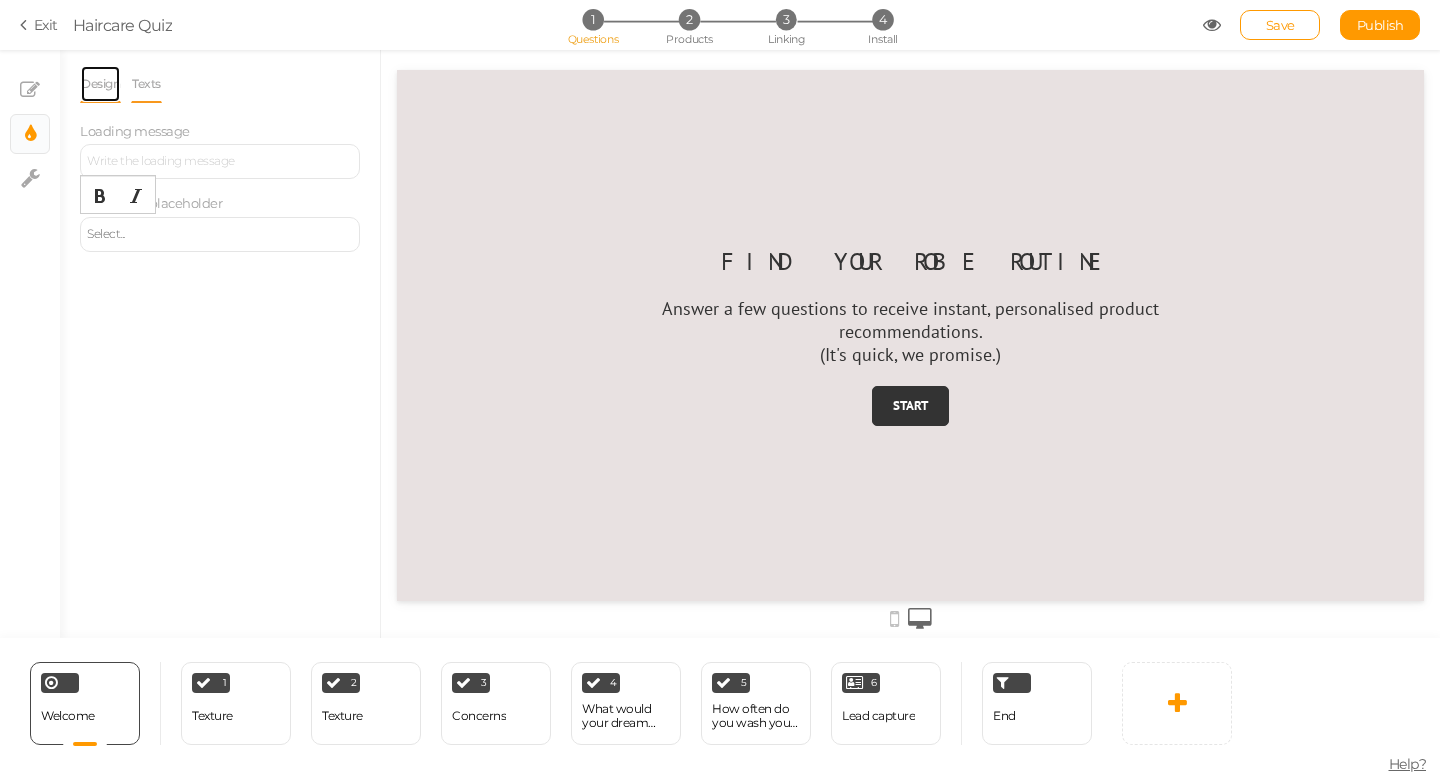 click on "Design" at bounding box center [100, 84] 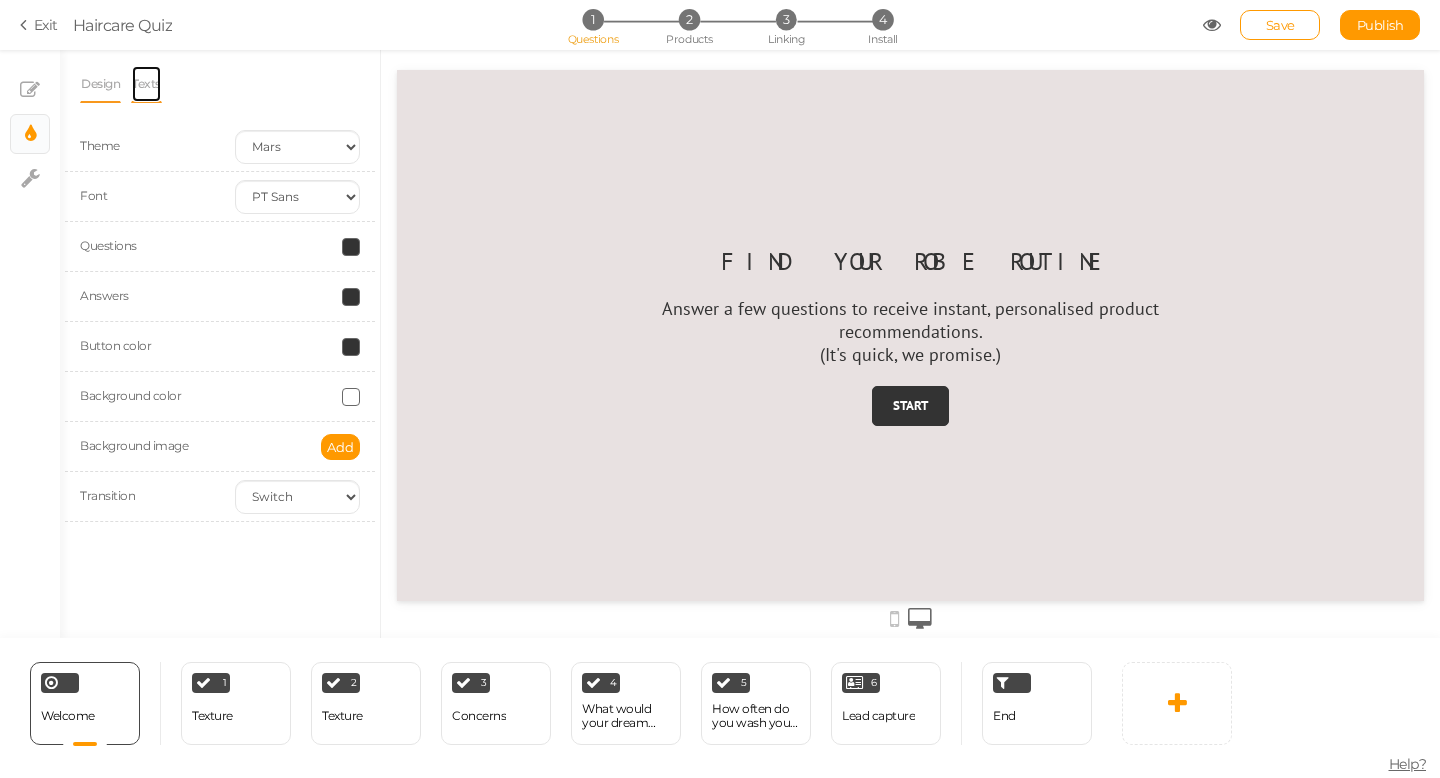 click on "Texts" at bounding box center [146, 84] 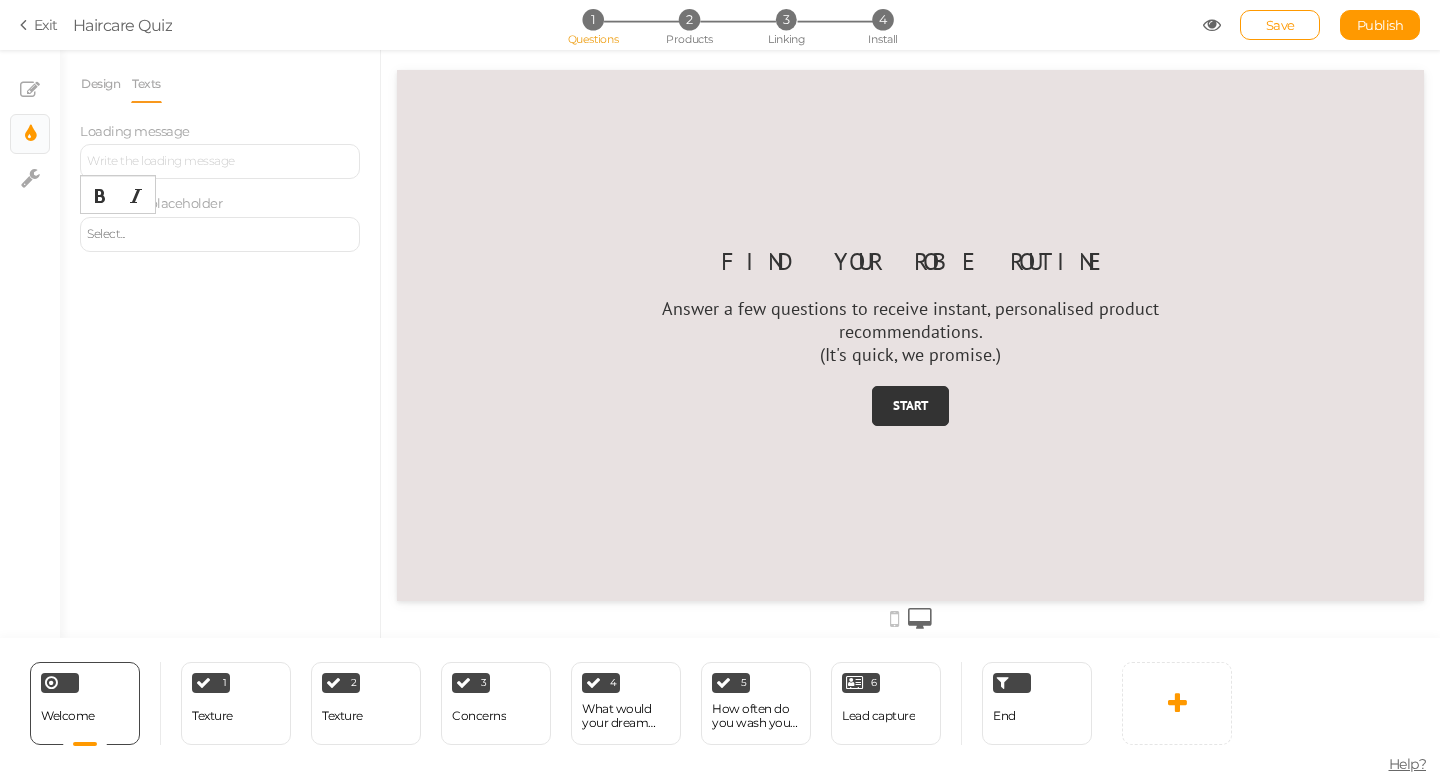 click on "Select..." at bounding box center (220, 234) 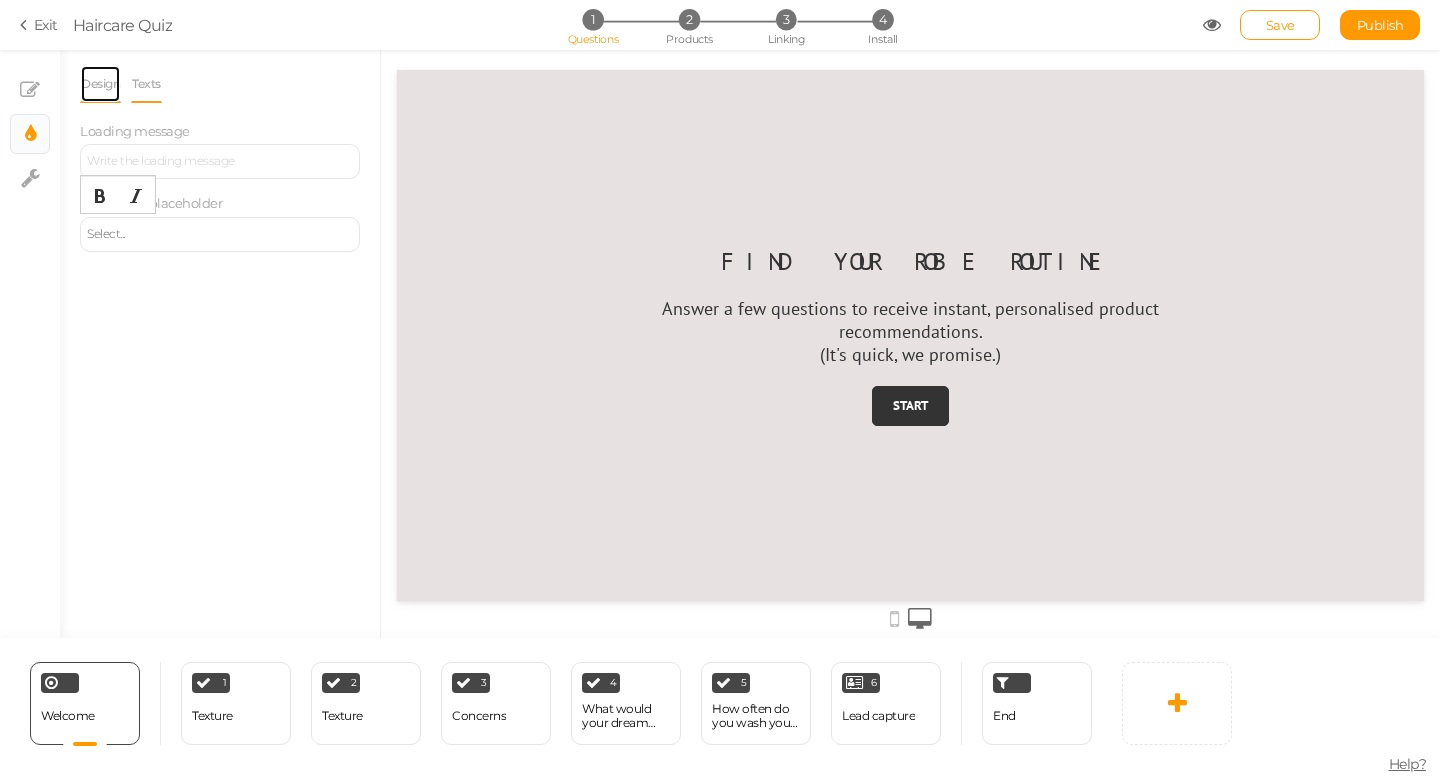 click on "Design" at bounding box center [100, 84] 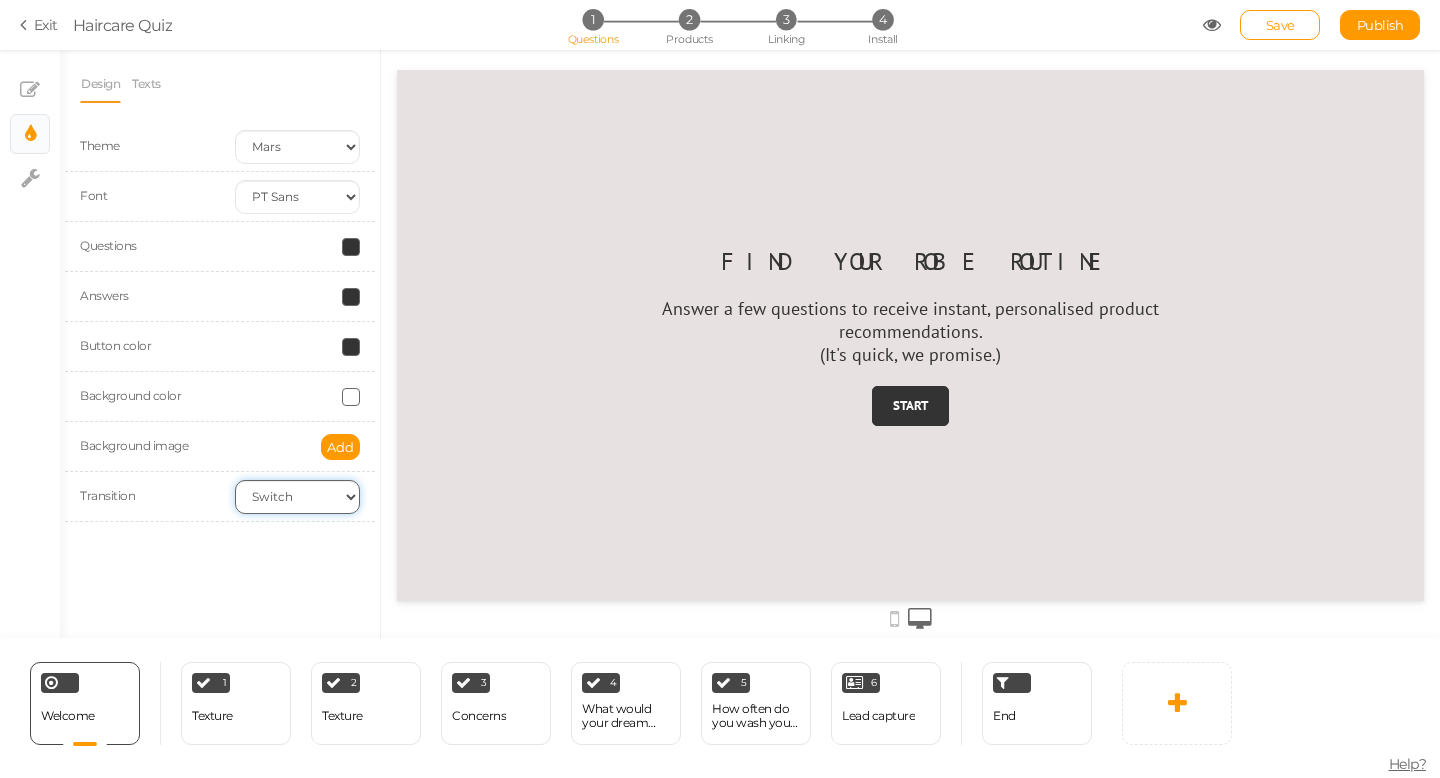 click on "None   Fade   Switch" at bounding box center [297, 497] 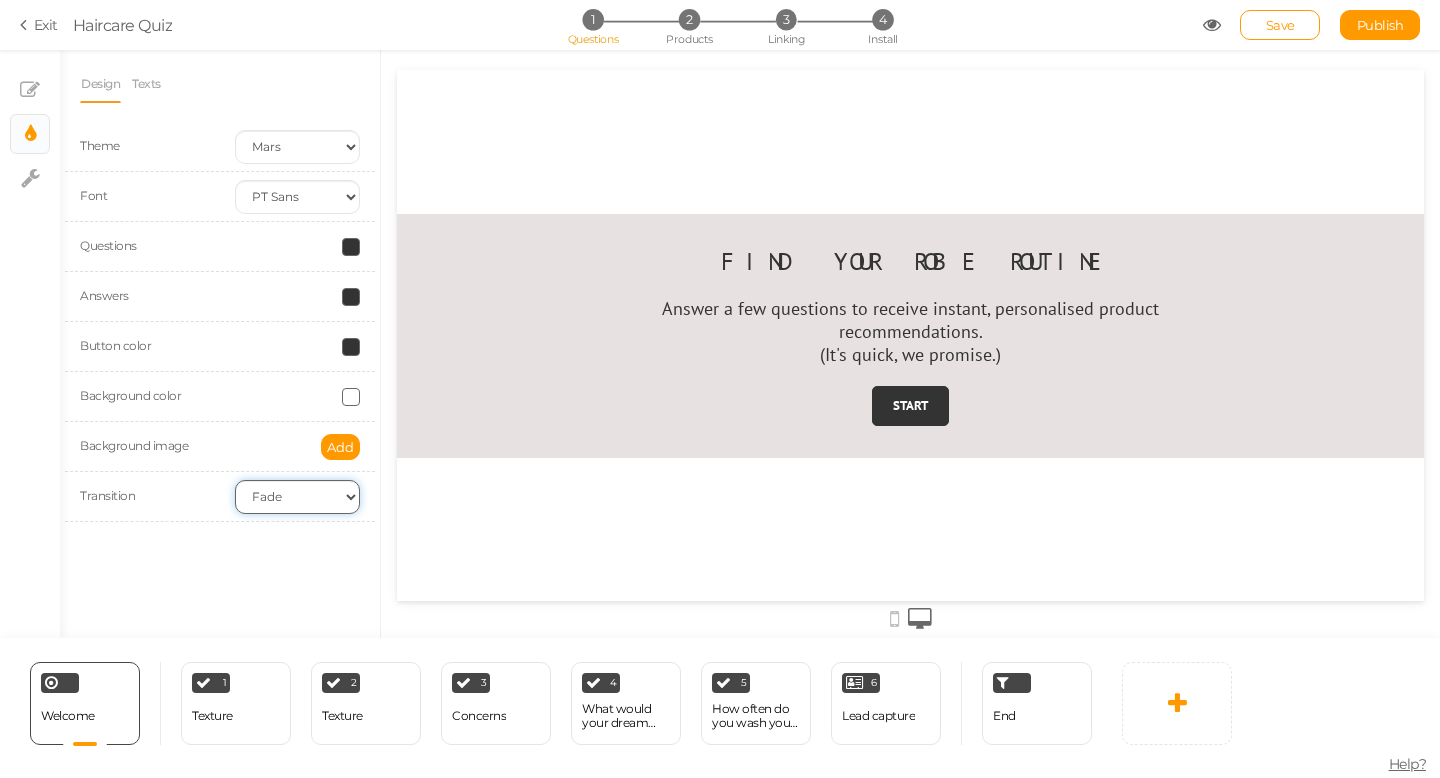 click on "None   Fade   Switch" at bounding box center [297, 497] 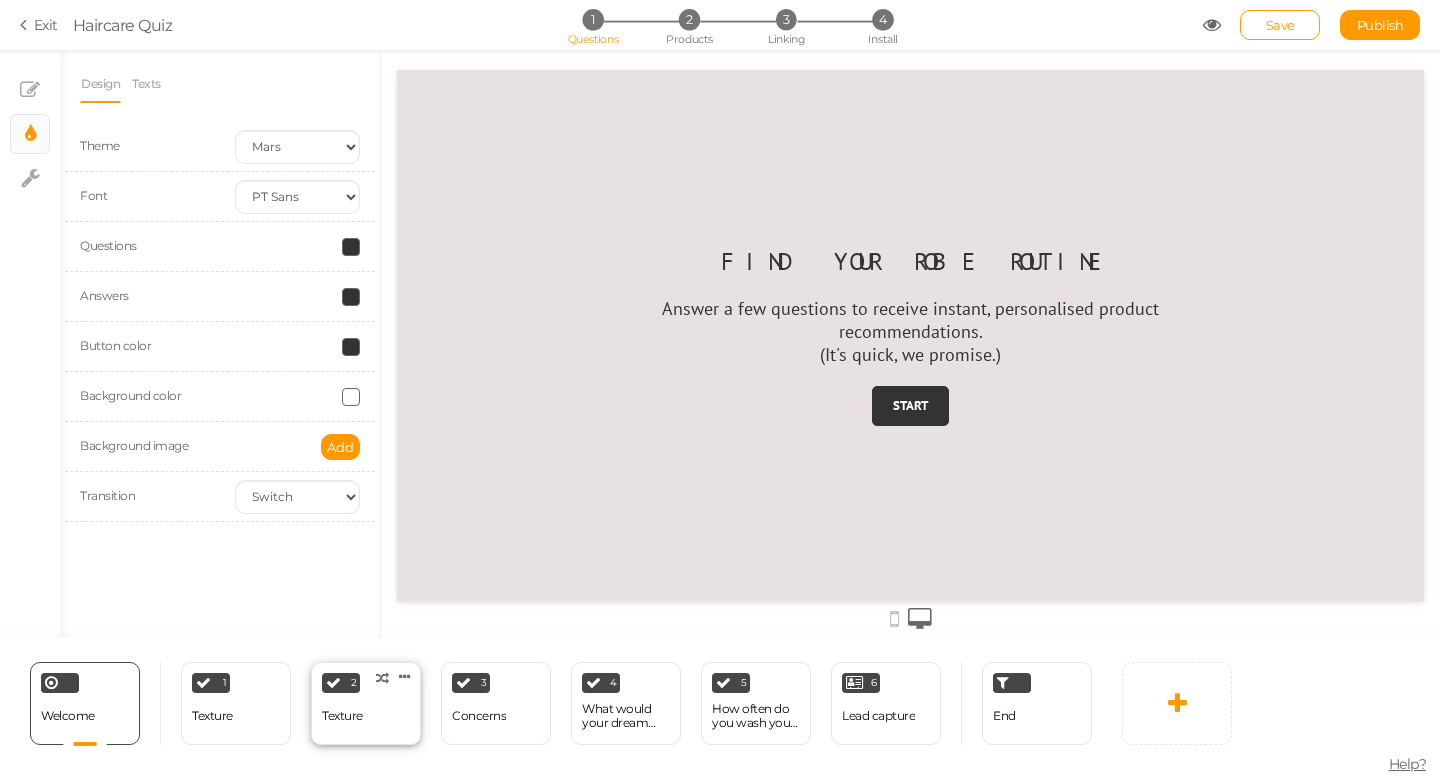 click on "Texture" at bounding box center [342, 716] 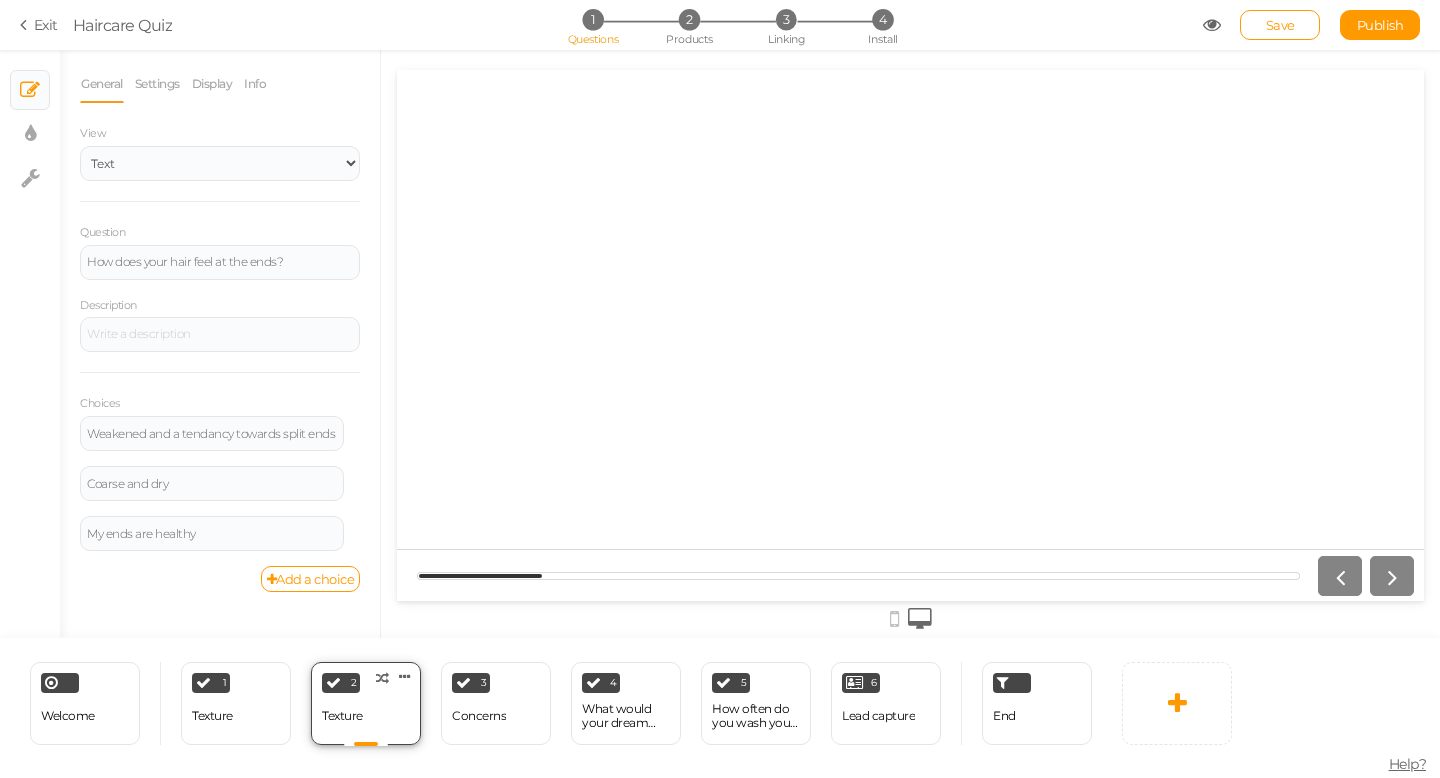scroll, scrollTop: 0, scrollLeft: 0, axis: both 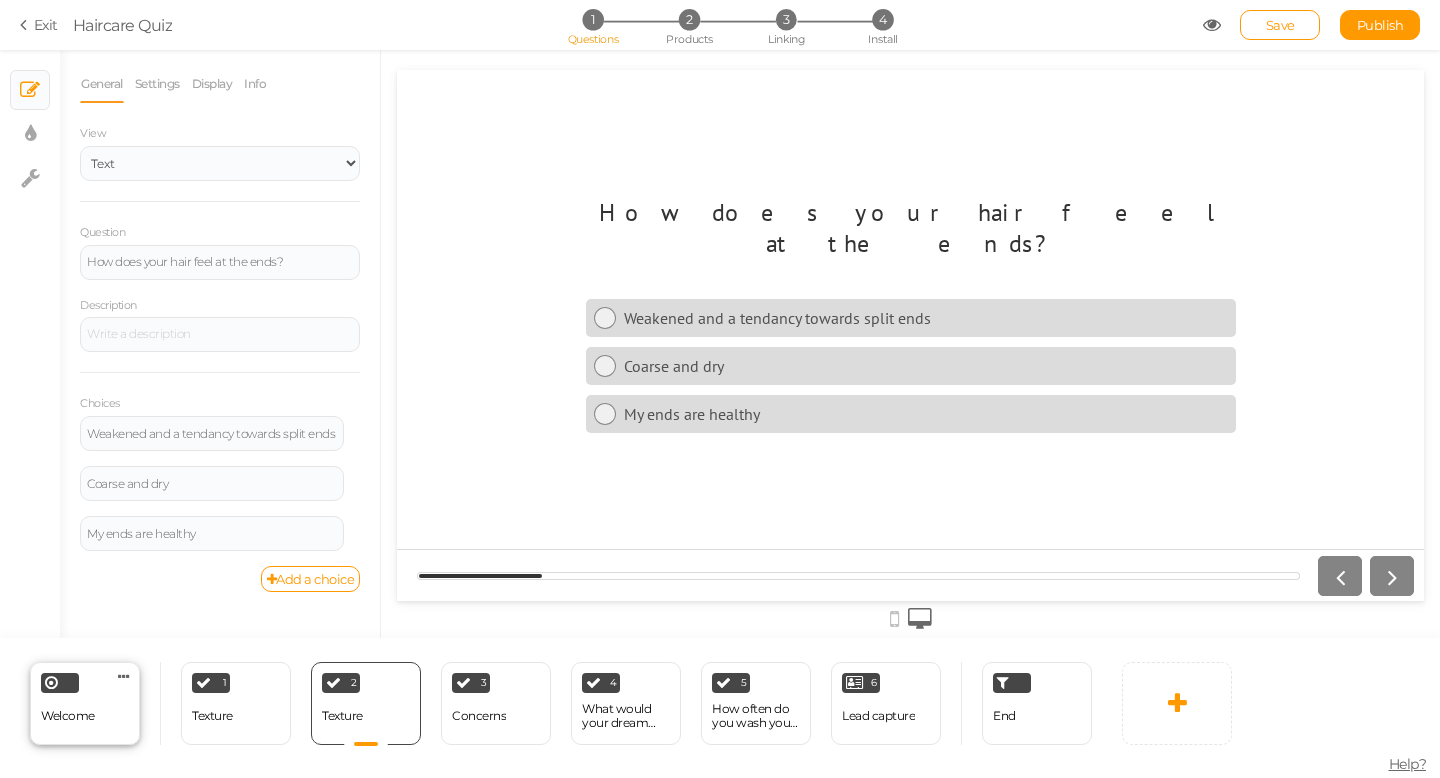click on "Welcome                       Delete" at bounding box center [85, 703] 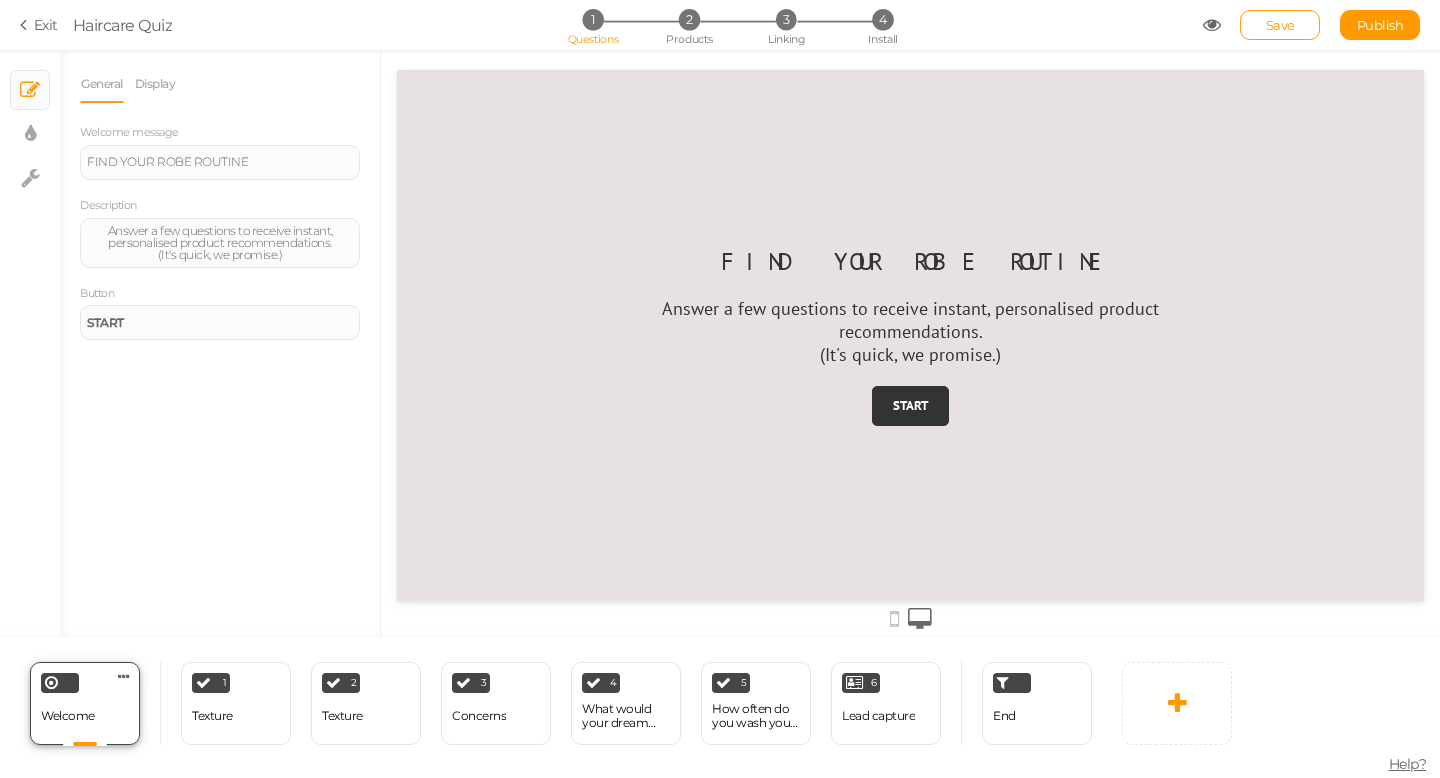 click on "Welcome                       Delete" at bounding box center [85, 703] 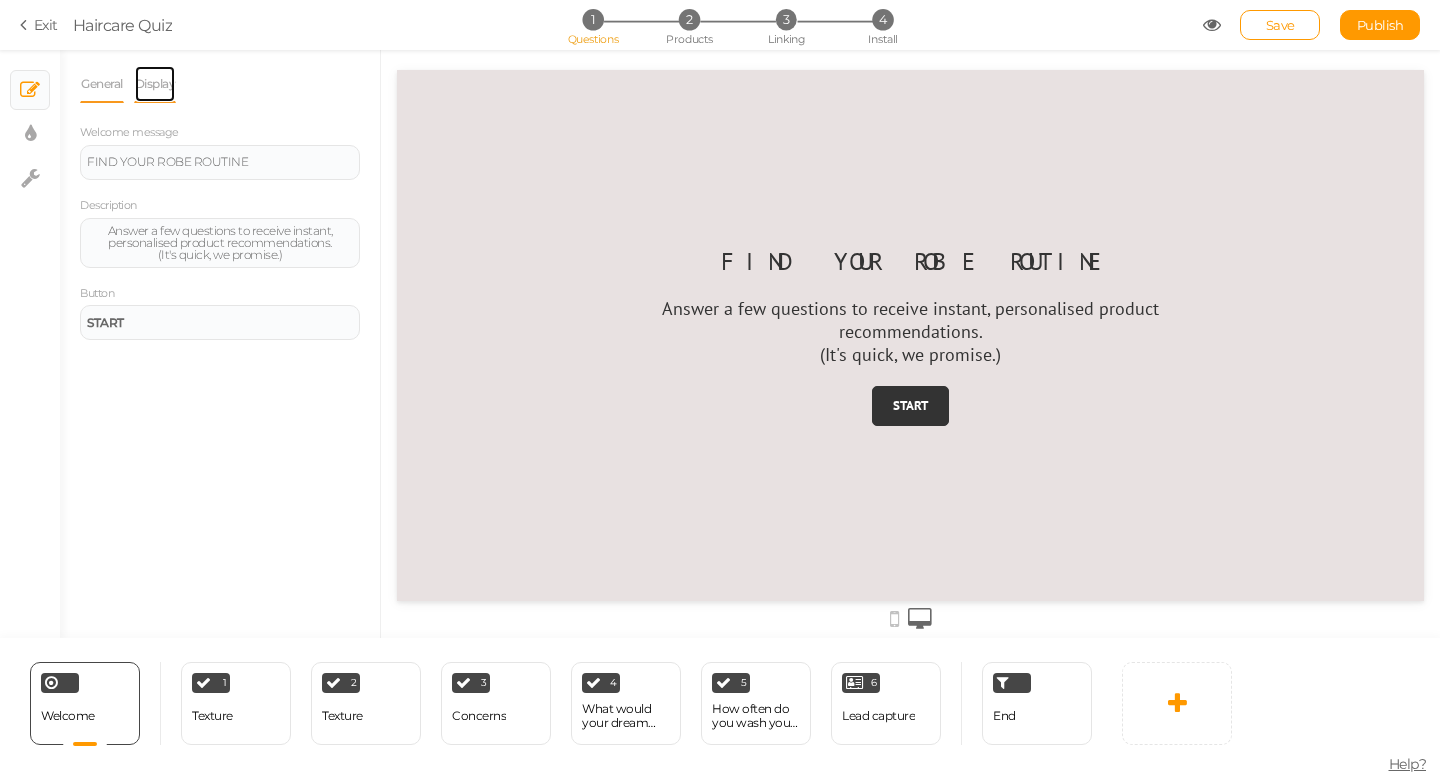click on "Display" at bounding box center (155, 84) 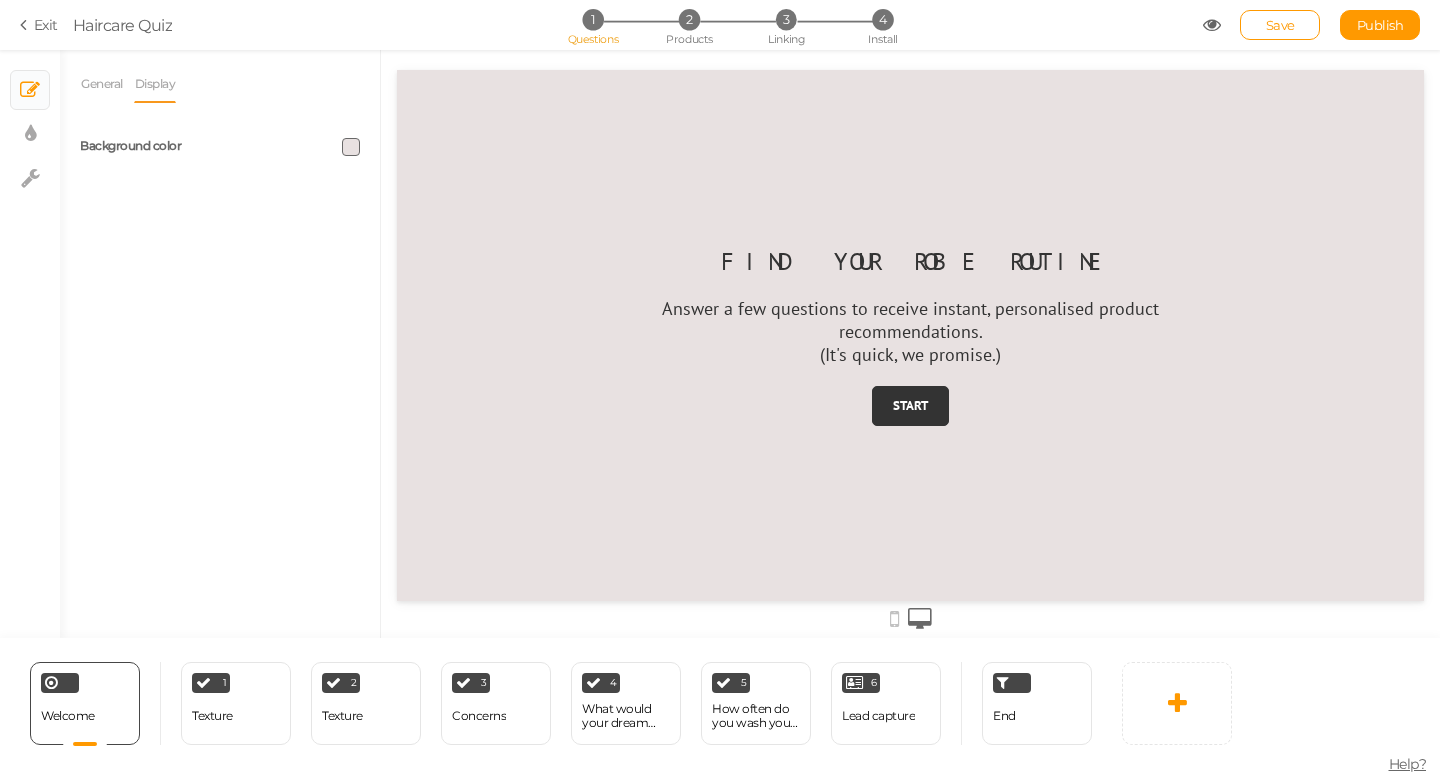 click at bounding box center [351, 147] 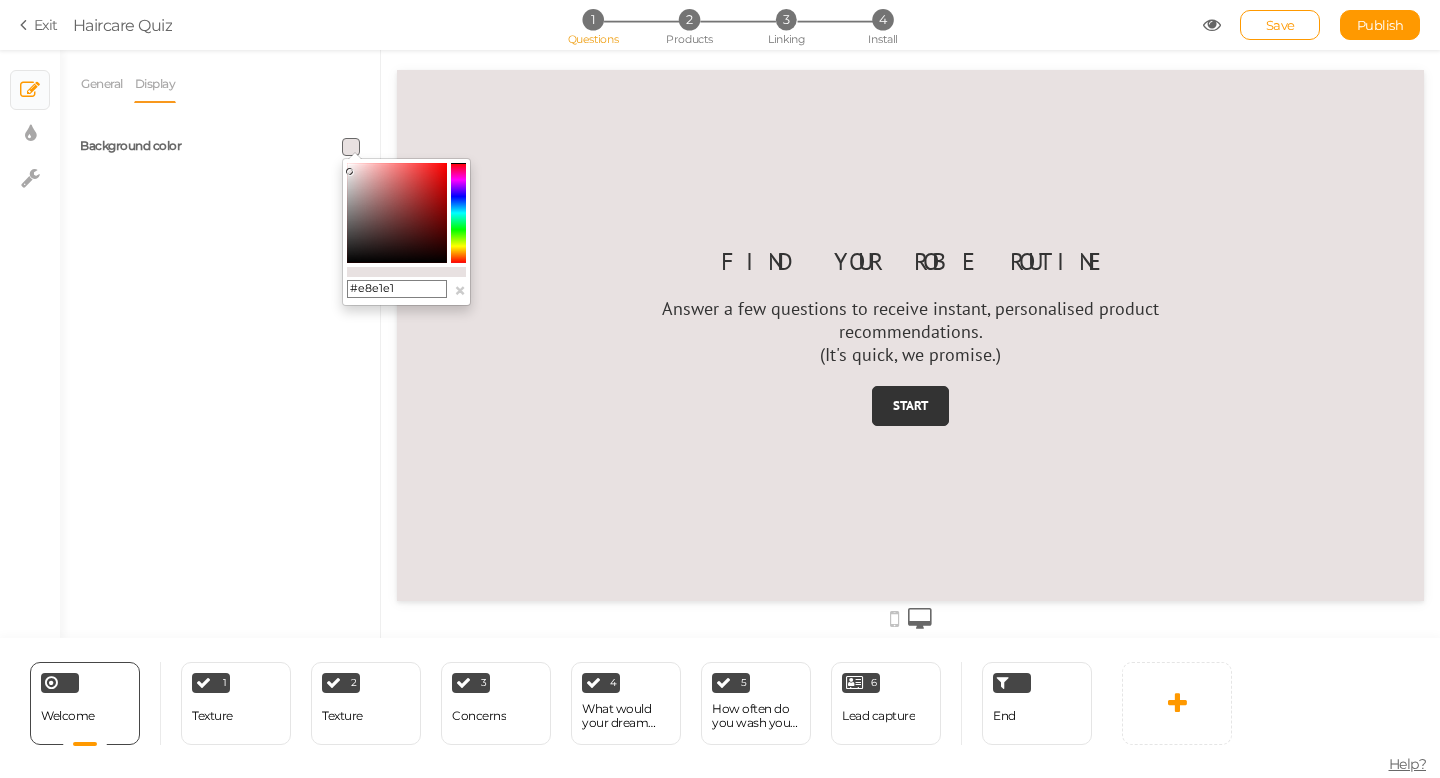 click at bounding box center [397, 213] 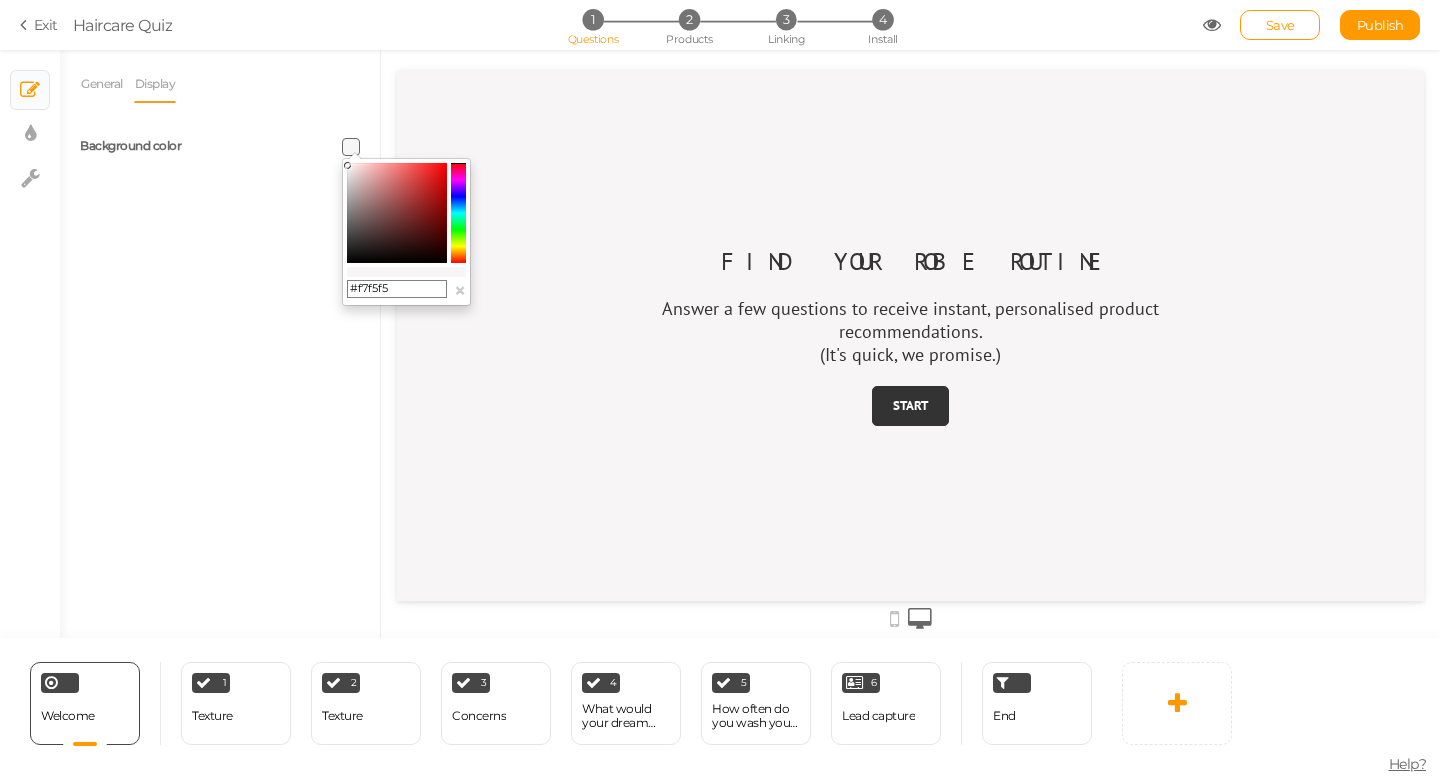 click 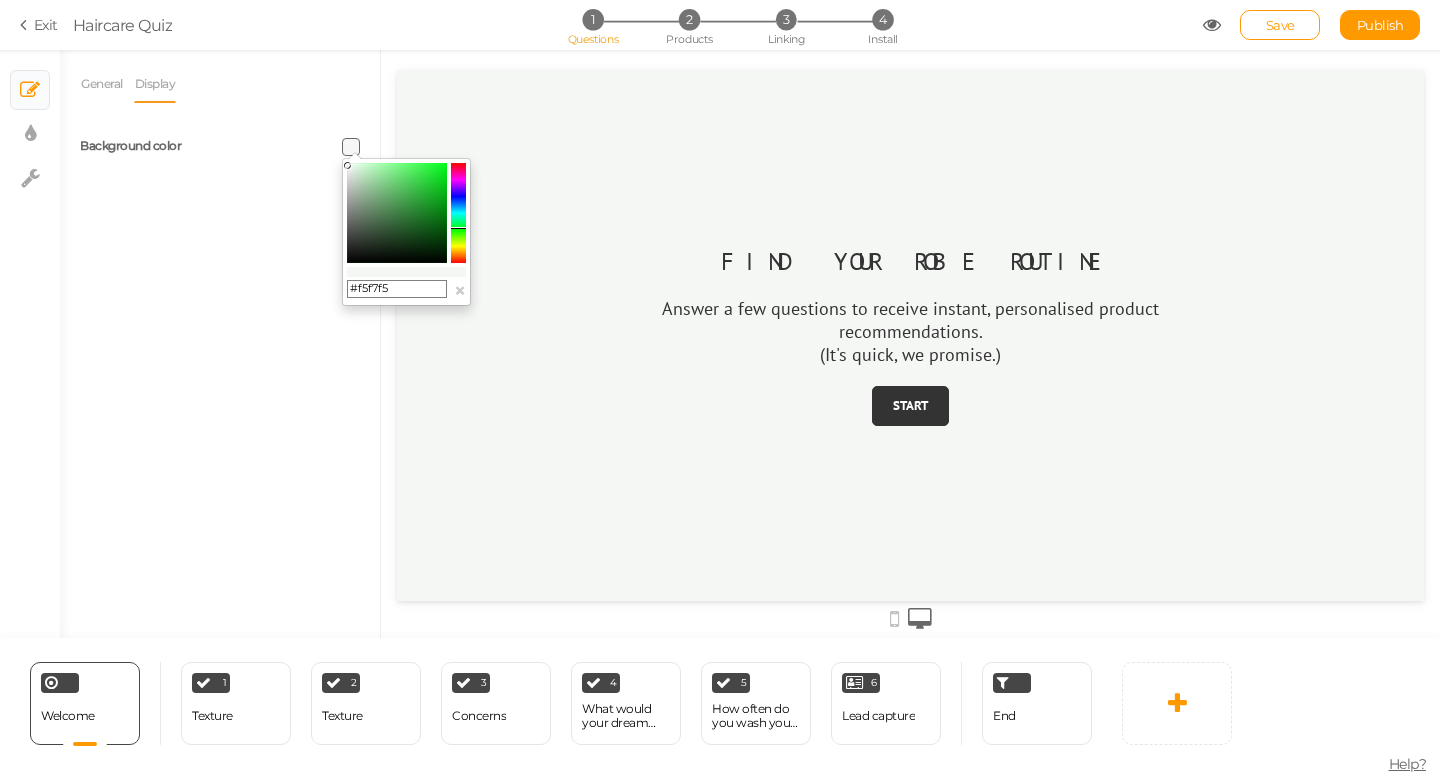 click at bounding box center (397, 213) 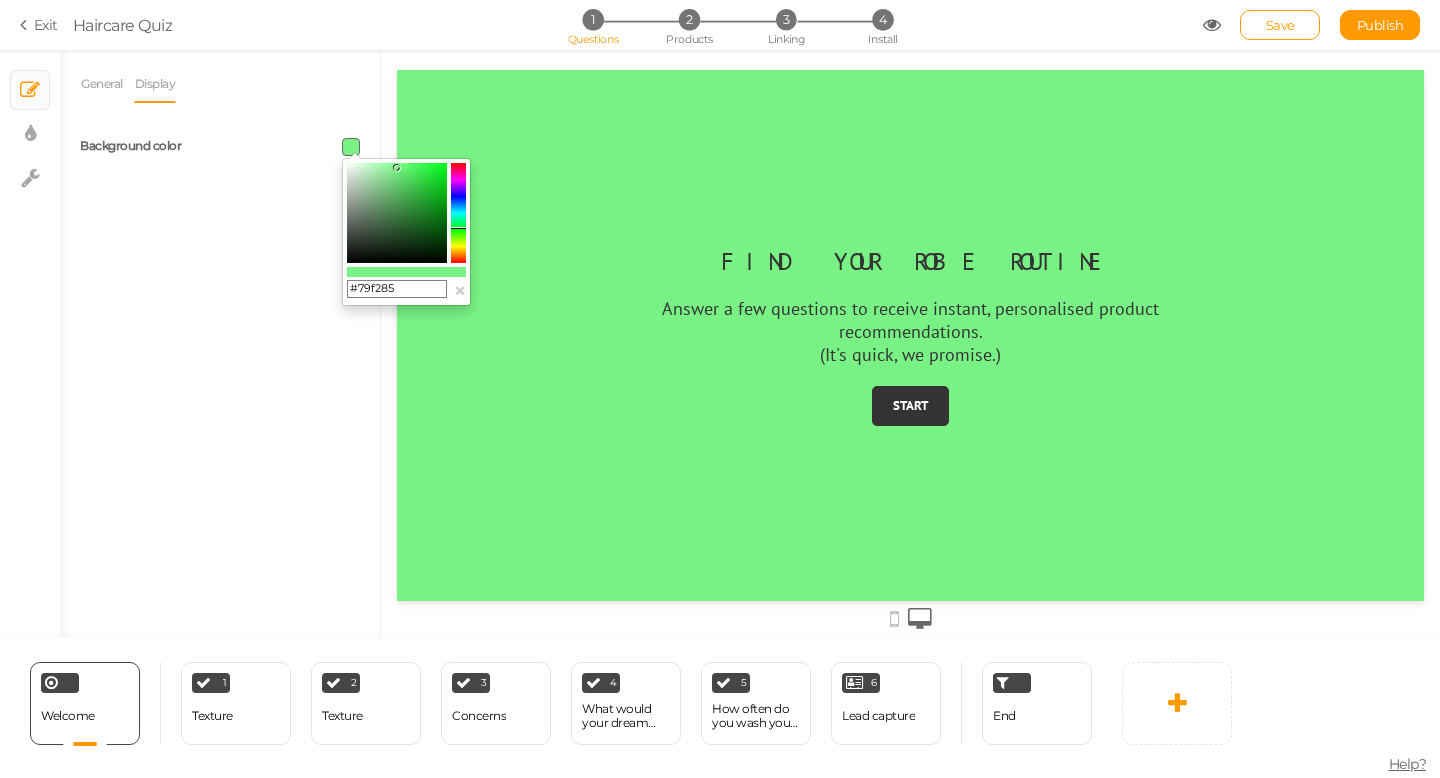 click at bounding box center [397, 213] 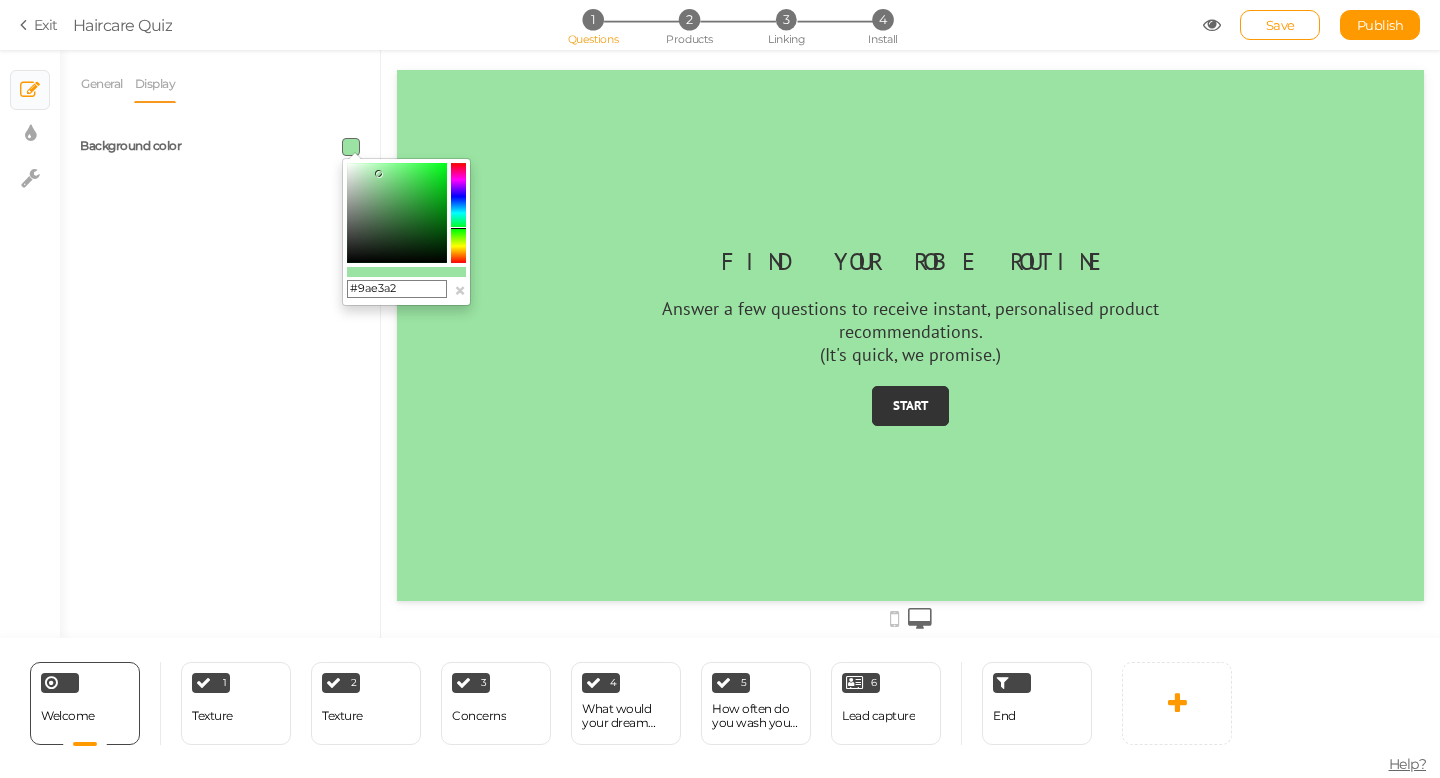 click at bounding box center (397, 213) 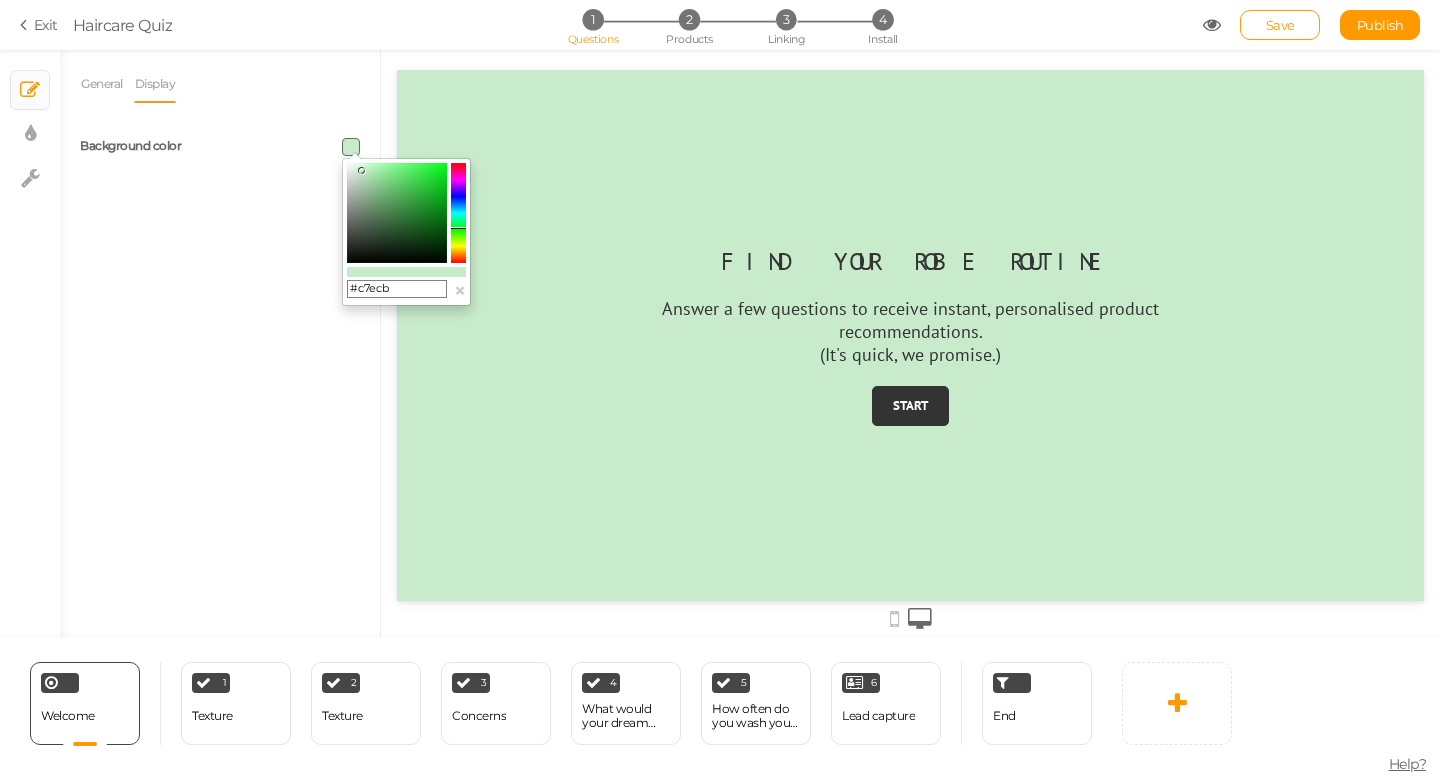 click at bounding box center [397, 213] 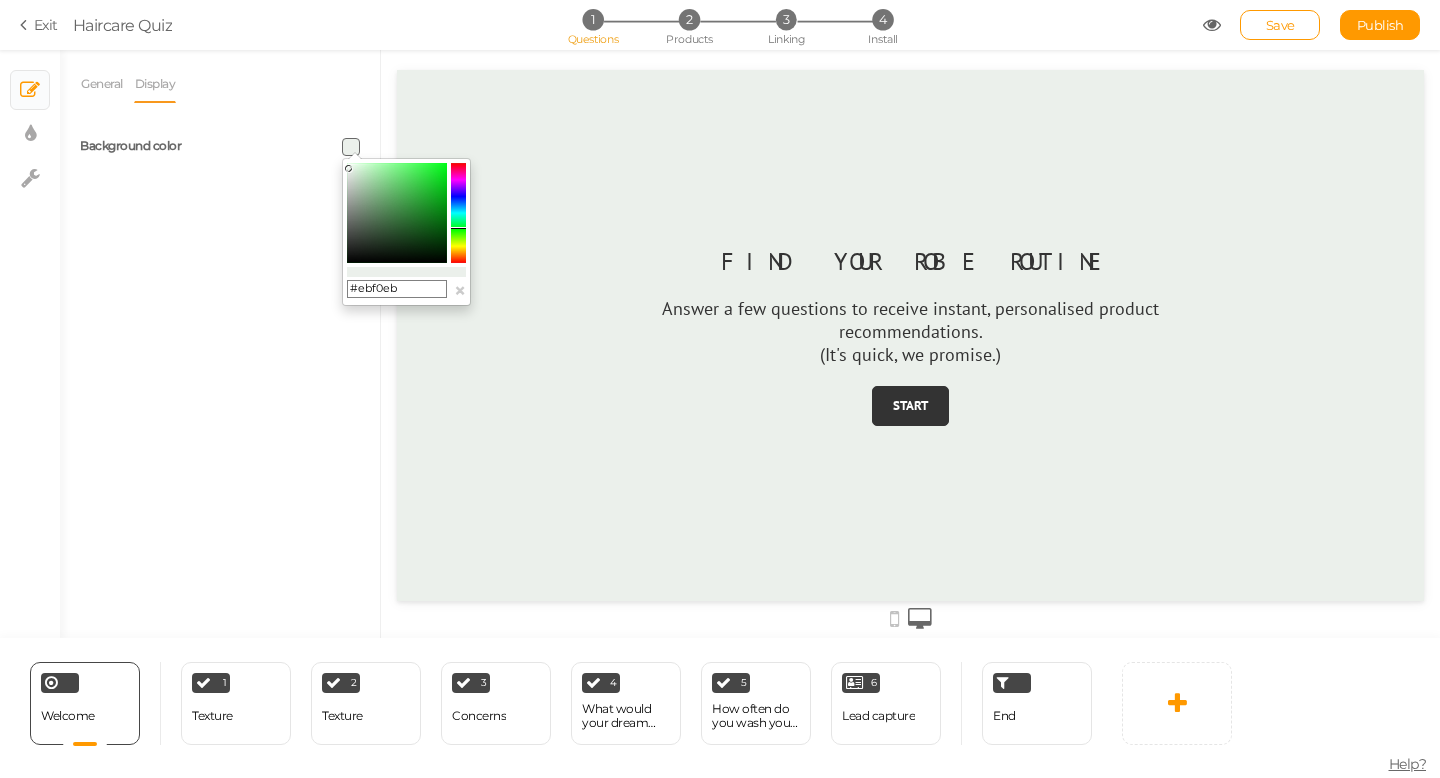 click at bounding box center [348, 168] 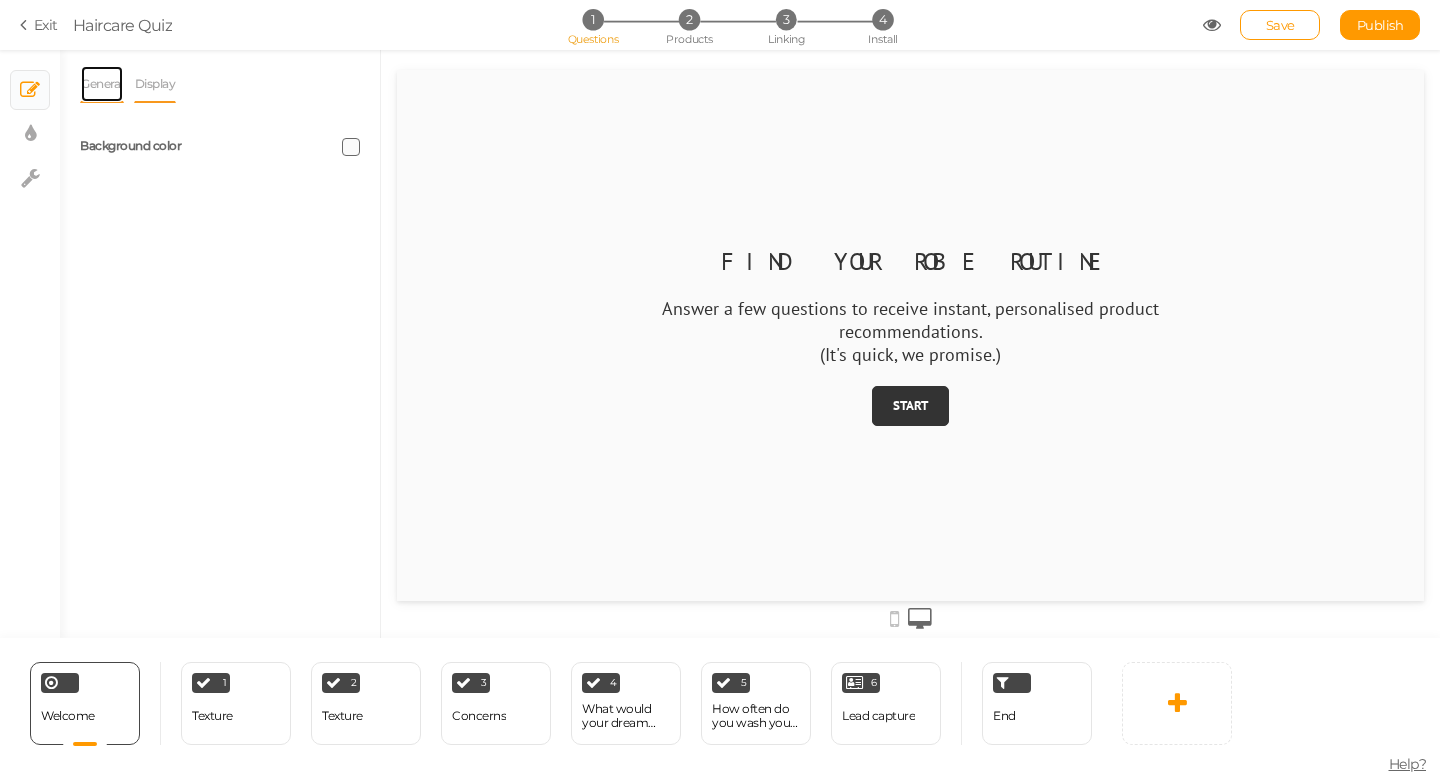 click on "General" at bounding box center (102, 84) 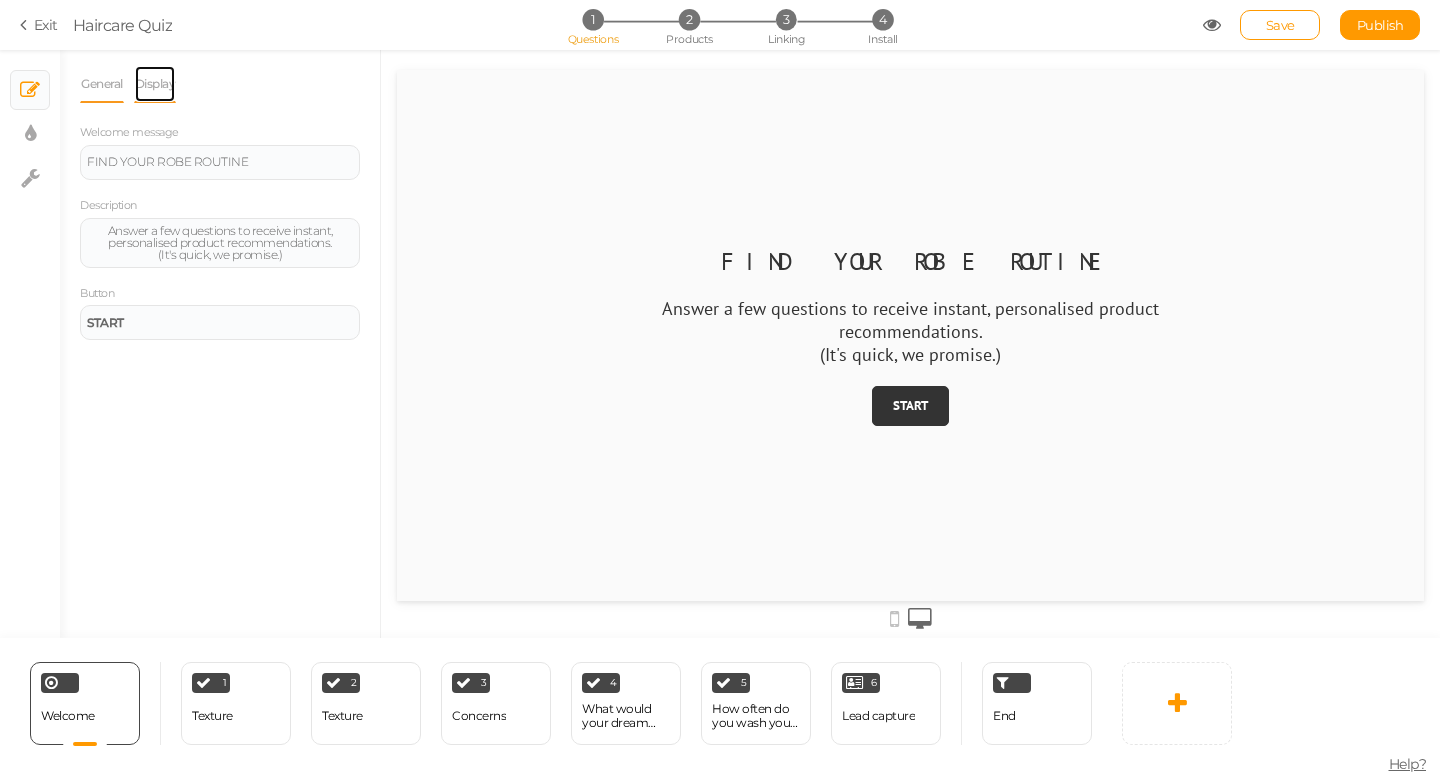 click on "Display" at bounding box center (155, 84) 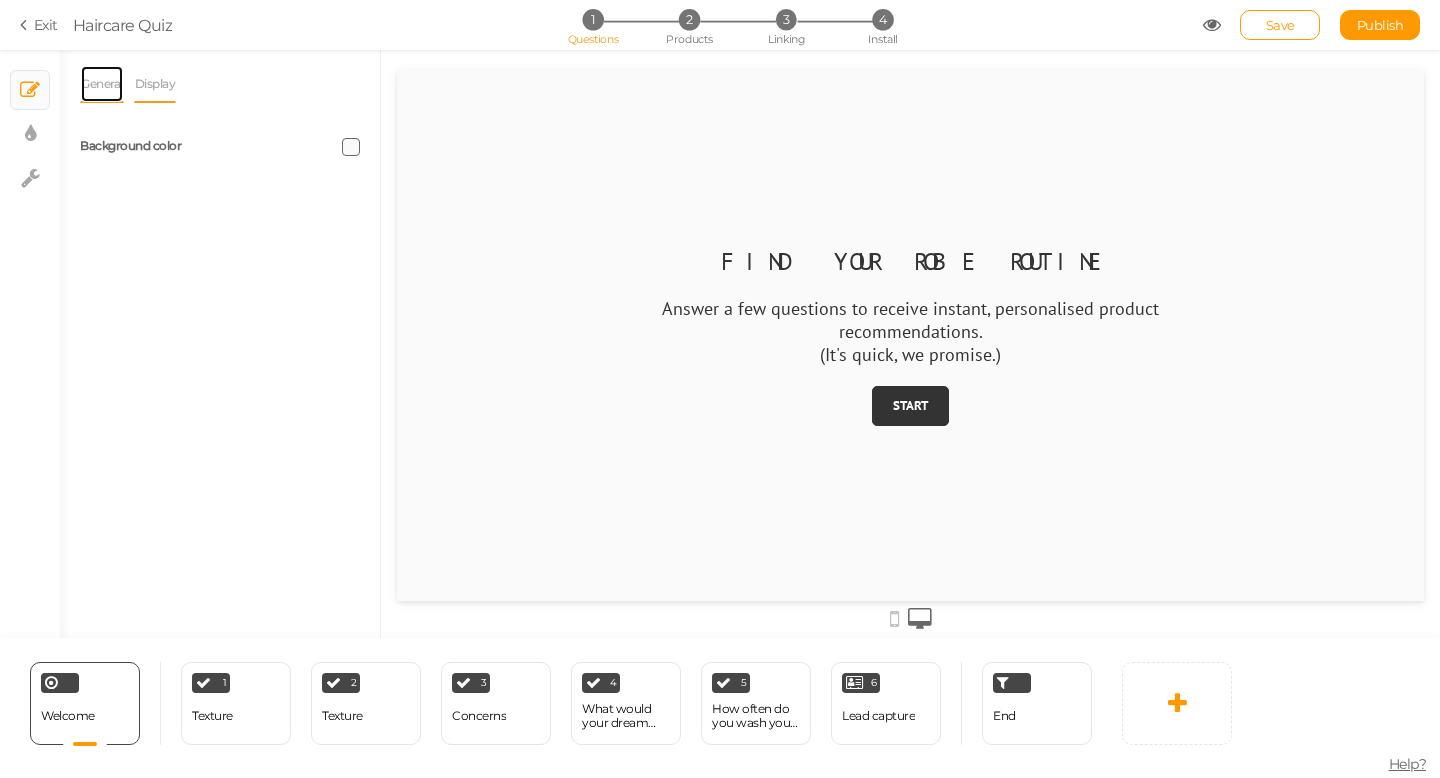 click on "General" at bounding box center (102, 84) 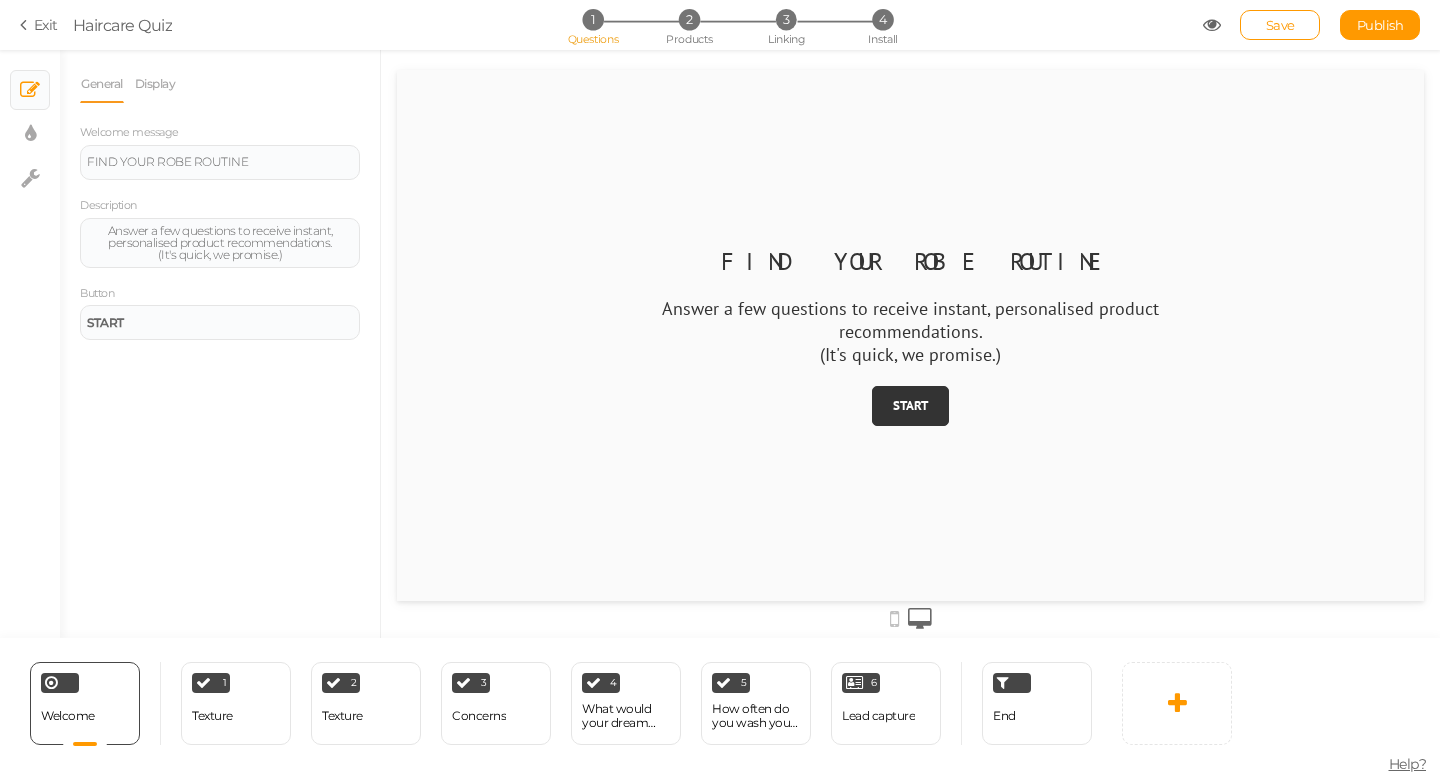 click on "General" at bounding box center [102, 84] 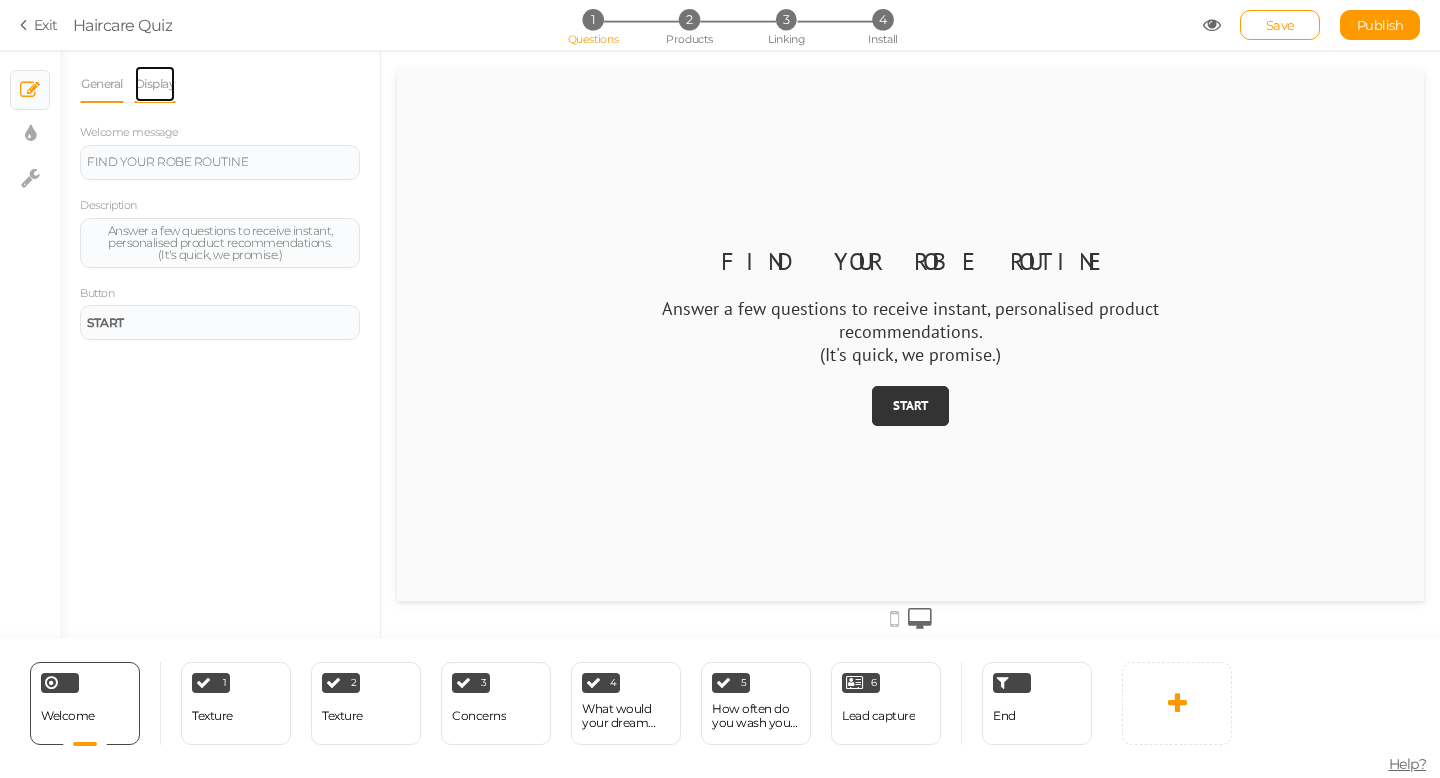 click on "Display" at bounding box center [155, 84] 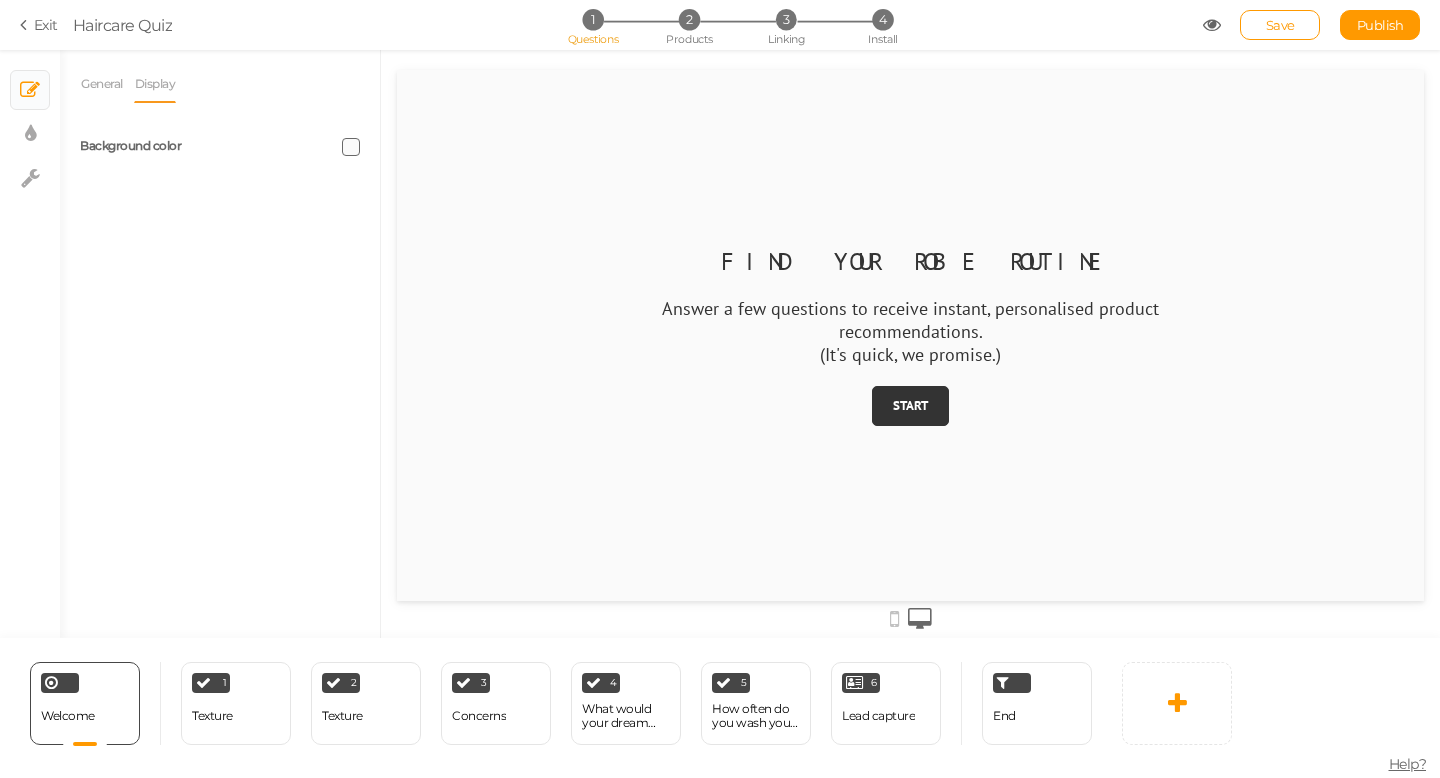 click on "Display" at bounding box center (155, 84) 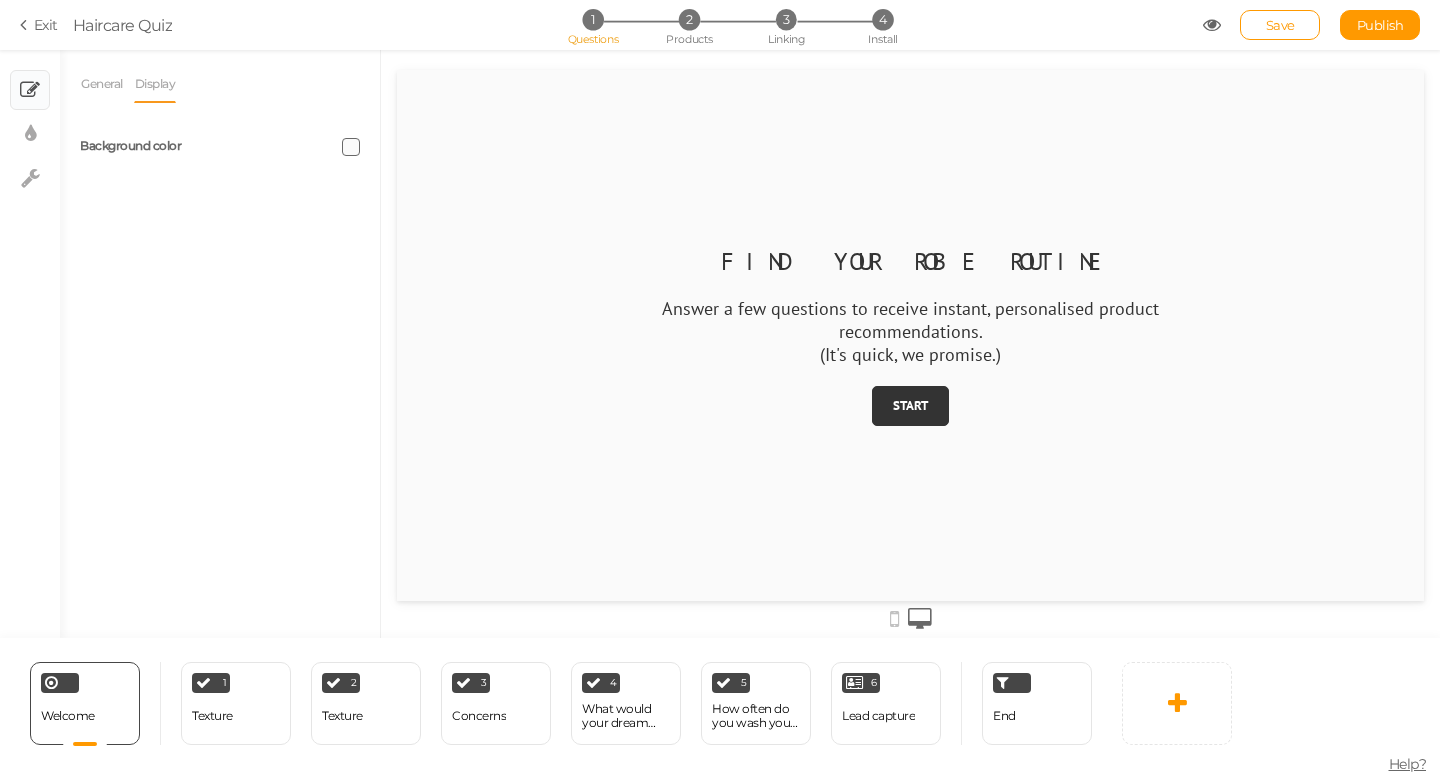 click on "× Slides" at bounding box center [30, 90] 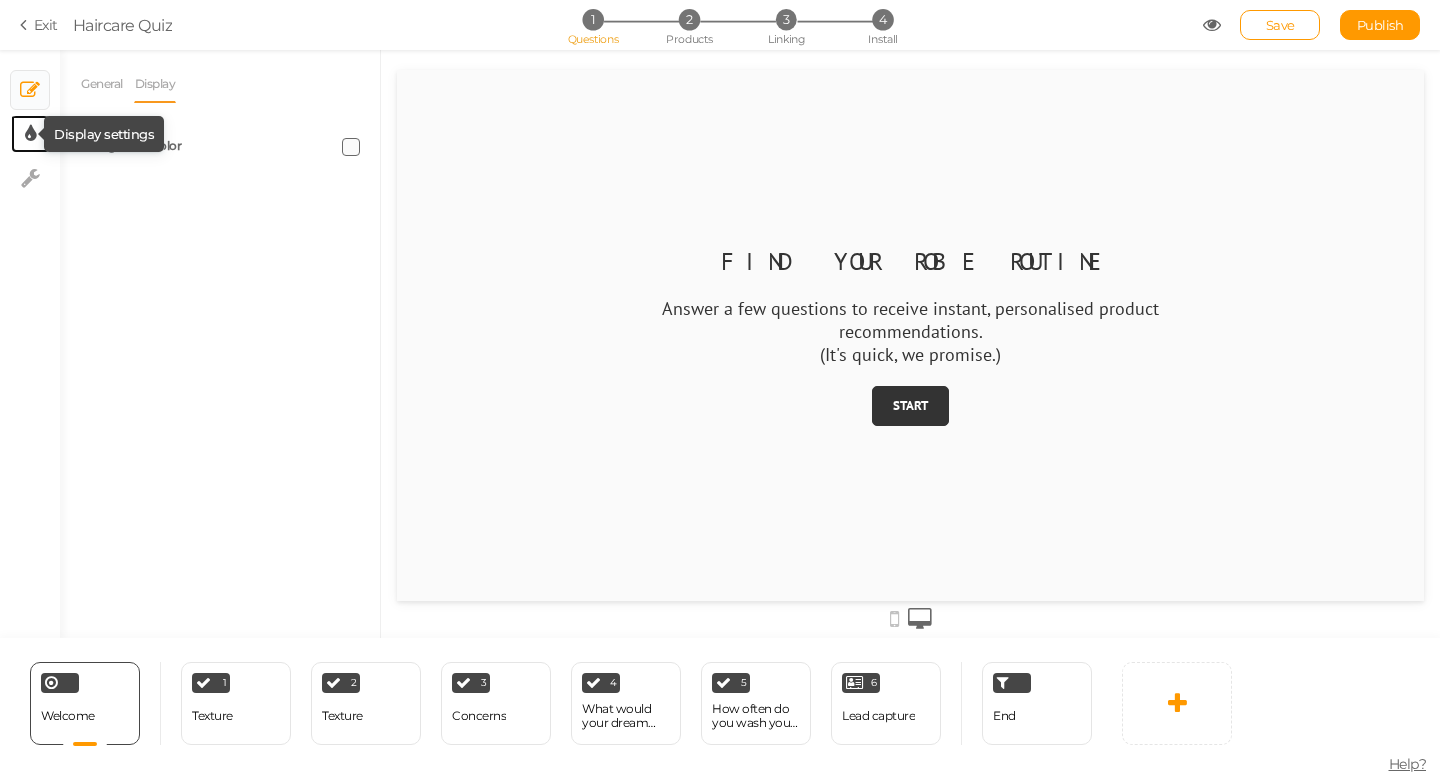 click at bounding box center (30, 134) 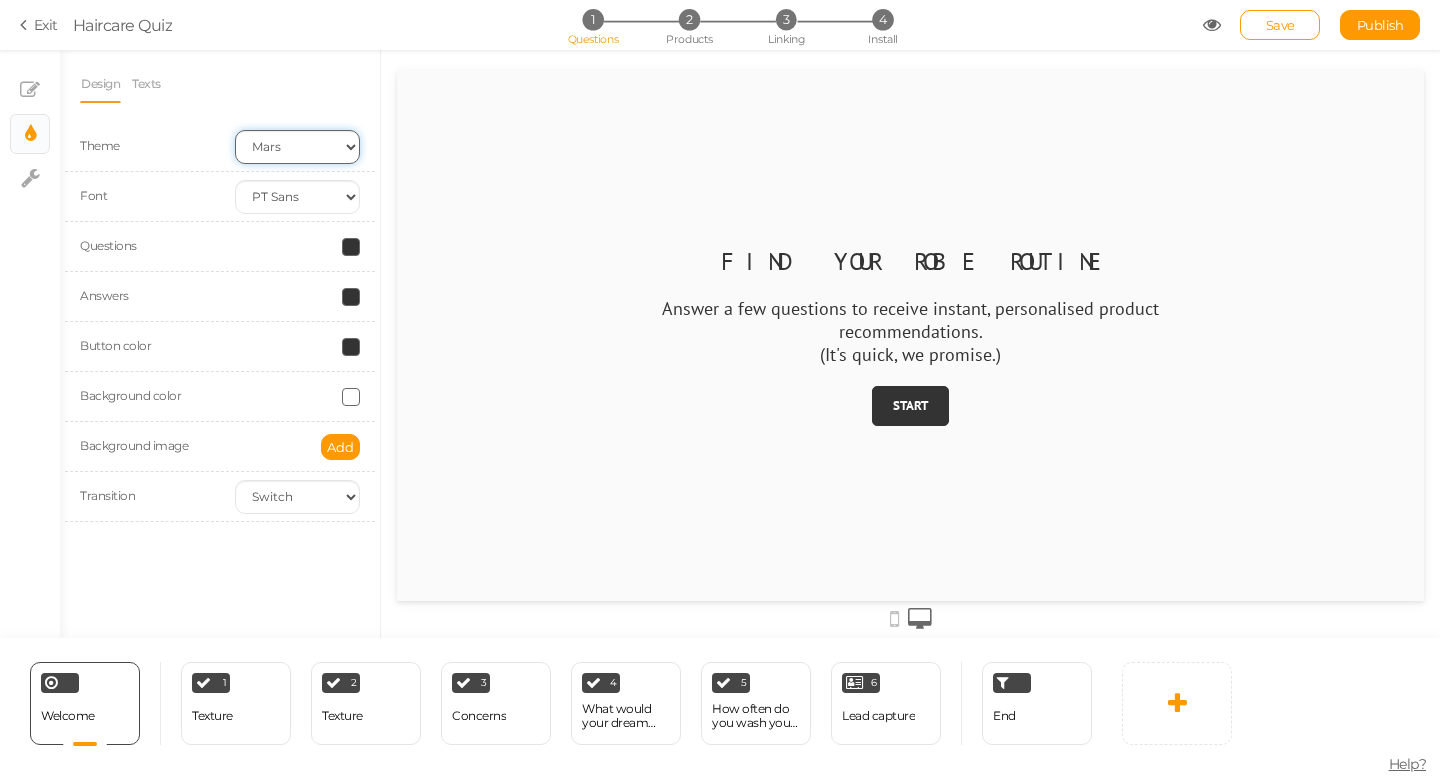 click on "Earth Mars" at bounding box center (297, 147) 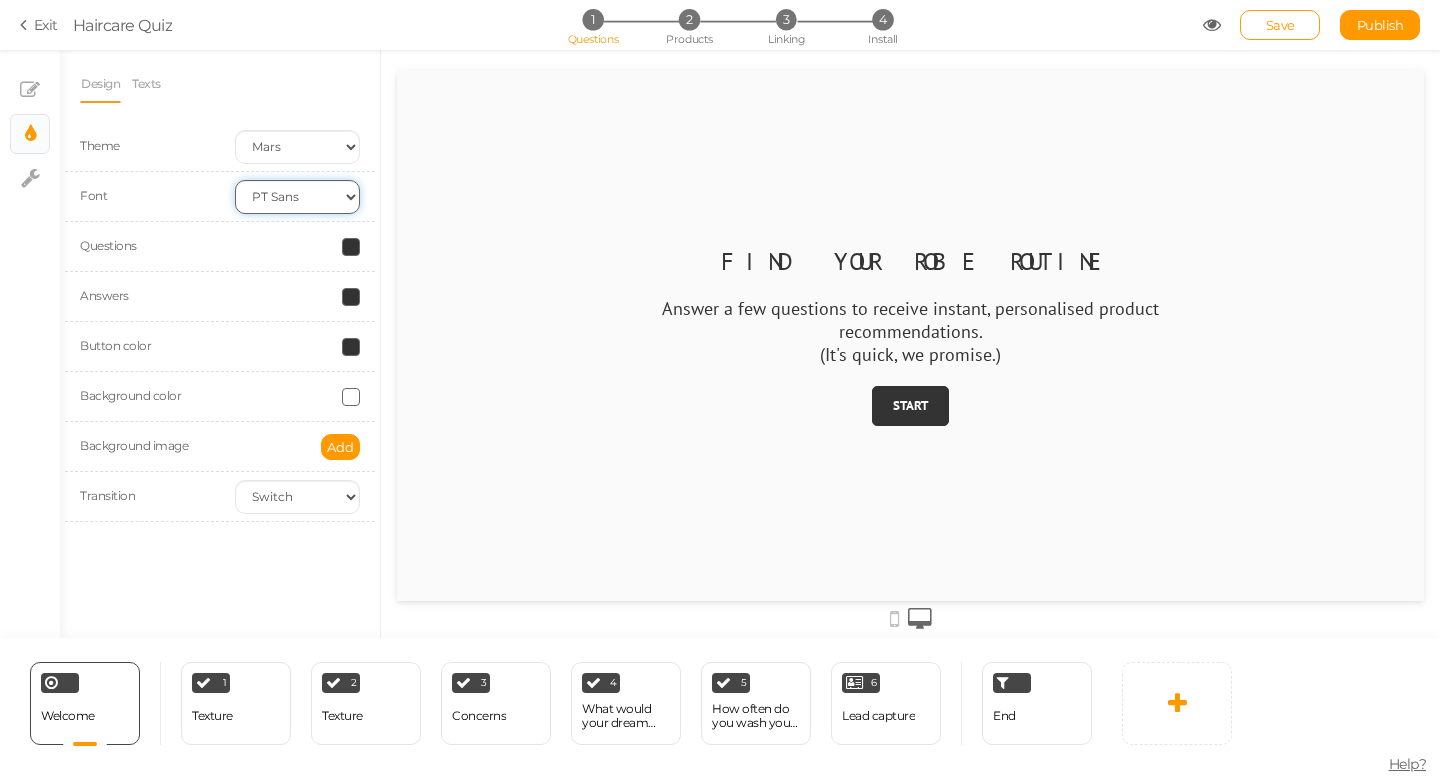 click on "Custom Default Lato Lora Montserrat Open Sans Oswald PT Sans Raleway Roboto Source Sans Pro" at bounding box center (297, 197) 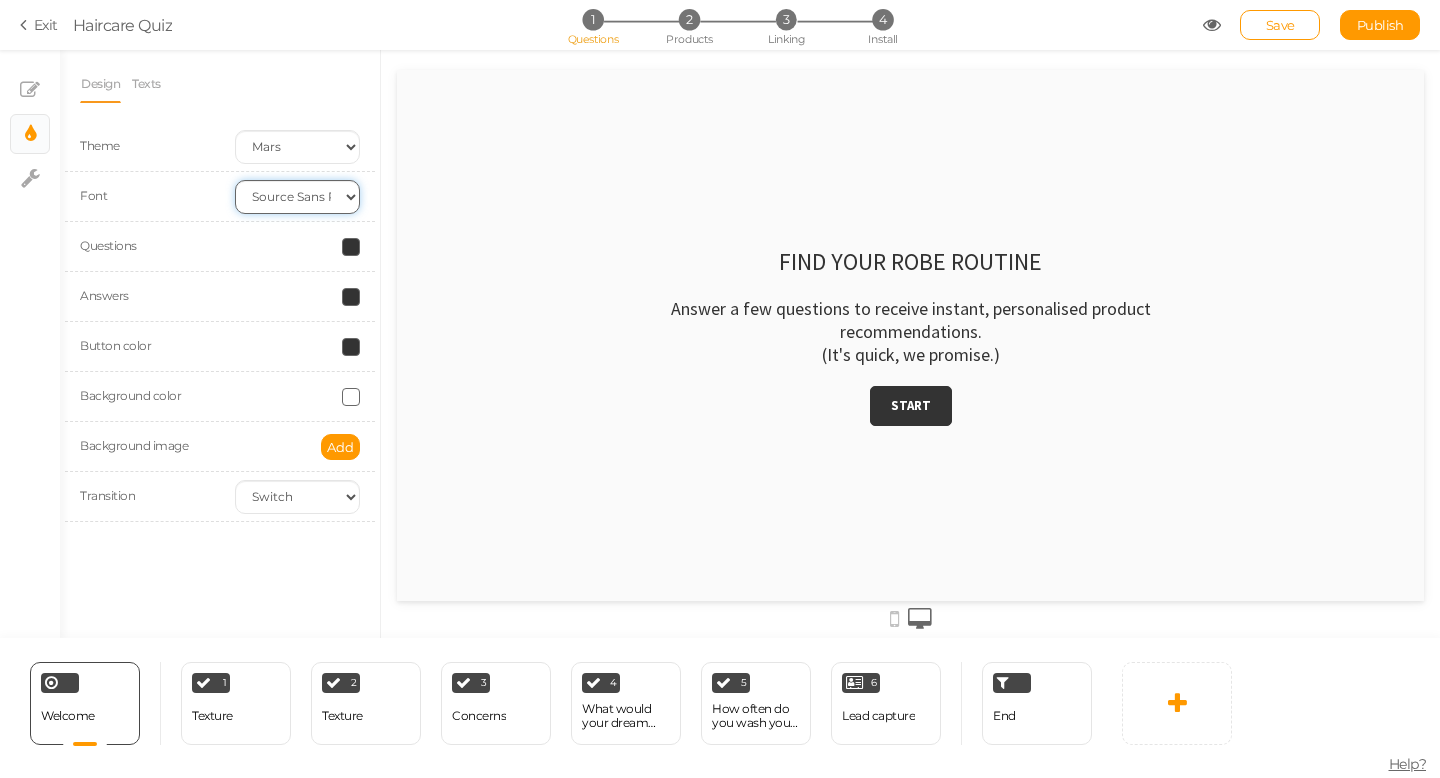 click on "Custom Default Lato Lora Montserrat Open Sans Oswald PT Sans Raleway Roboto Source Sans Pro" at bounding box center [297, 197] 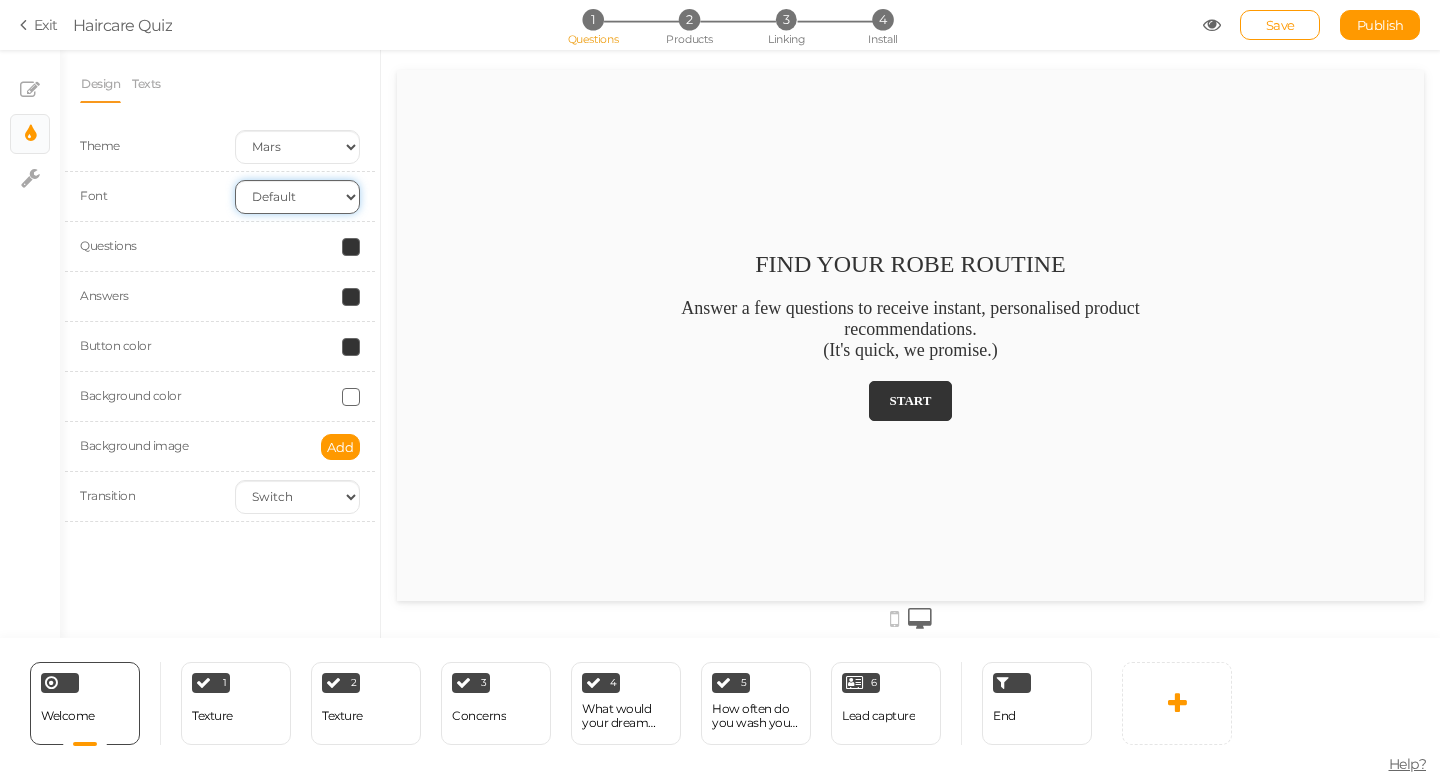 click on "Custom Default Lato Lora Montserrat Open Sans Oswald PT Sans Raleway Roboto Source Sans Pro" at bounding box center (297, 197) 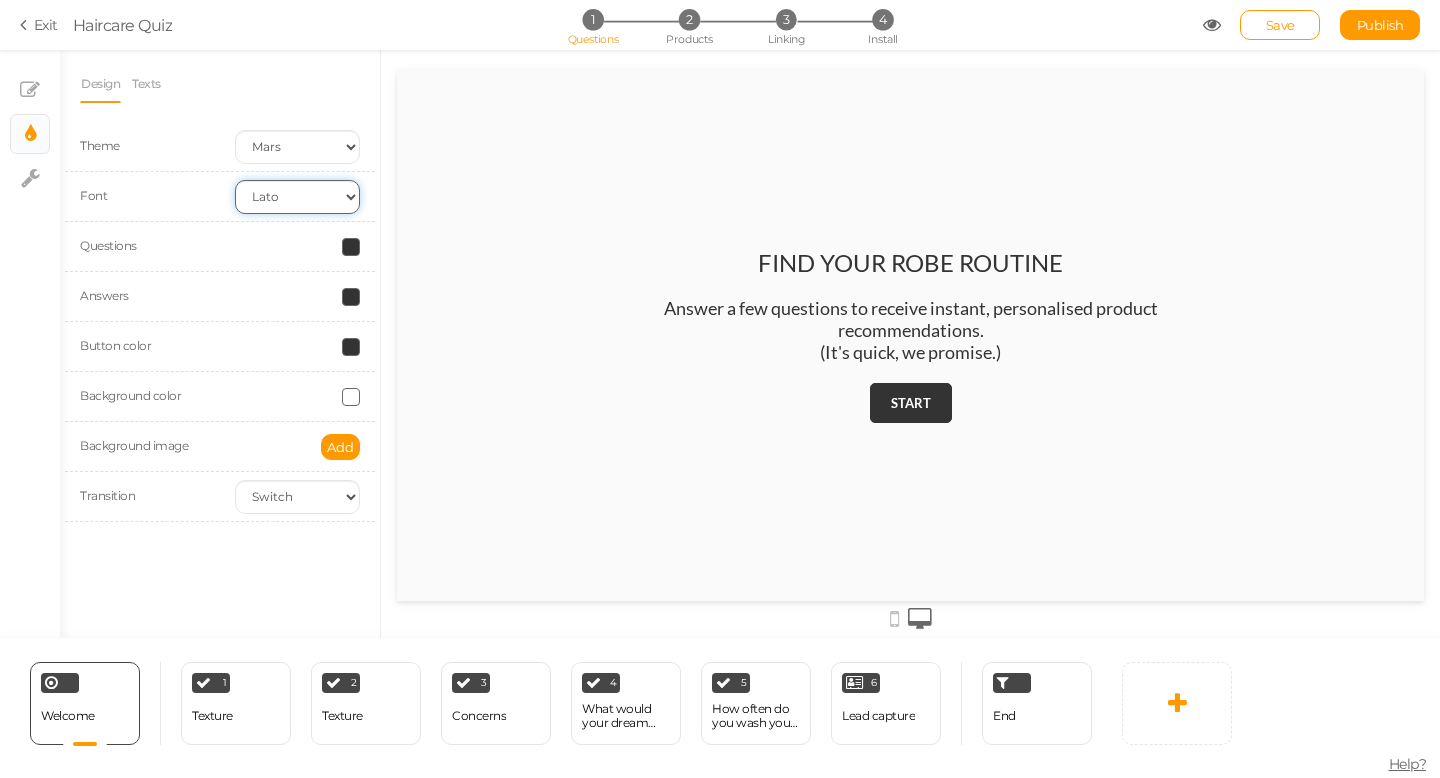 click on "Custom Default Lato Lora Montserrat Open Sans Oswald PT Sans Raleway Roboto Source Sans Pro" at bounding box center [297, 197] 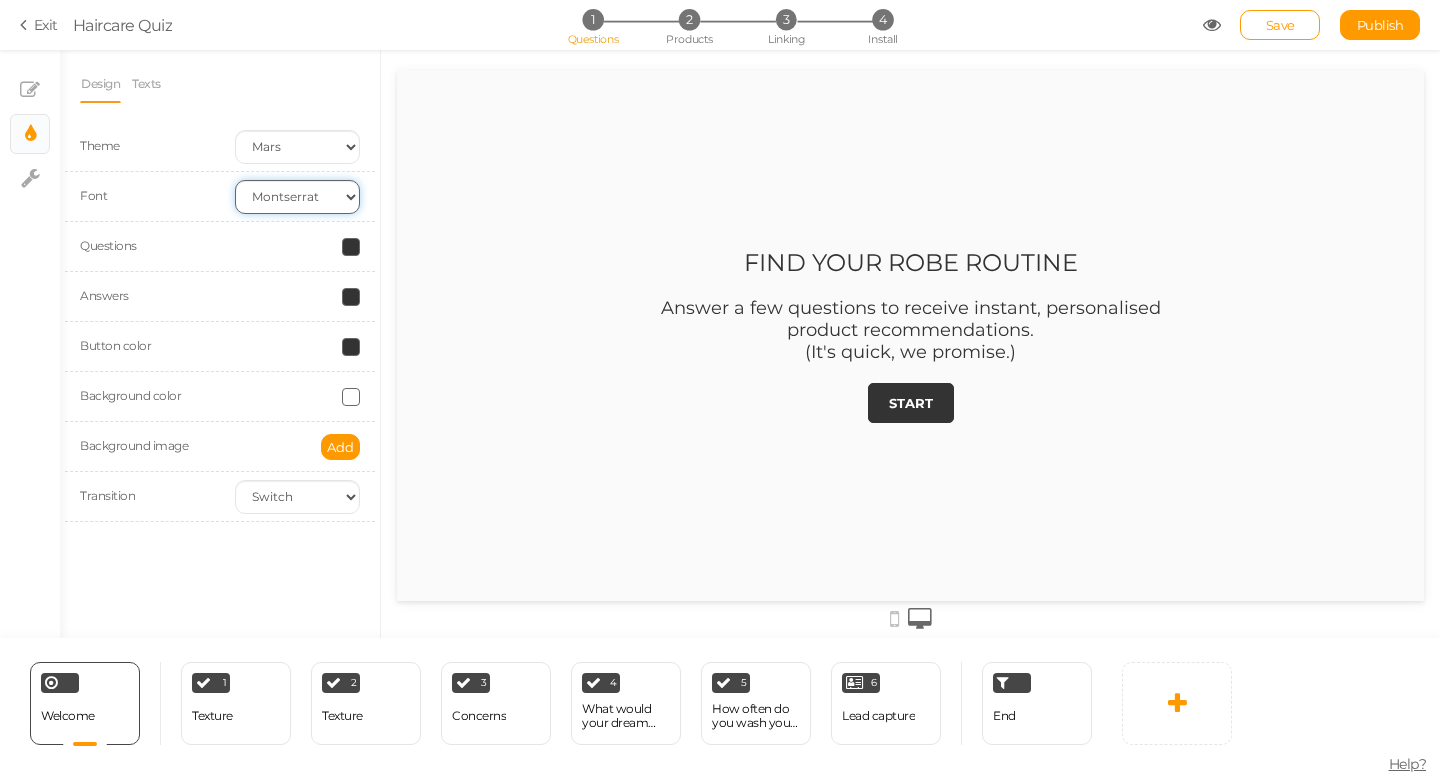 click on "Custom Default Lato Lora Montserrat Open Sans Oswald PT Sans Raleway Roboto Source Sans Pro" at bounding box center [297, 197] 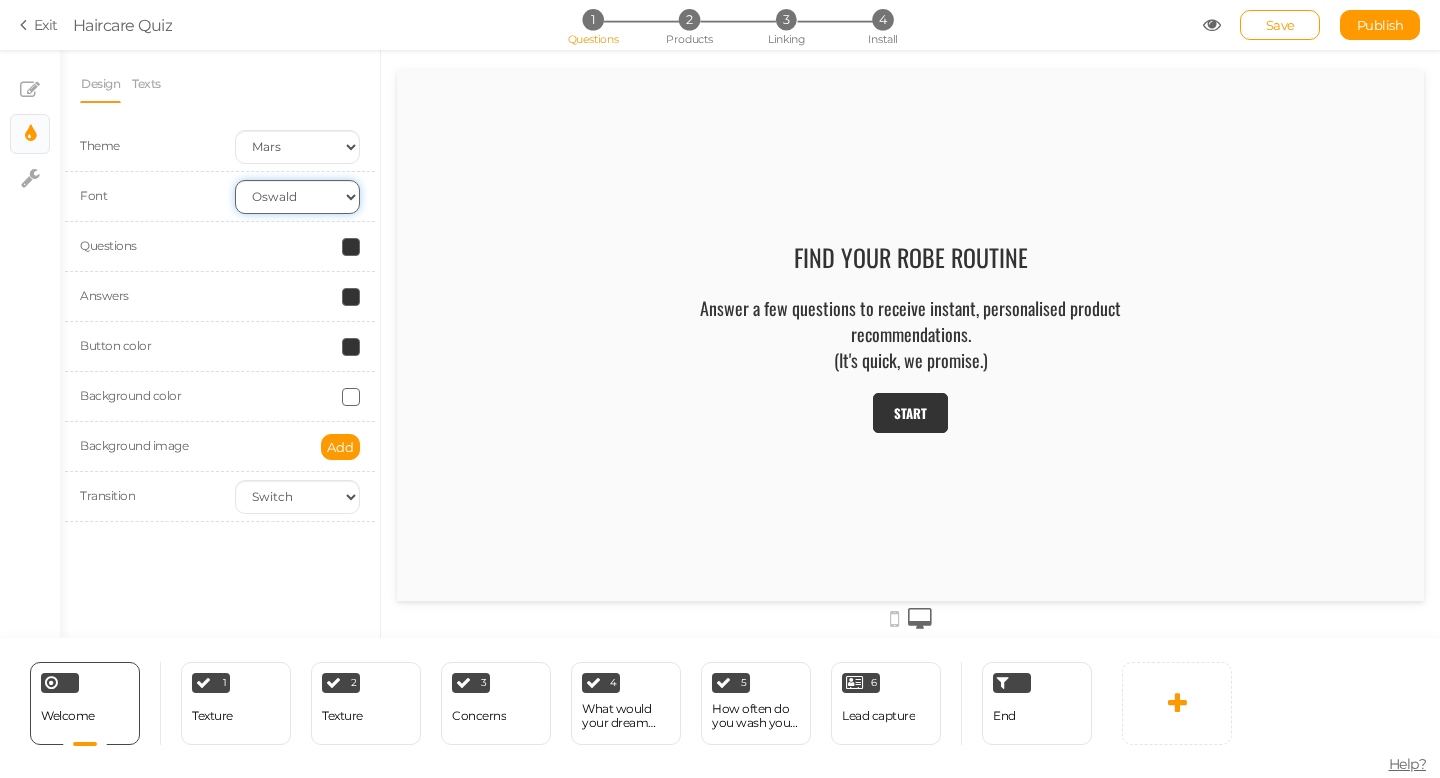 click on "Custom Default Lato Lora Montserrat Open Sans Oswald PT Sans Raleway Roboto Source Sans Pro" at bounding box center [297, 197] 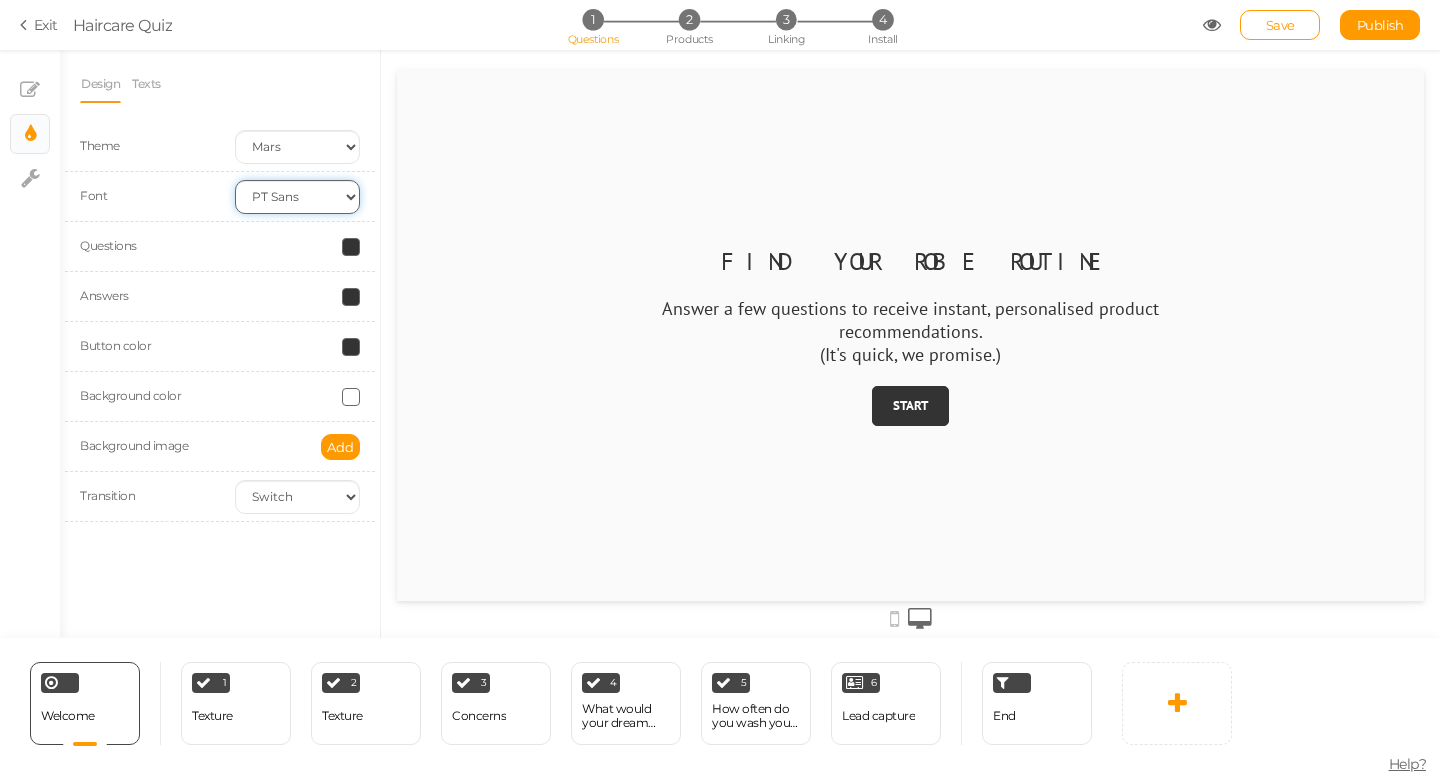 click on "Custom Default Lato Lora Montserrat Open Sans Oswald PT Sans Raleway Roboto Source Sans Pro" at bounding box center [297, 197] 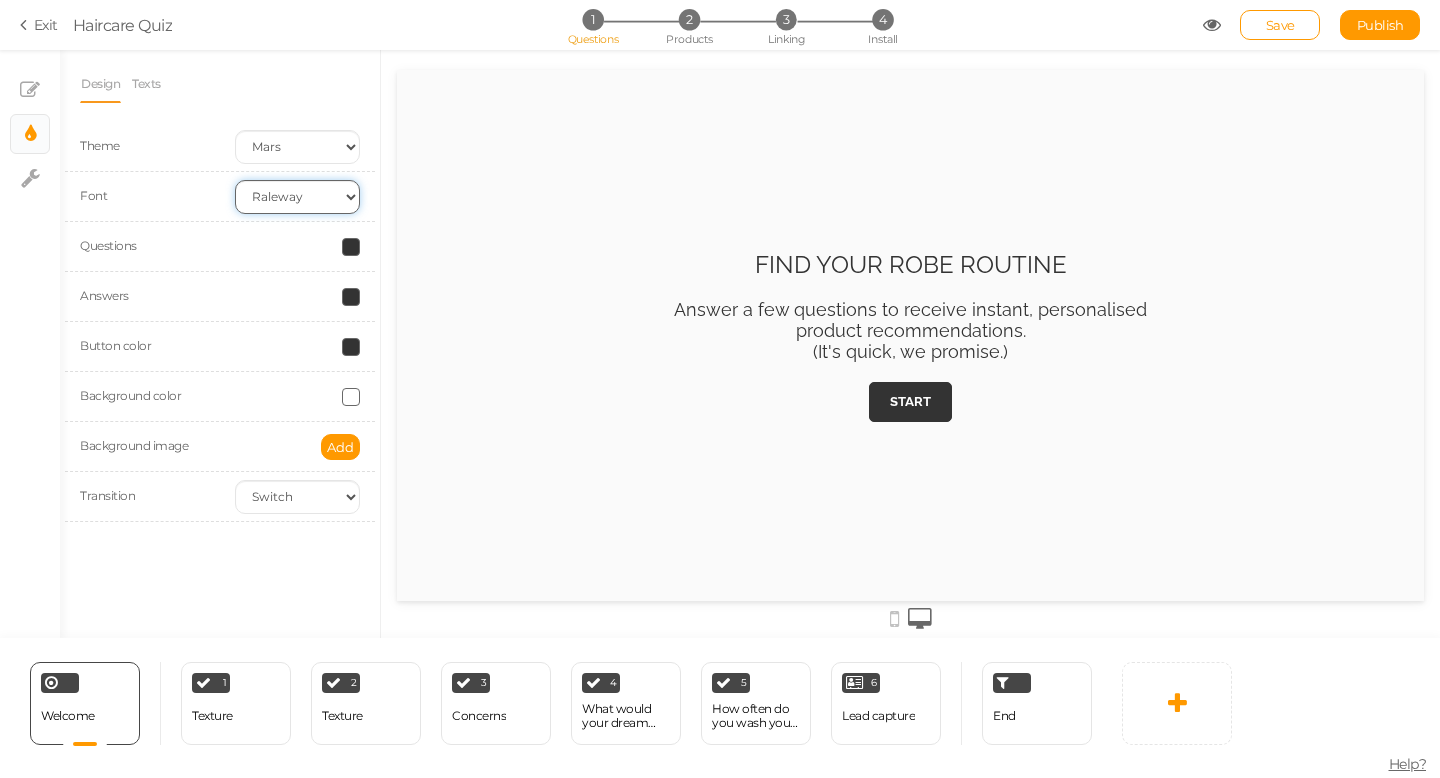 click on "Custom Default Lato Lora Montserrat Open Sans Oswald PT Sans Raleway Roboto Source Sans Pro" at bounding box center (297, 197) 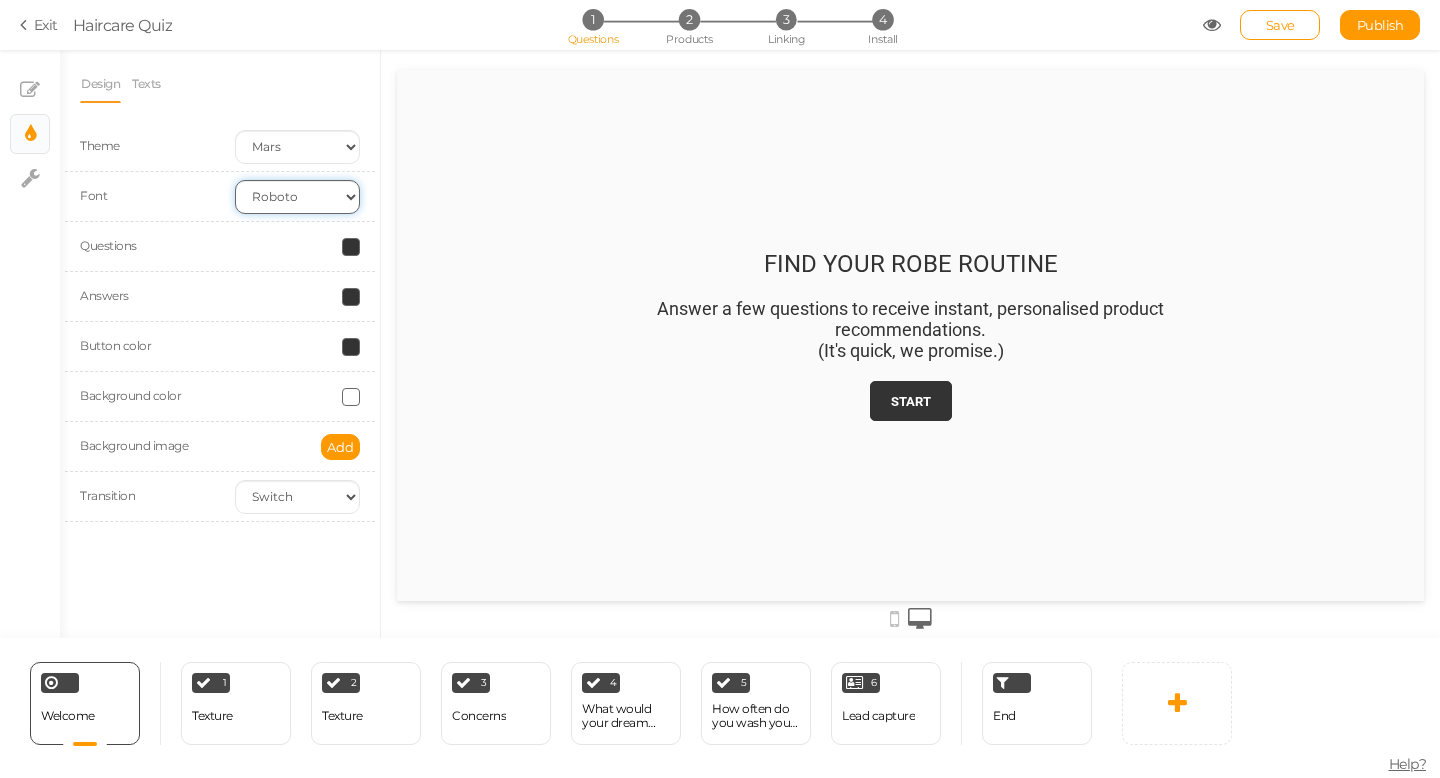 click on "Custom Default Lato Lora Montserrat Open Sans Oswald PT Sans Raleway Roboto Source Sans Pro" at bounding box center (297, 197) 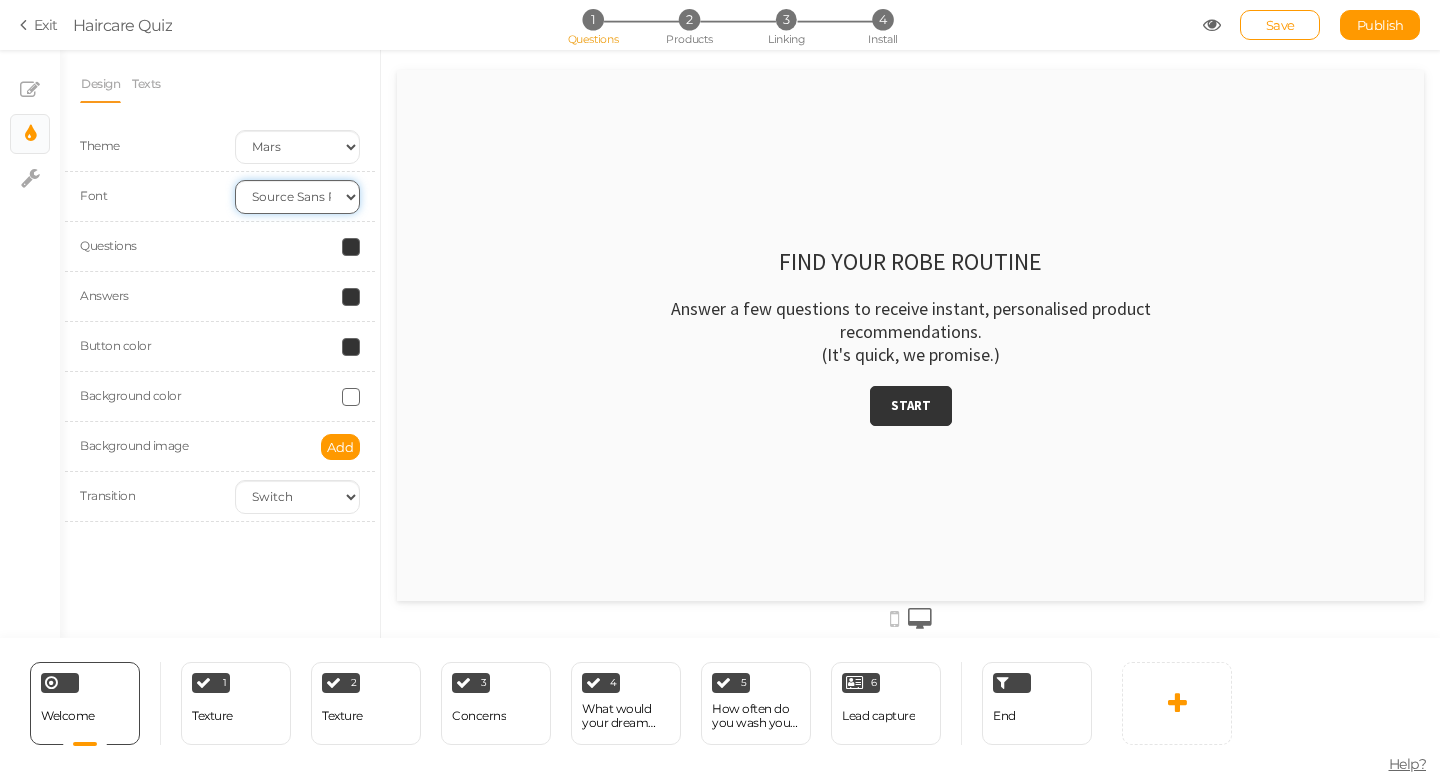 click on "Custom Default Lato Lora Montserrat Open Sans Oswald PT Sans Raleway Roboto Source Sans Pro" at bounding box center [297, 197] 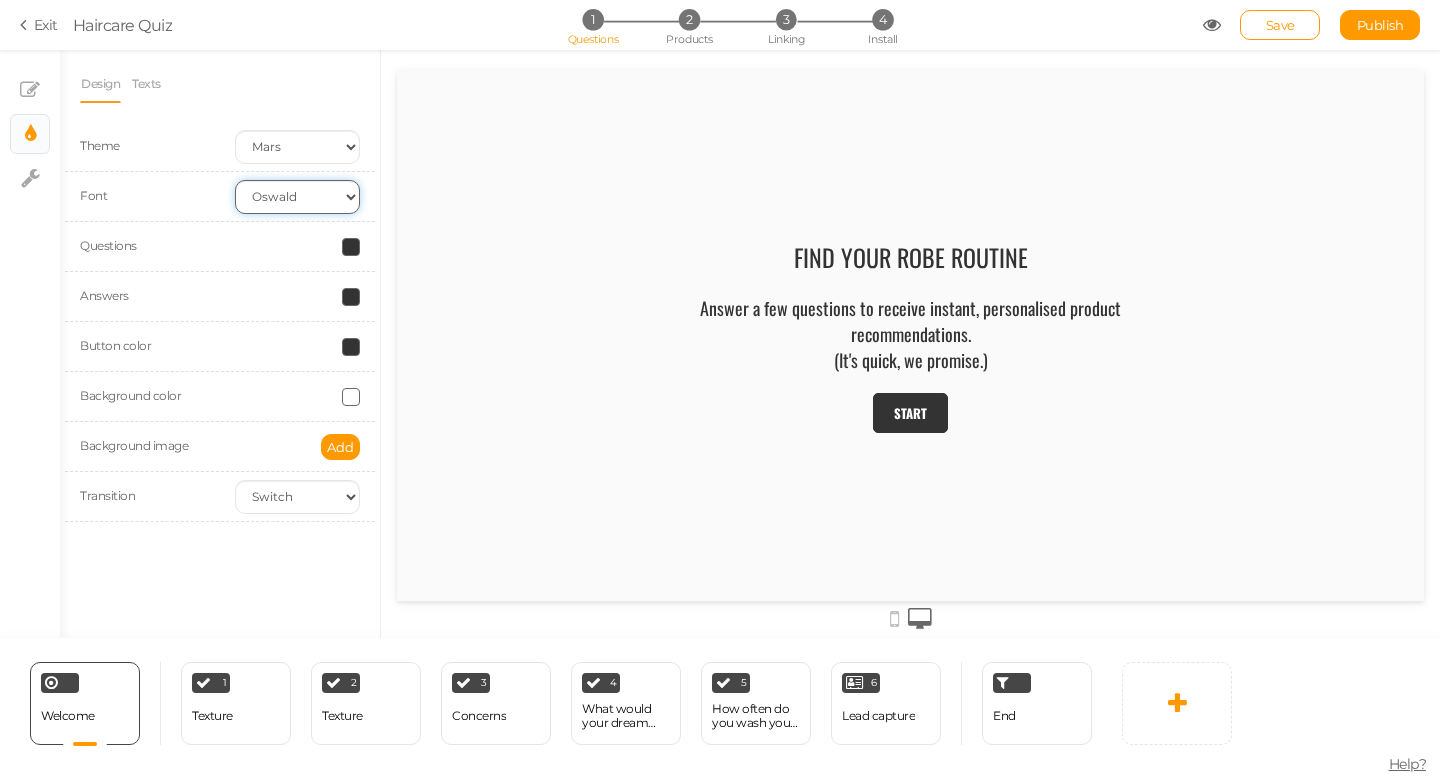 click on "Custom Default Lato Lora Montserrat Open Sans Oswald PT Sans Raleway Roboto Source Sans Pro" at bounding box center [297, 197] 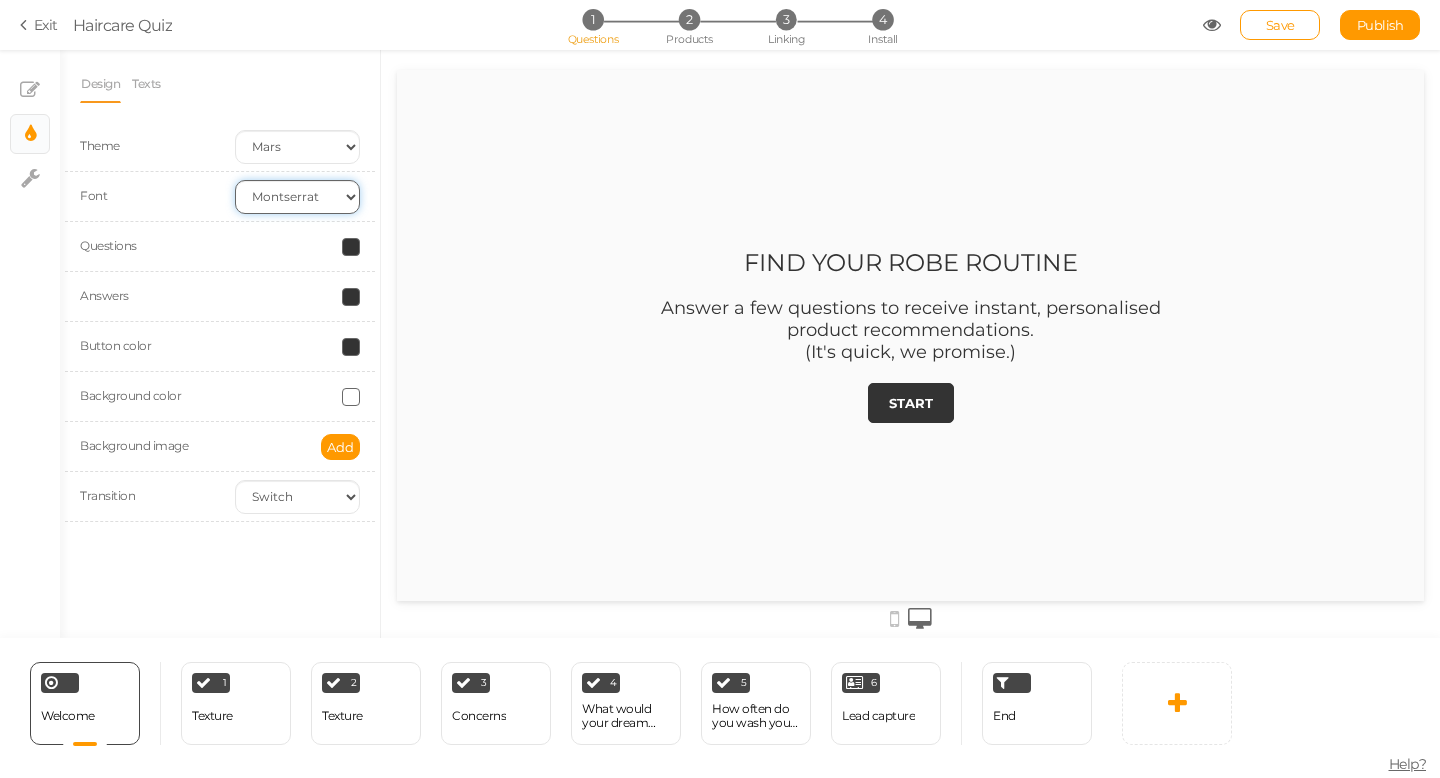 click on "Custom Default Lato Lora Montserrat Open Sans Oswald PT Sans Raleway Roboto Source Sans Pro" at bounding box center (297, 197) 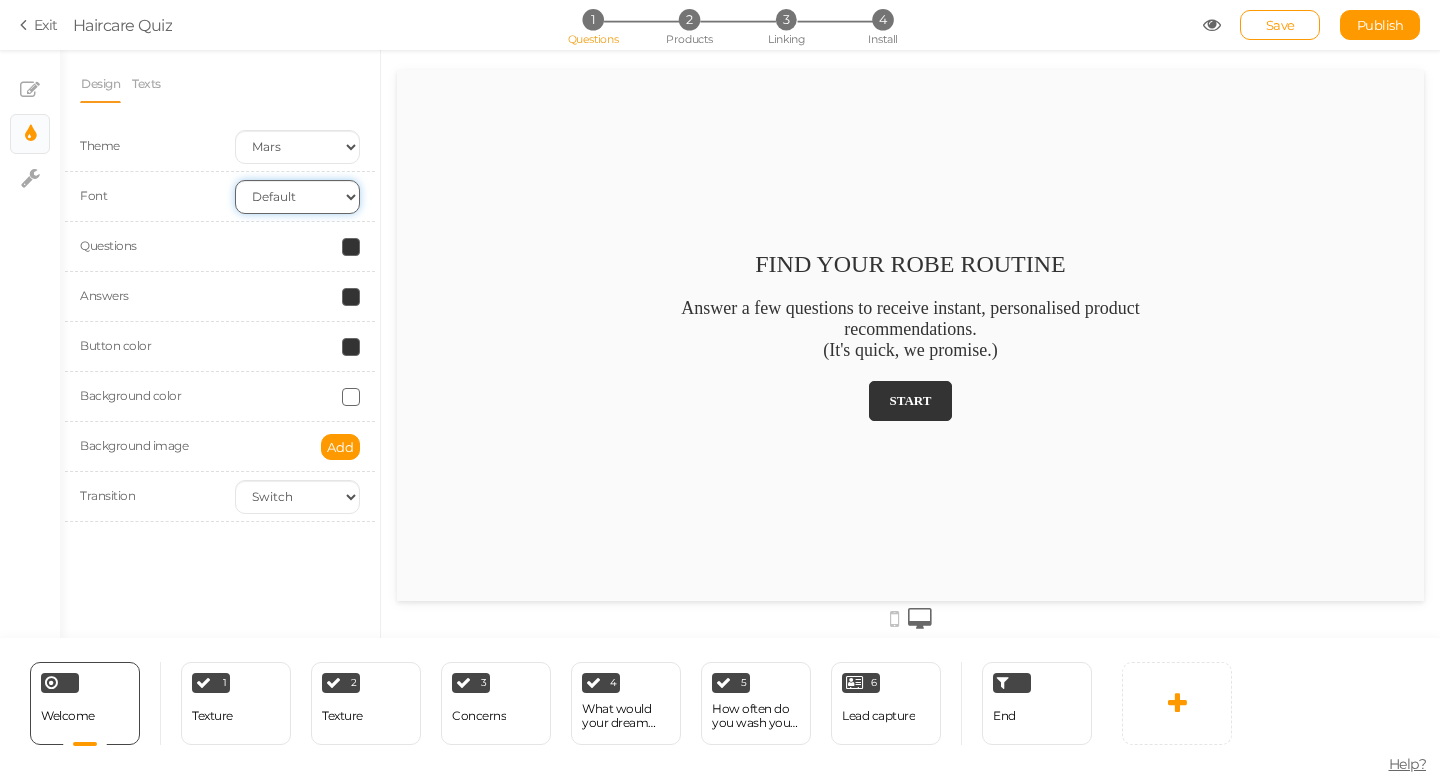 click on "Custom Default Lato Lora Montserrat Open Sans Oswald PT Sans Raleway Roboto Source Sans Pro" at bounding box center (297, 197) 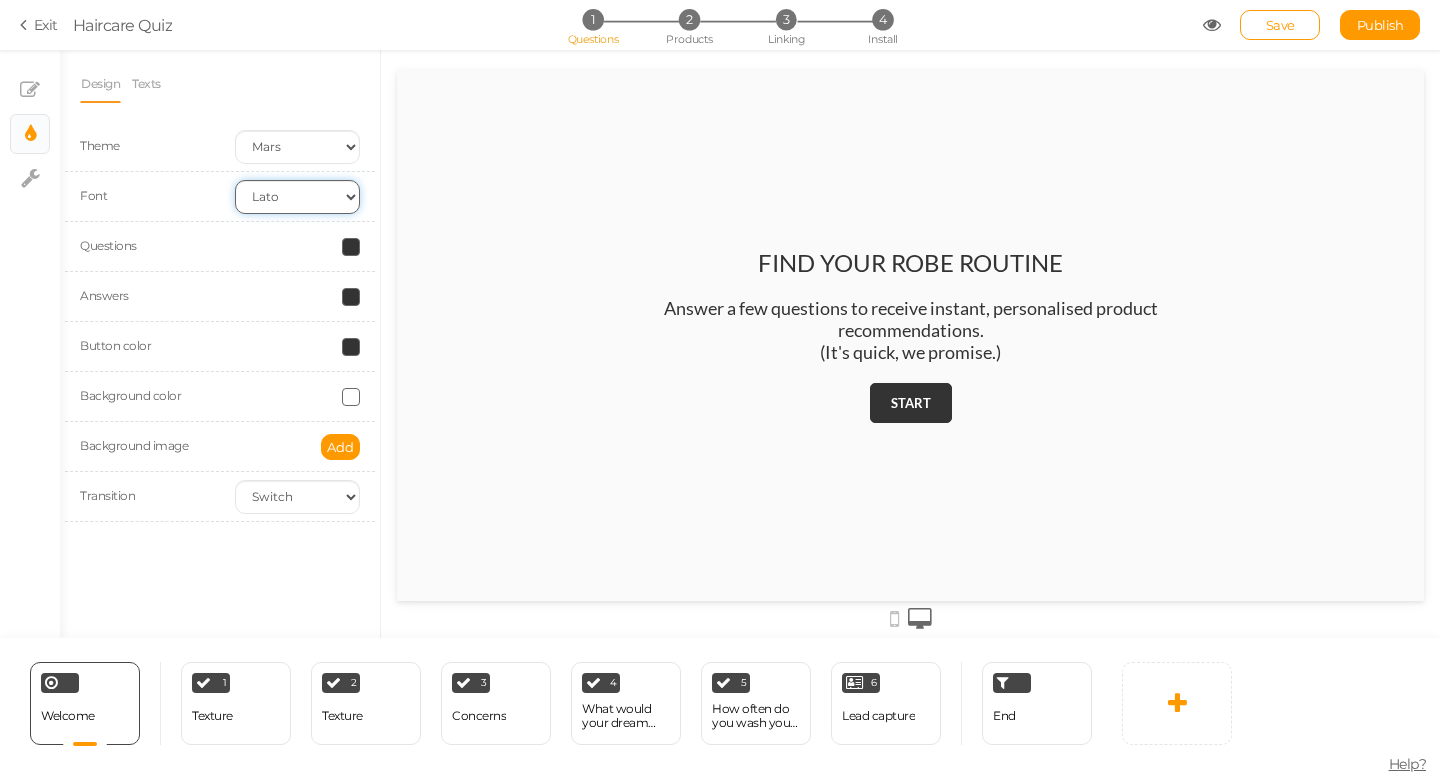 click on "Custom Default Lato Lora Montserrat Open Sans Oswald PT Sans Raleway Roboto Source Sans Pro" at bounding box center [297, 197] 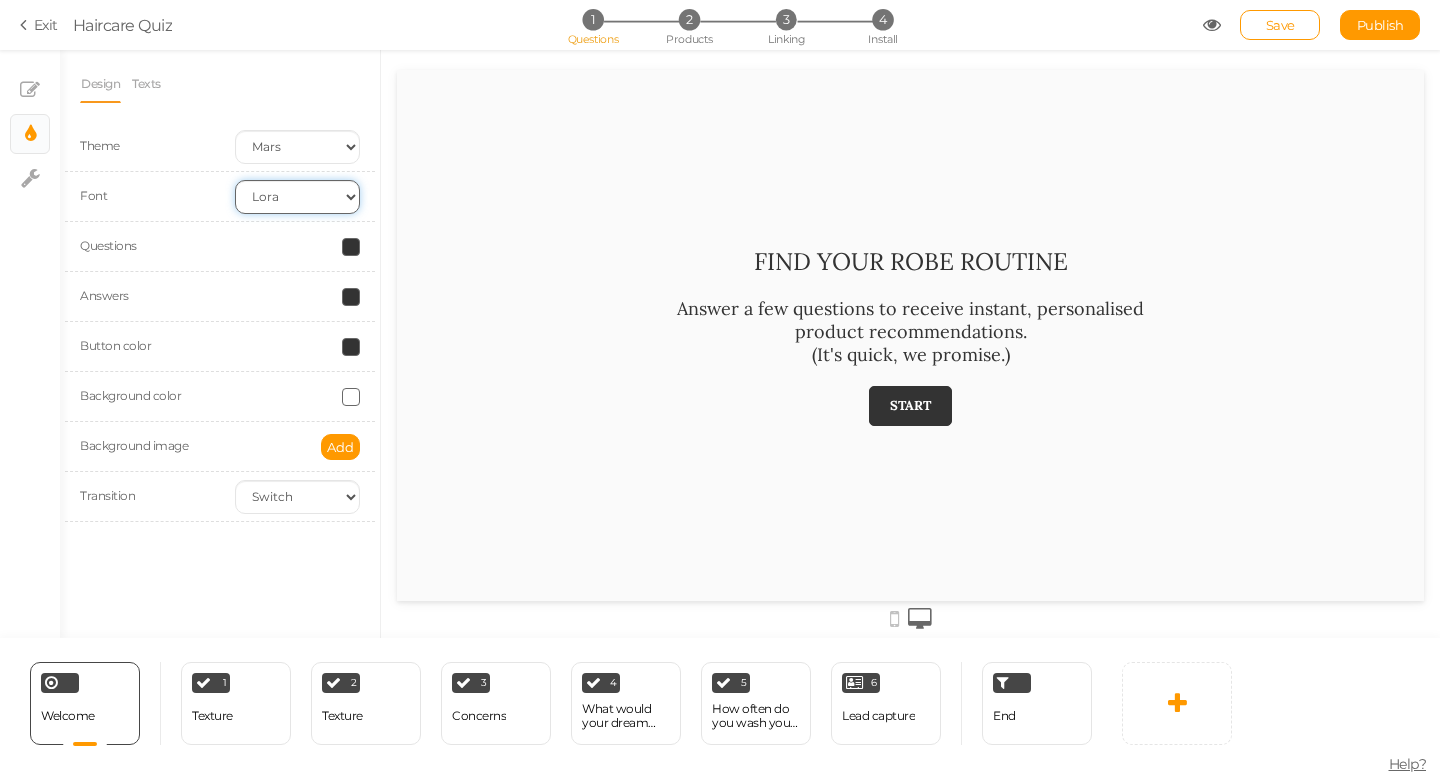 click on "Custom Default Lato Lora Montserrat Open Sans Oswald PT Sans Raleway Roboto Source Sans Pro" at bounding box center [297, 197] 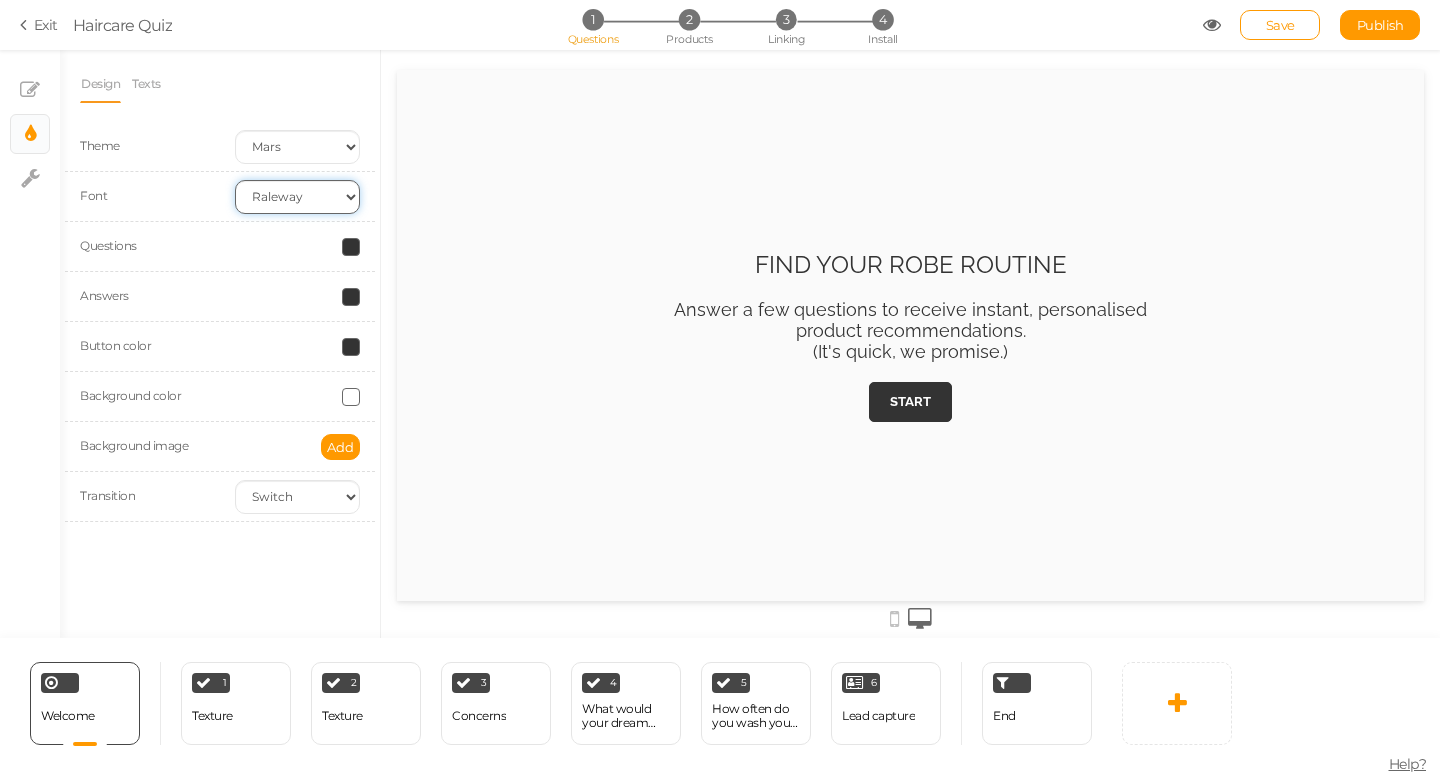 click on "Custom Default Lato Lora Montserrat Open Sans Oswald PT Sans Raleway Roboto Source Sans Pro" at bounding box center (297, 197) 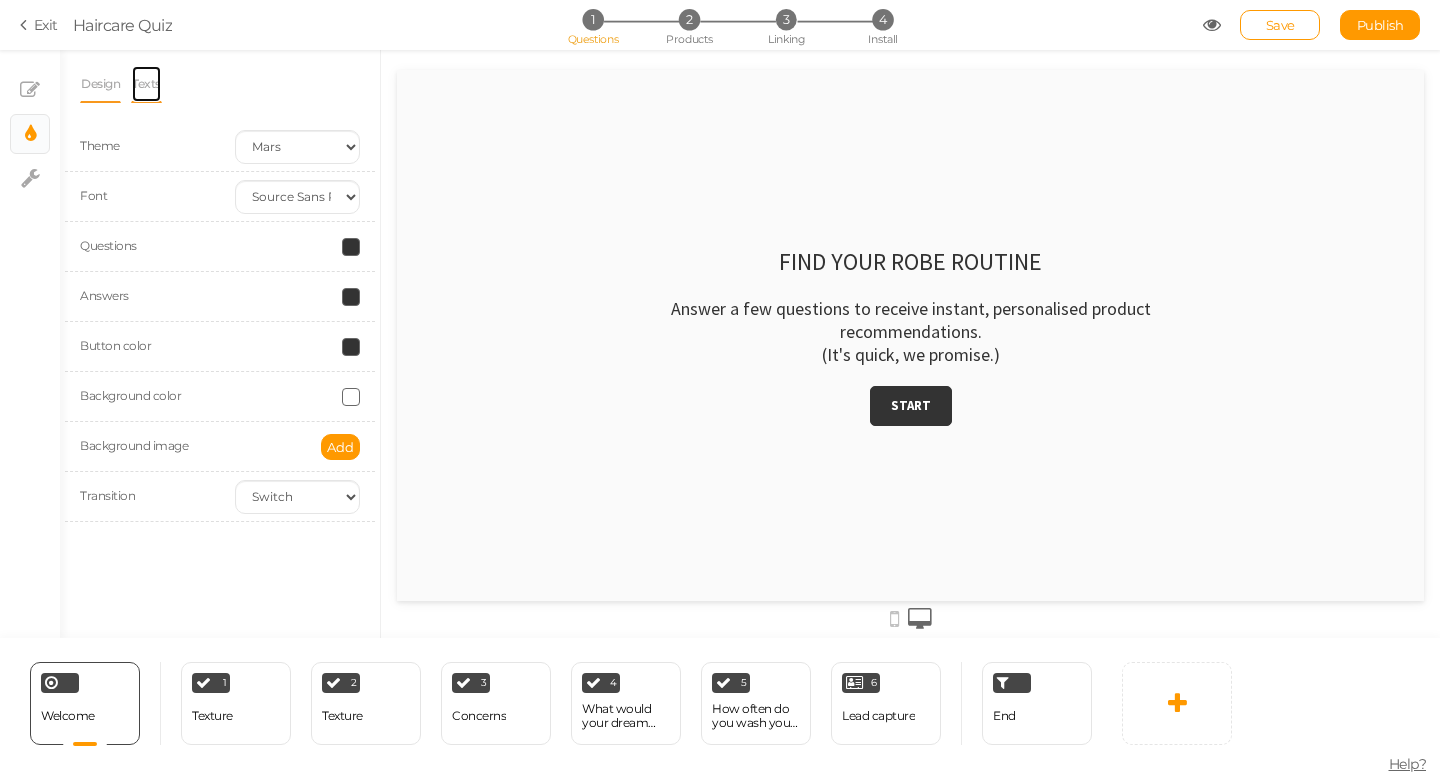 click on "Texts" at bounding box center (146, 84) 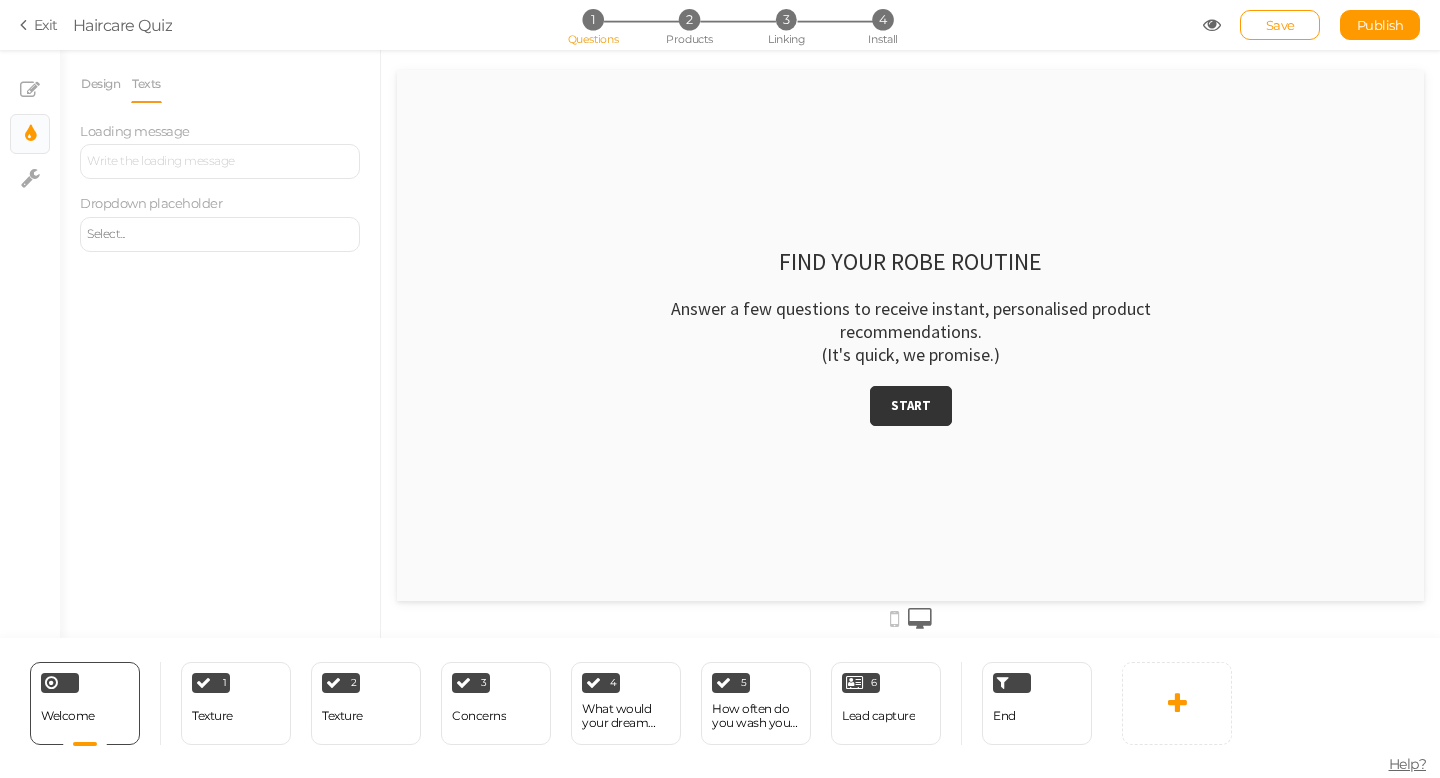 click on "Select..." at bounding box center (220, 234) 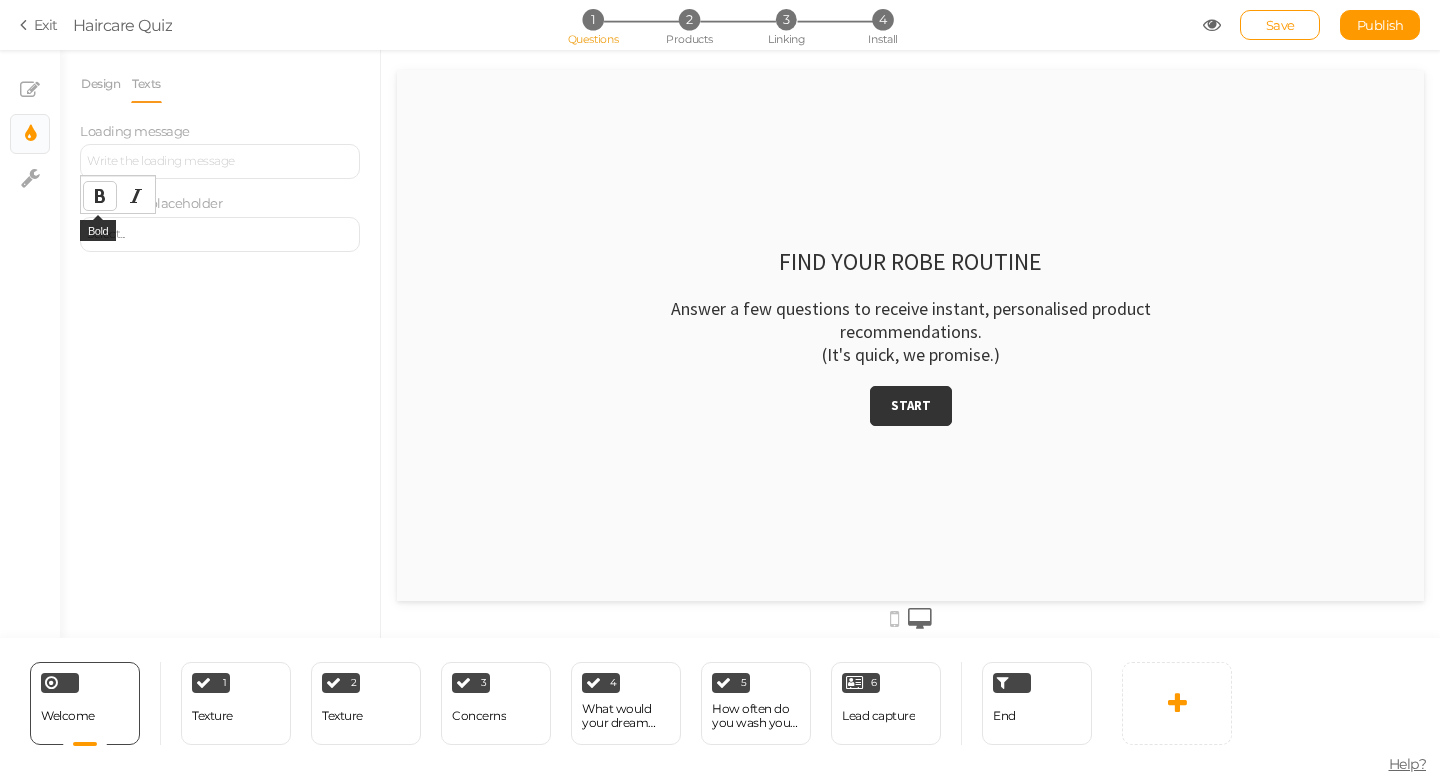 click at bounding box center (100, 196) 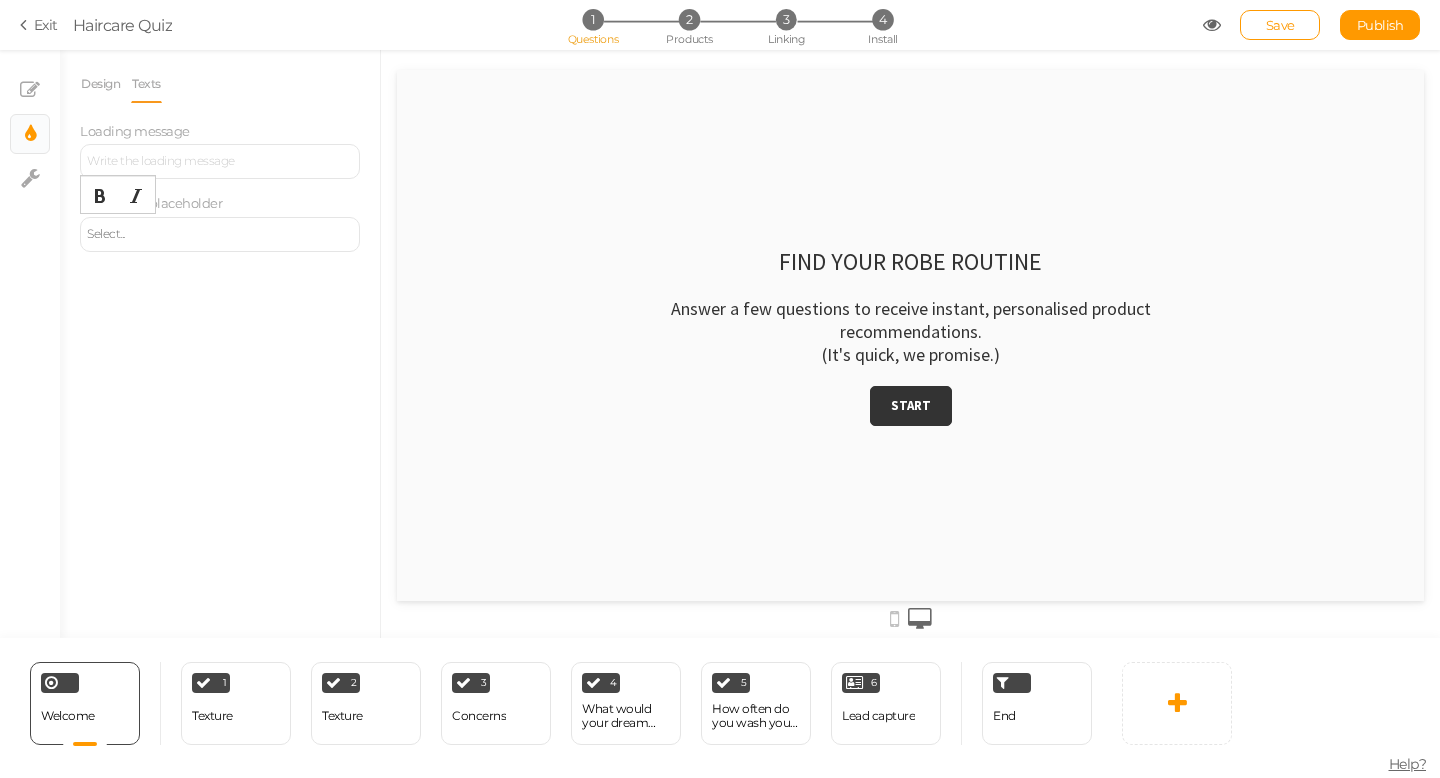 click on "Select... ﻿" at bounding box center [220, 234] 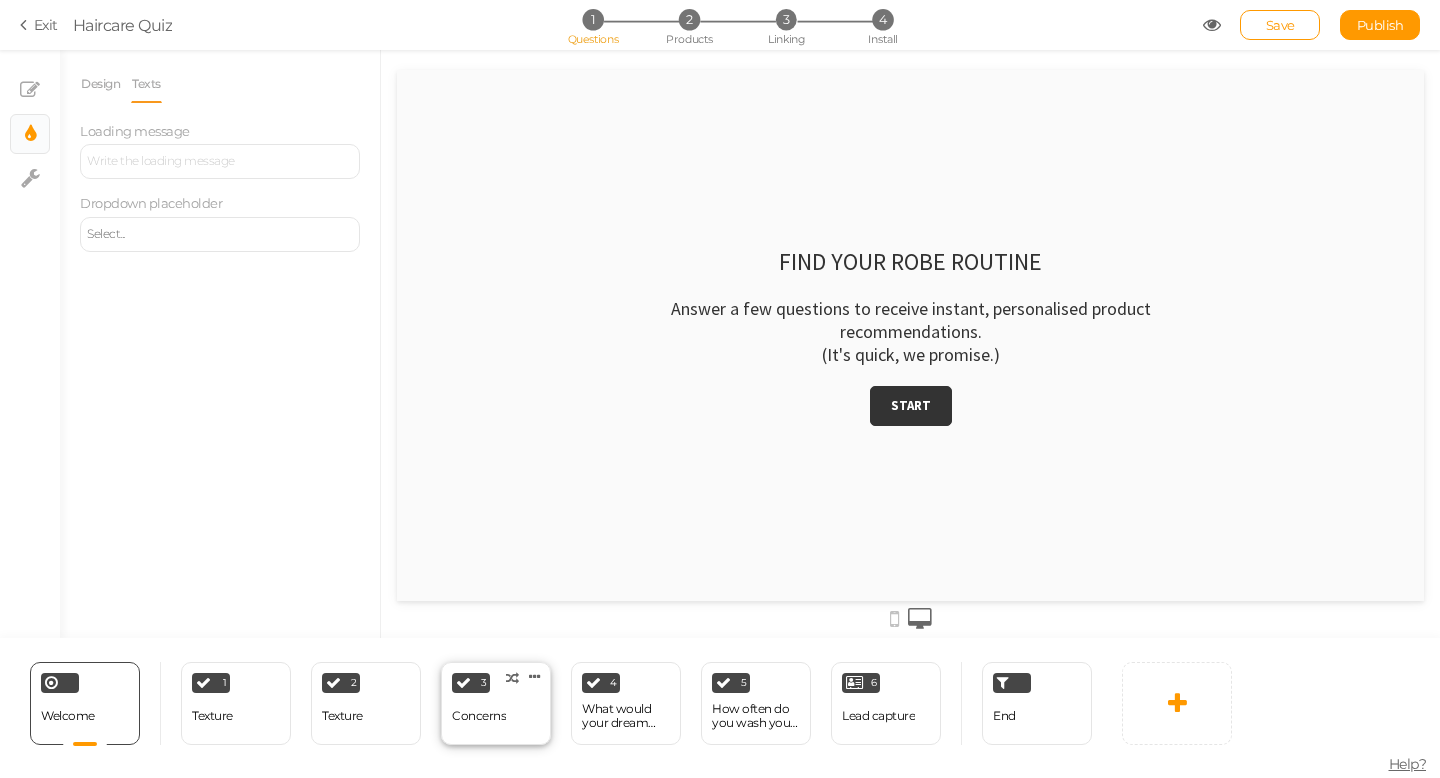 click on "3         Concerns         × Define the conditions to show this slide.                     Clone             Change type             Delete" at bounding box center [496, 703] 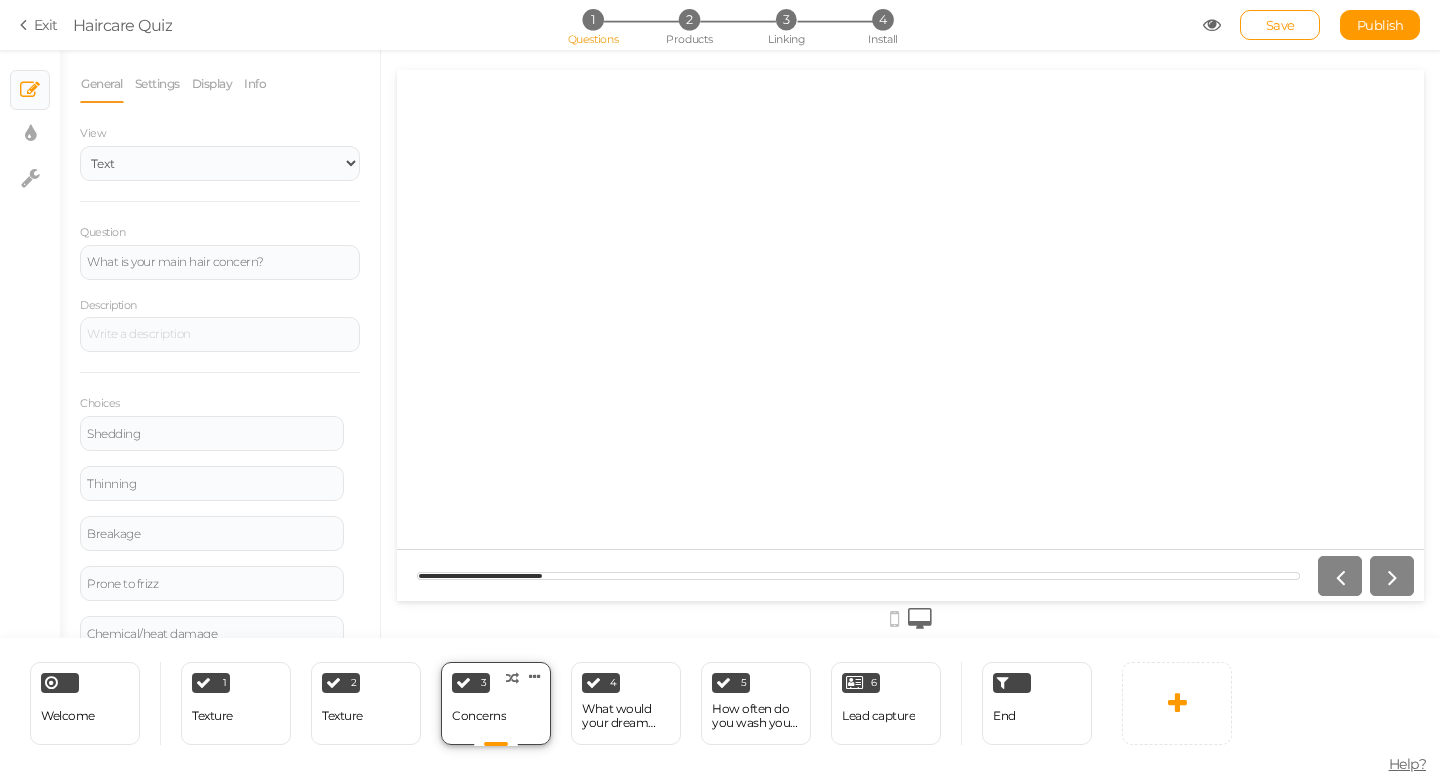 scroll, scrollTop: 0, scrollLeft: 0, axis: both 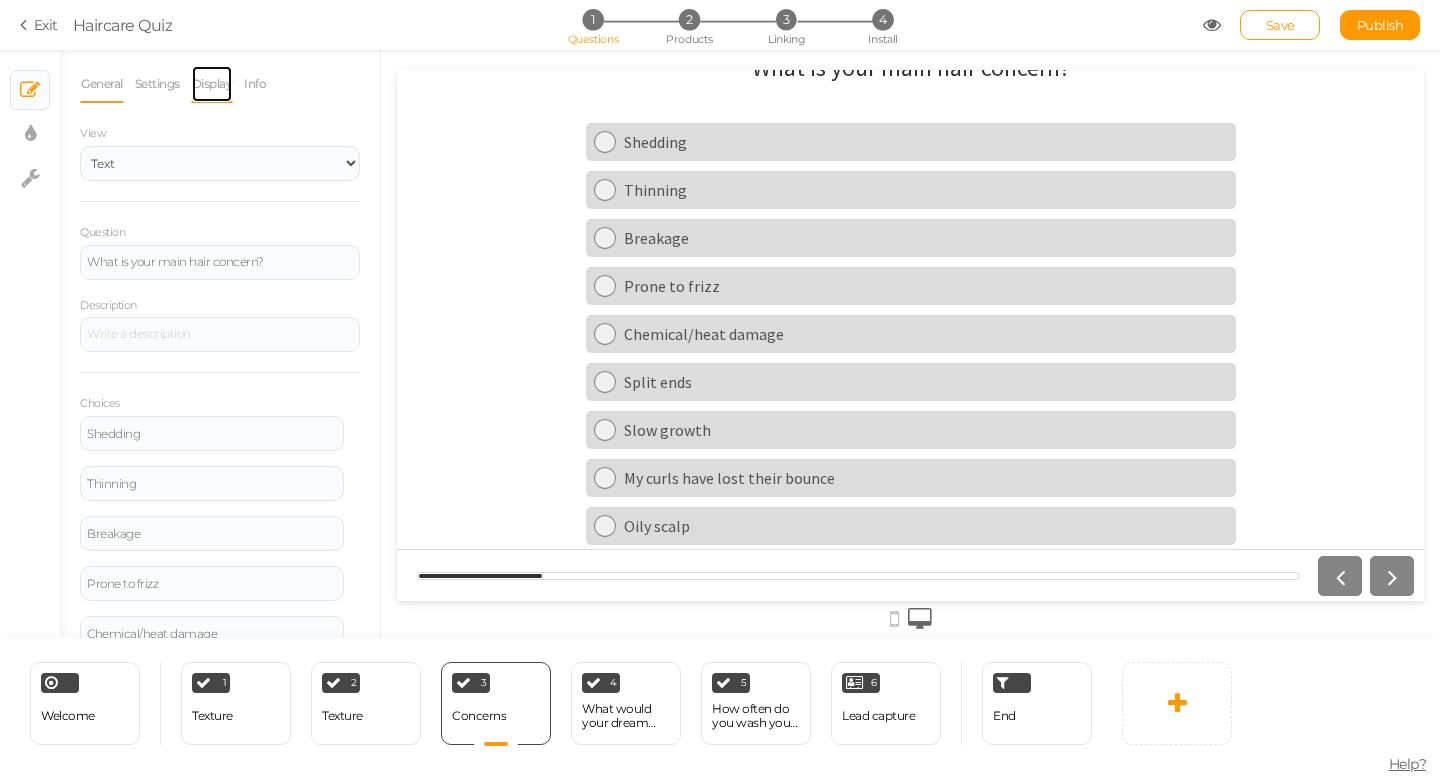 click on "Display" at bounding box center [212, 84] 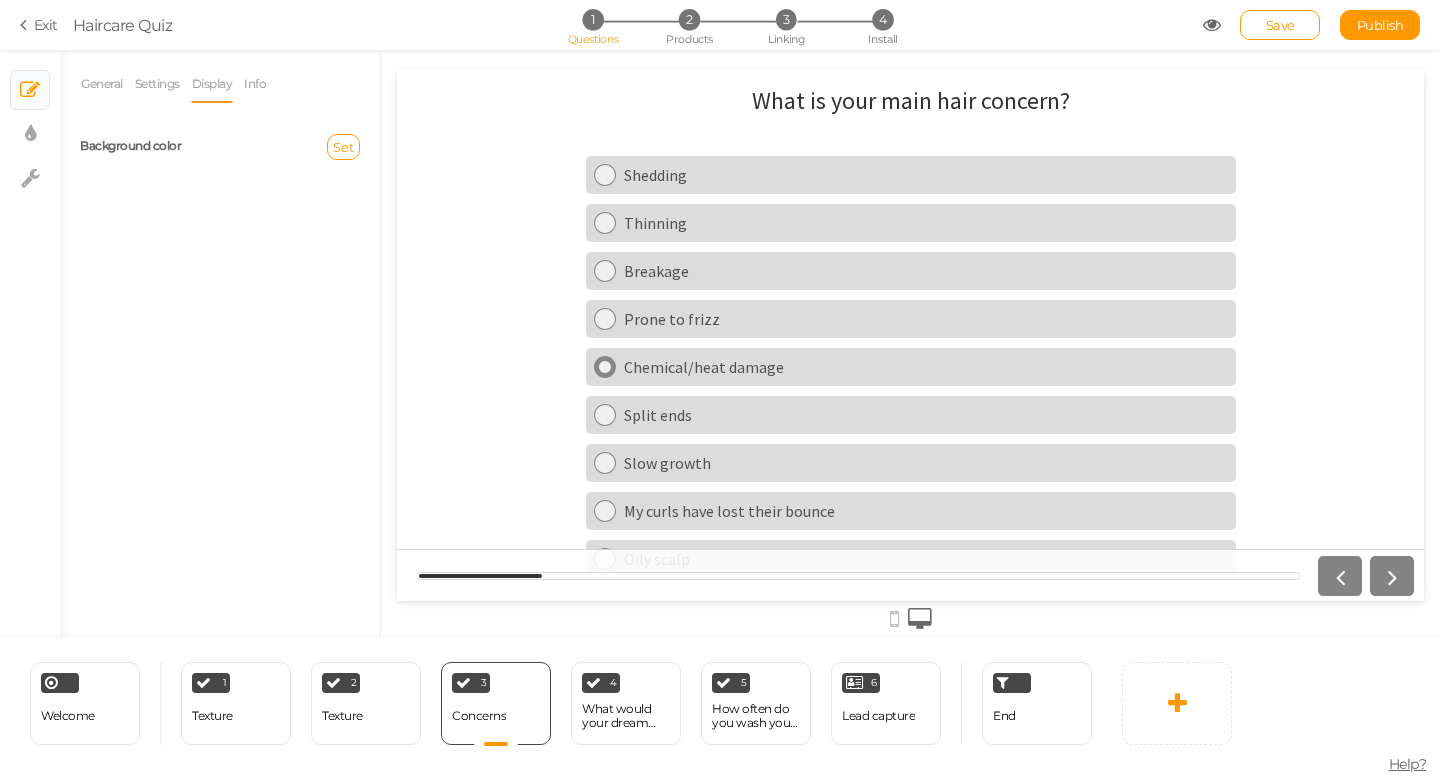 scroll, scrollTop: 33, scrollLeft: 0, axis: vertical 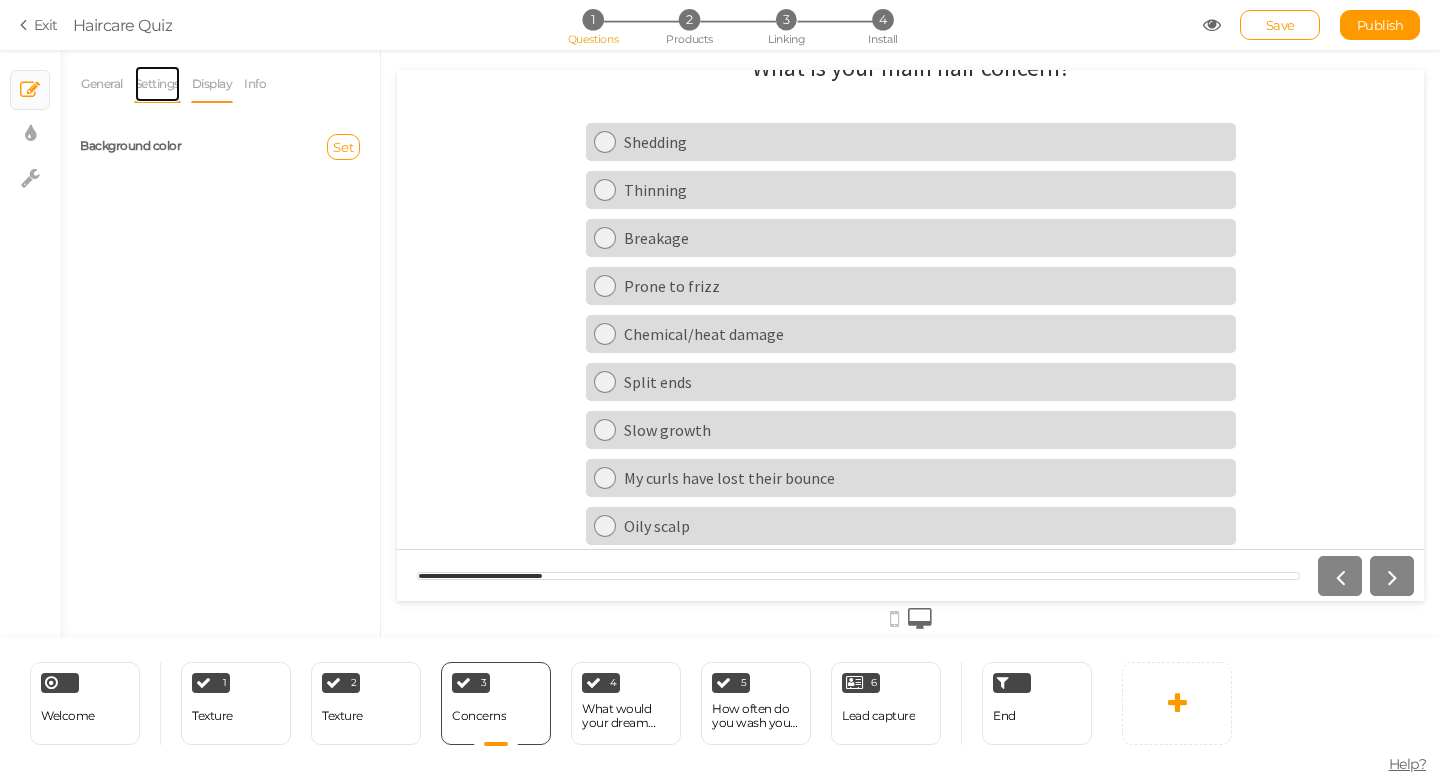 click on "Settings" at bounding box center [157, 84] 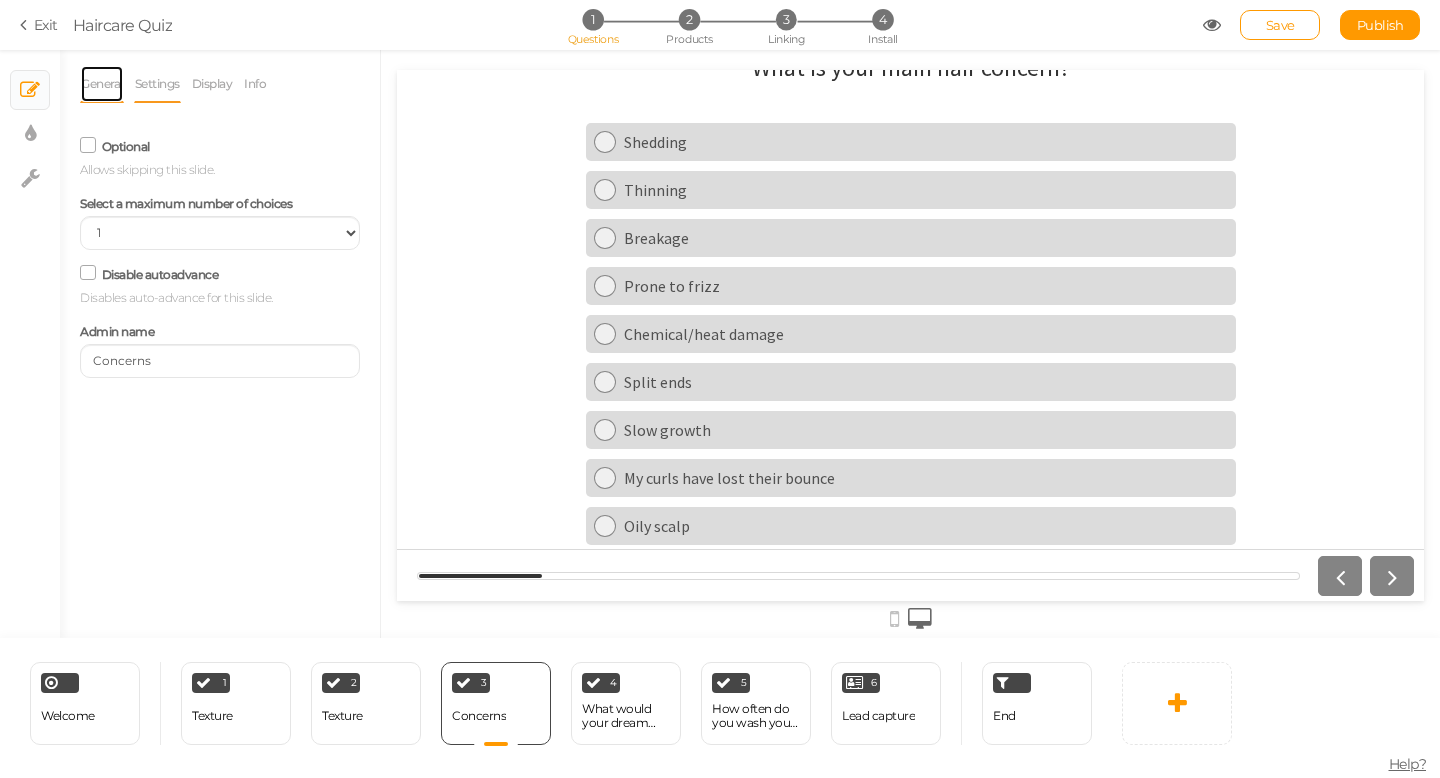 click on "General" at bounding box center [102, 84] 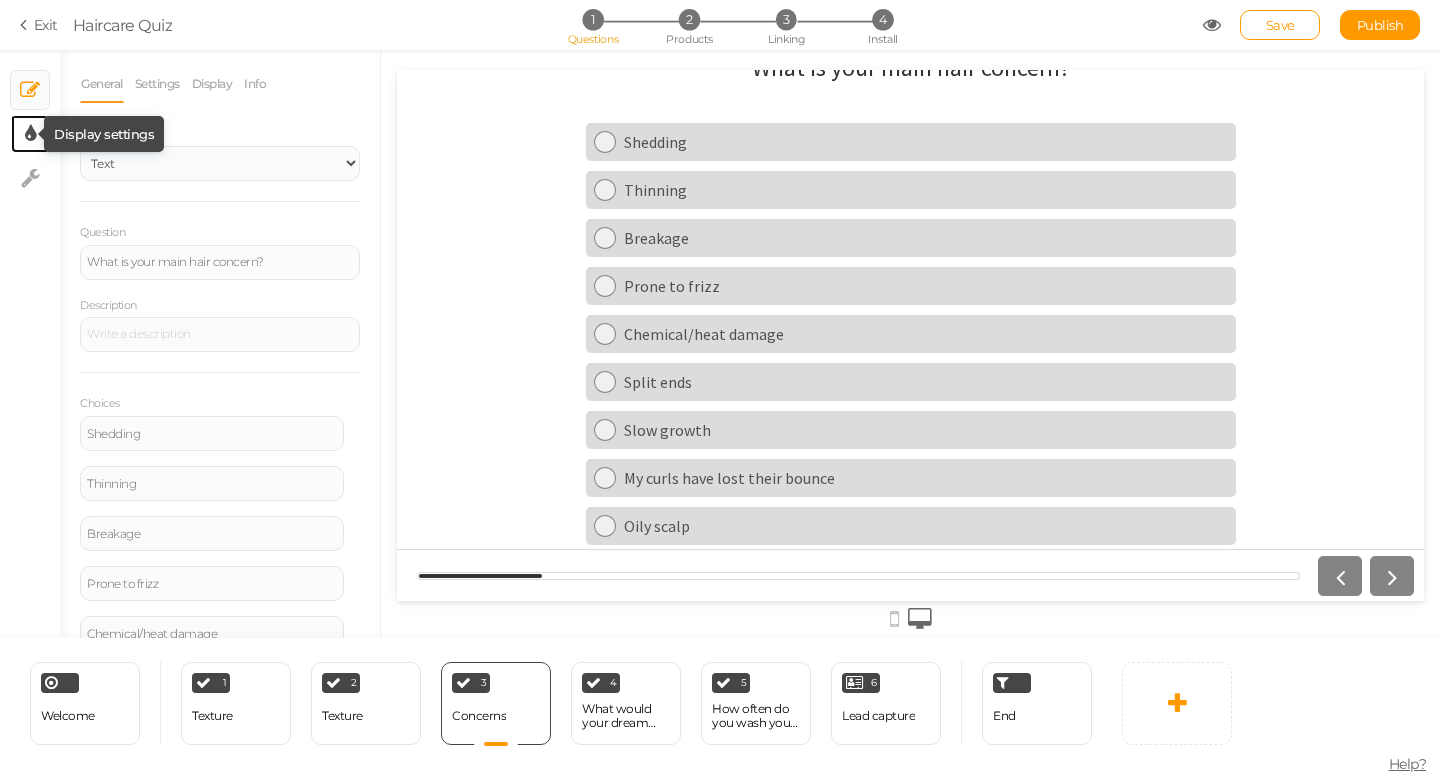 click at bounding box center [30, 134] 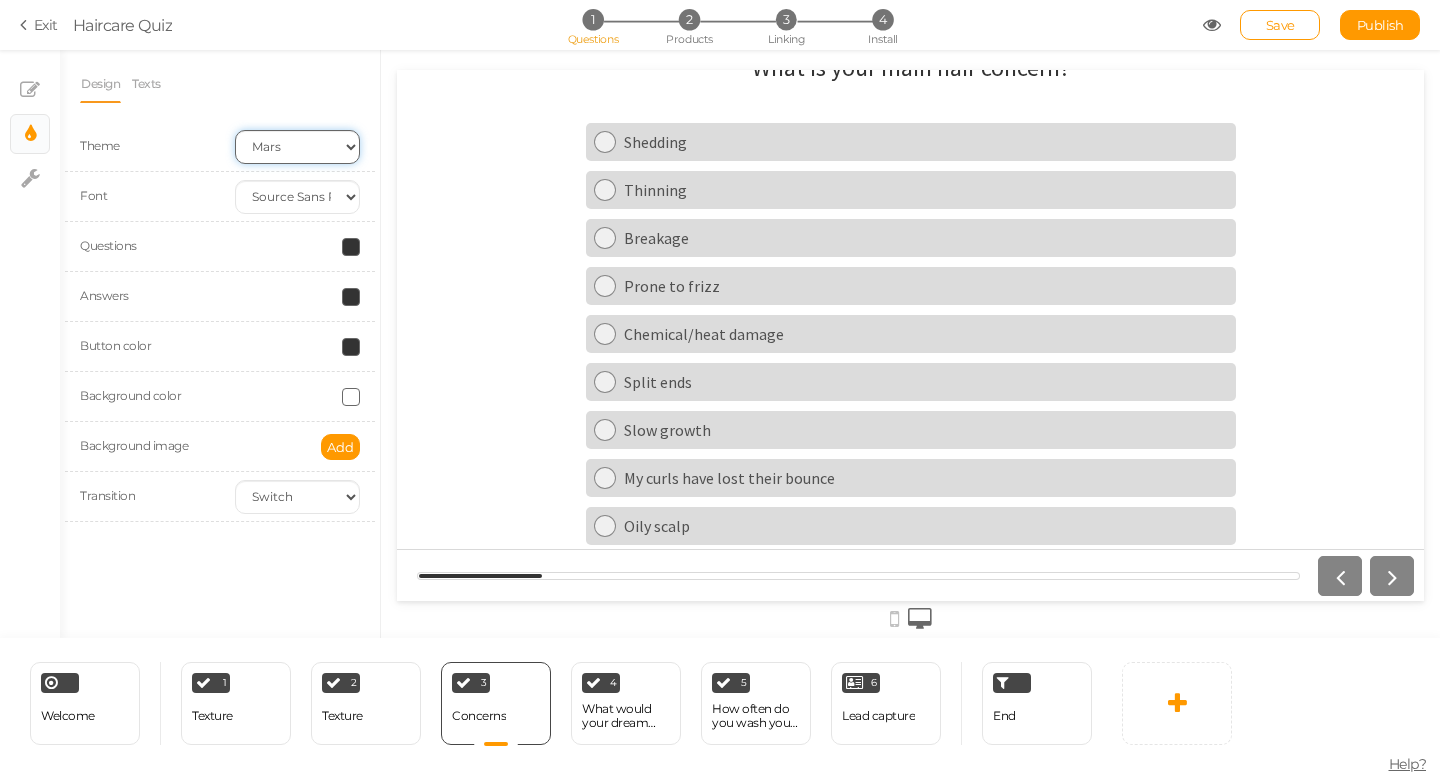click on "Earth Mars" at bounding box center (297, 147) 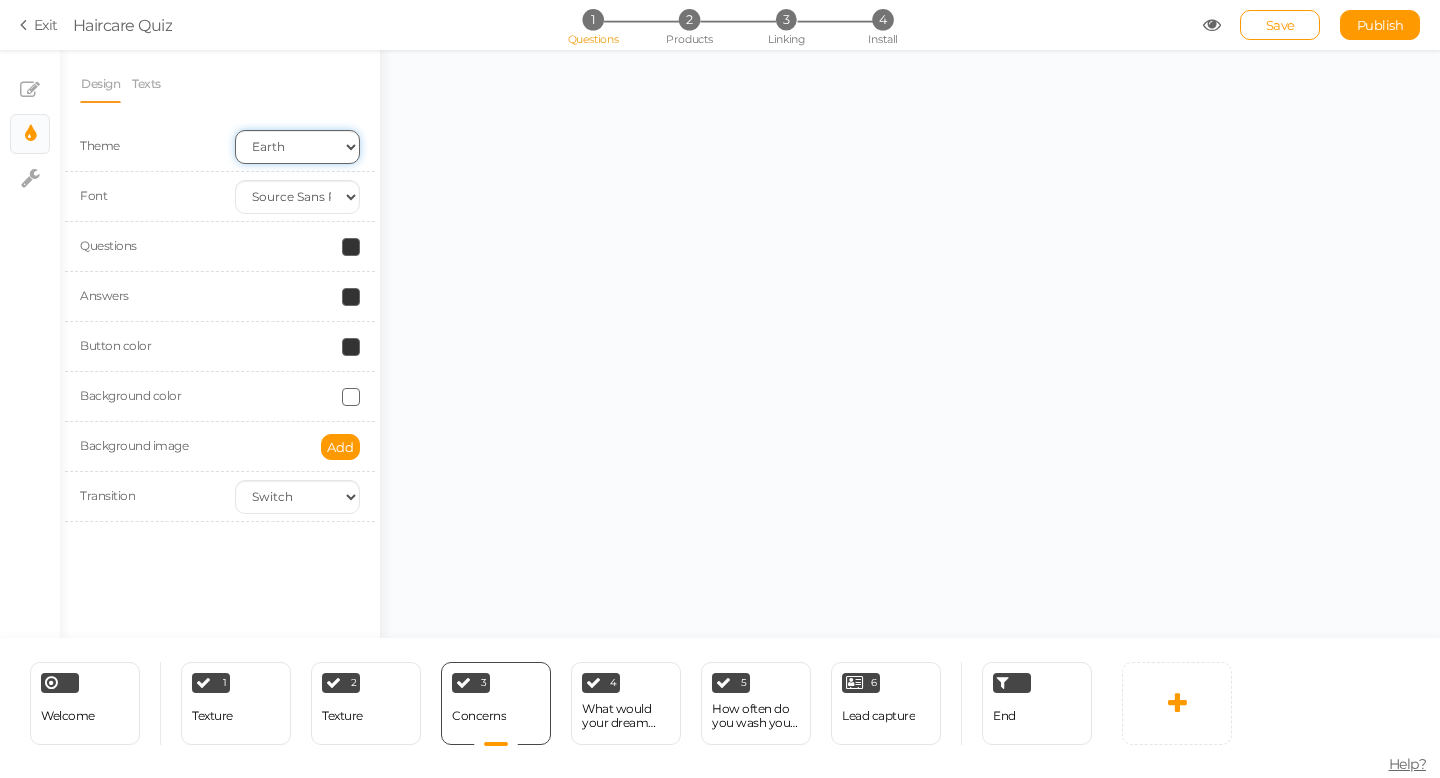 select on "fade" 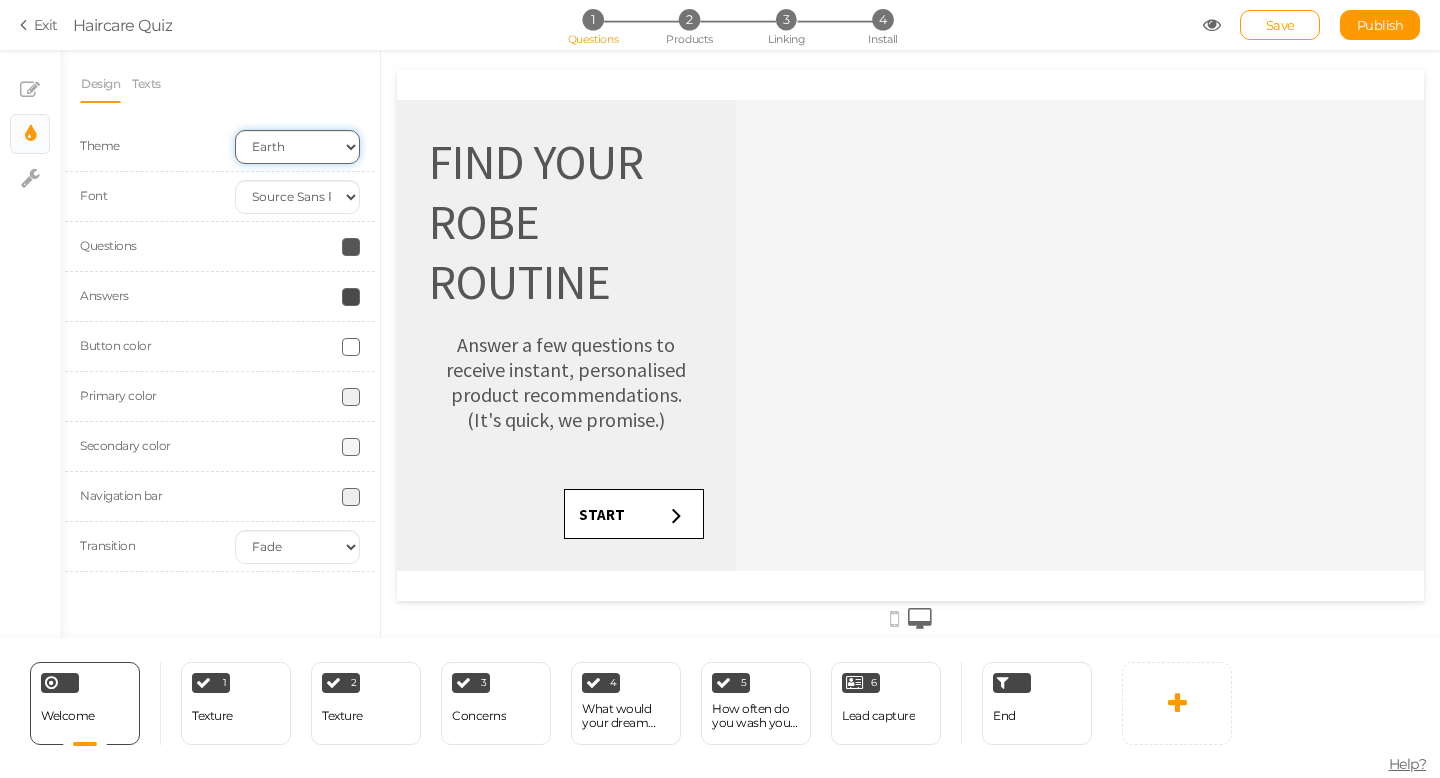 scroll, scrollTop: 0, scrollLeft: 0, axis: both 